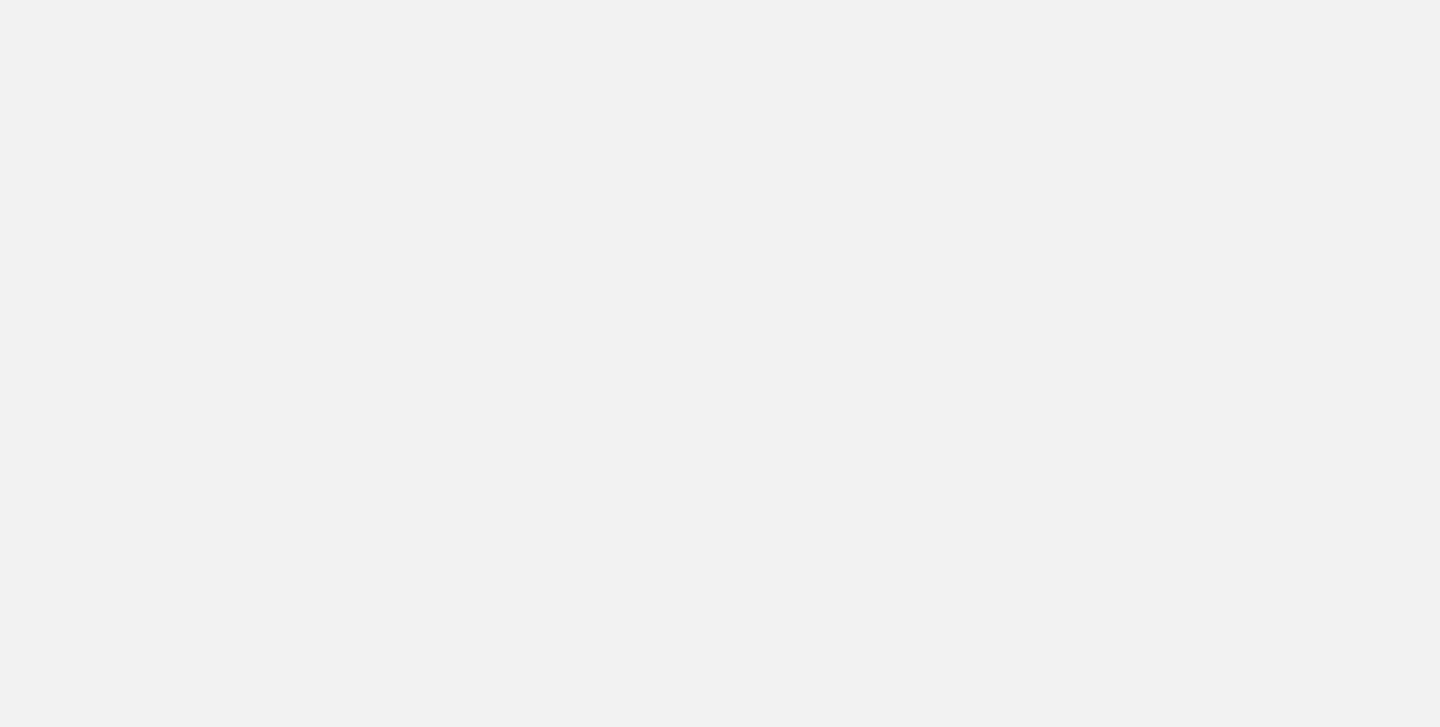 scroll, scrollTop: 0, scrollLeft: 0, axis: both 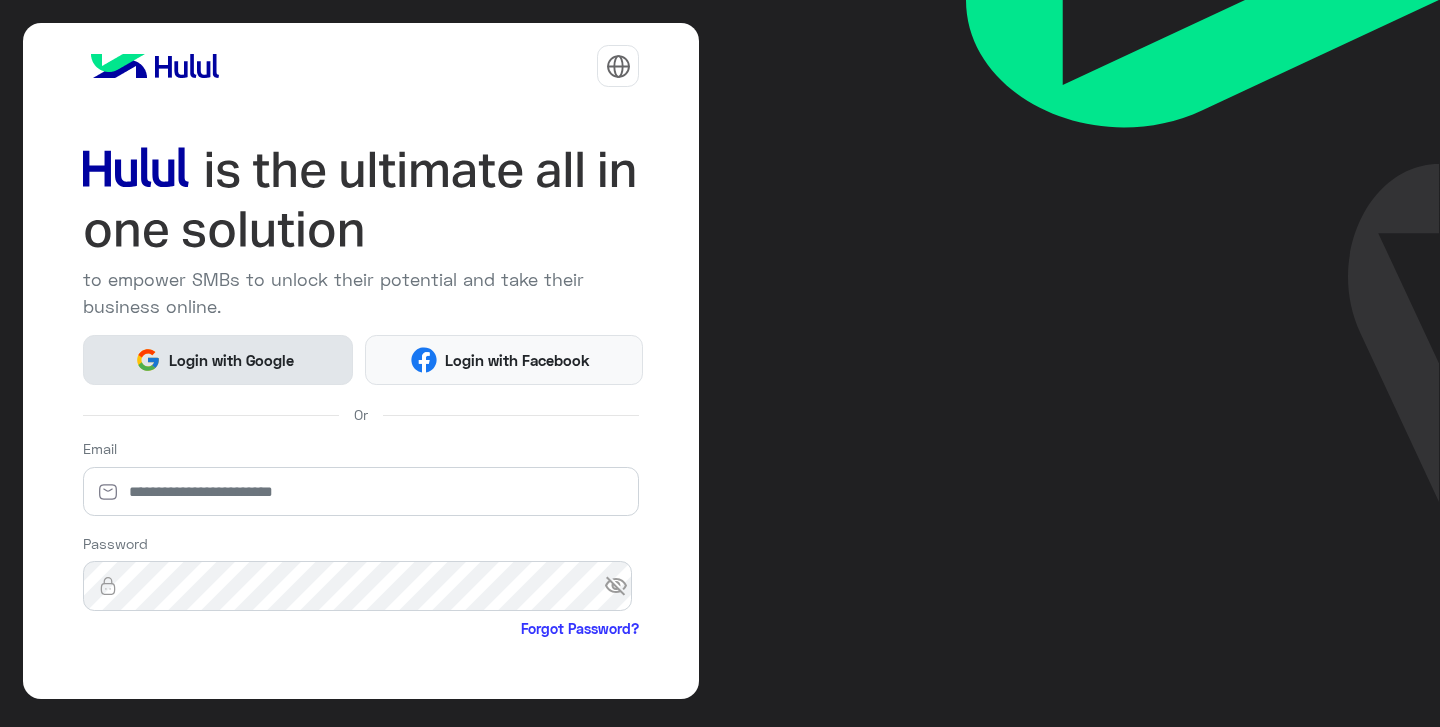 click on "Login with Google" 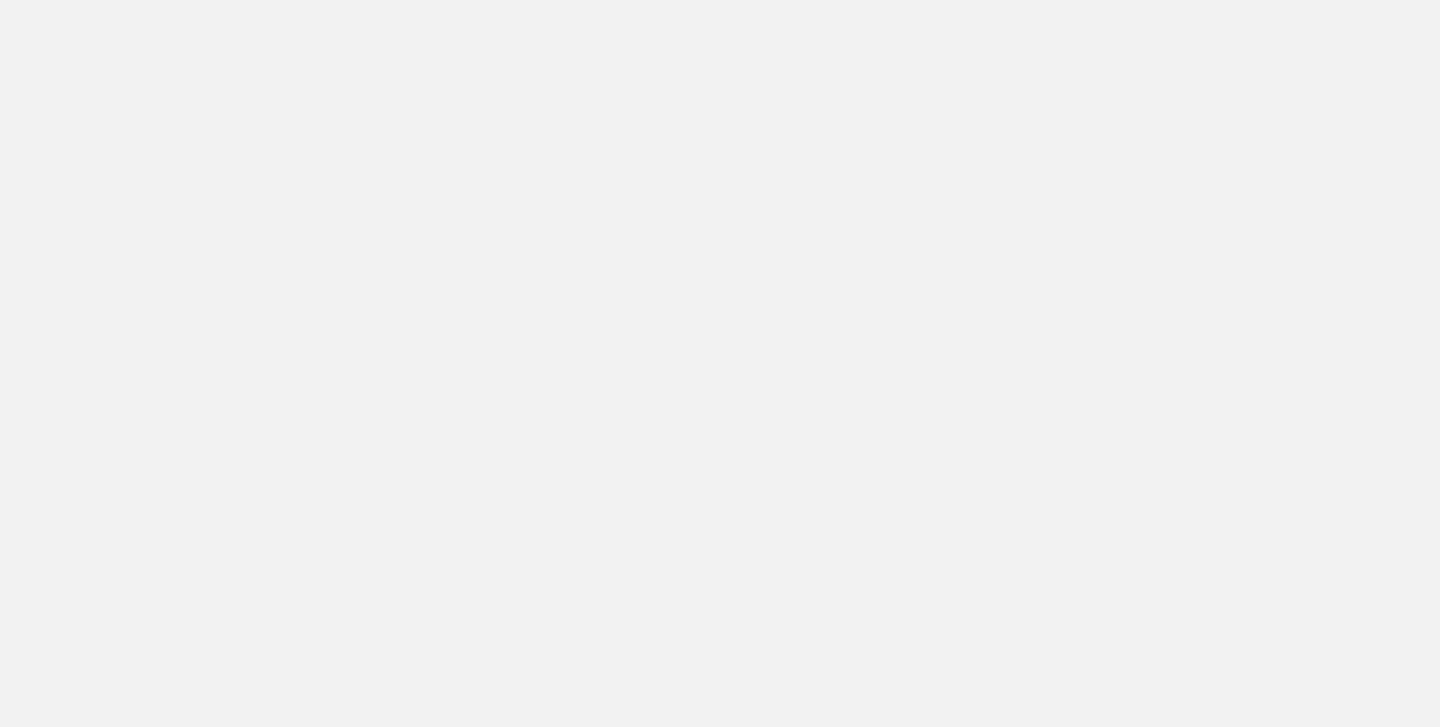 scroll, scrollTop: 0, scrollLeft: 0, axis: both 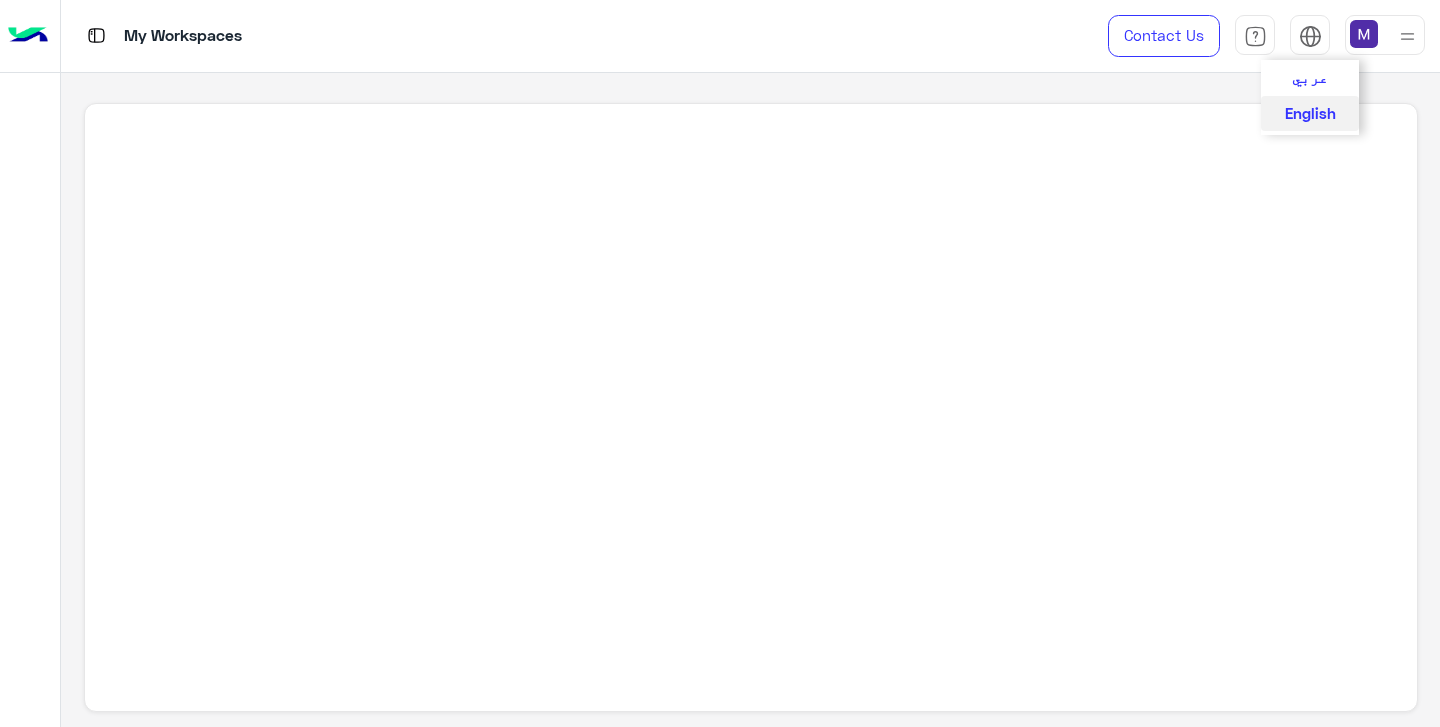 drag, startPoint x: 0, startPoint y: 0, endPoint x: 1293, endPoint y: 39, distance: 1293.588 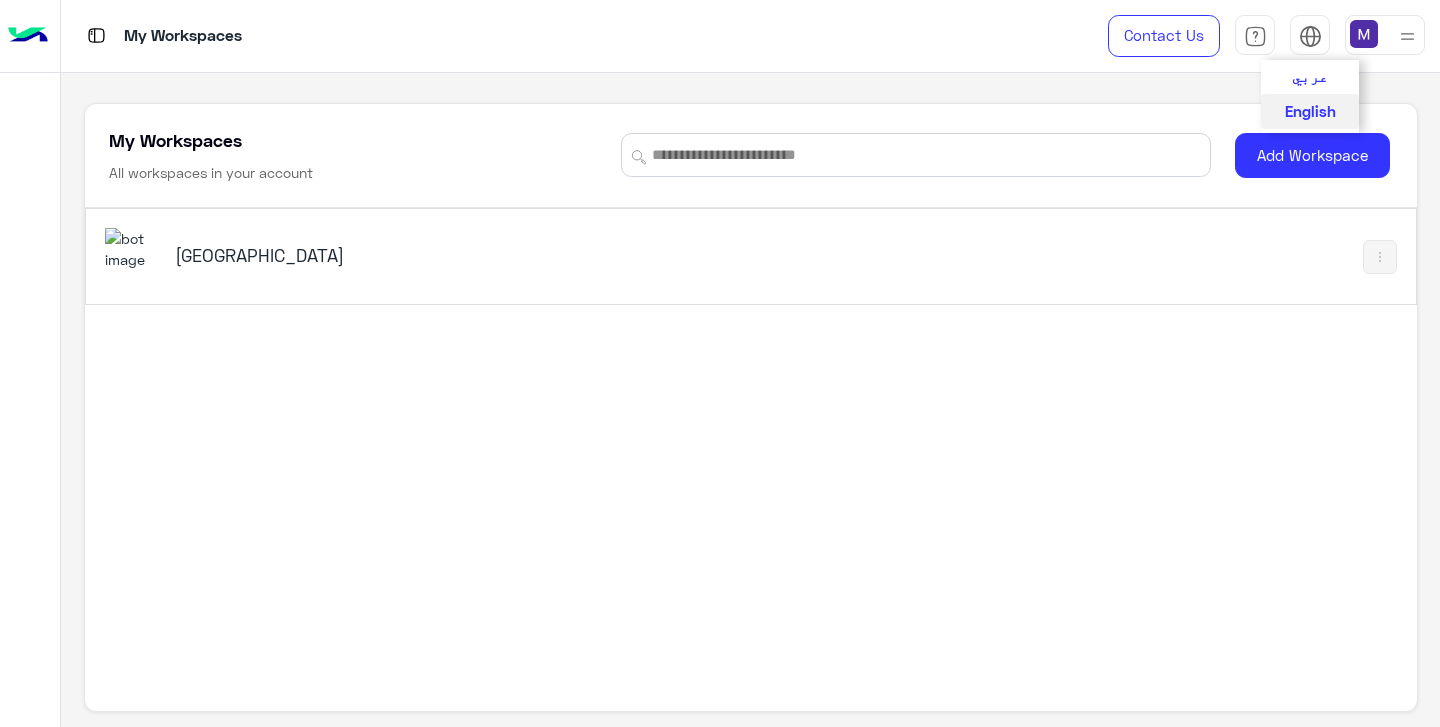 click on "عربي" at bounding box center [1310, 77] 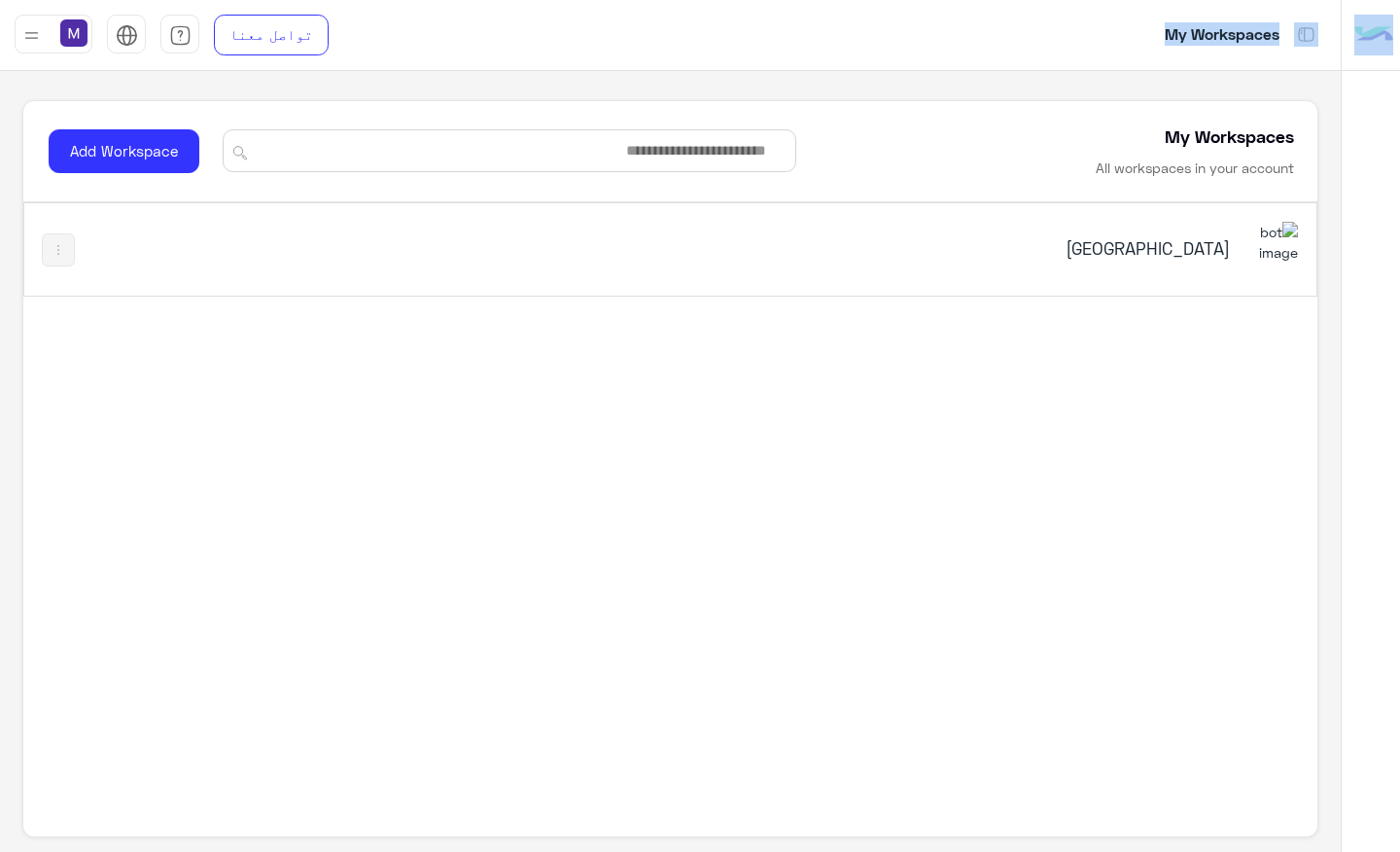 drag, startPoint x: 330, startPoint y: 13, endPoint x: 330, endPoint y: -16, distance: 29 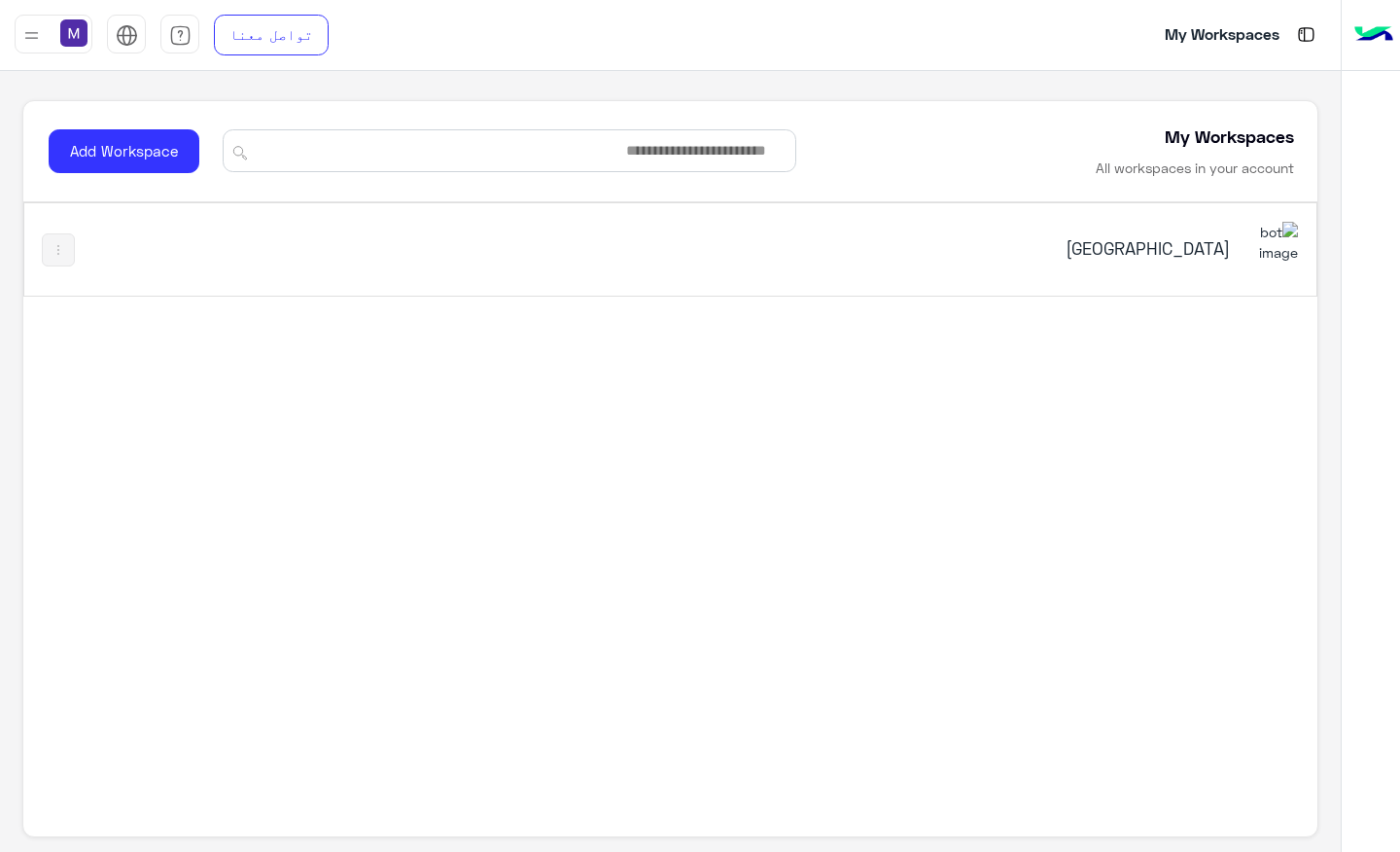 click on "[GEOGRAPHIC_DATA]" 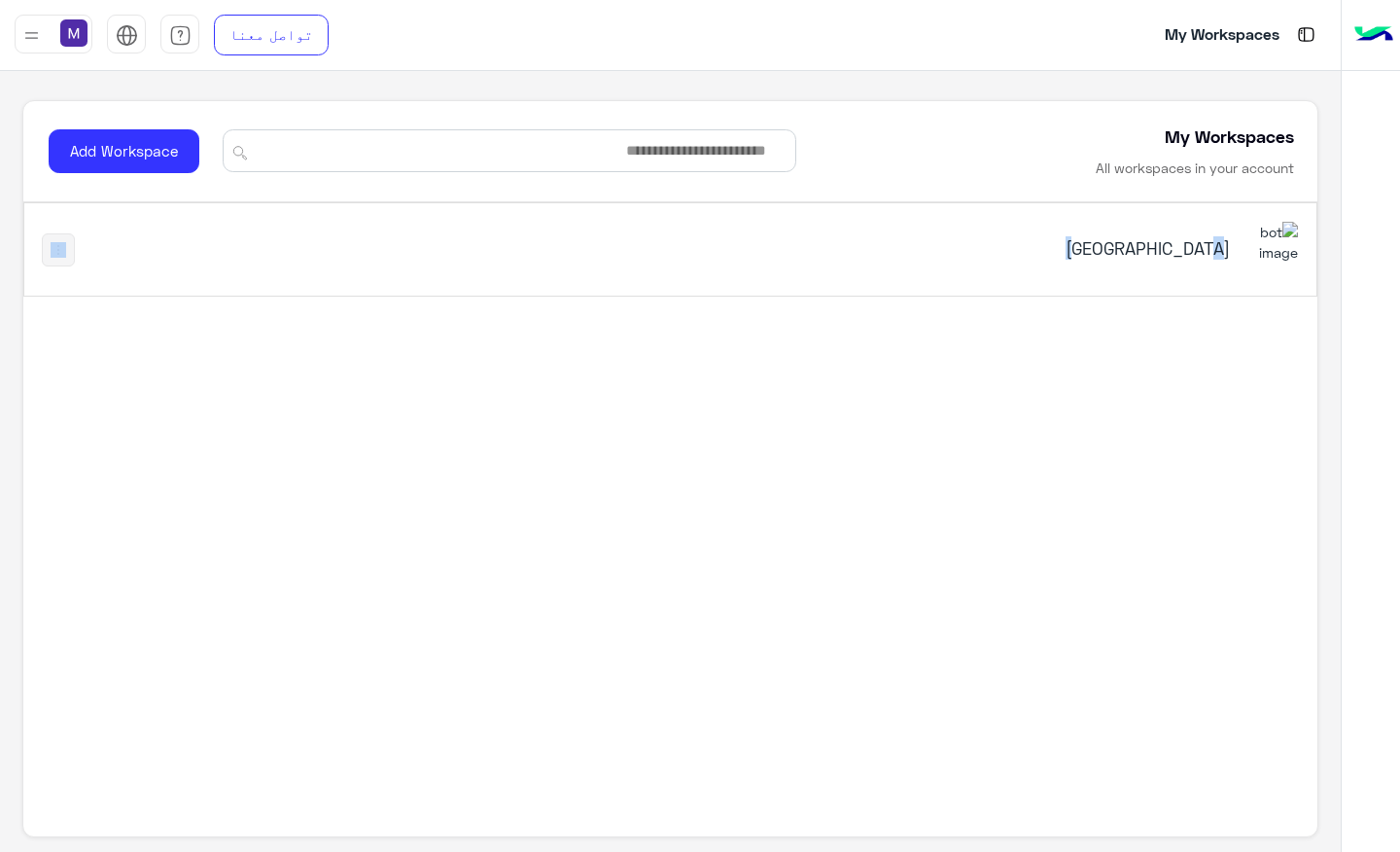 click on "[GEOGRAPHIC_DATA]" 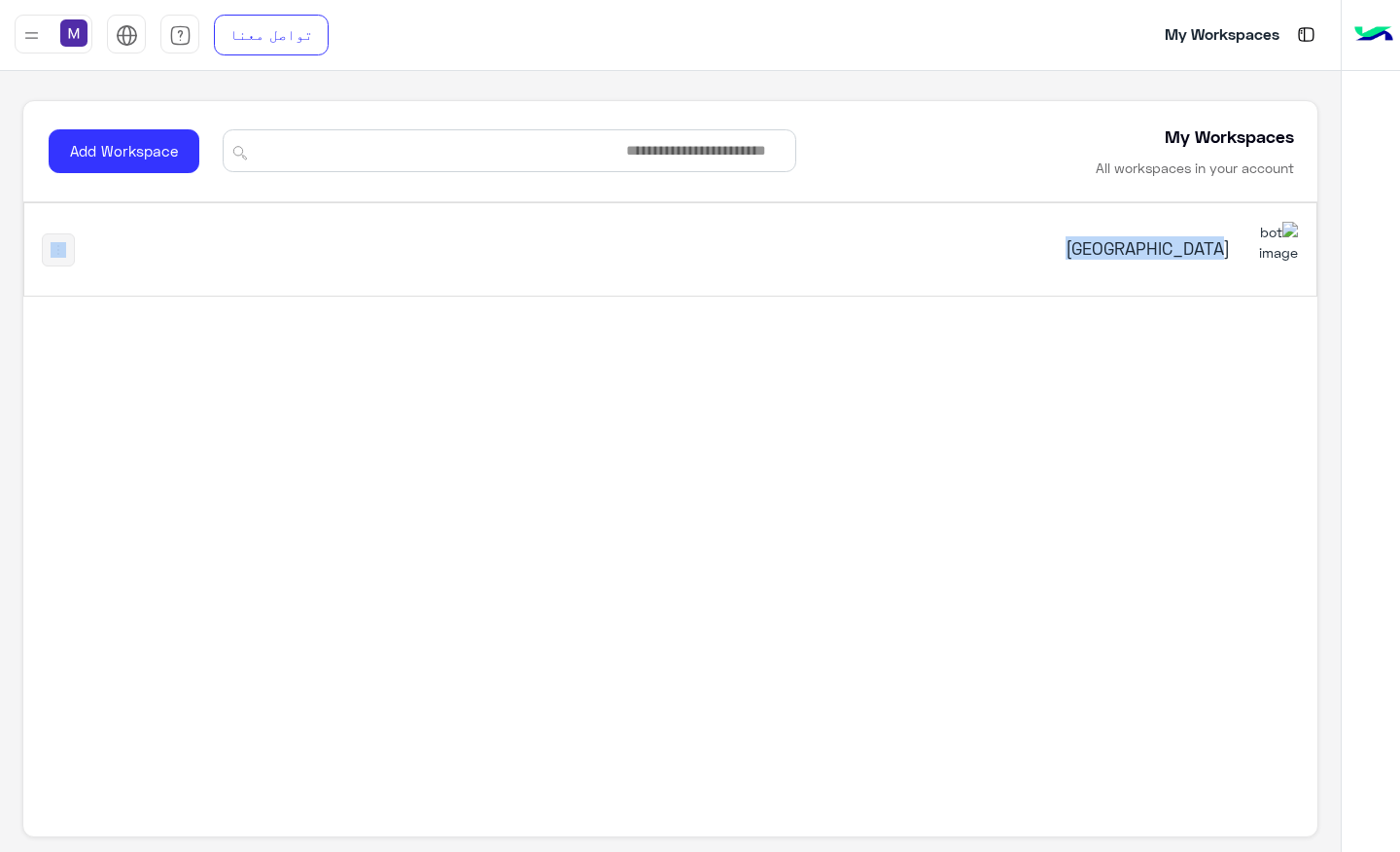click on "[GEOGRAPHIC_DATA]" 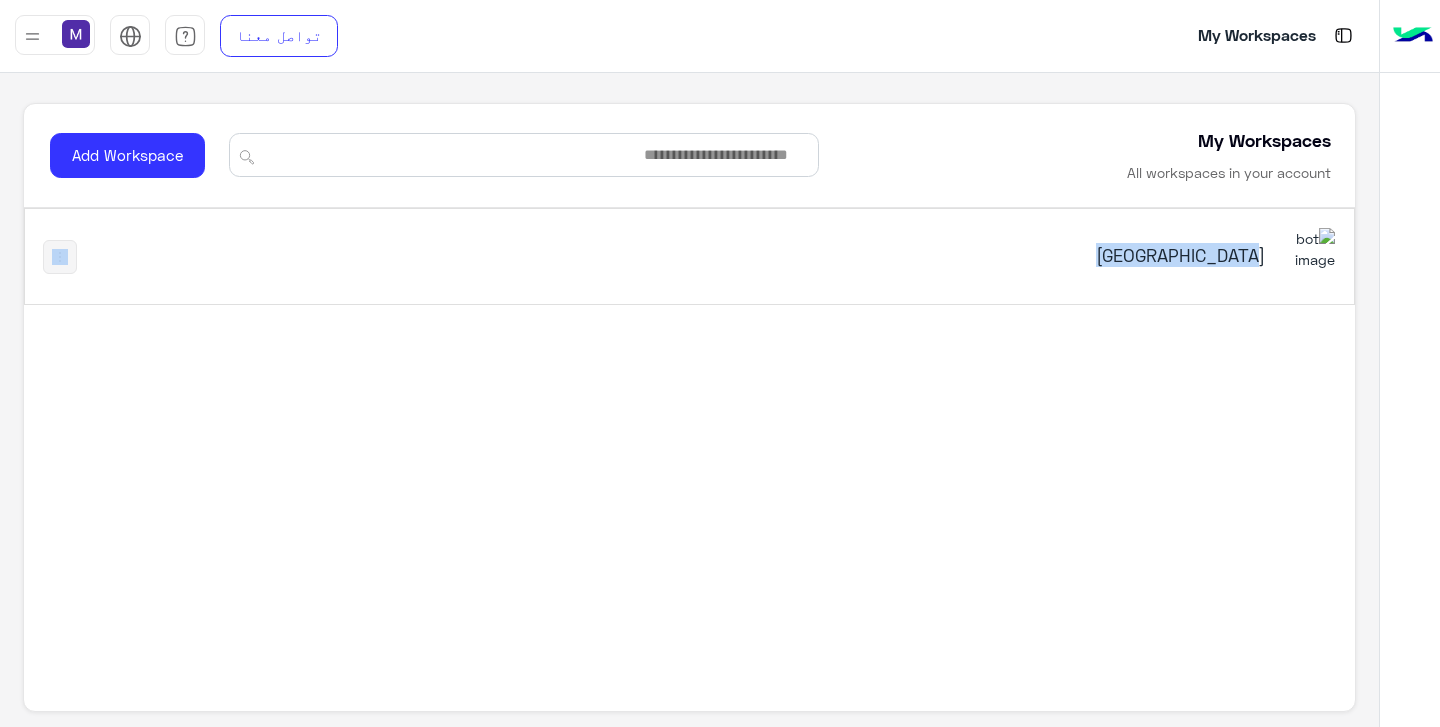 click on "[GEOGRAPHIC_DATA]" 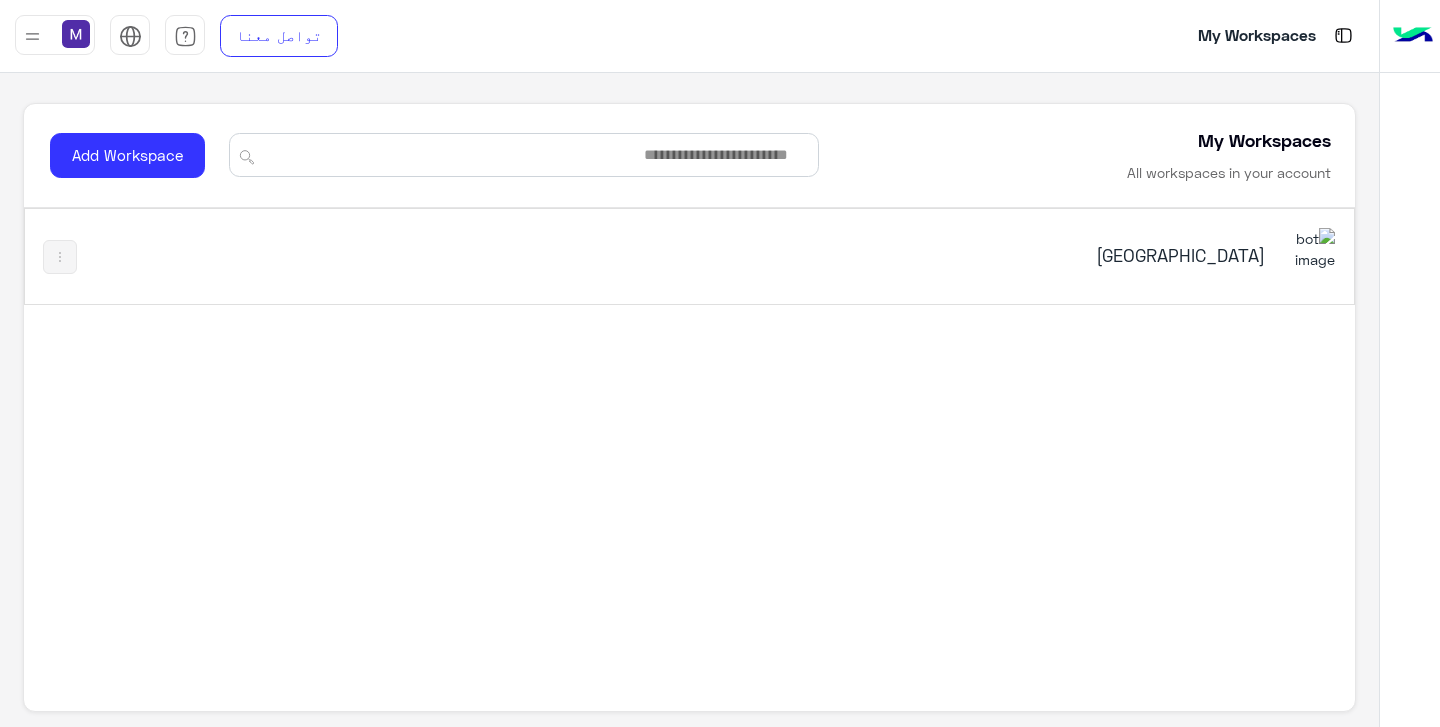 click on "[GEOGRAPHIC_DATA]" at bounding box center [1032, 255] 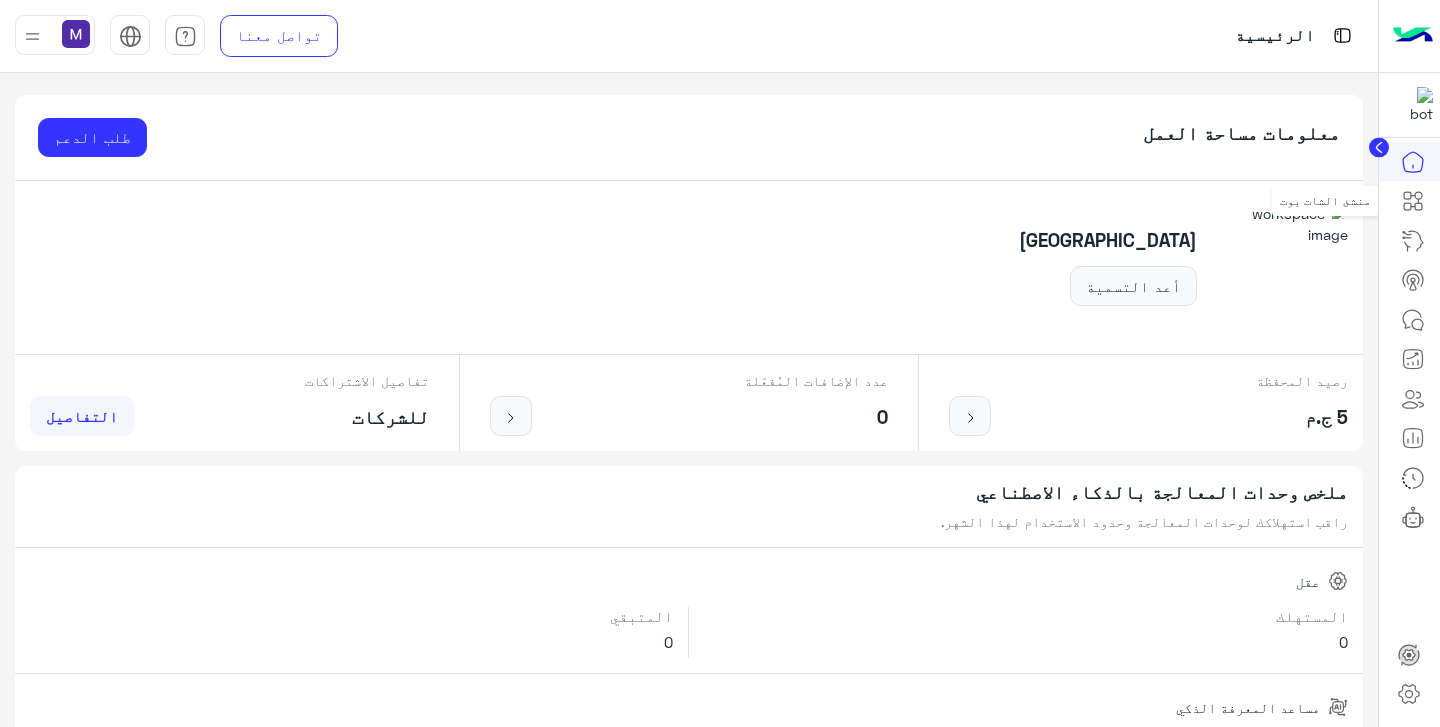 click 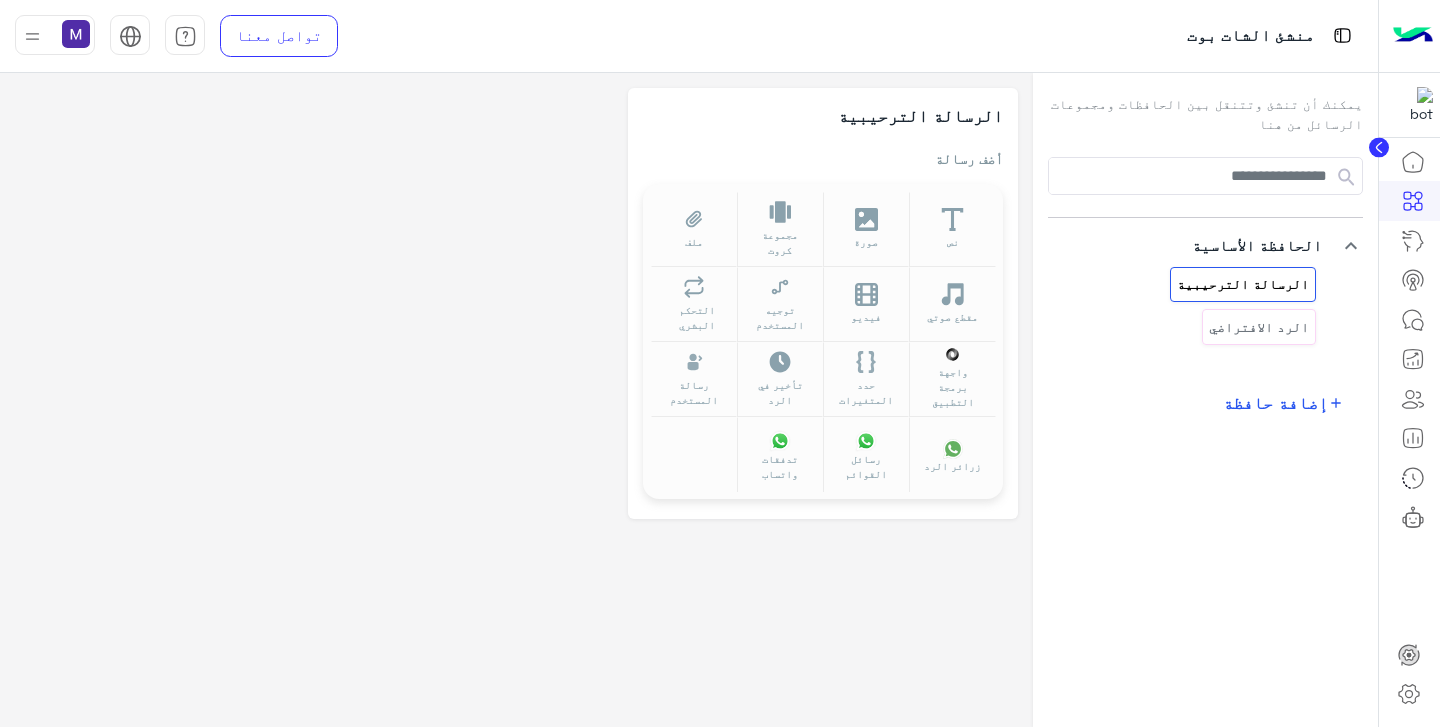 click on "إضافة حافظة" at bounding box center (1275, 402) 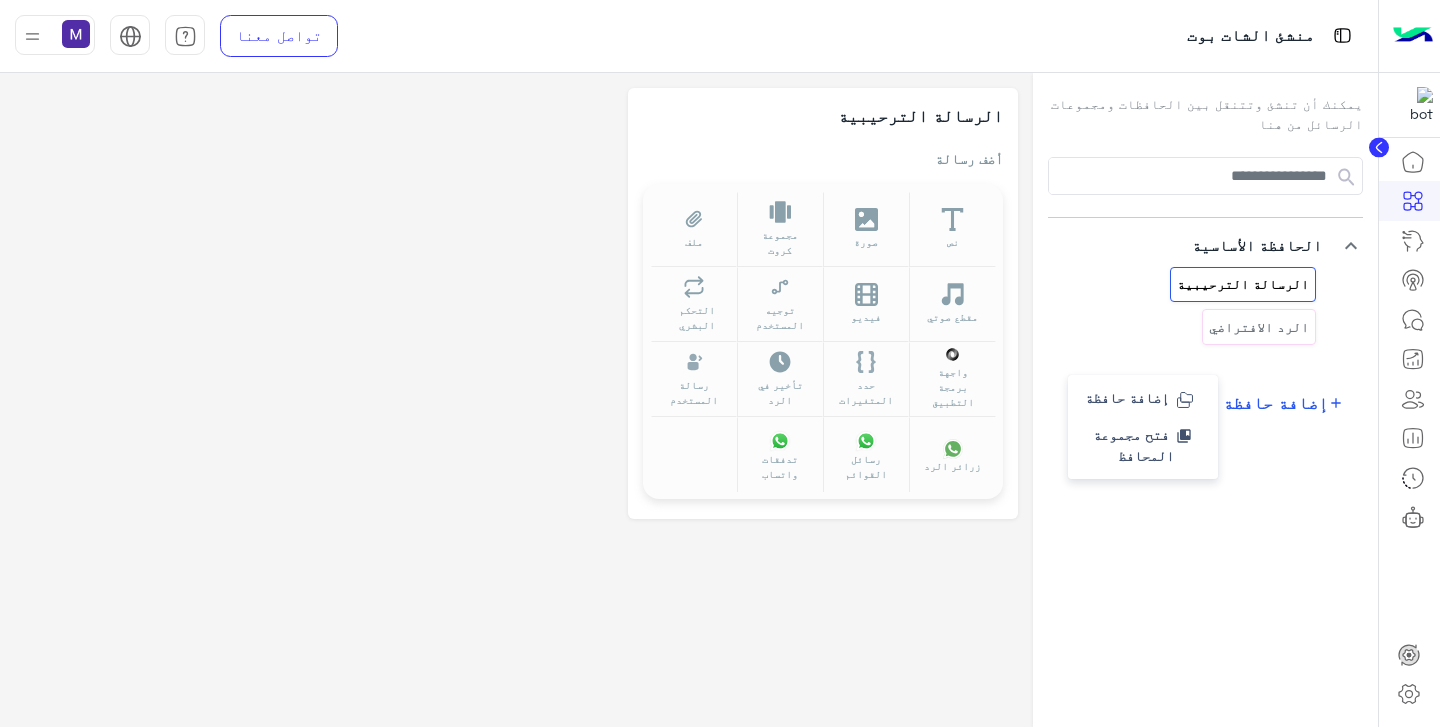 click on "إضافة حافظة" at bounding box center (1127, 397) 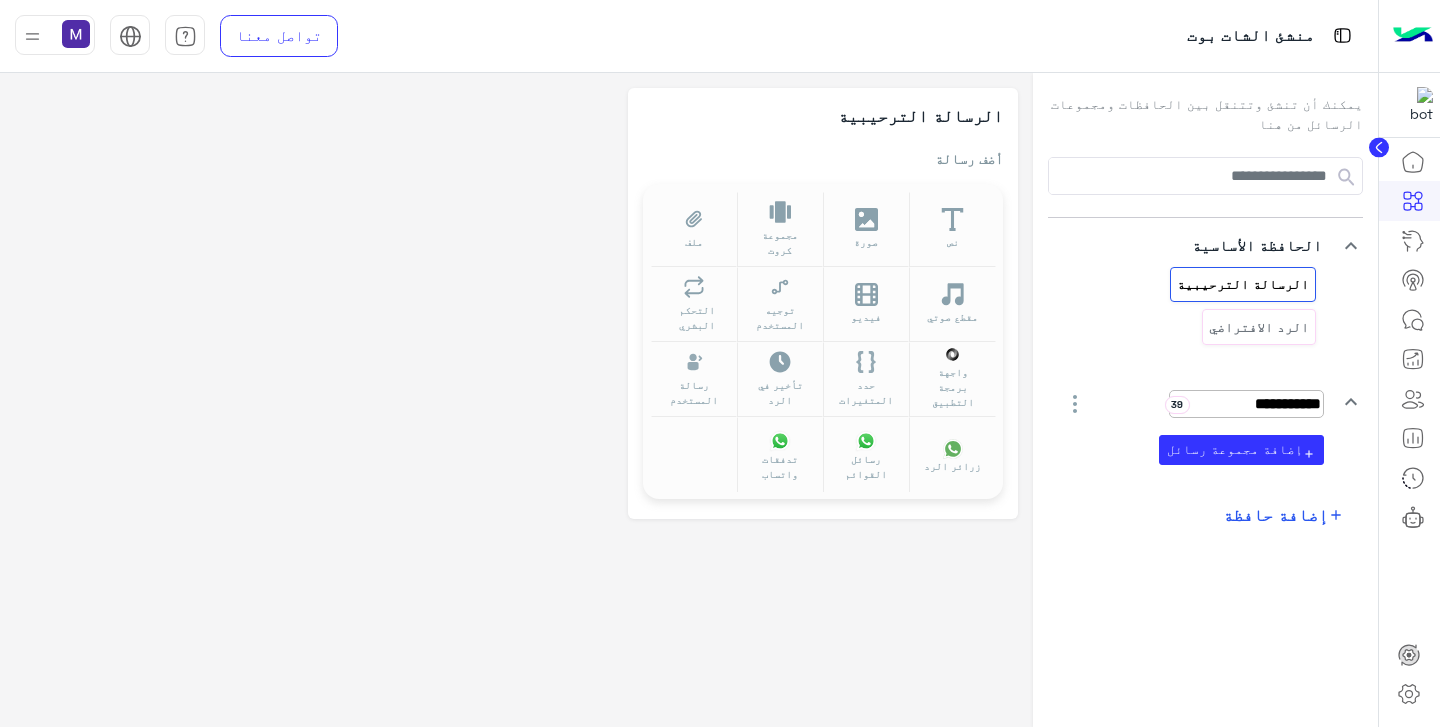 click on "**********" at bounding box center (1246, 404) 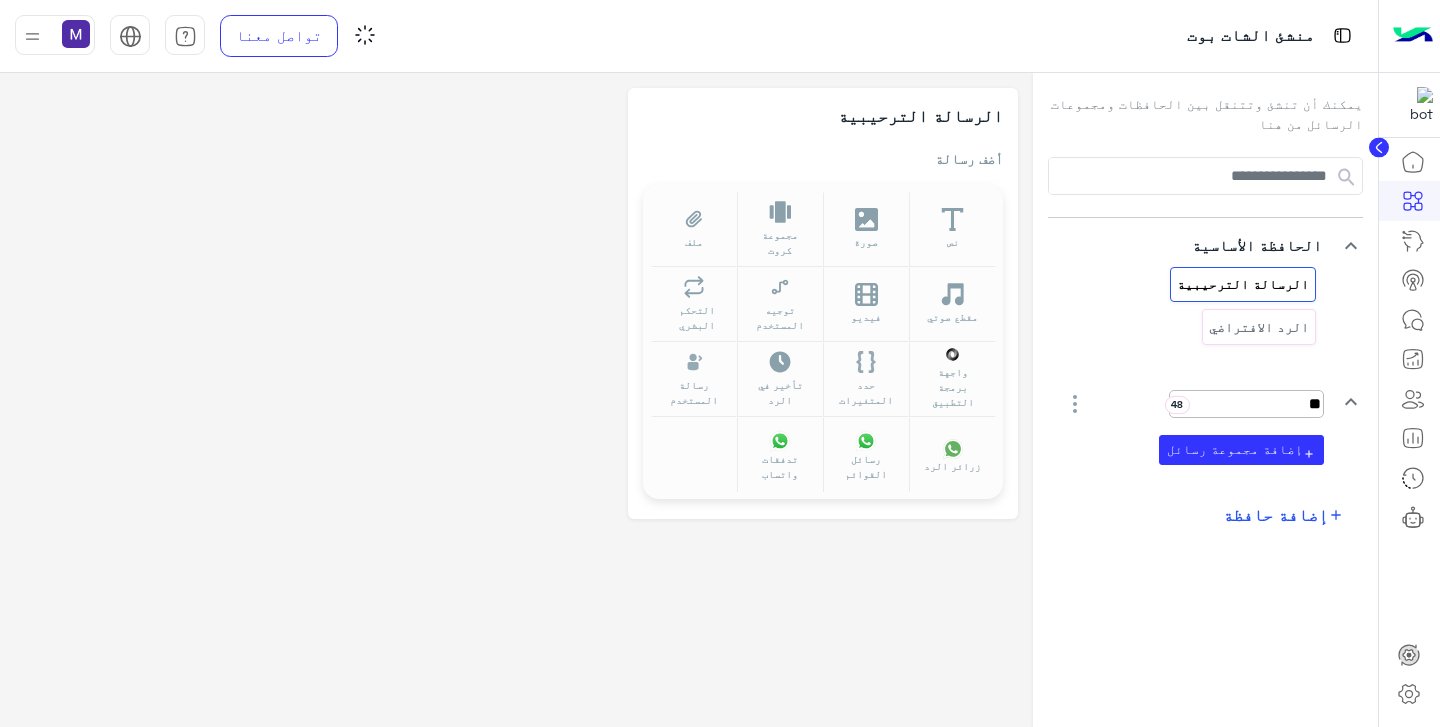 type on "*" 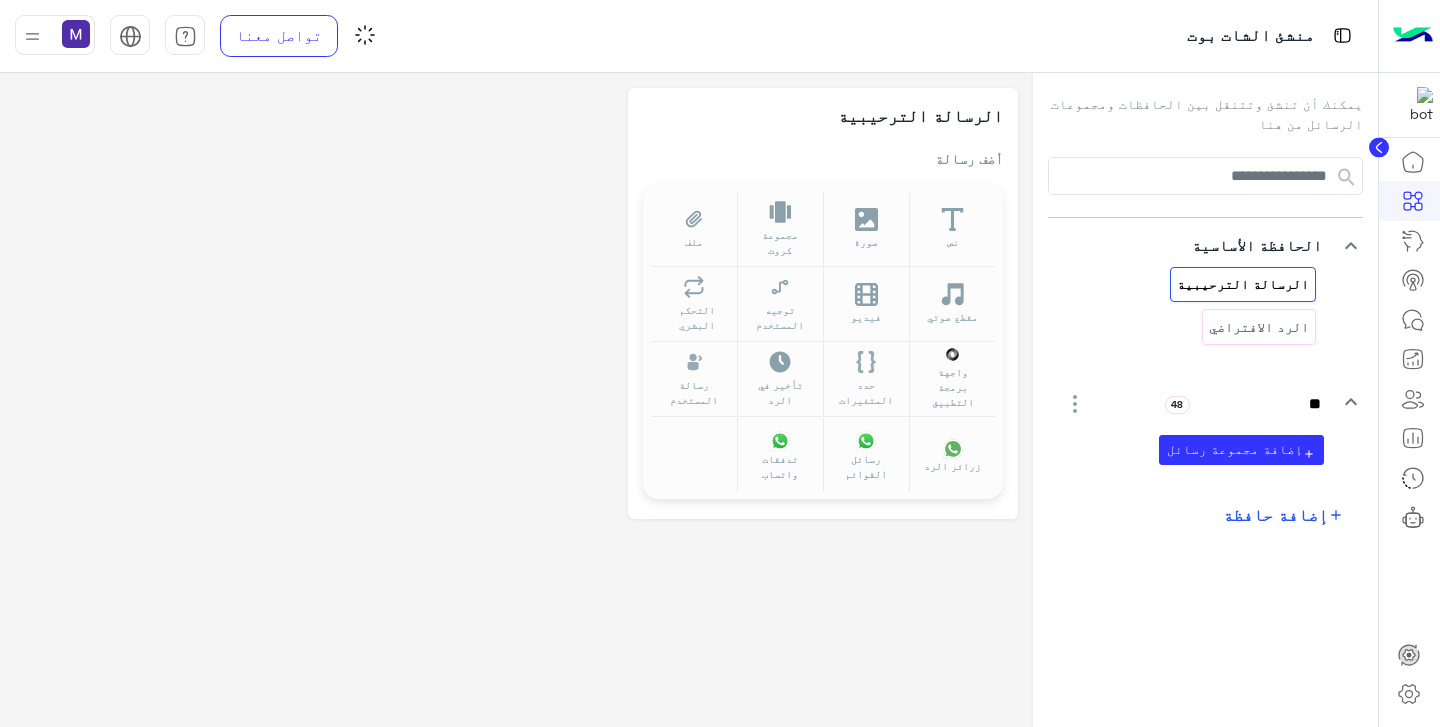 type on "*" 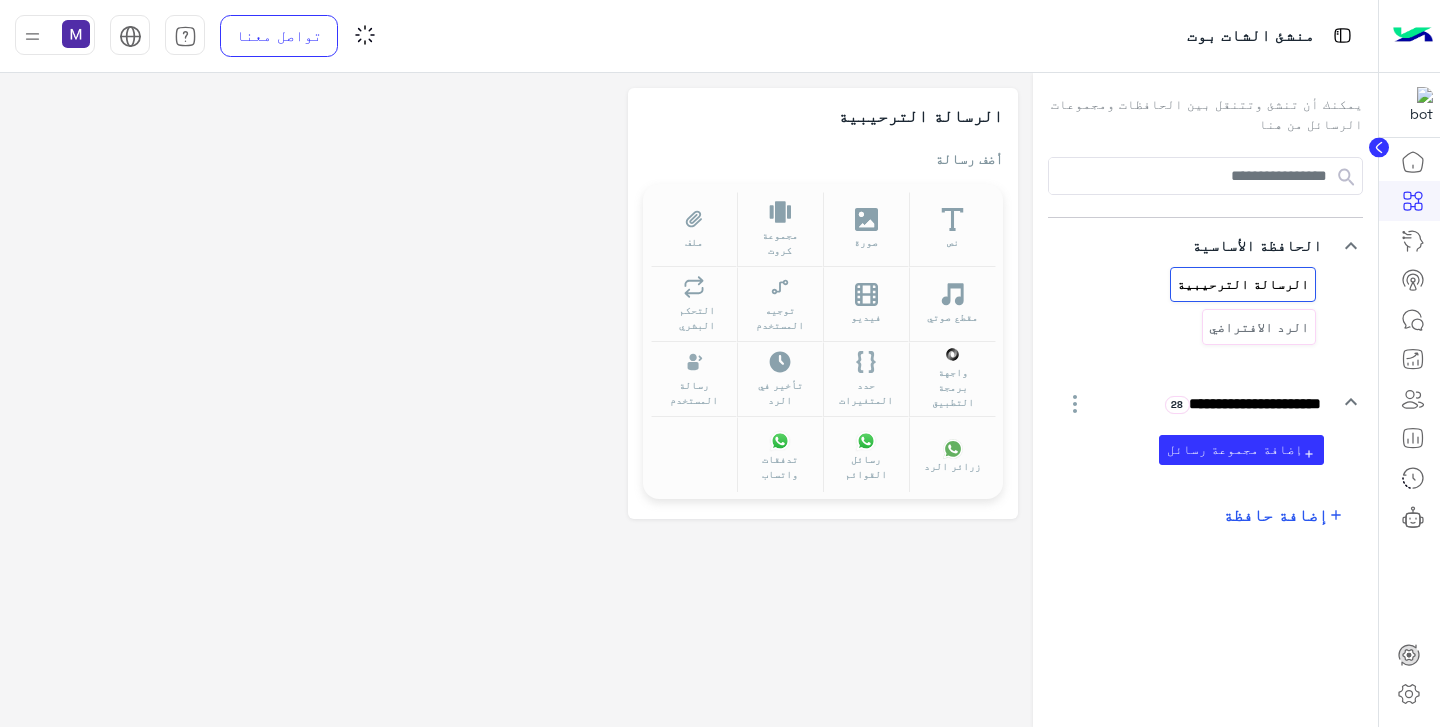 type on "**********" 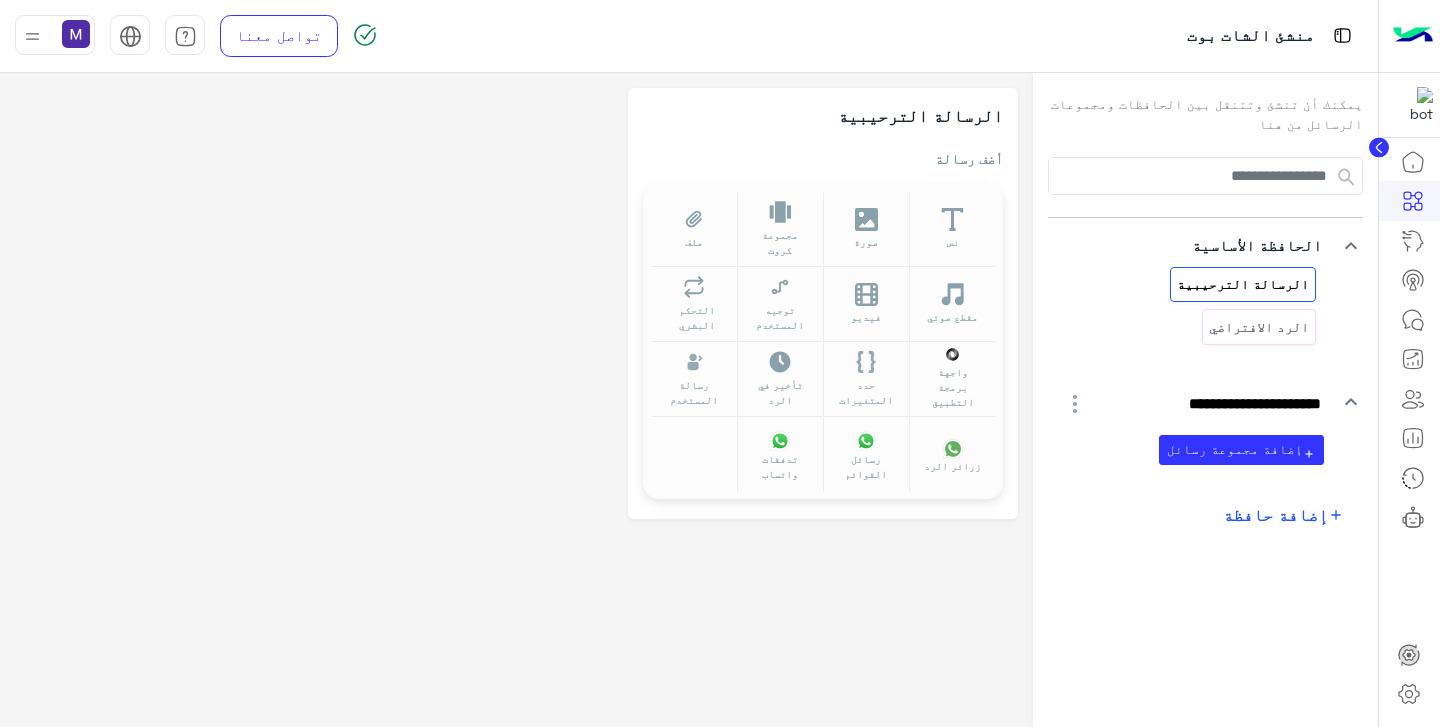 click on "إضافة حافظة" at bounding box center [1275, 514] 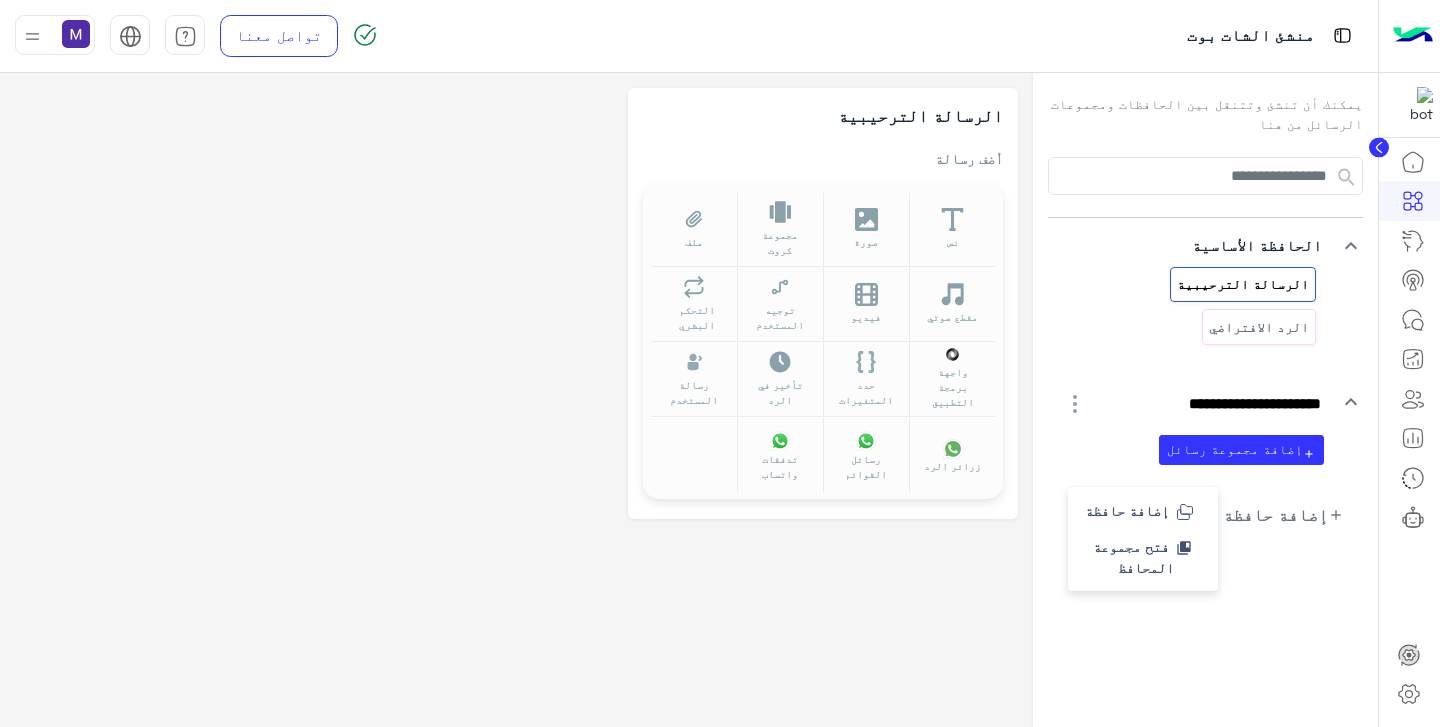 click on "**********" at bounding box center (1205, 323) 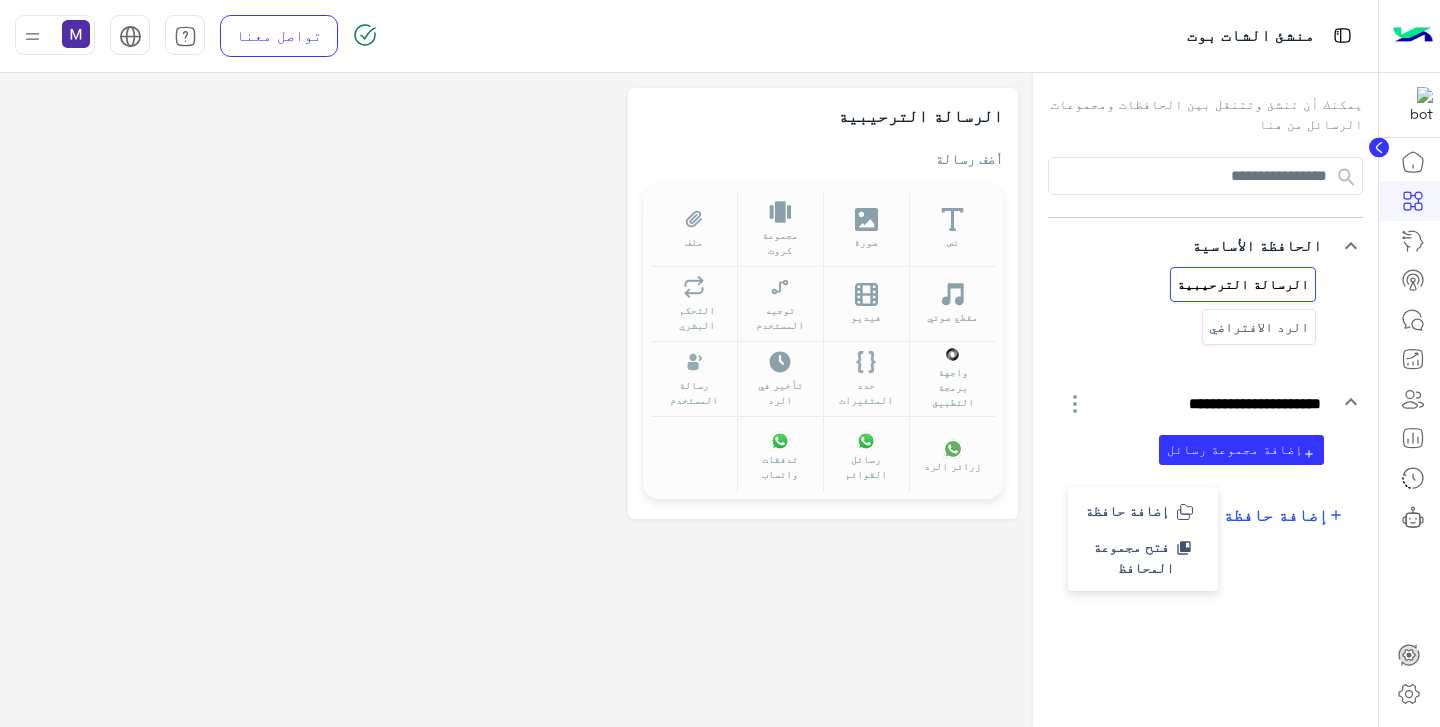 click on "إضافة حافظة" at bounding box center [1275, 514] 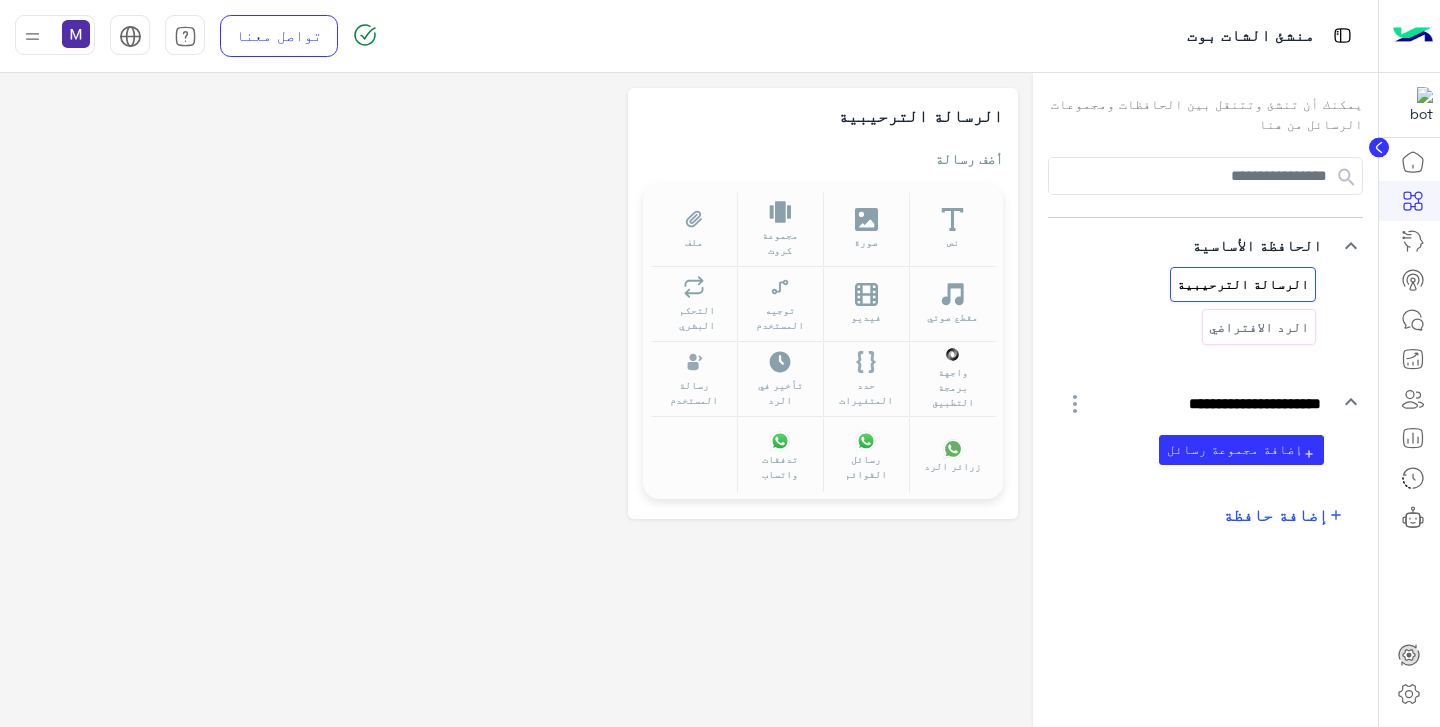 click on "إضافة حافظة" at bounding box center [1275, 514] 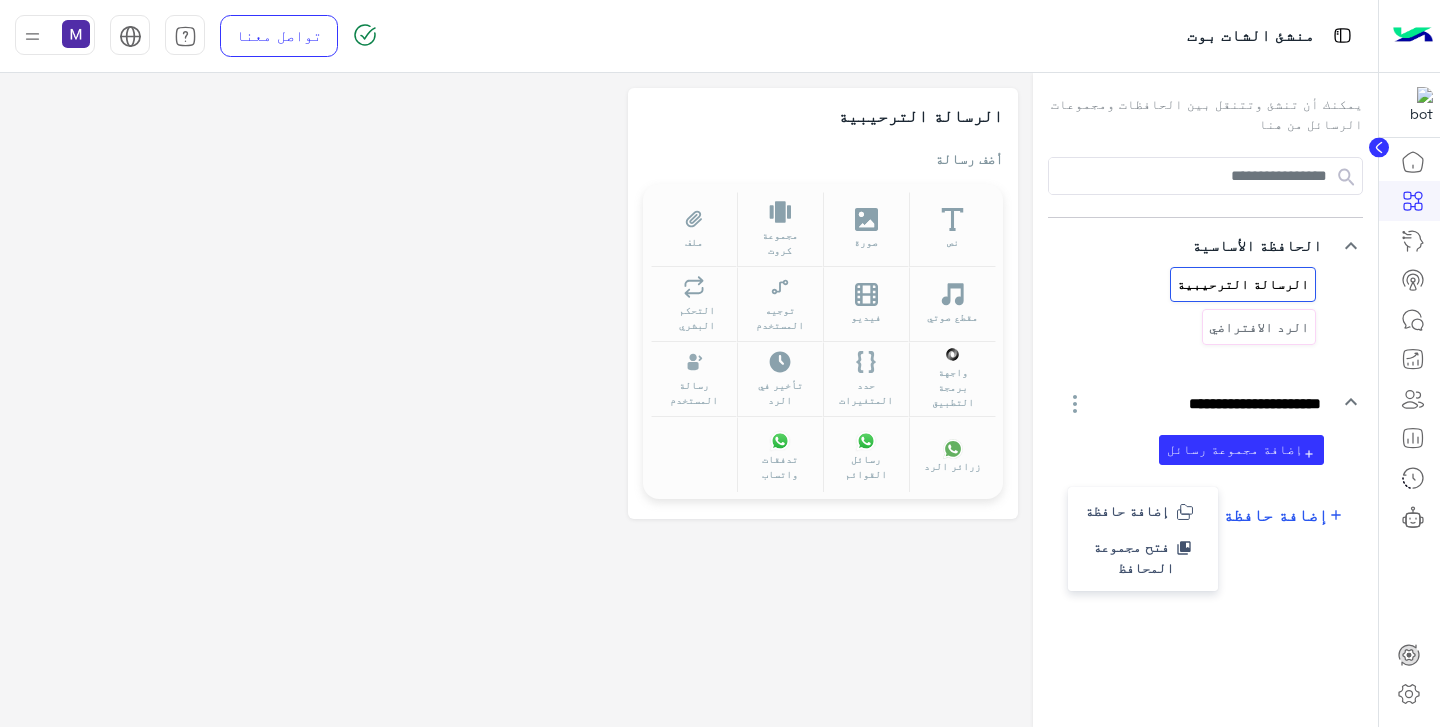 click on "إضافة حافظة" at bounding box center (1143, 510) 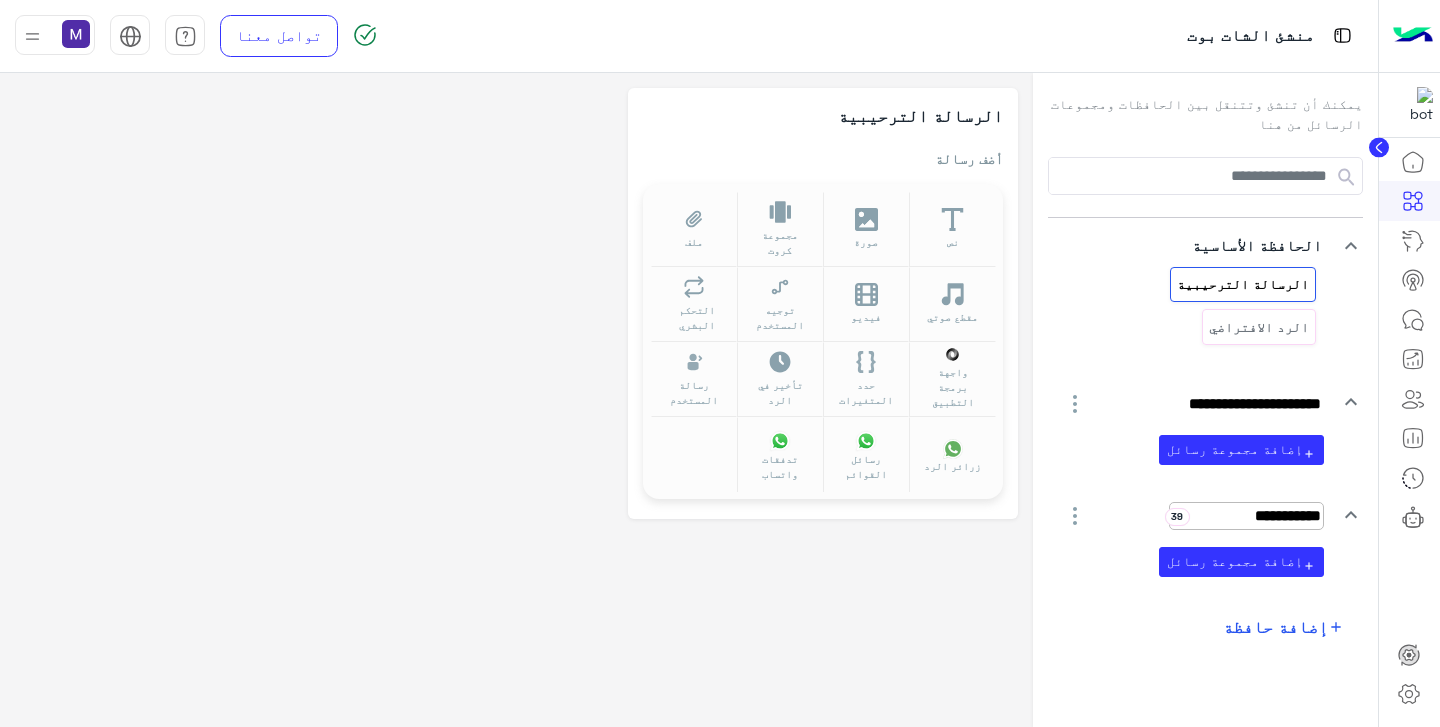 click on "**********" at bounding box center (1246, 516) 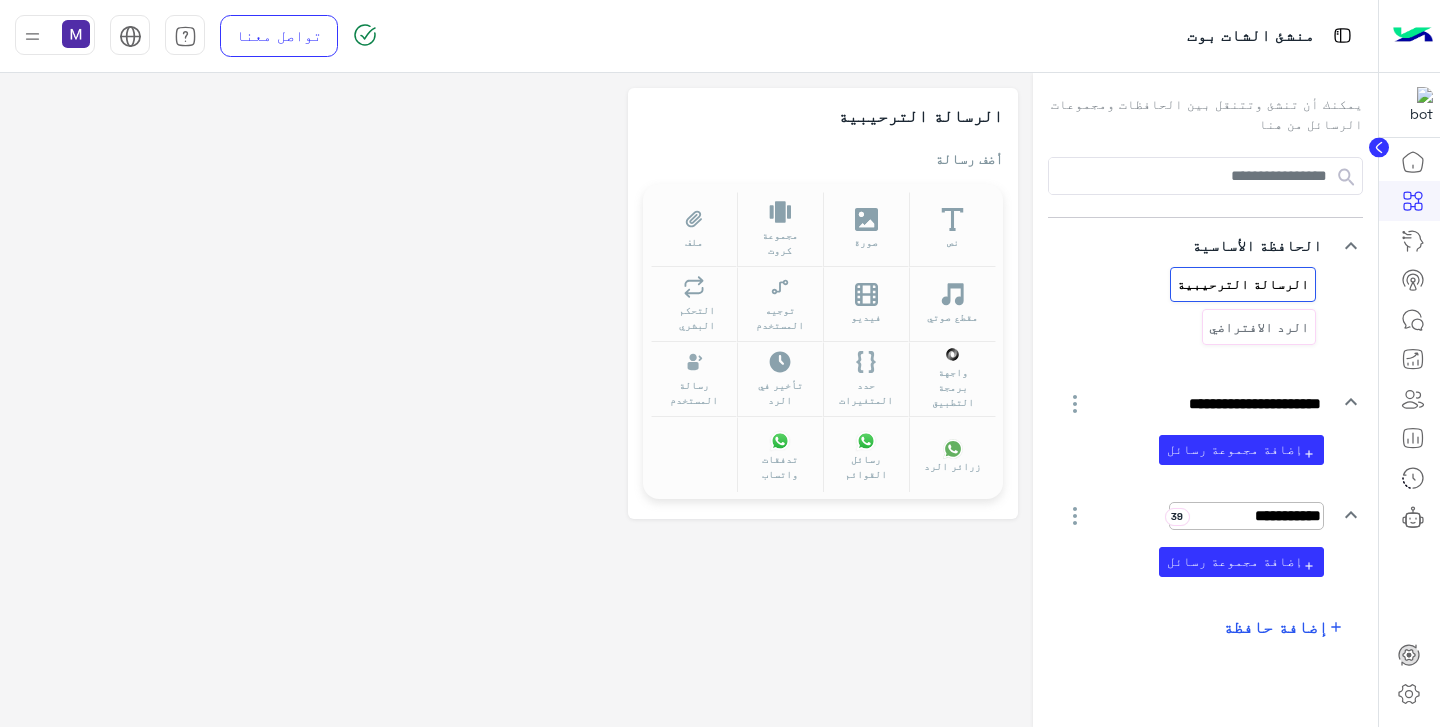 type on "*" 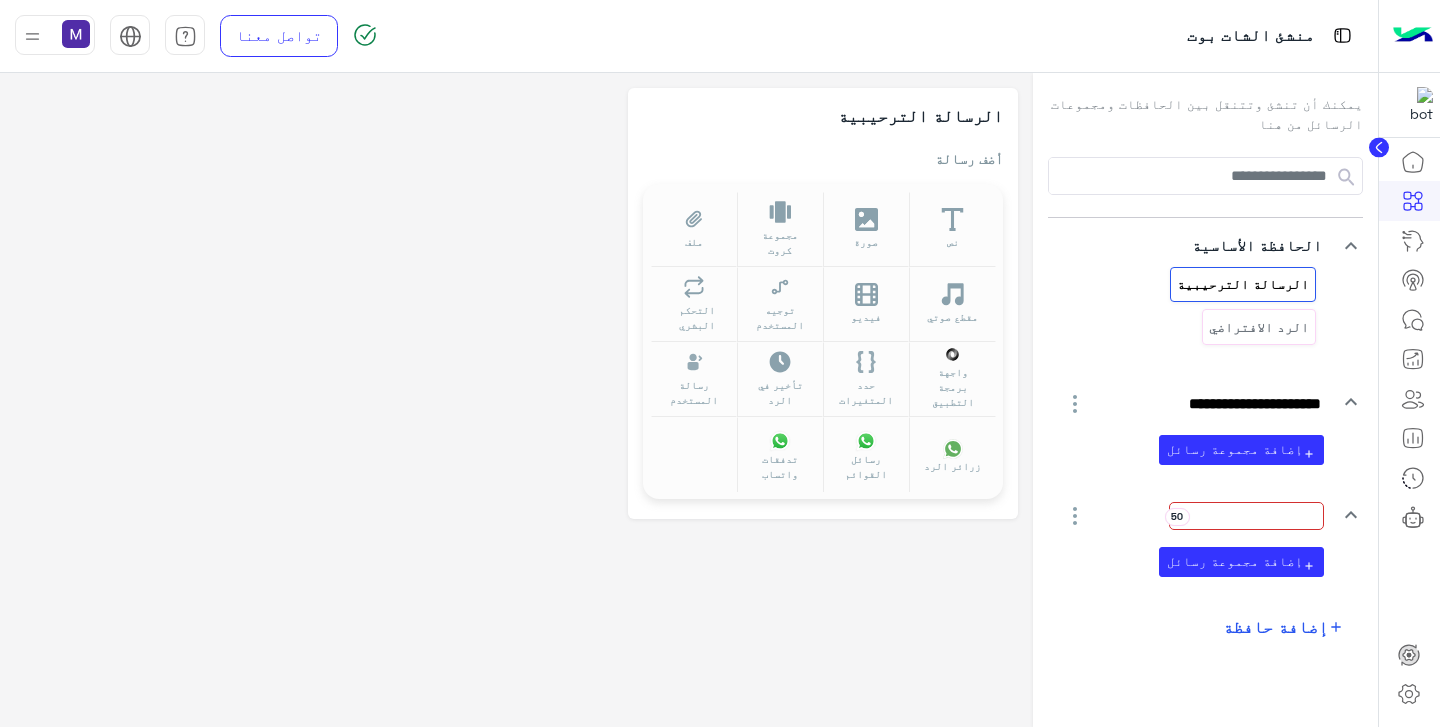 type on "*" 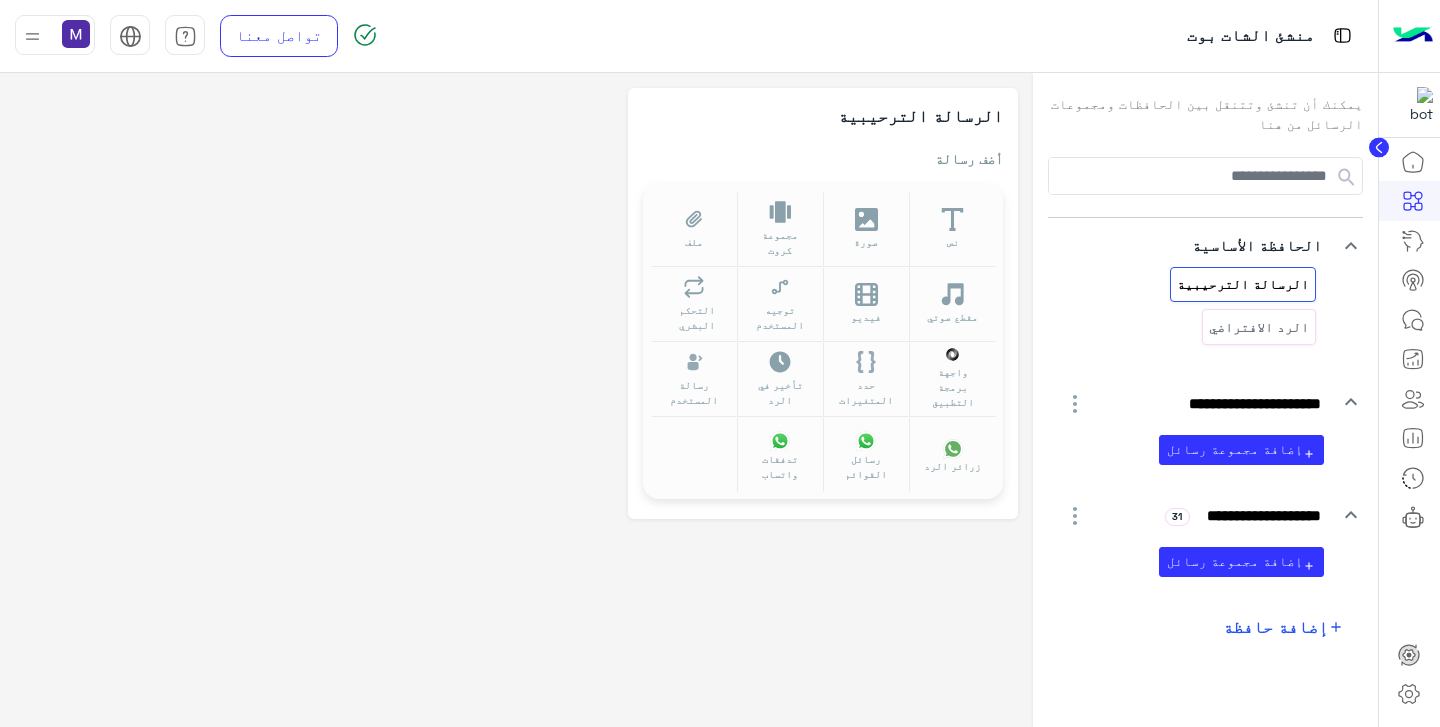 type on "**********" 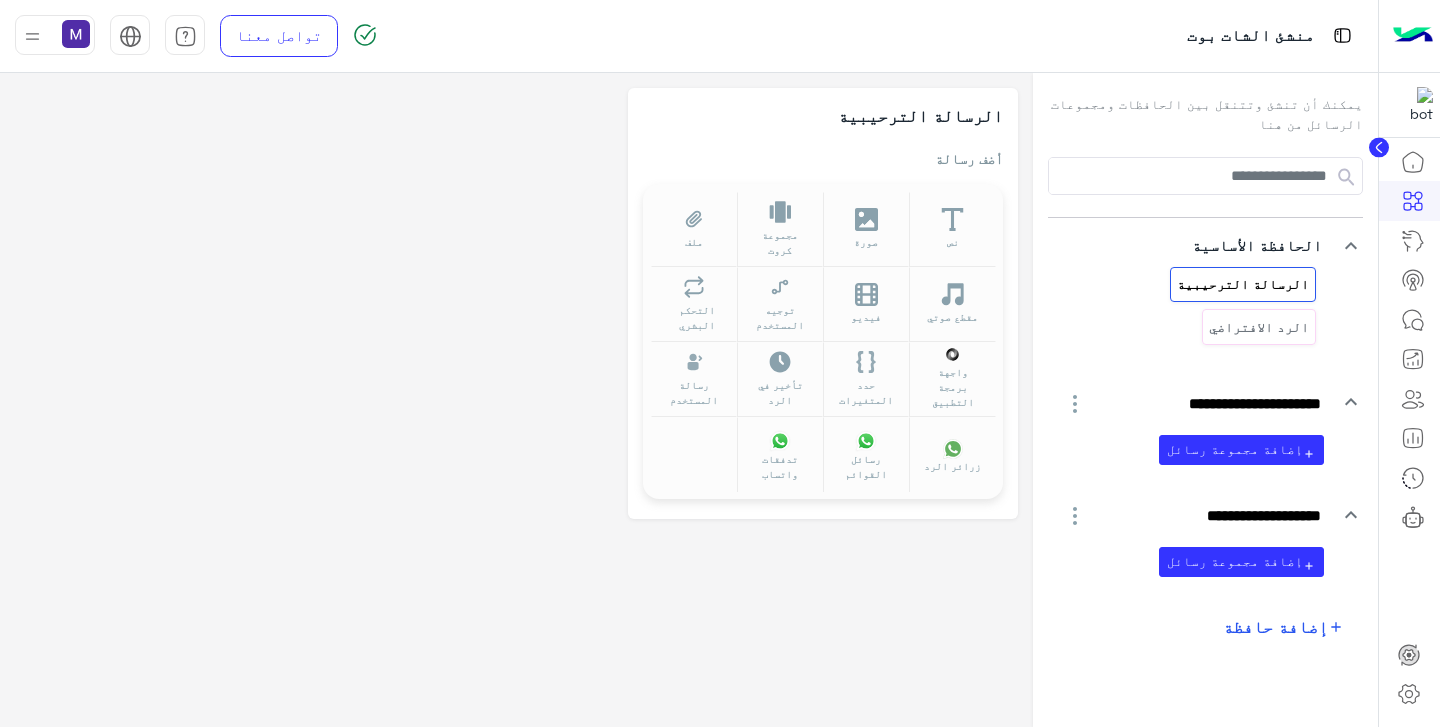 click on "**********" 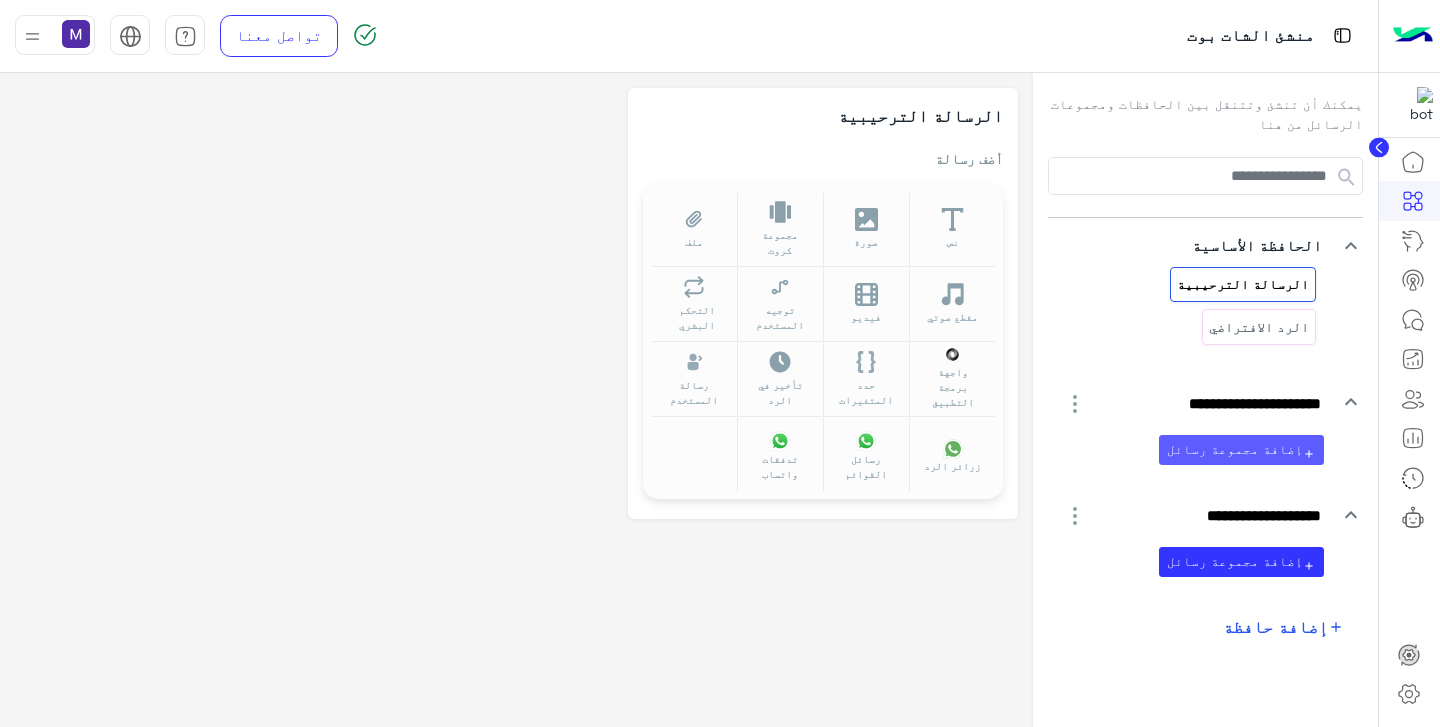 click on "add  إضافة مجموعة رسائل" at bounding box center (1241, 449) 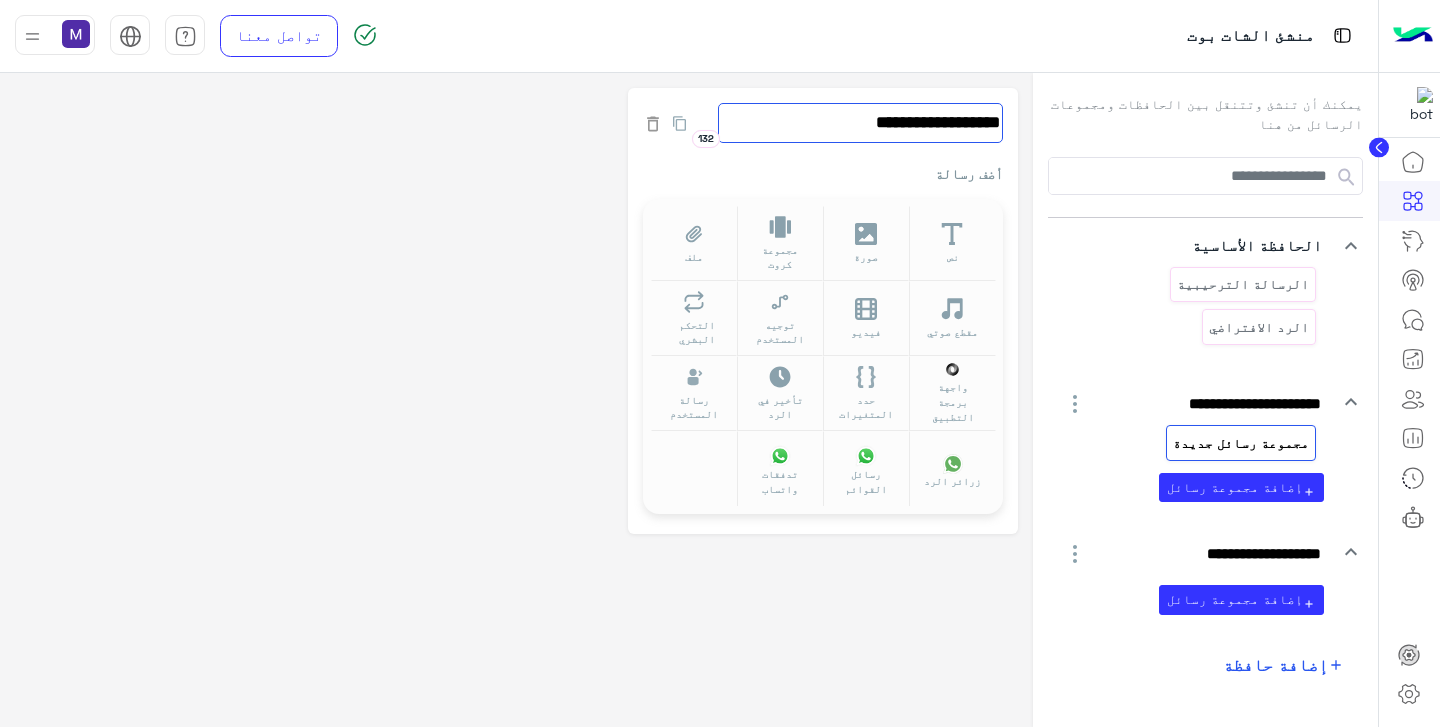click on "**********" 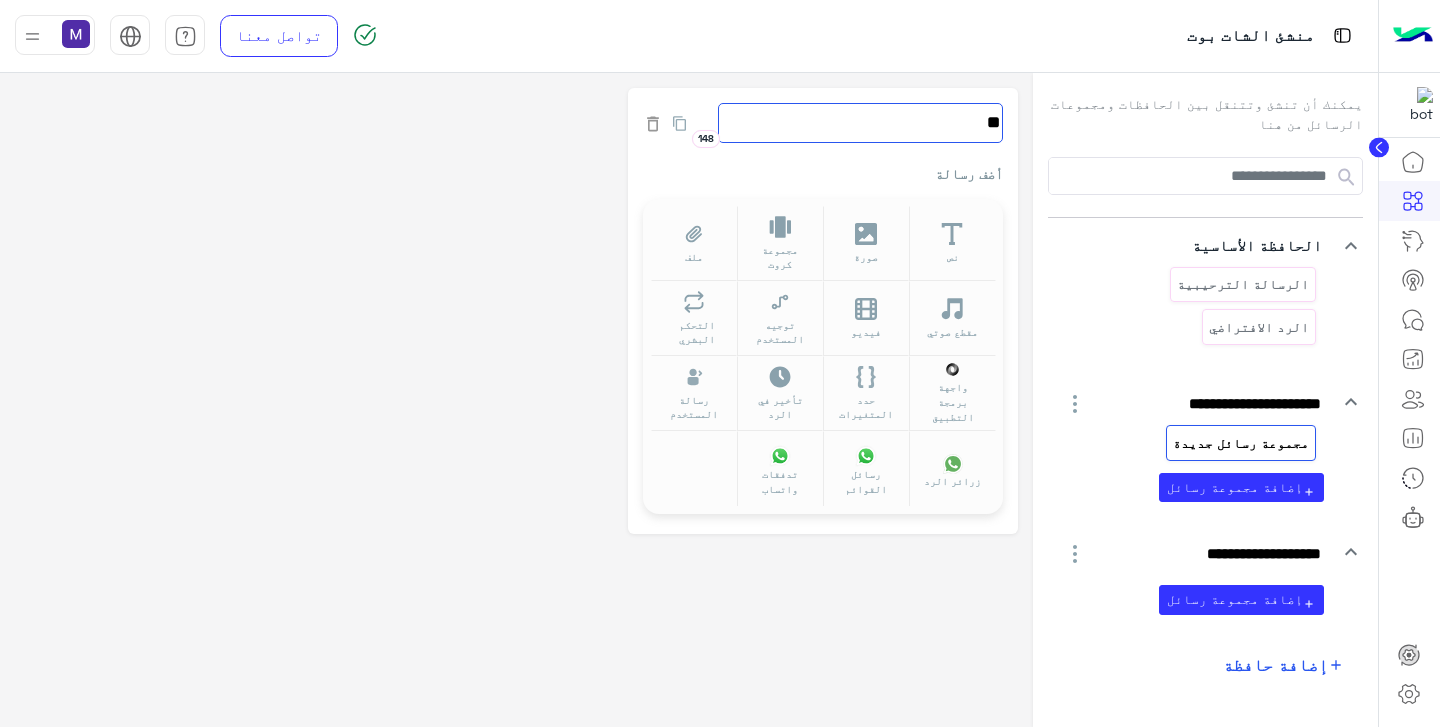 type on "*" 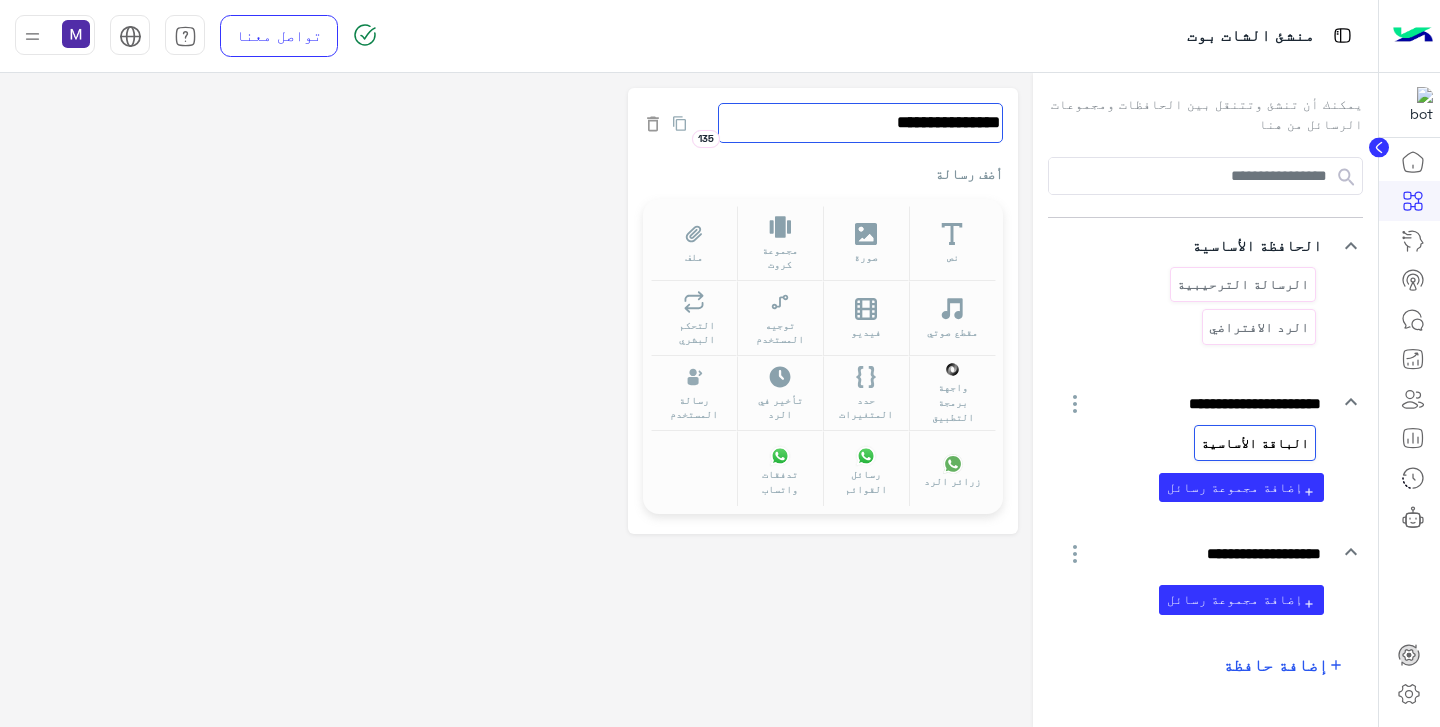 type on "**********" 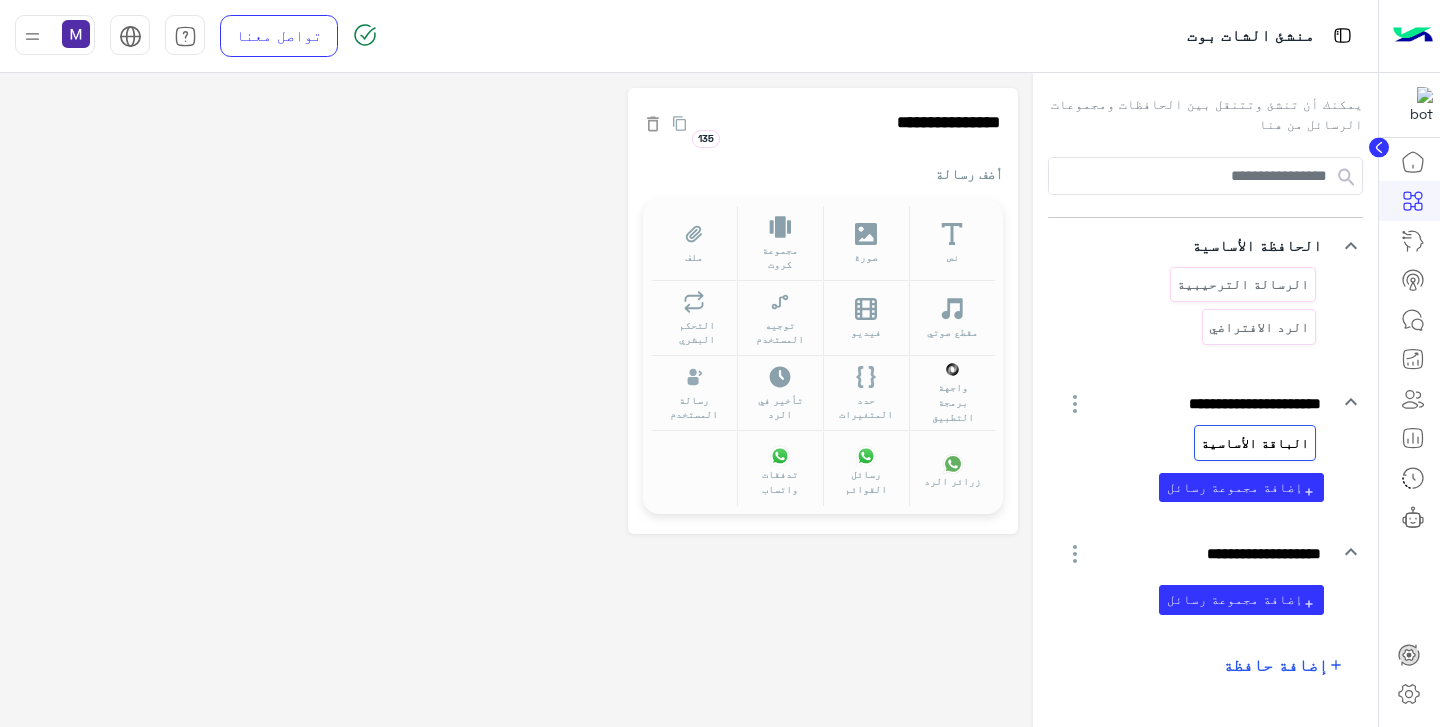 click on "أضف رسالة" 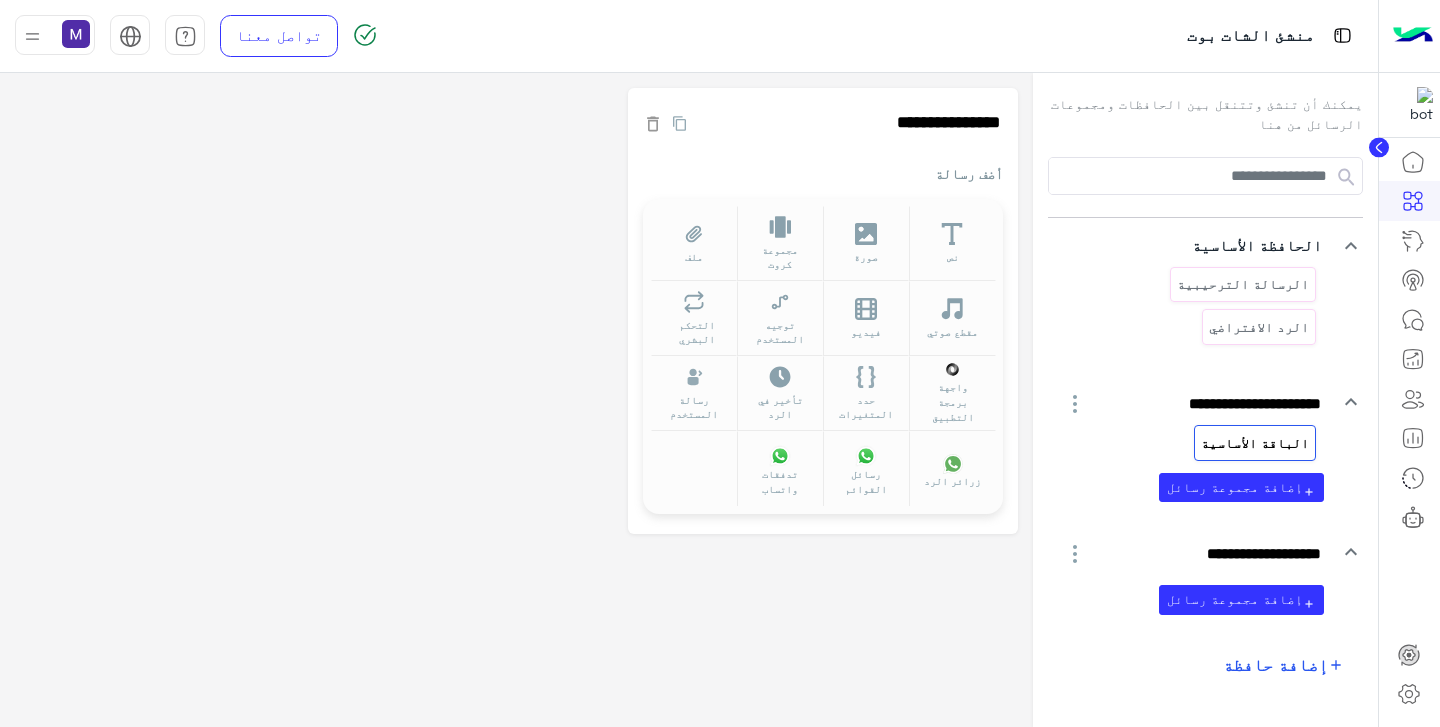 click on "أضف رسالة" 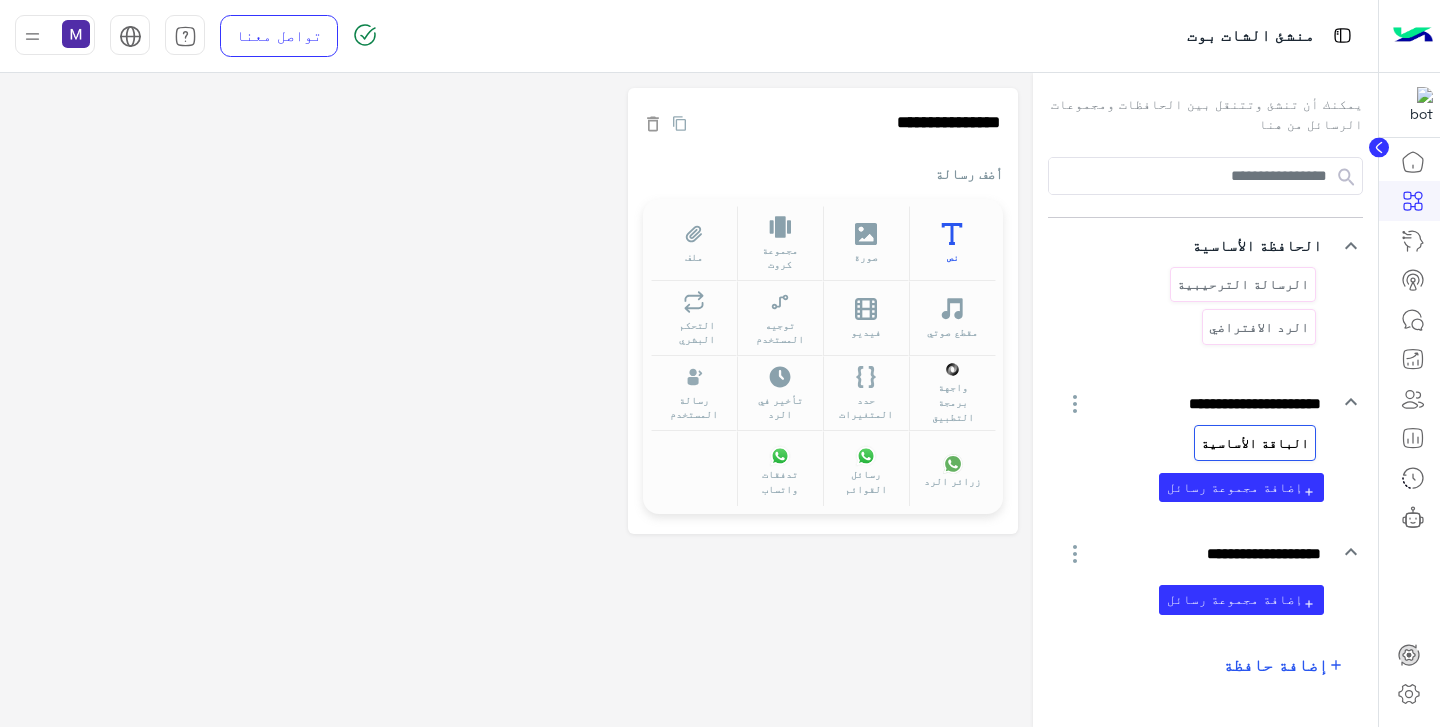 click on "نص" at bounding box center [952, 243] 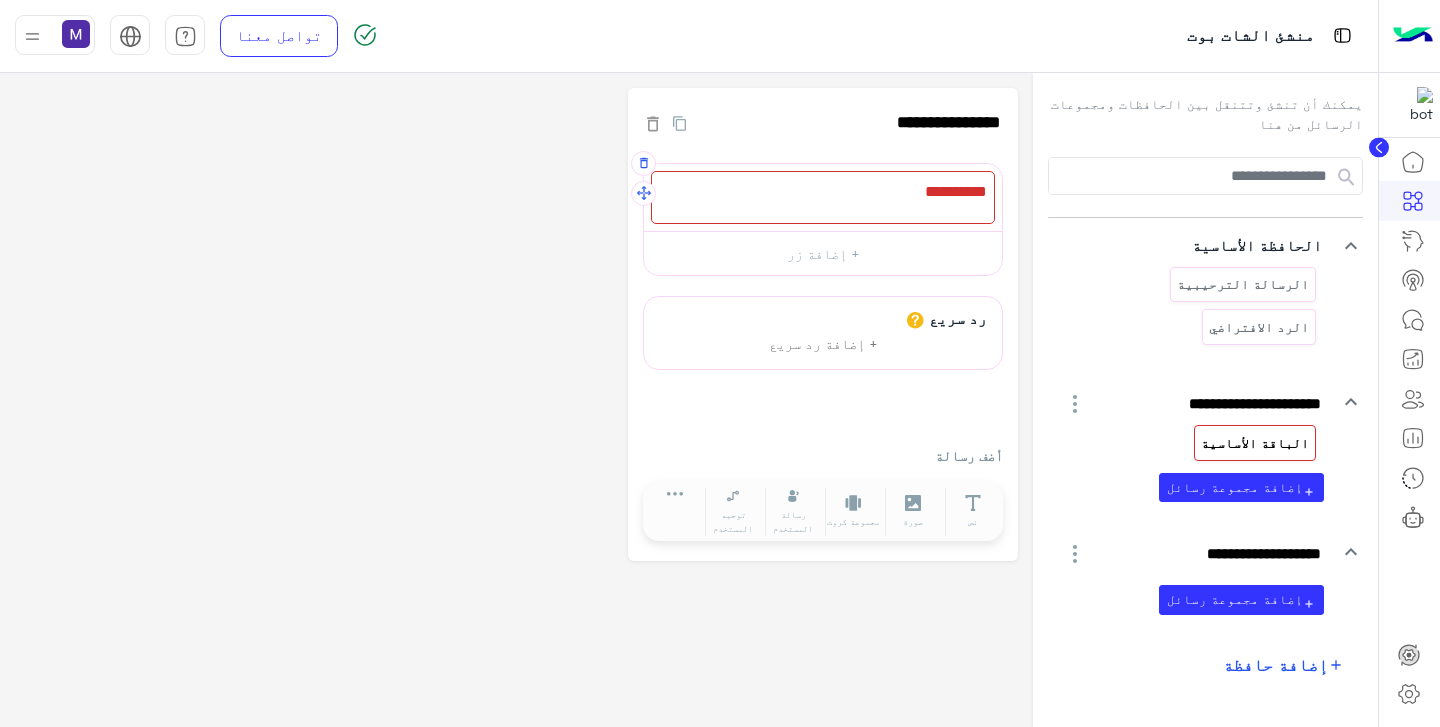 click at bounding box center [823, 197] 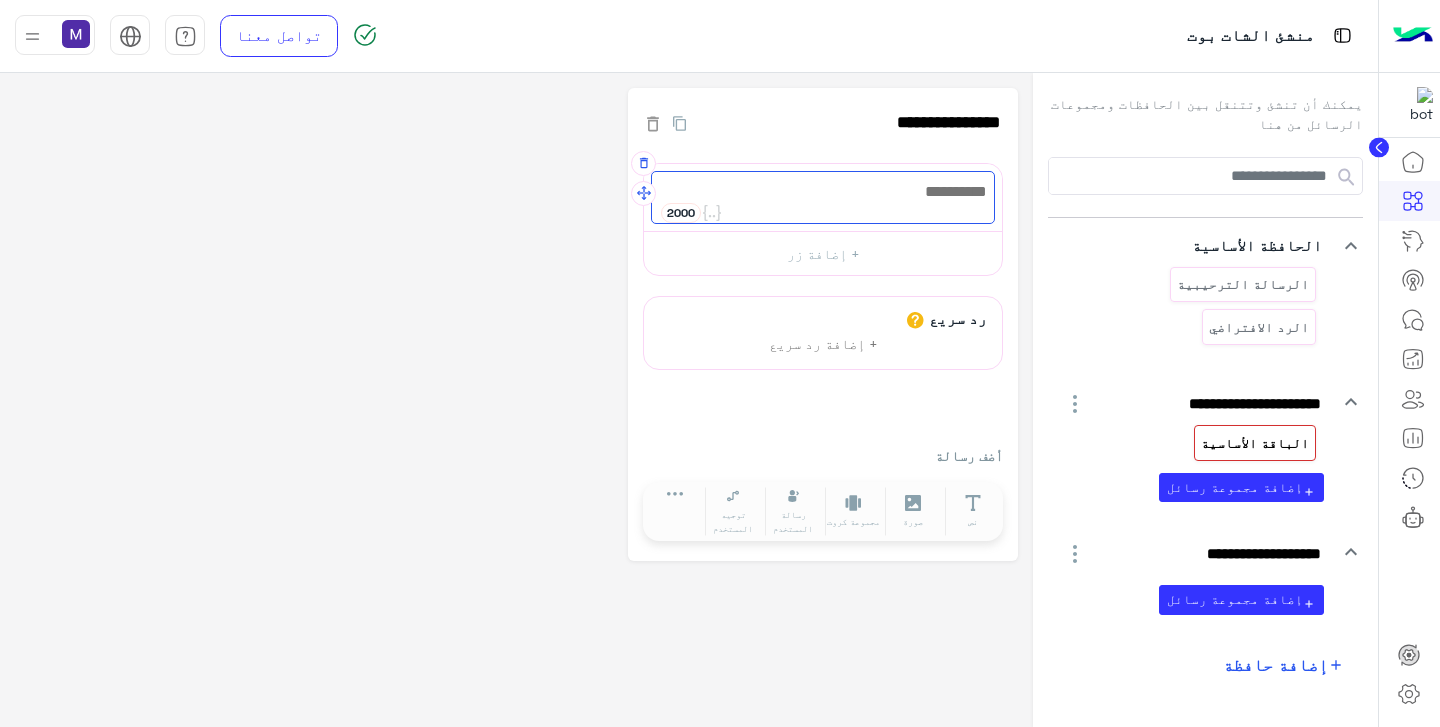 click at bounding box center [823, 197] 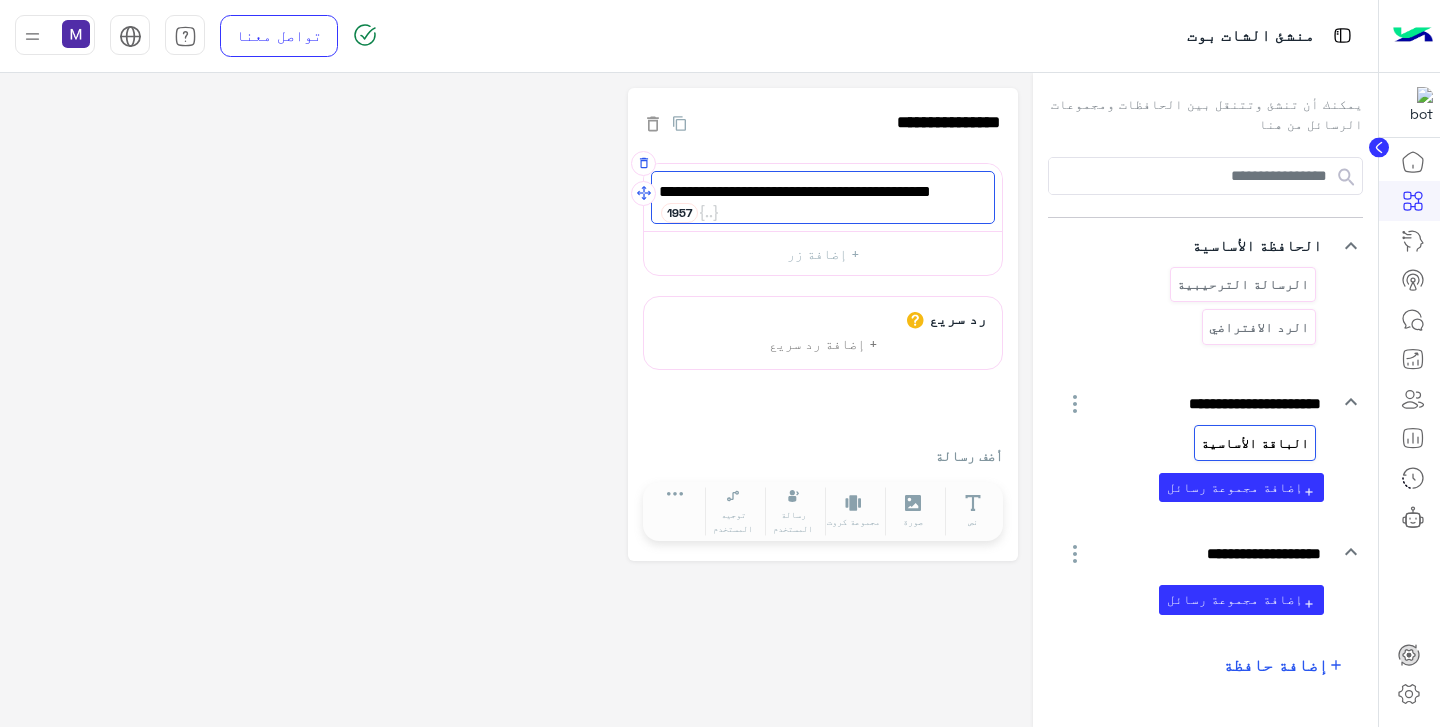 scroll, scrollTop: 4, scrollLeft: 0, axis: vertical 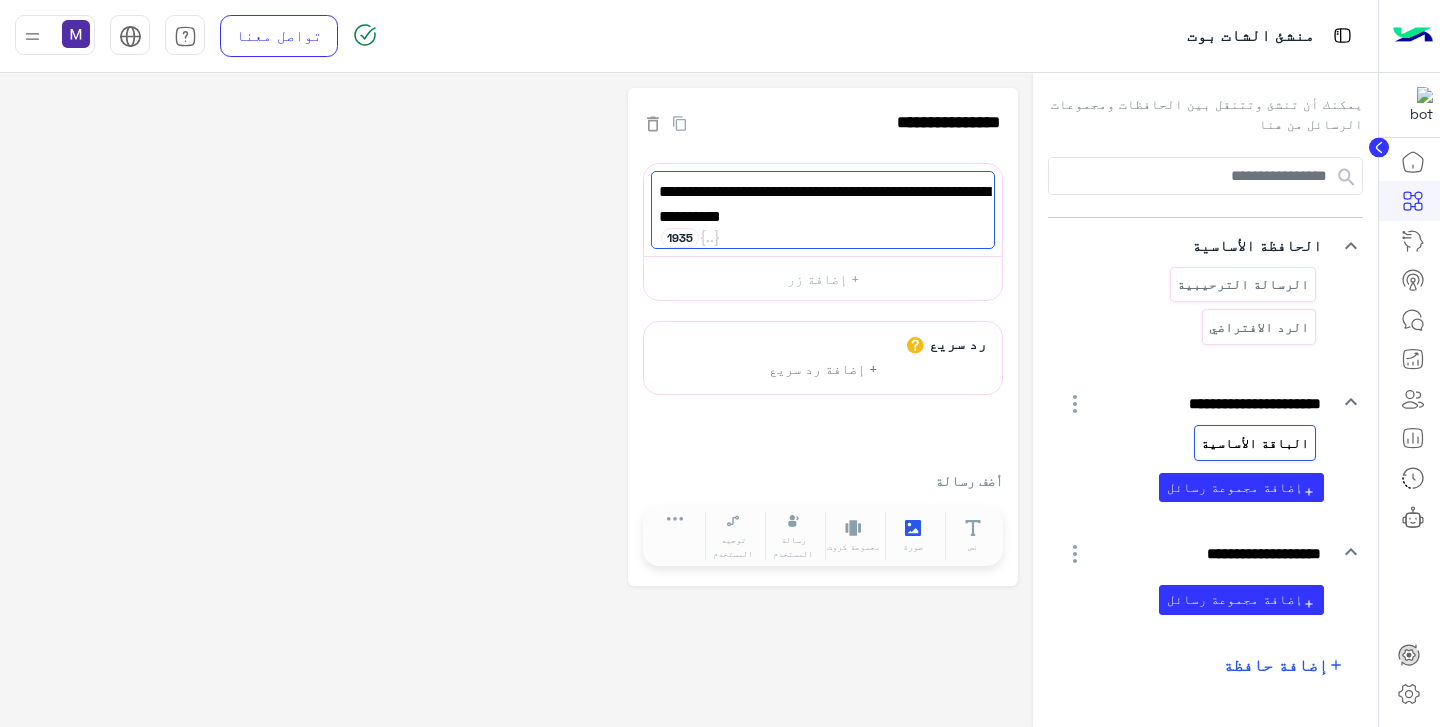 type on "**********" 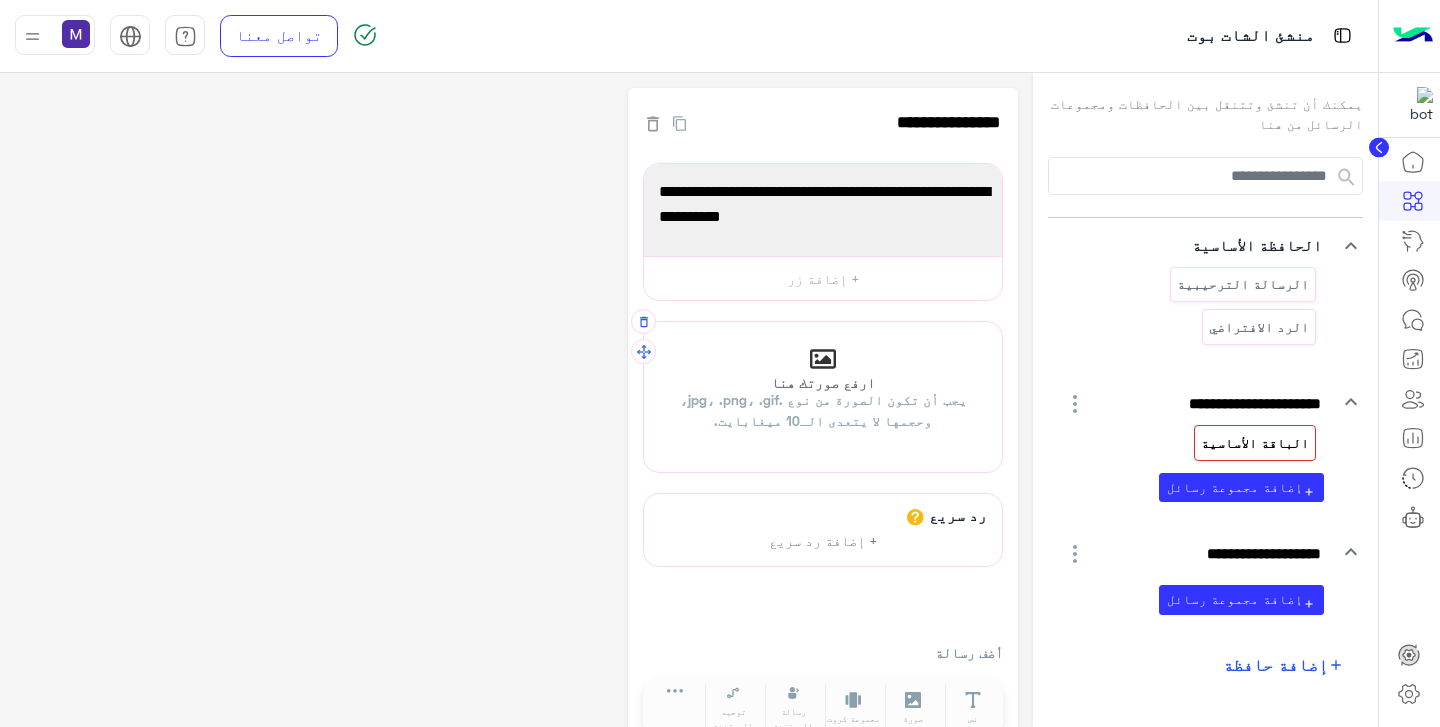 click on "ارفع صورتك هنا  يجب أن تكون الصورة من نوع .jpg، .png، .gif، وحجمها لا يتعدى الـ10 ميغابايت." at bounding box center (823, 397) 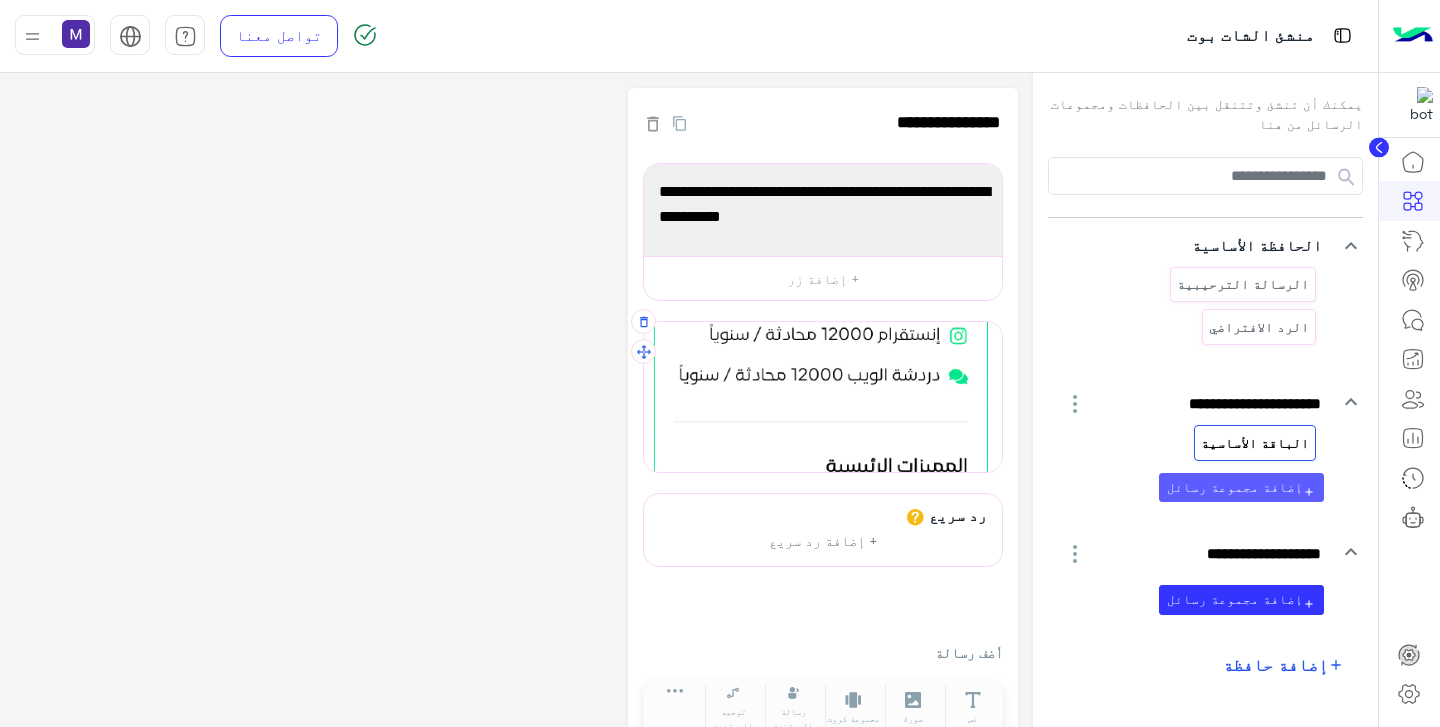 click on "add  إضافة مجموعة رسائل" at bounding box center [1241, 487] 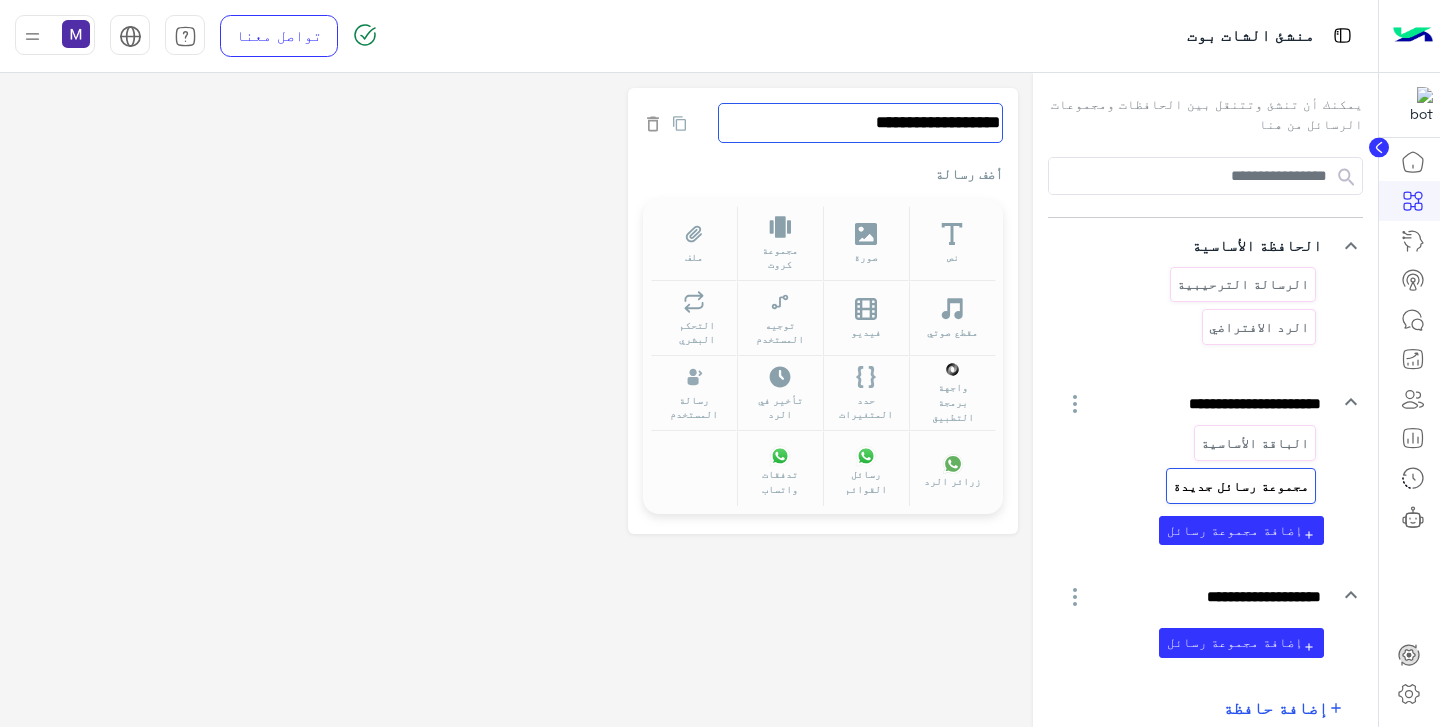 click on "**********" 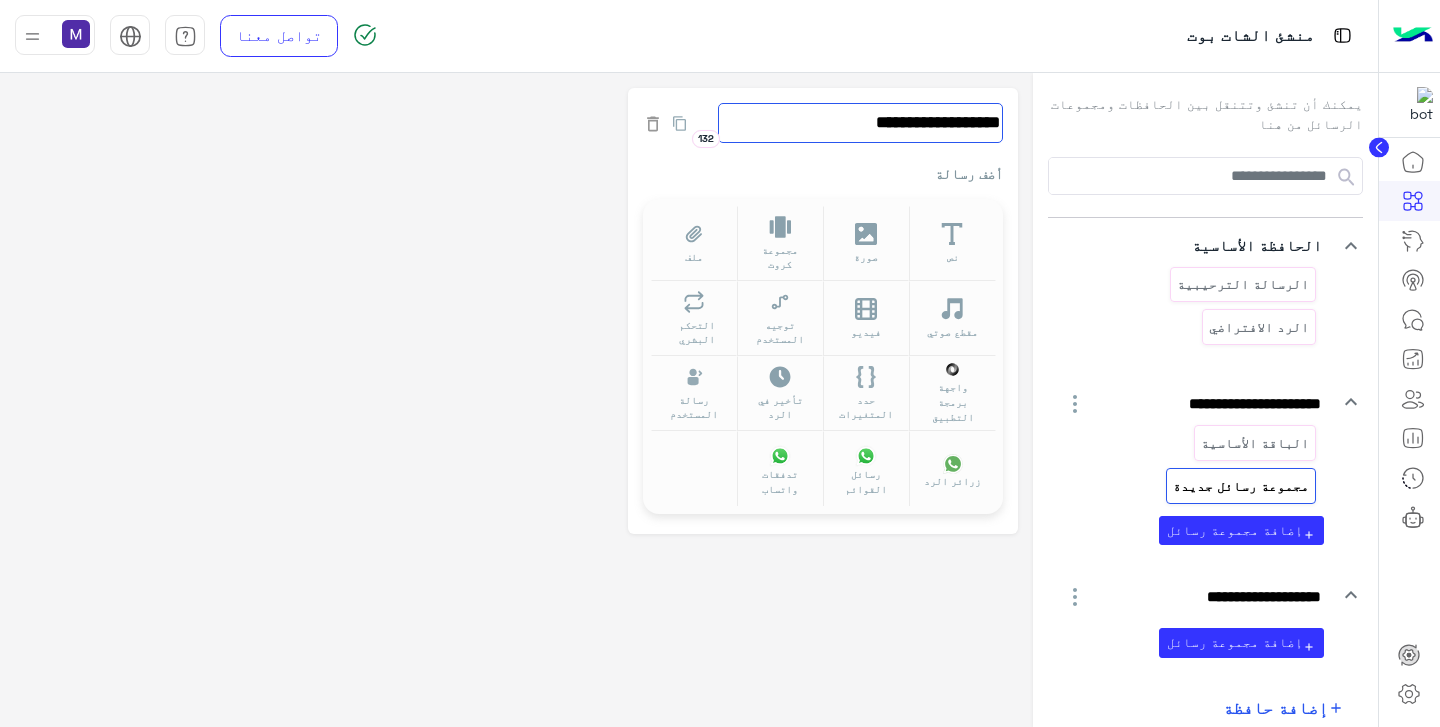 click on "**********" 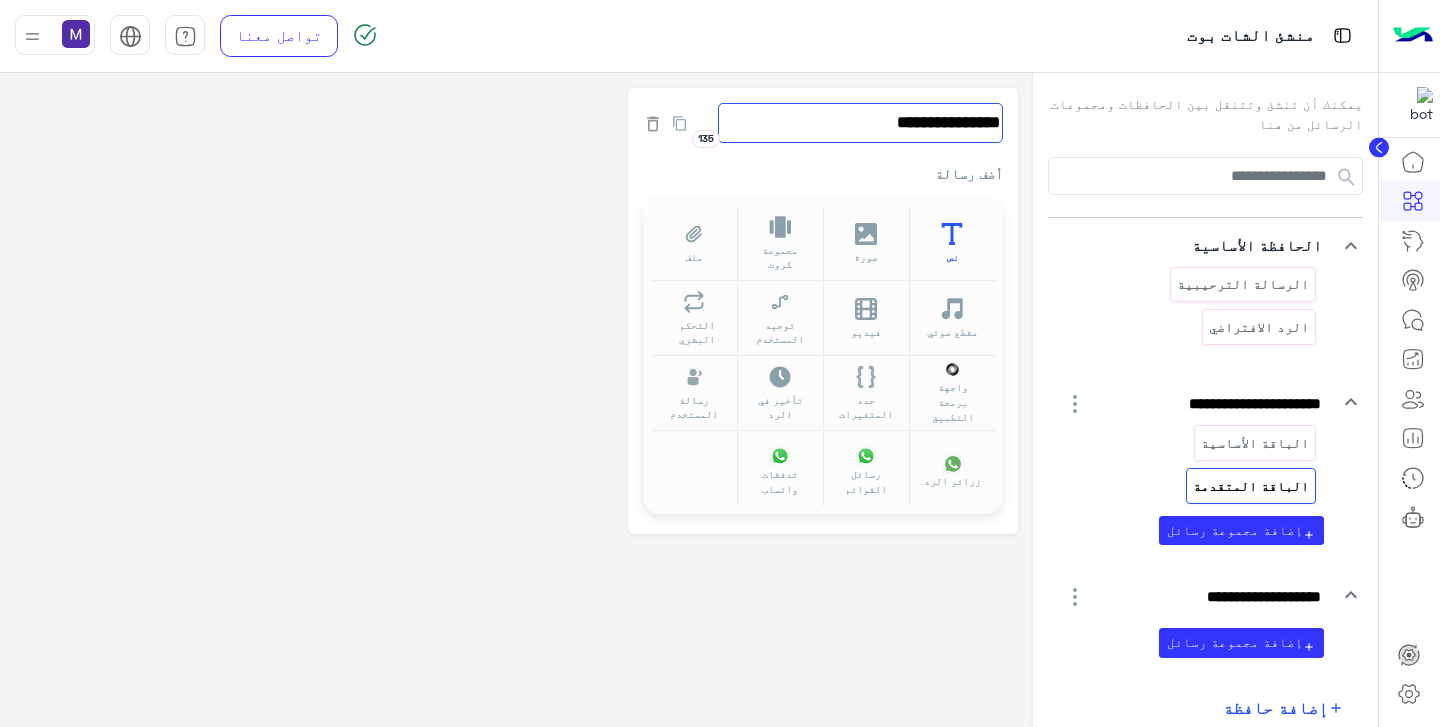 type on "**********" 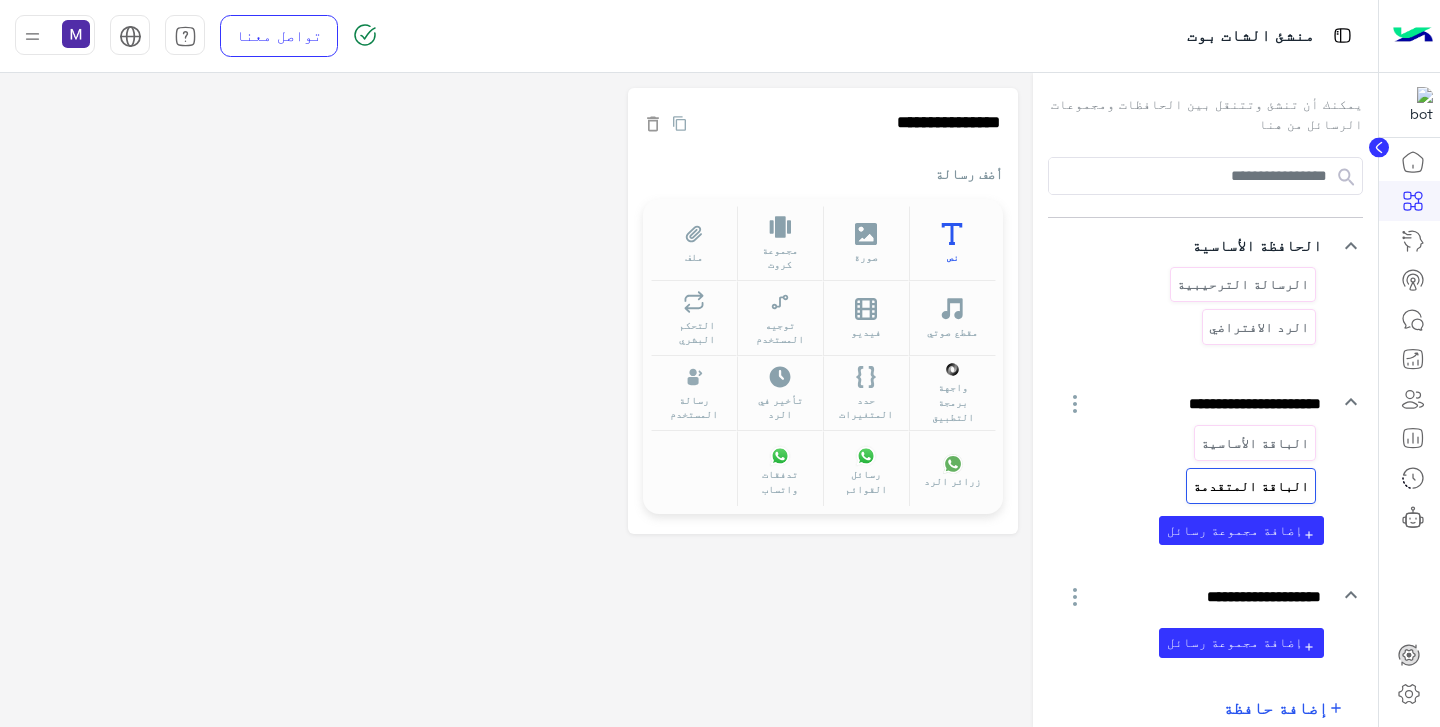 click on "نص" at bounding box center (952, 243) 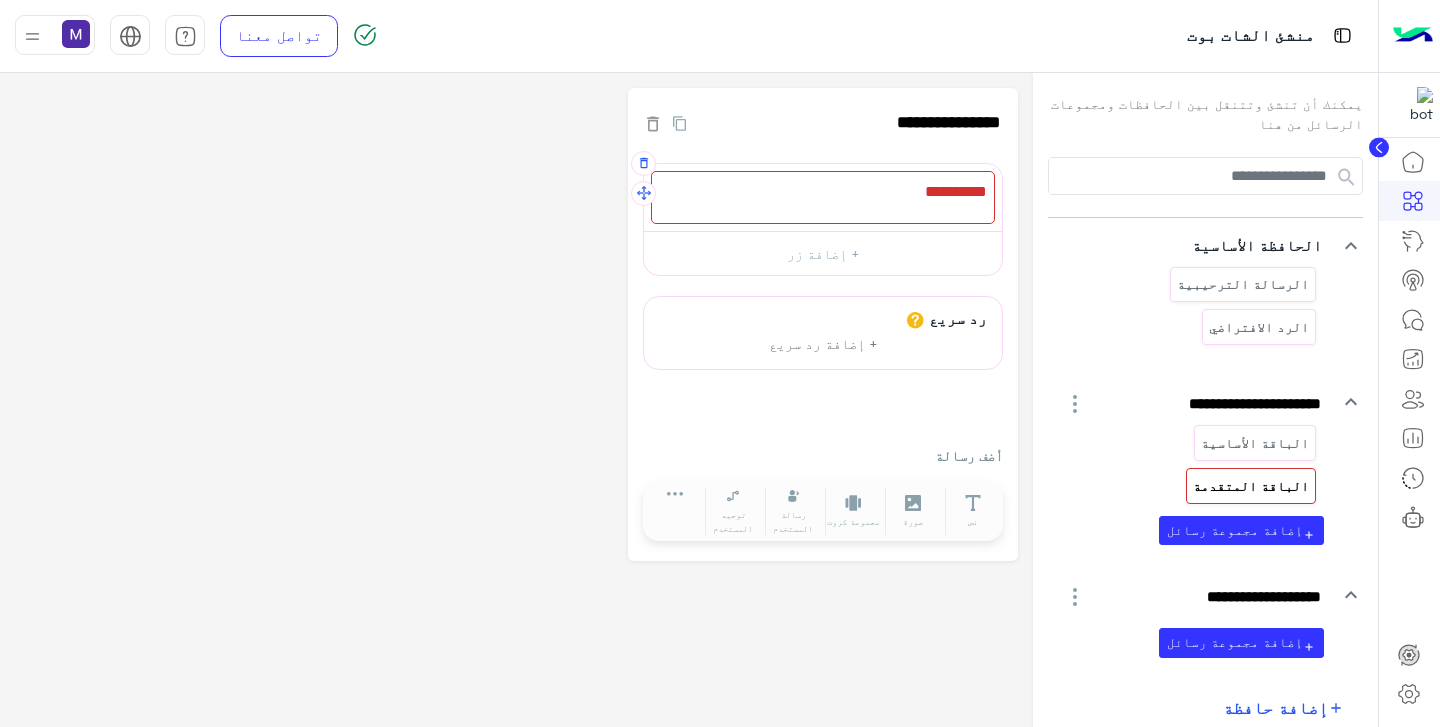 click at bounding box center [823, 197] 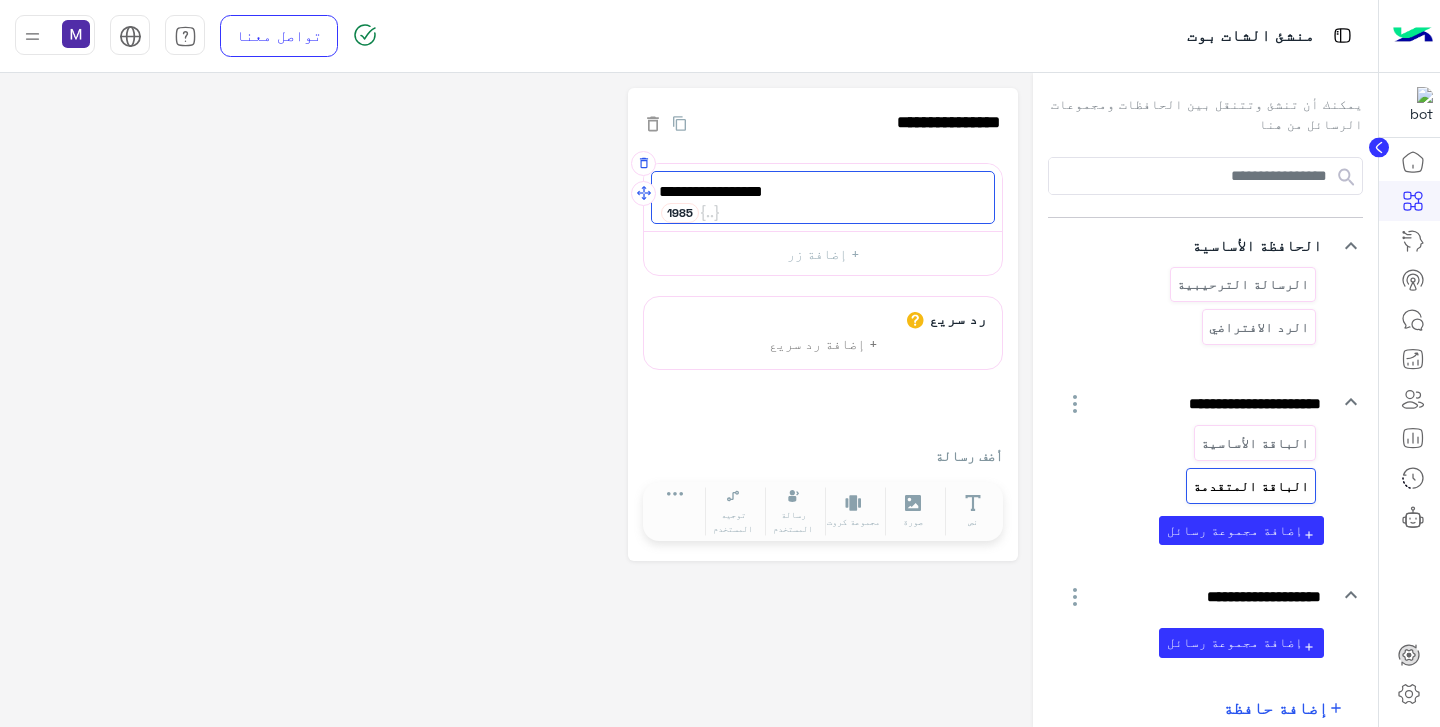 scroll, scrollTop: 0, scrollLeft: 0, axis: both 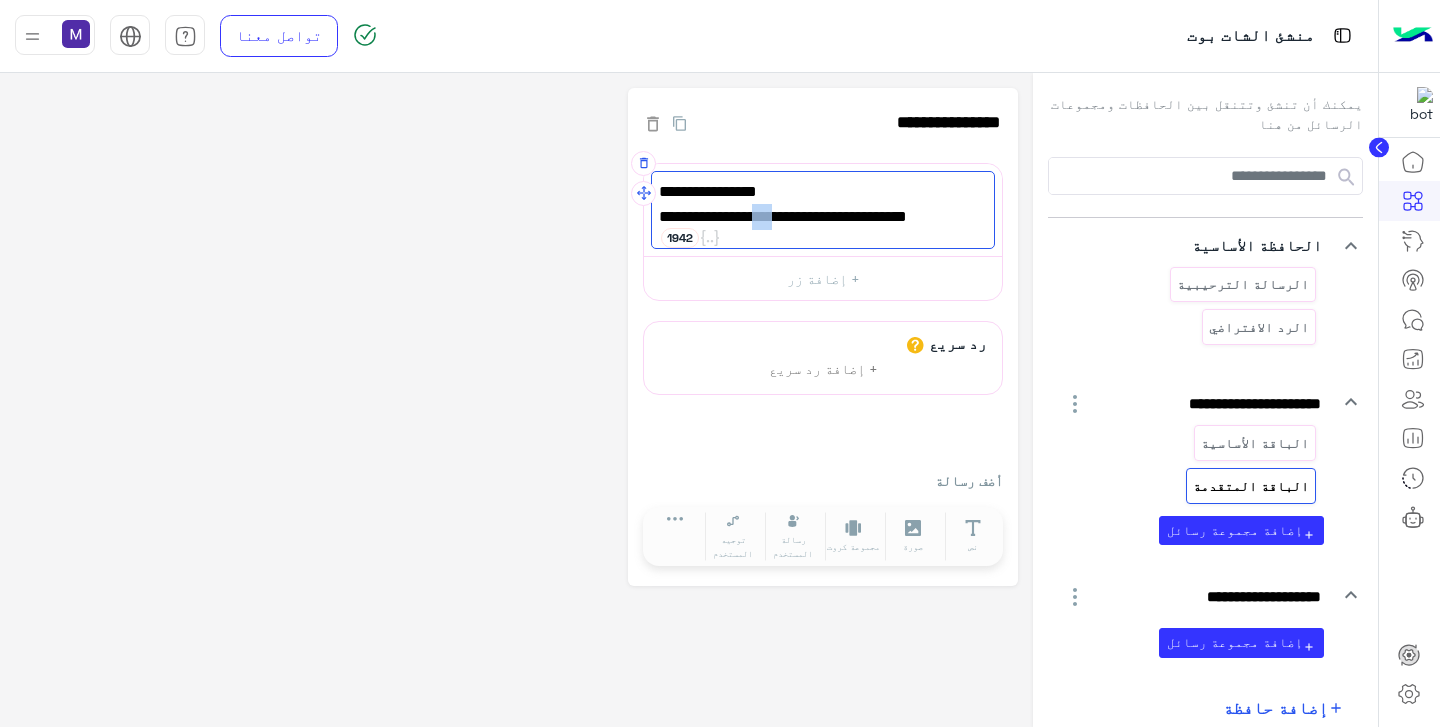 click on "مناسبة للأعمال والشركات المتوسطة الحجم ال" at bounding box center (823, 229) 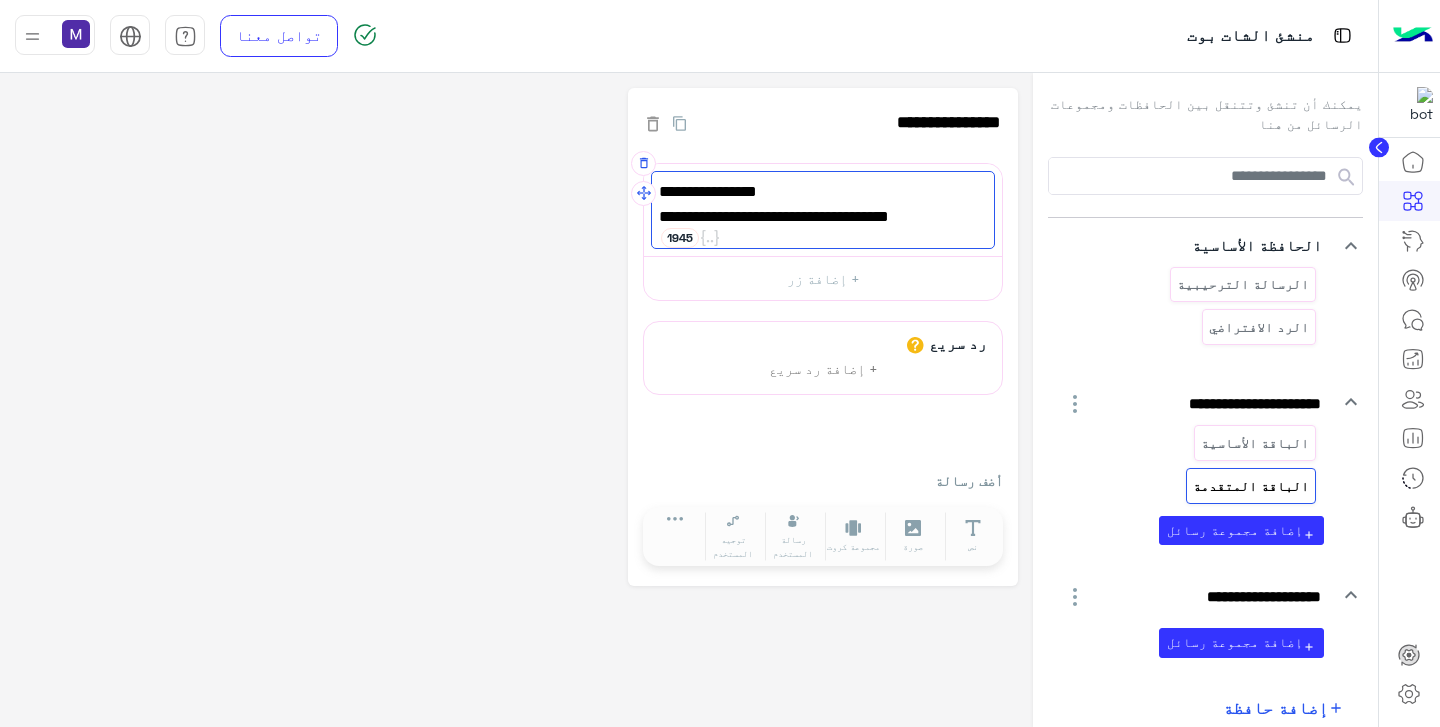 type on "**********" 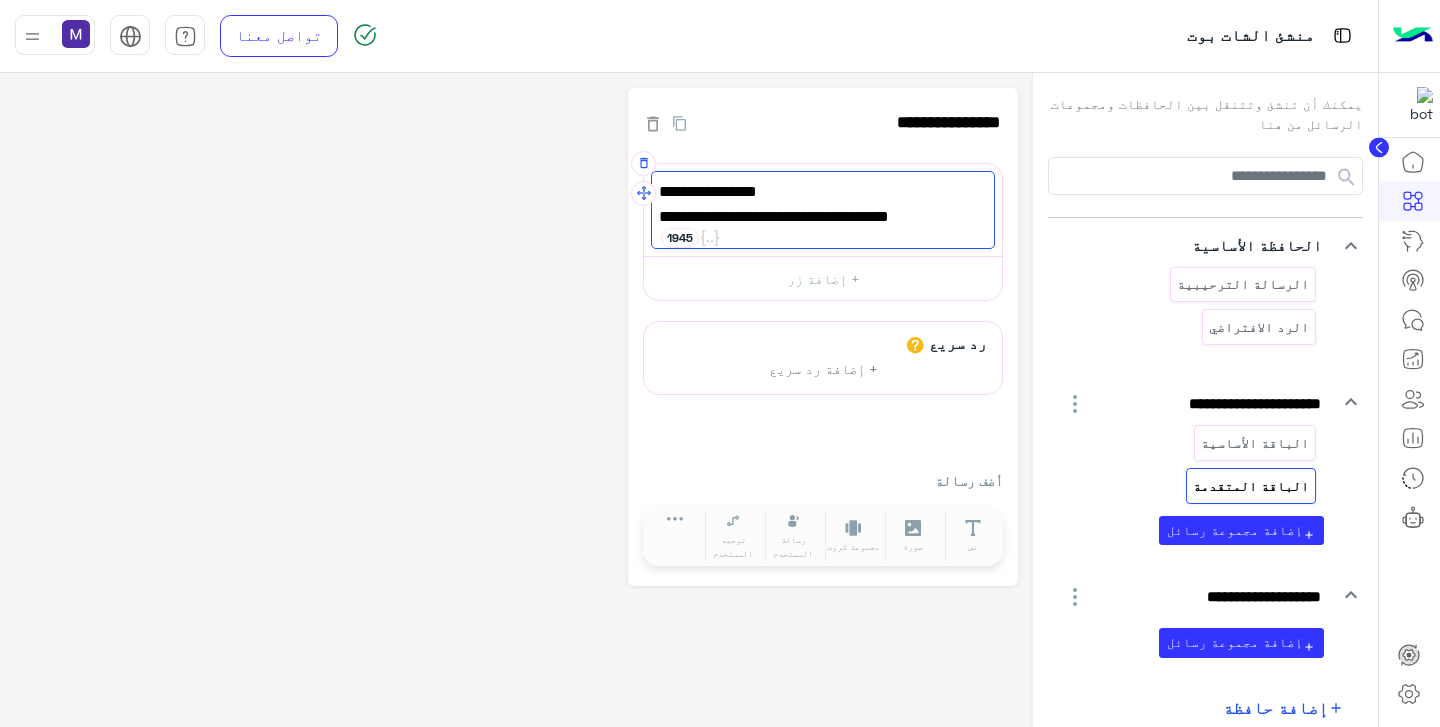 click on "مناسبة للأعمال والشركاتمتوسطة الحجم ال" at bounding box center (823, 229) 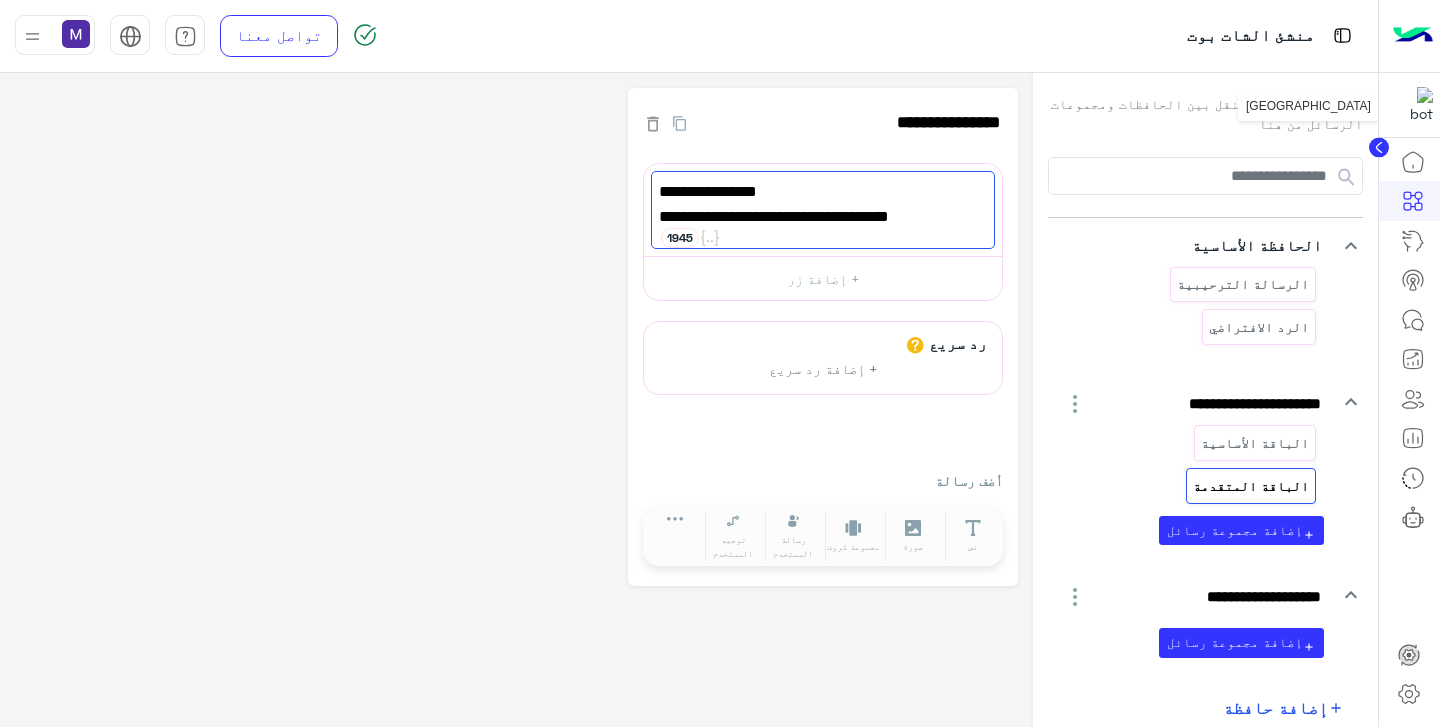 click 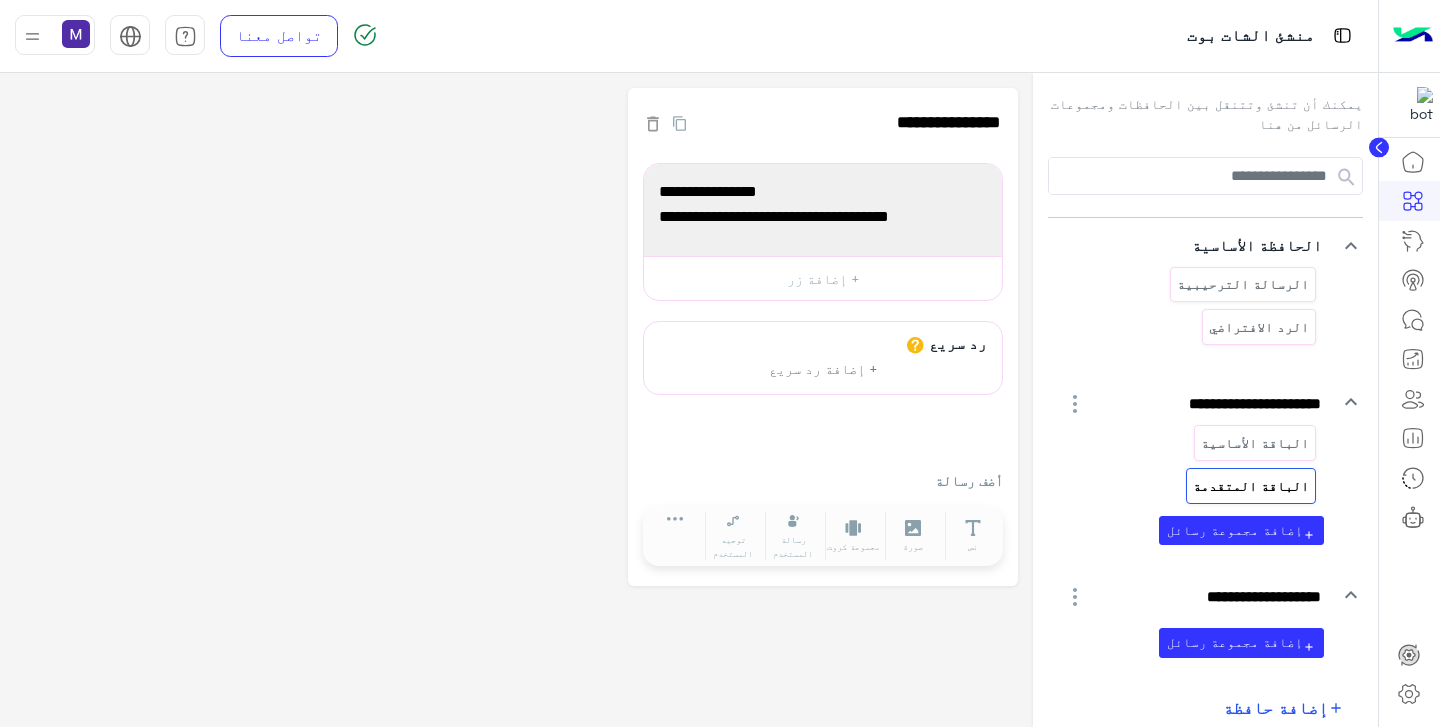 click 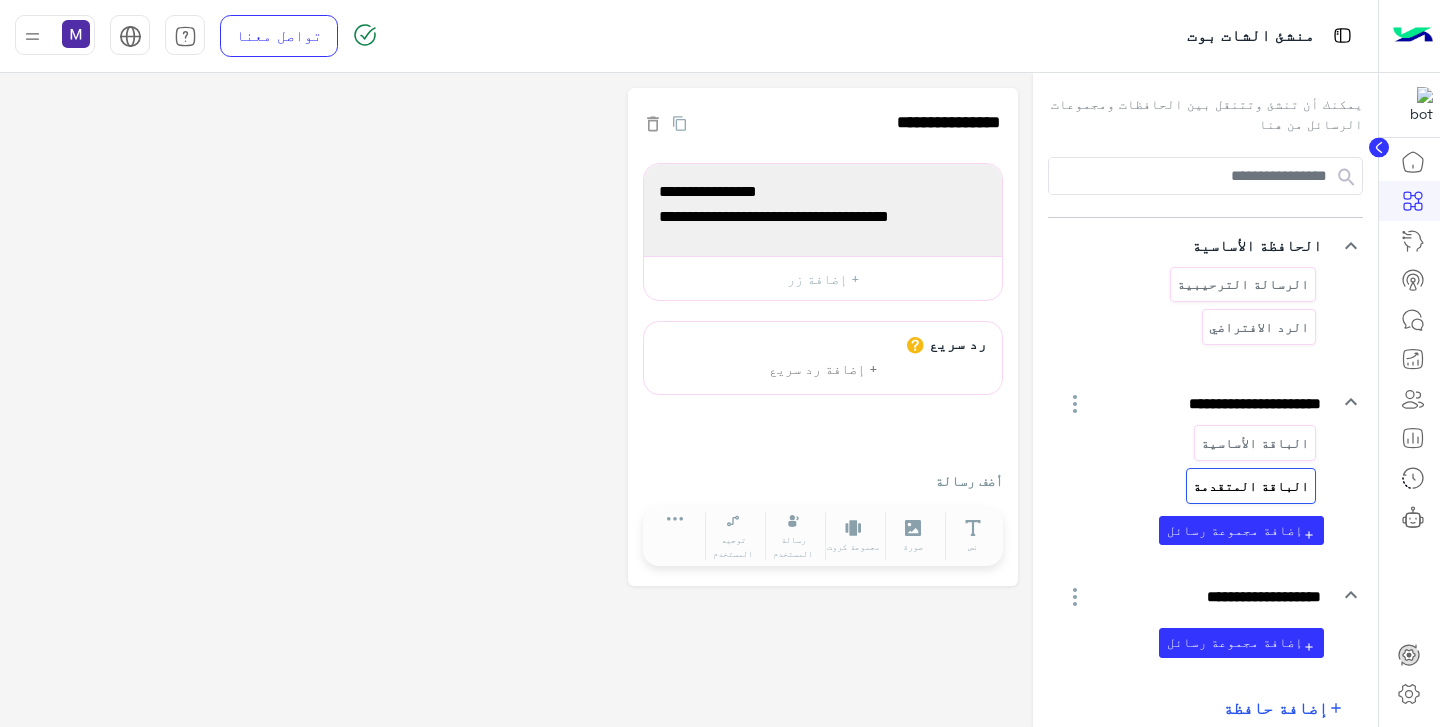 click 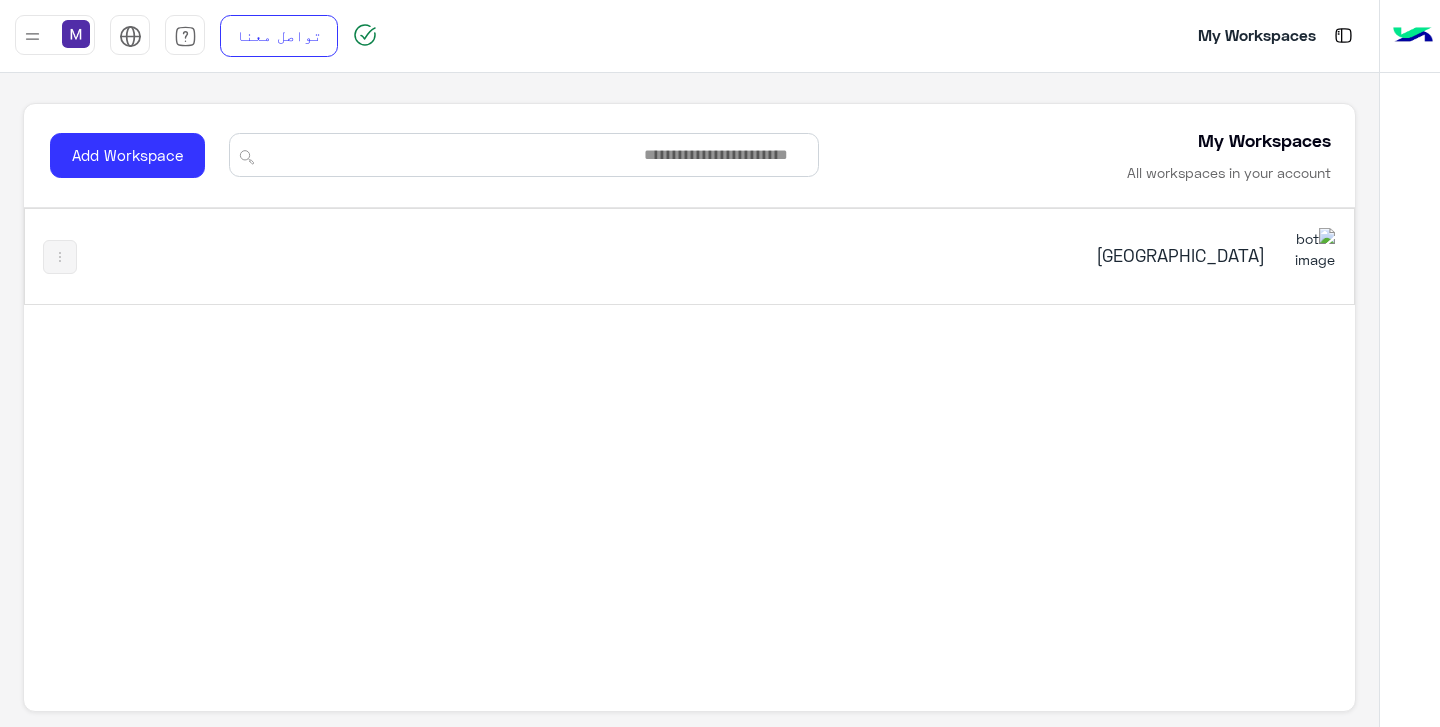 click on "[GEOGRAPHIC_DATA]" at bounding box center [1032, 255] 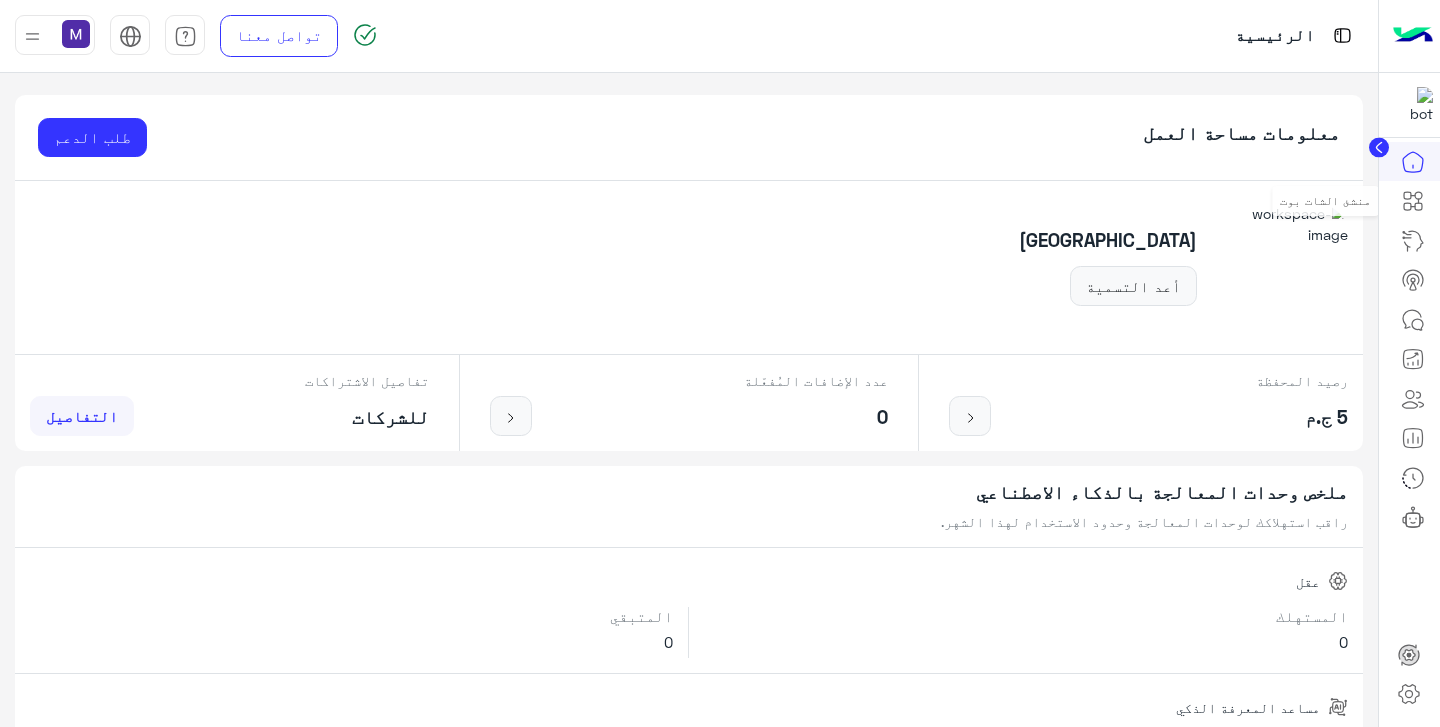 click 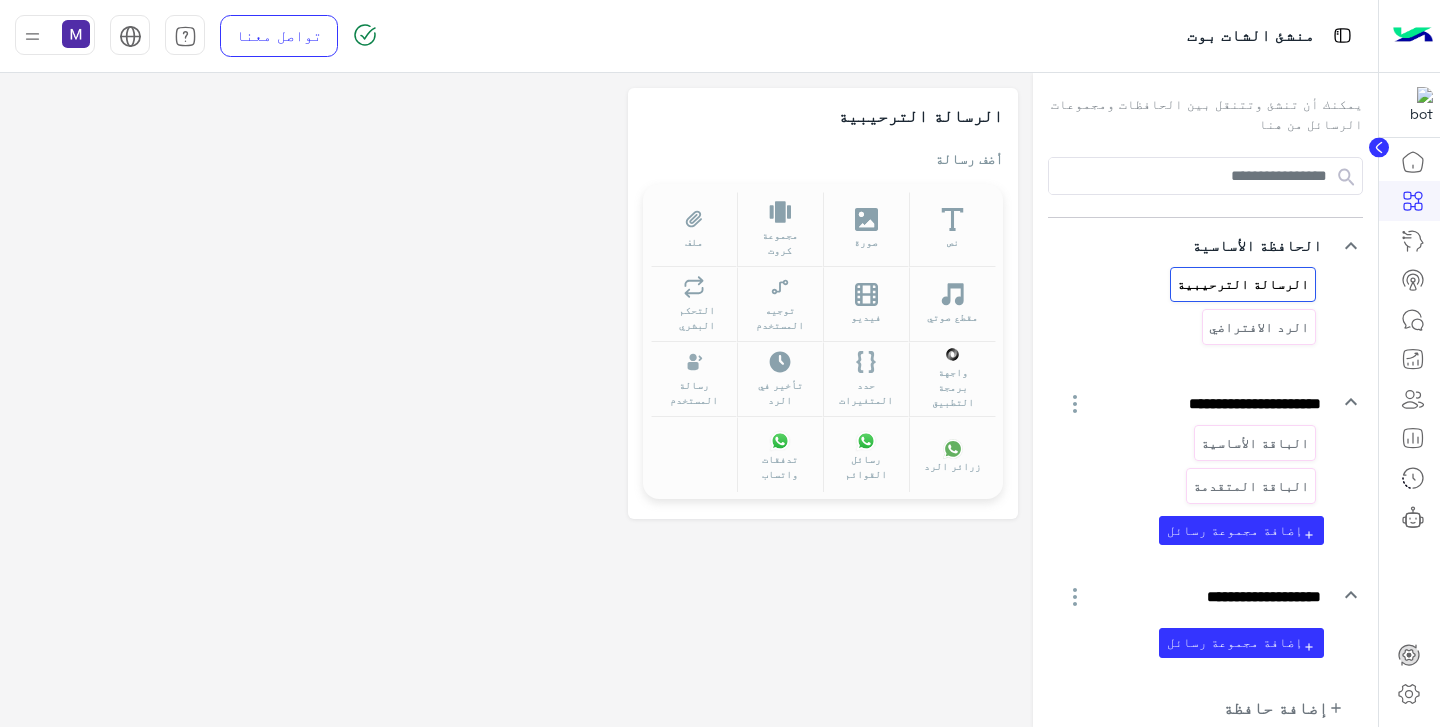 click 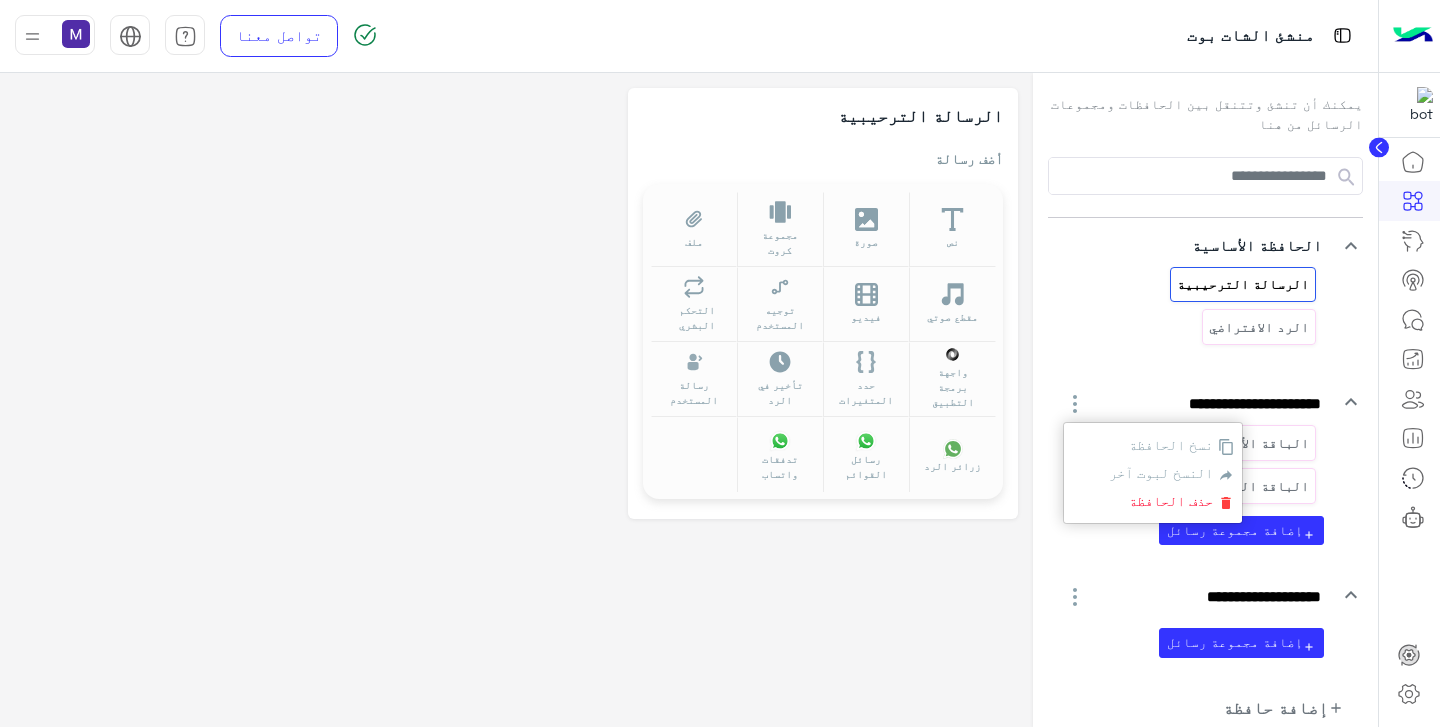 click on "نسخ الحافظة النسخ لبوت آخر حذف الحافظة" at bounding box center [1153, 473] 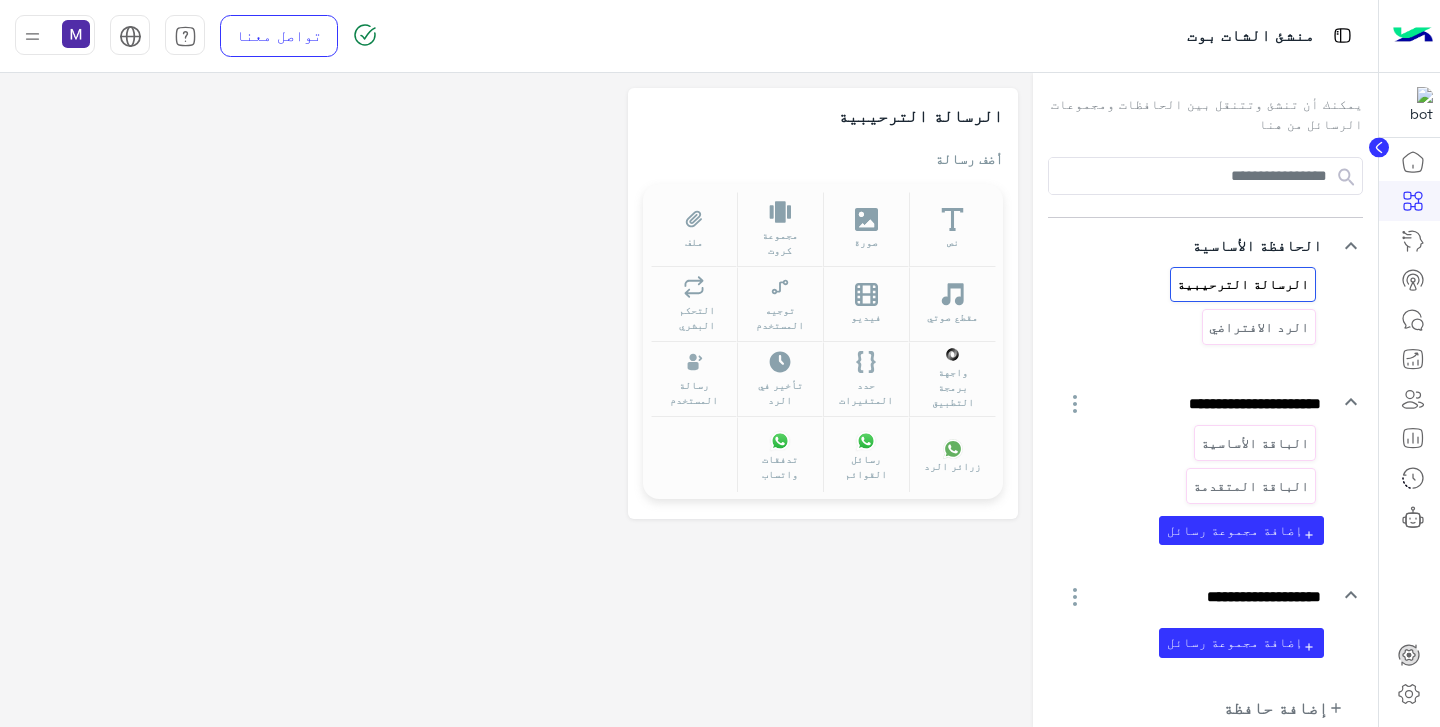 click 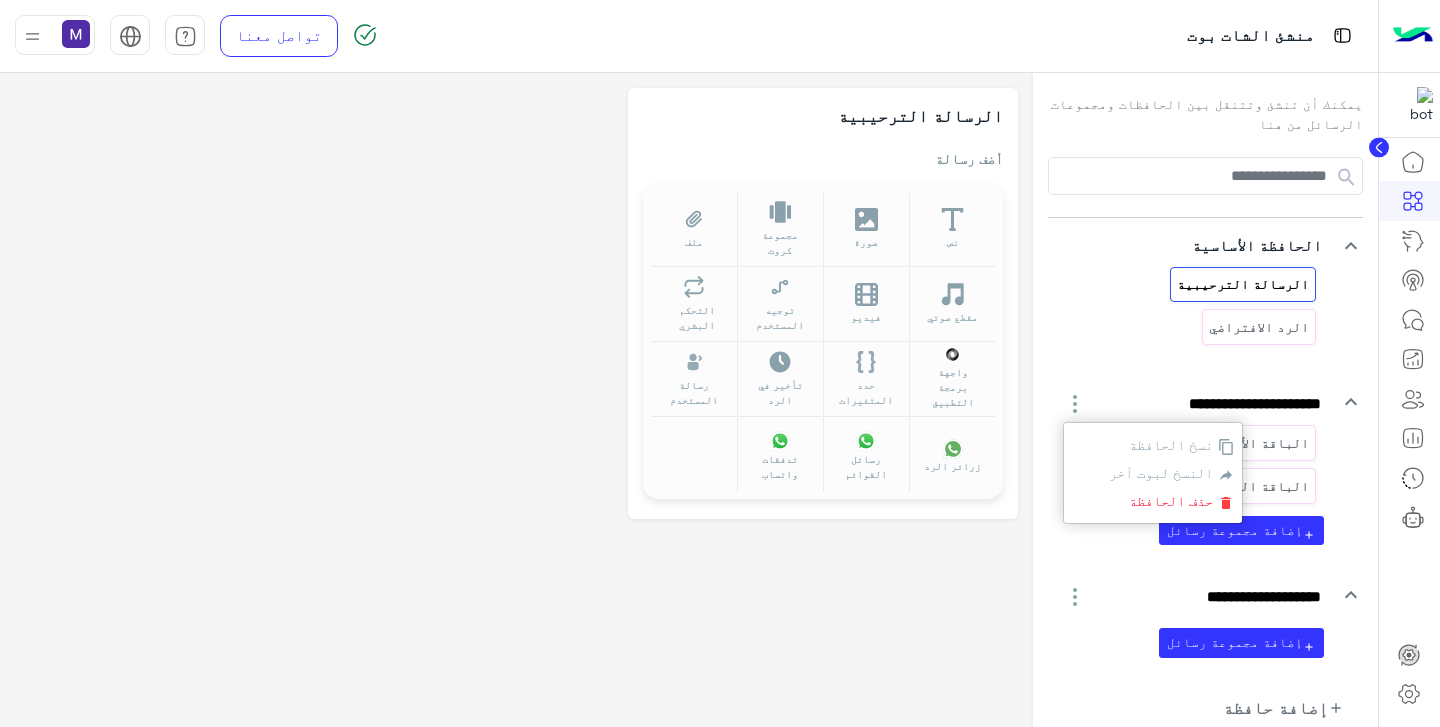 click on "حذف الحافظة" at bounding box center [1173, 500] 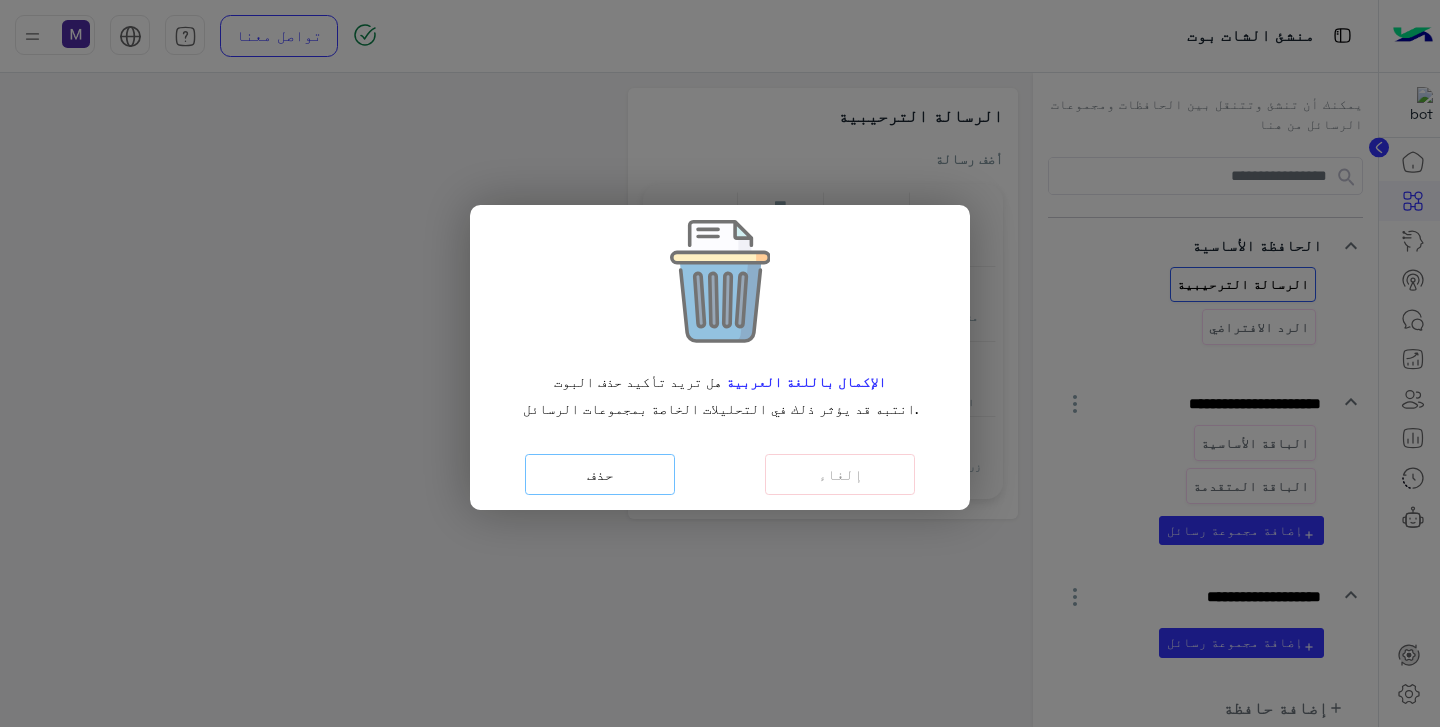 click on "حذف" 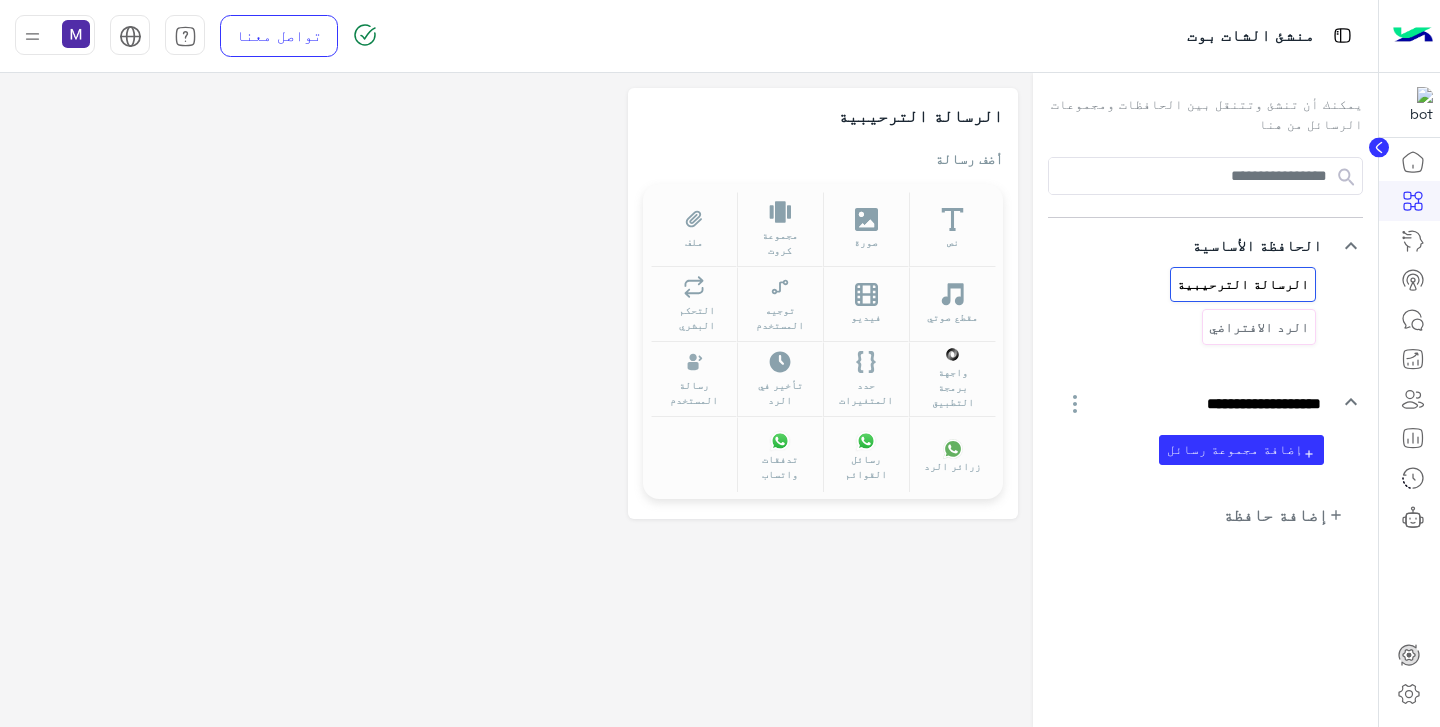 click 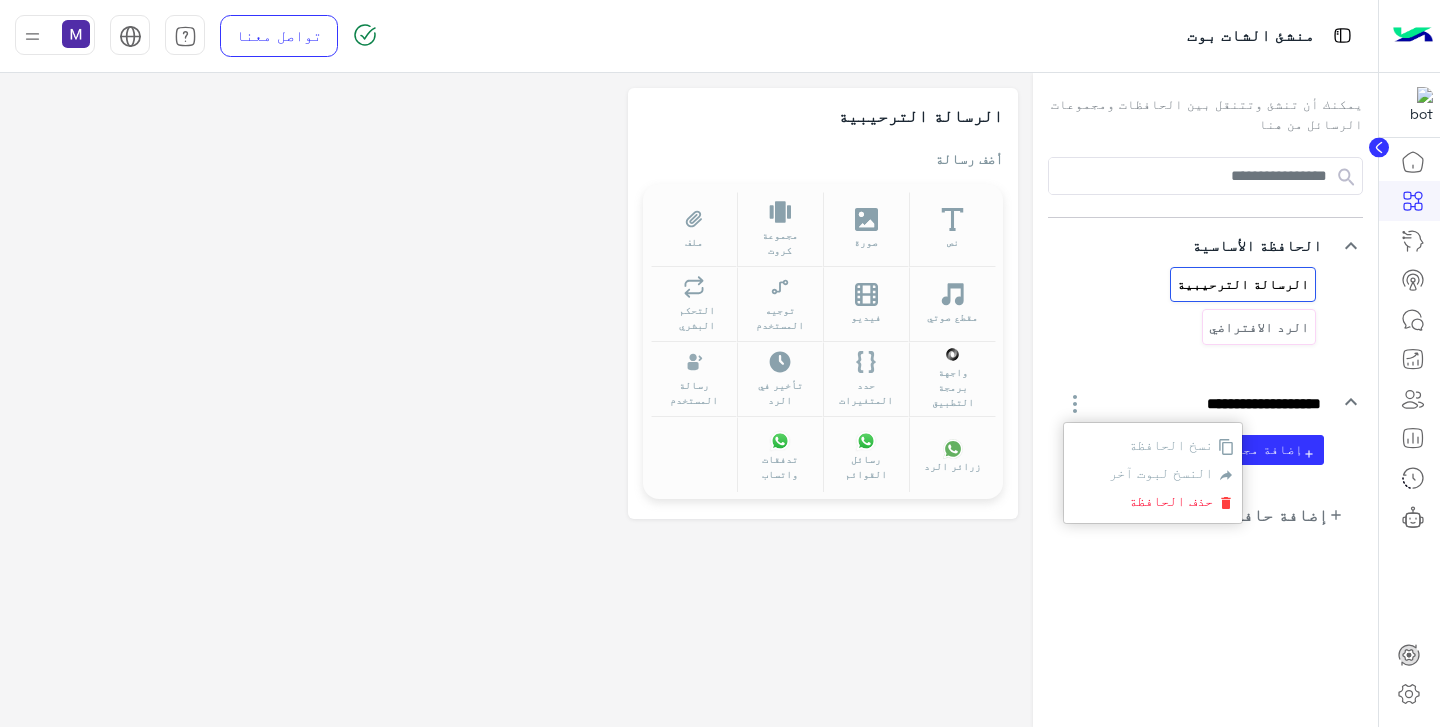 click on "نسخ الحافظة النسخ لبوت آخر حذف الحافظة" at bounding box center (1153, 473) 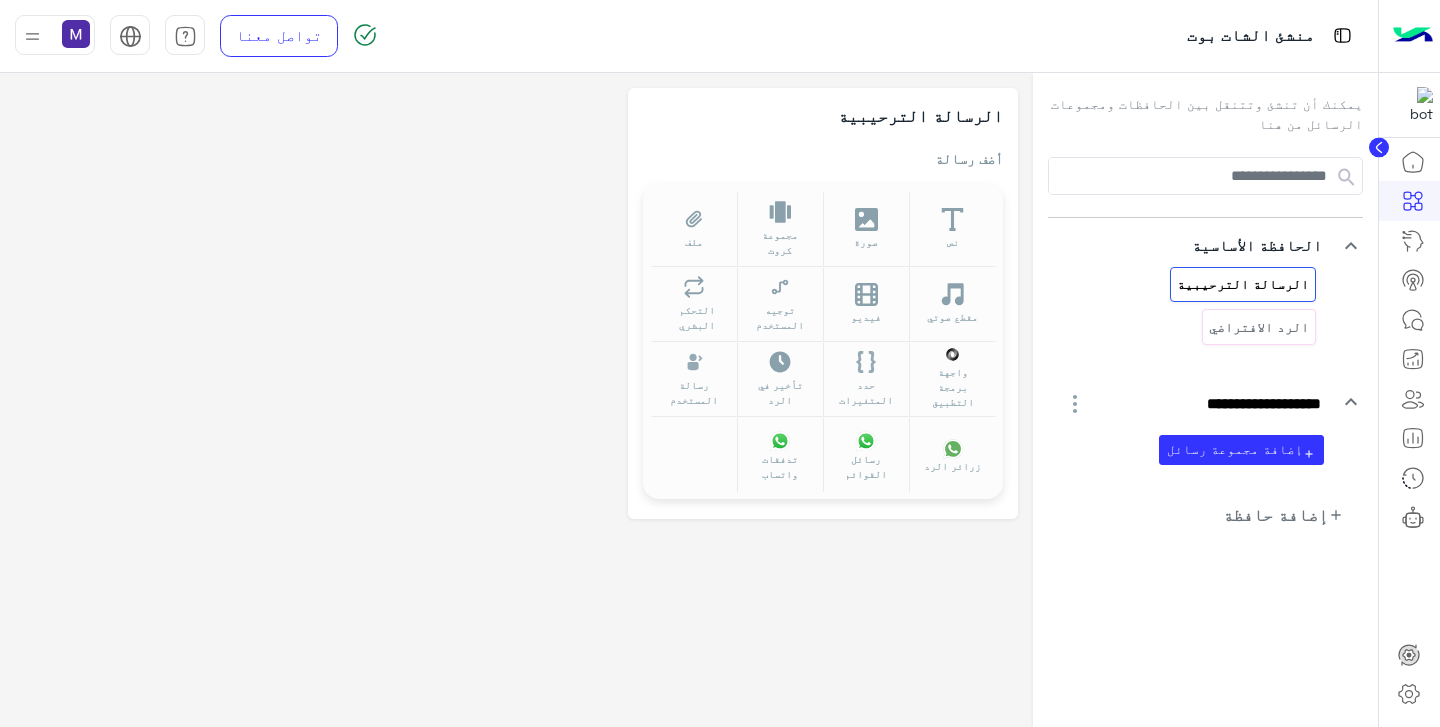 click 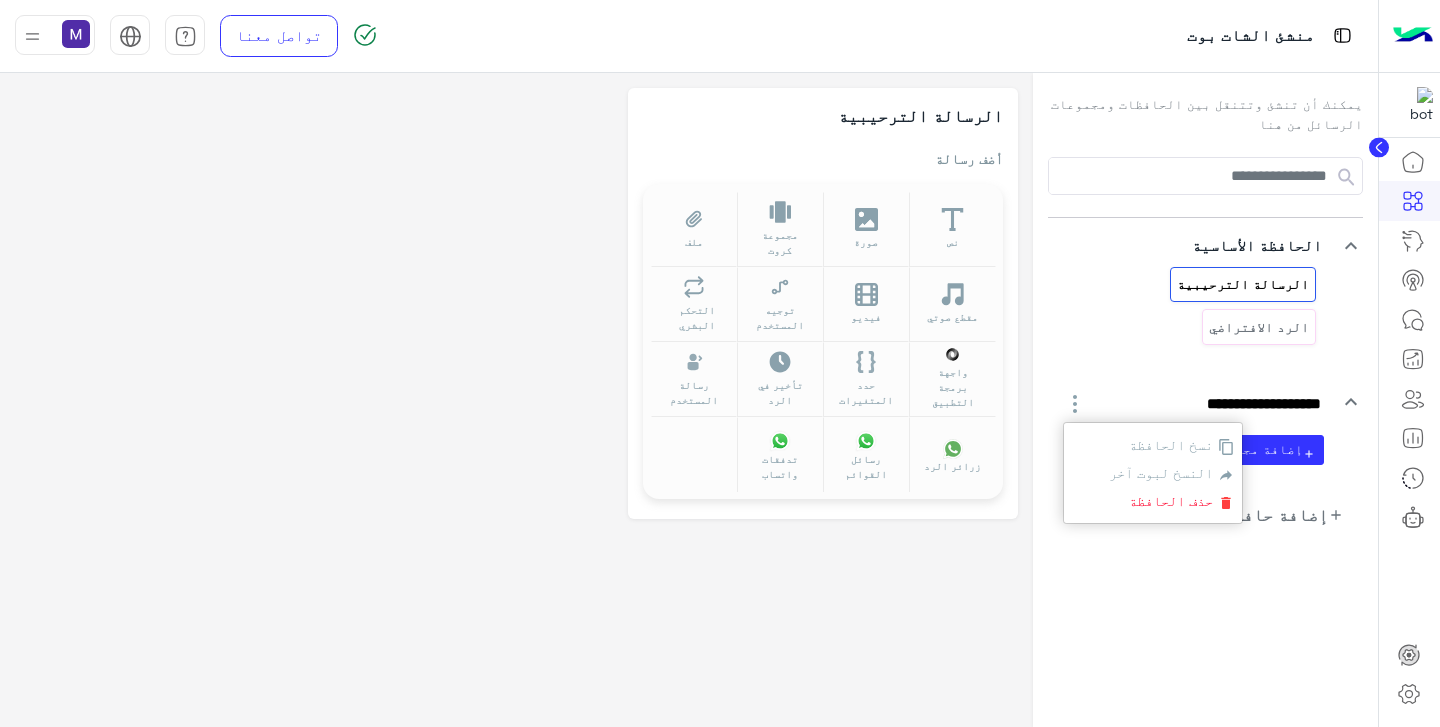 click on "حذف الحافظة" at bounding box center (1173, 500) 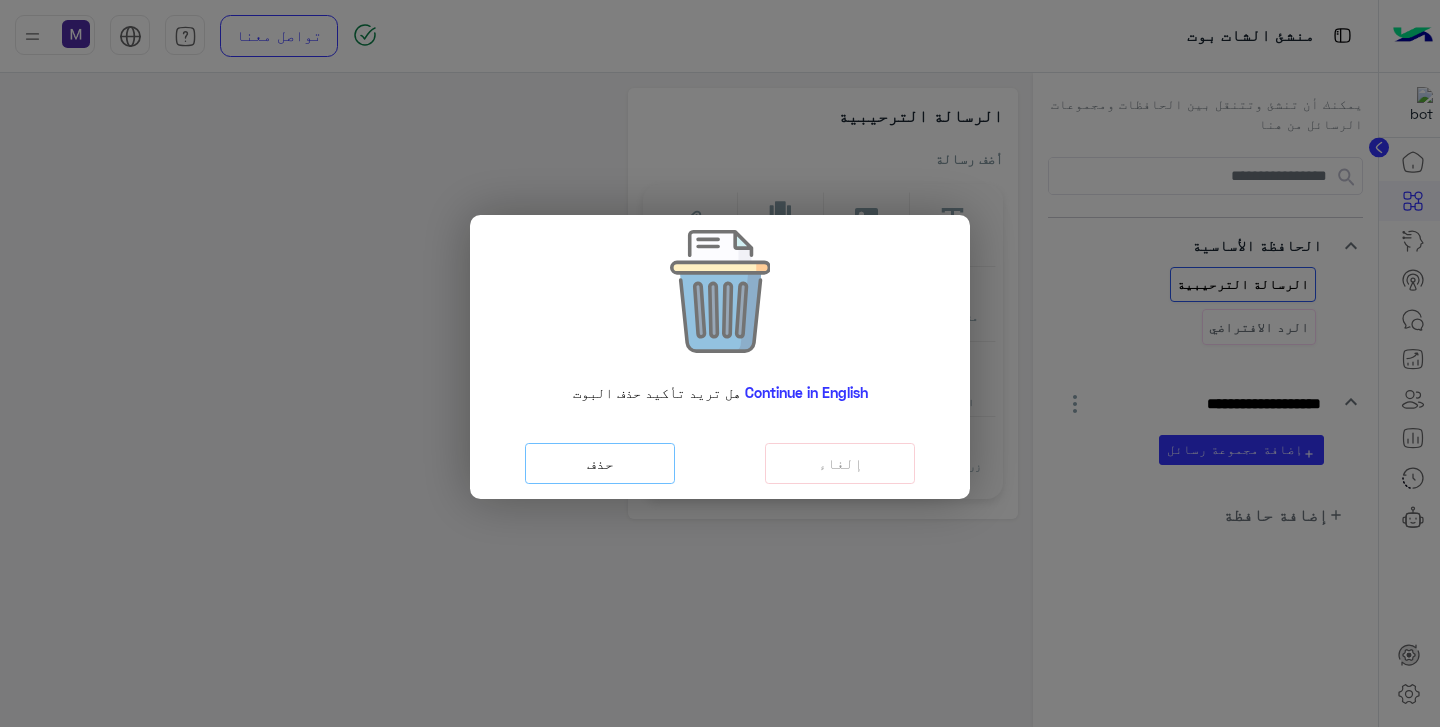 click on "حذف" 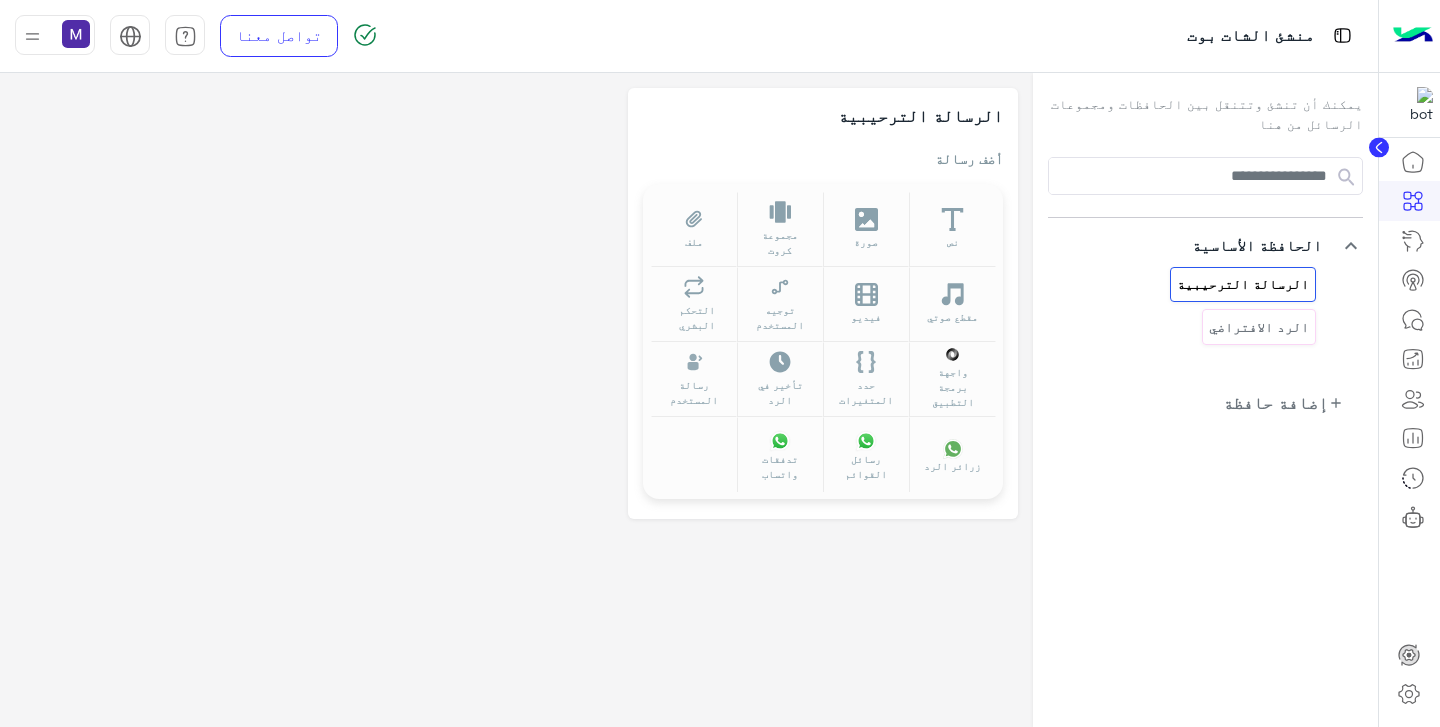 click 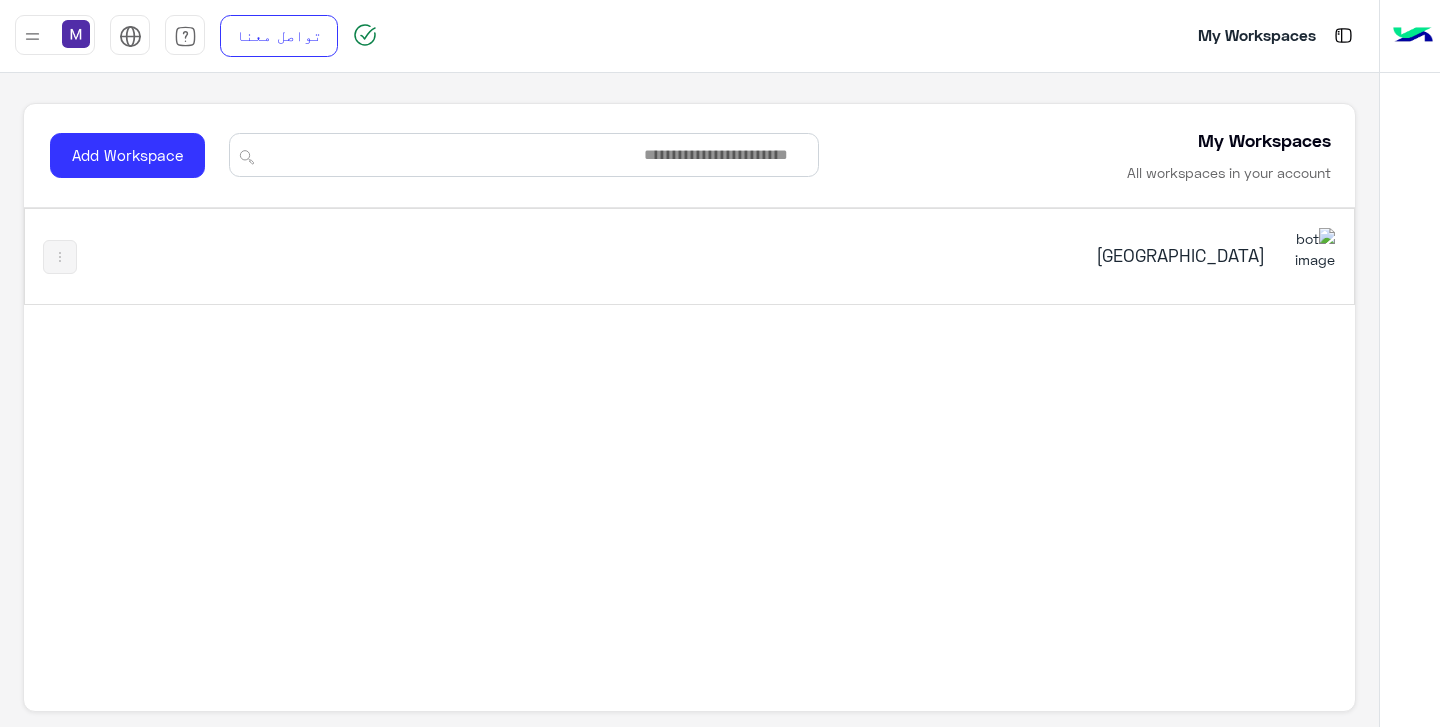 click at bounding box center (1308, 249) 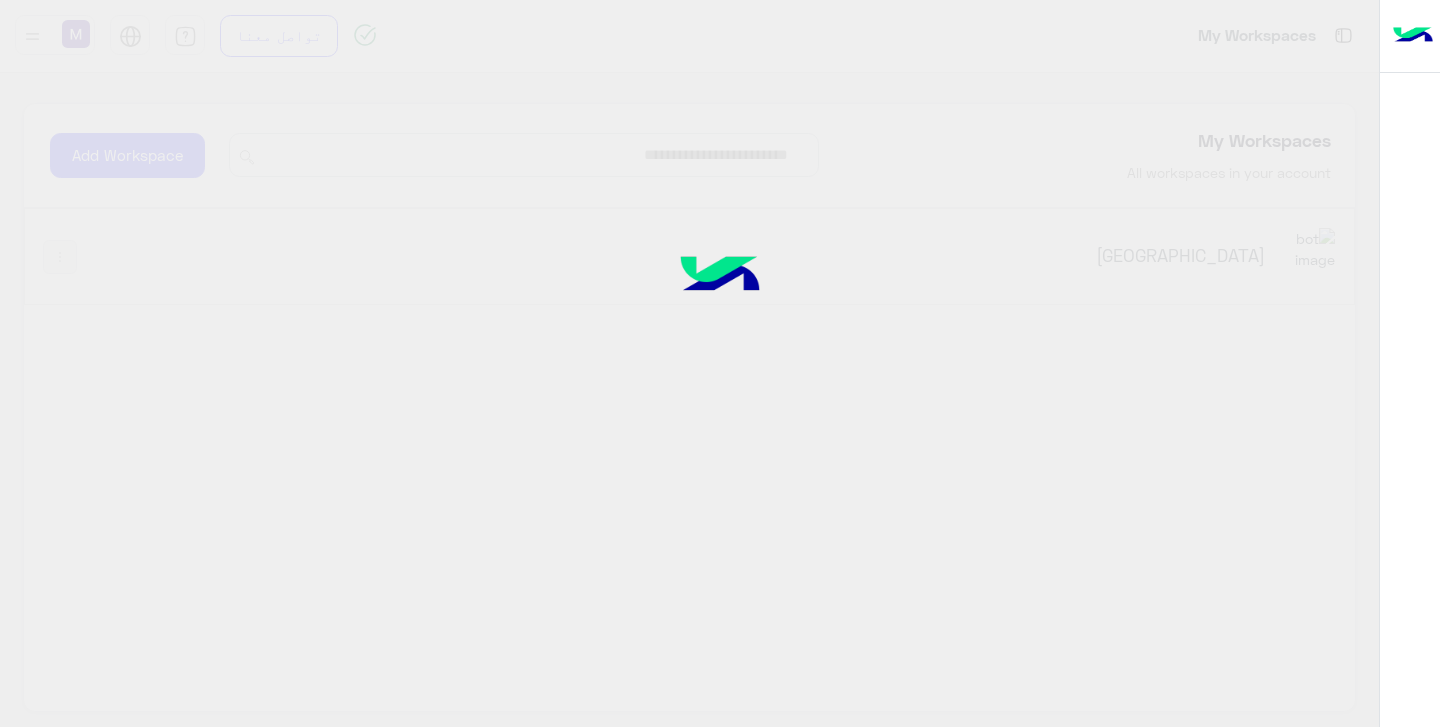 click on "My Workspaces   تواصل معنا  Help Center عربي English My Workspaces All workspaces in your account  Add Workspace   Hulul Academy" at bounding box center [689, 363] 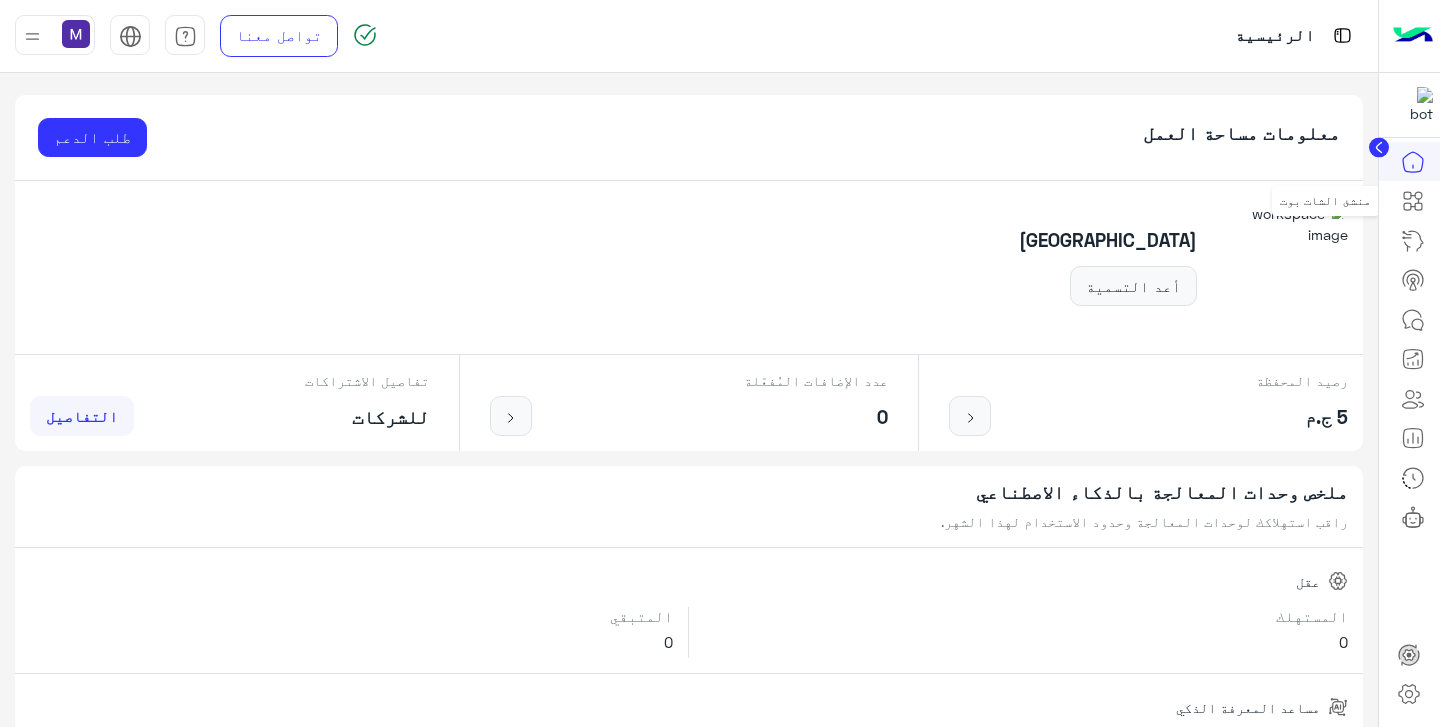 click 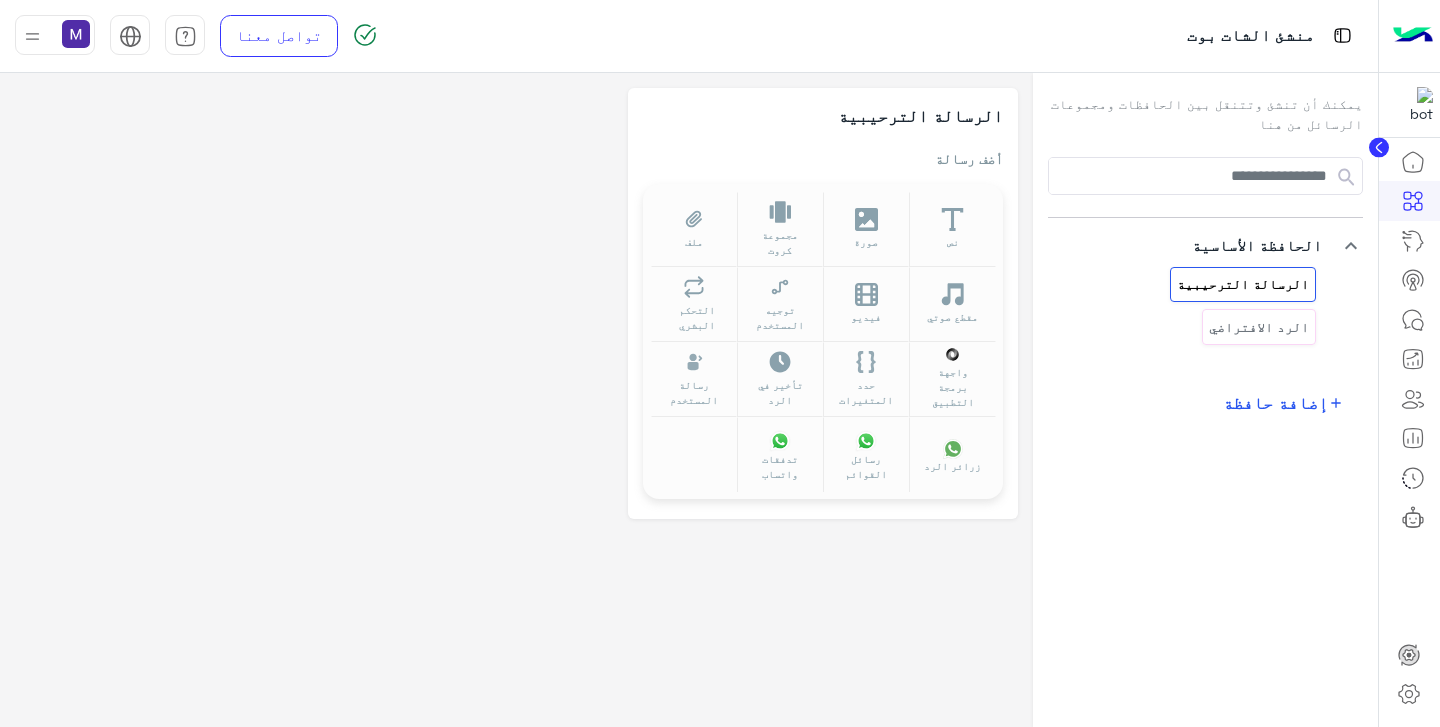 click on "إضافة حافظة" at bounding box center [1275, 402] 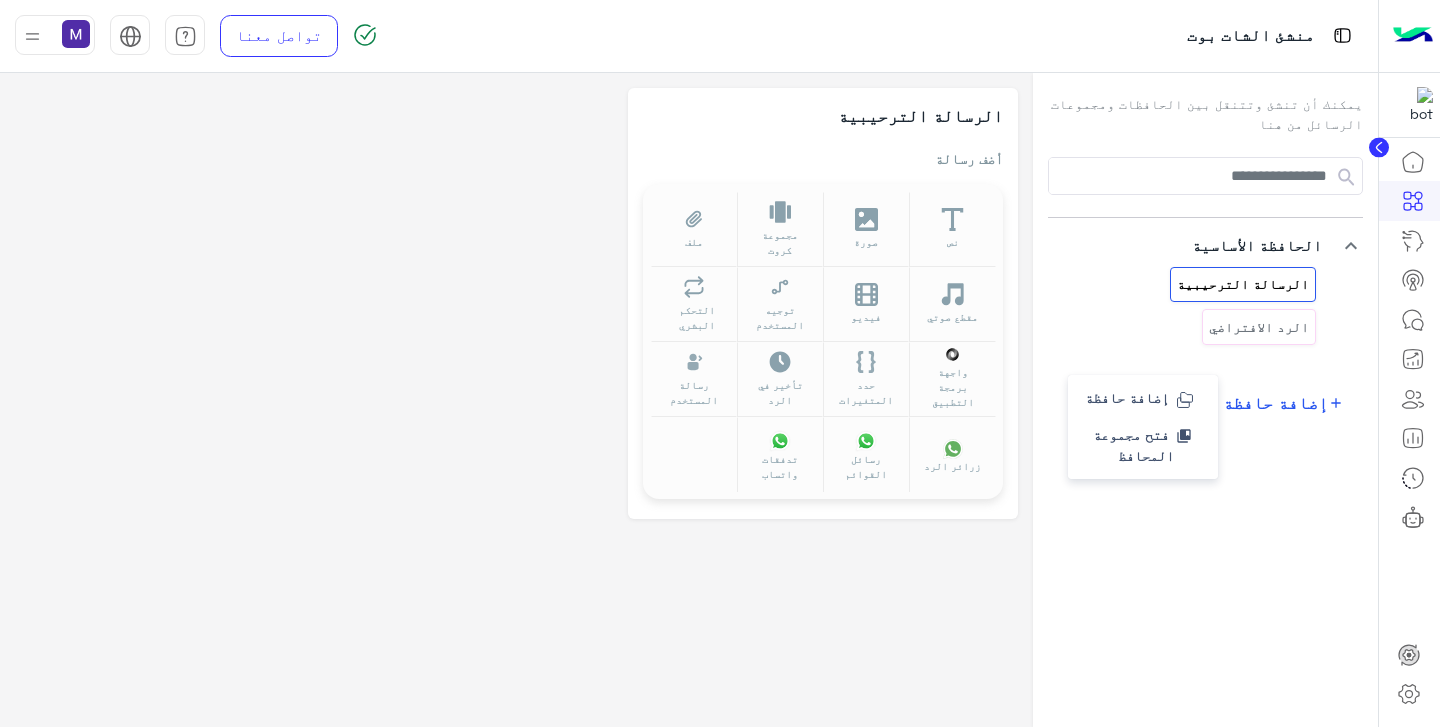 click on "إضافة حافظة" at bounding box center (1127, 397) 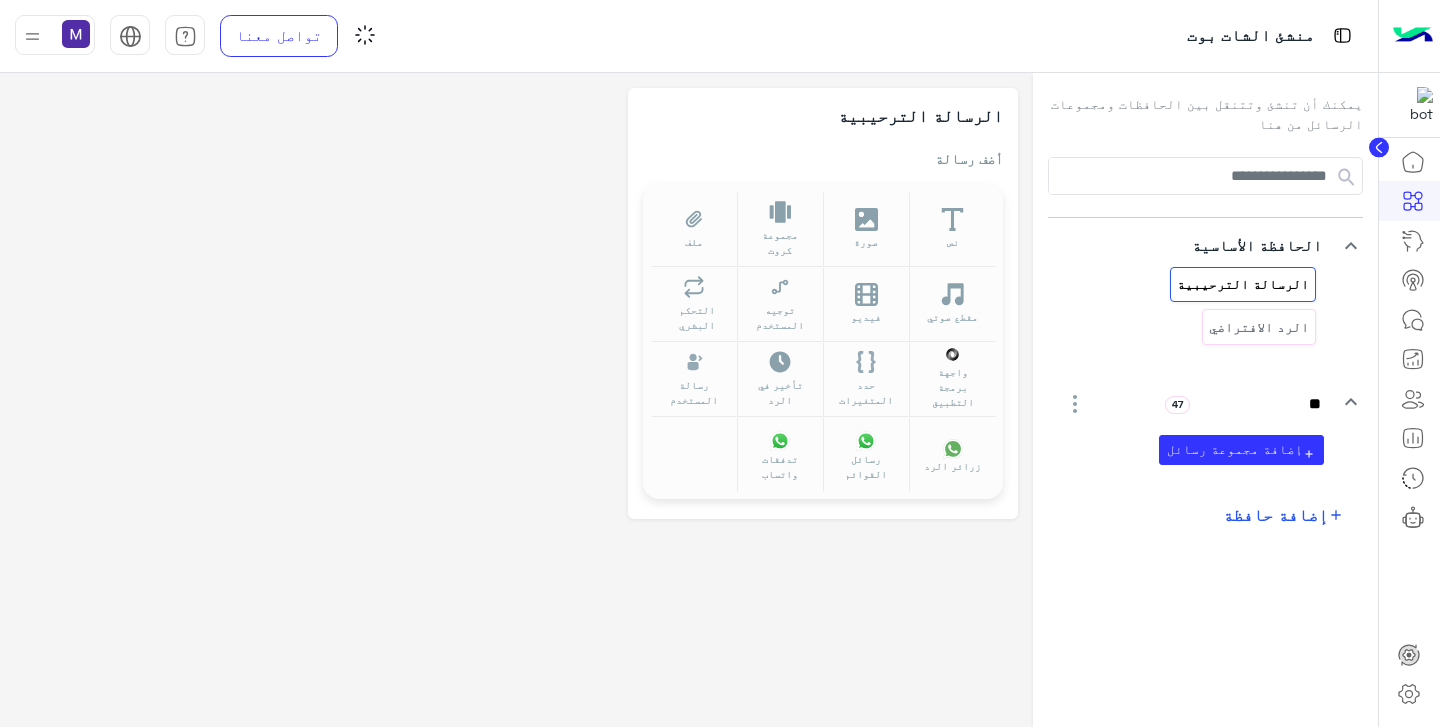 type on "*" 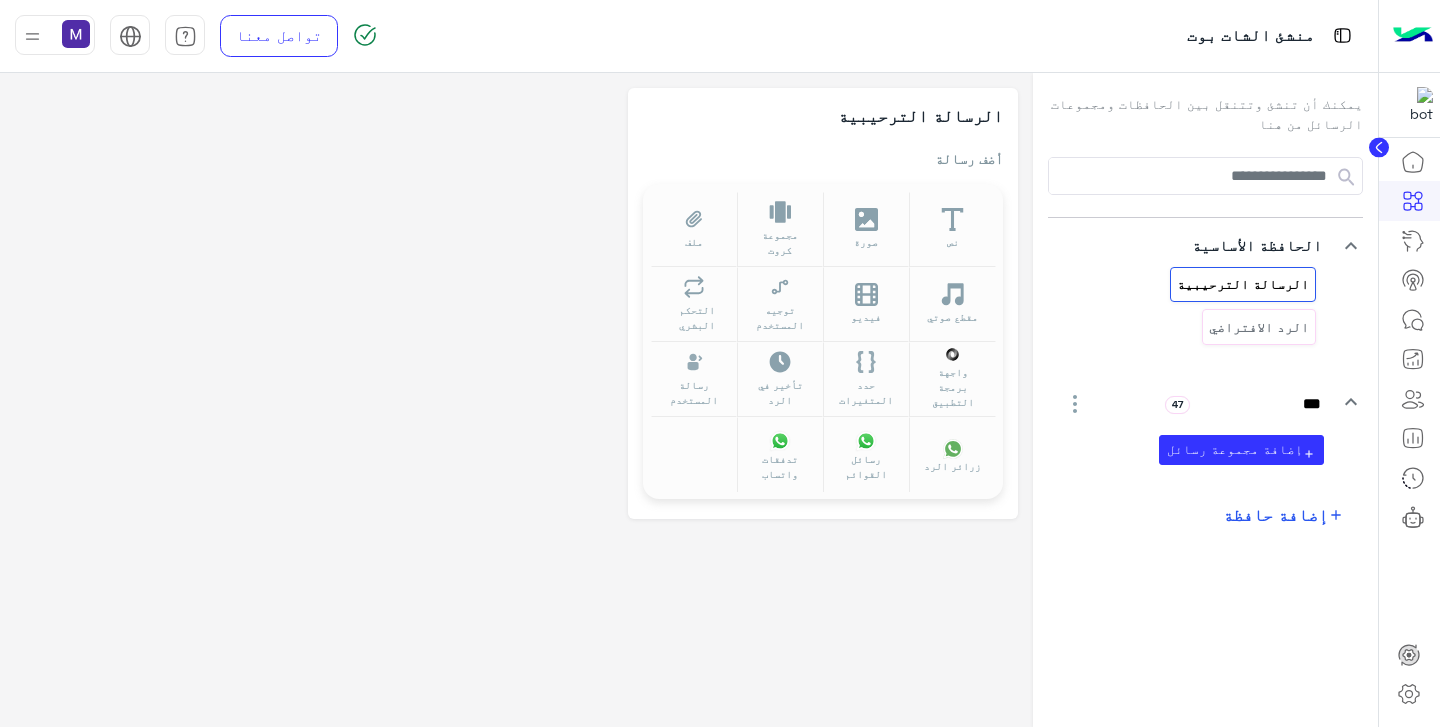 type on "***" 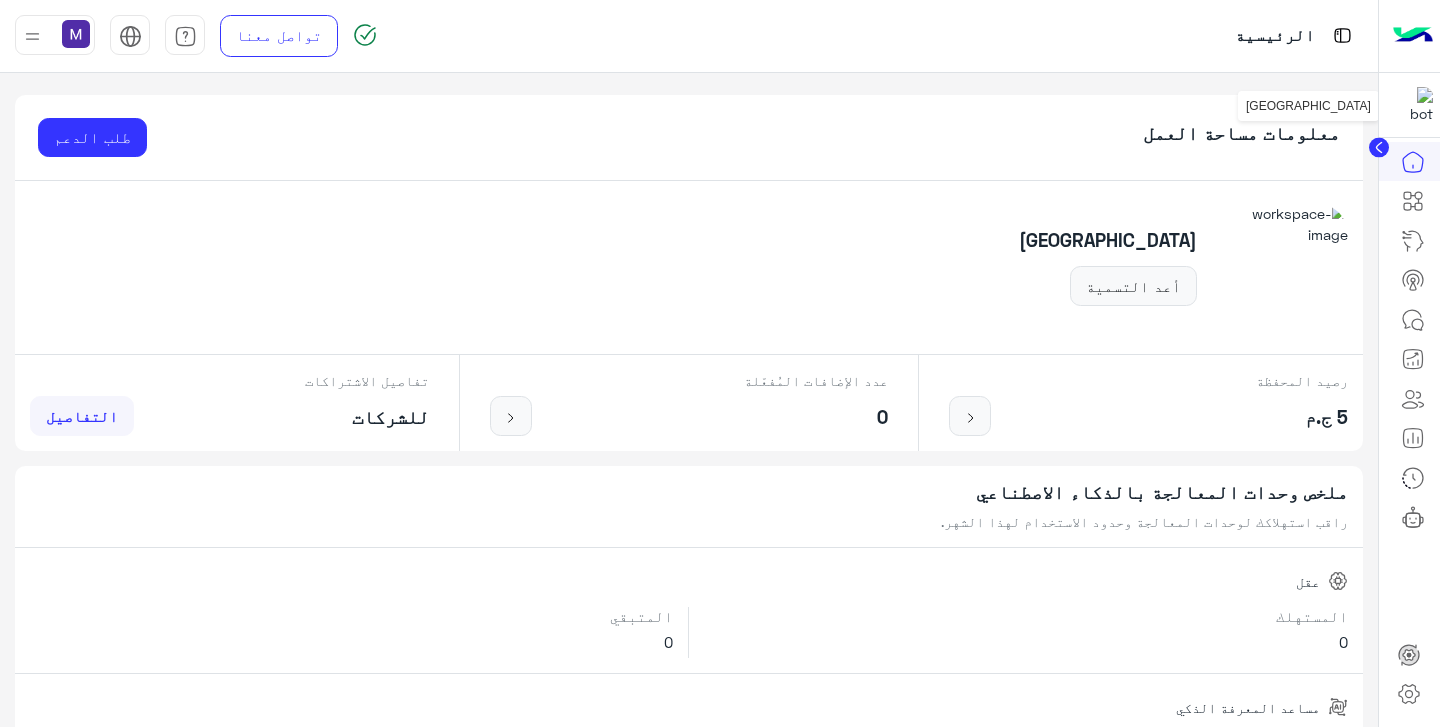 click 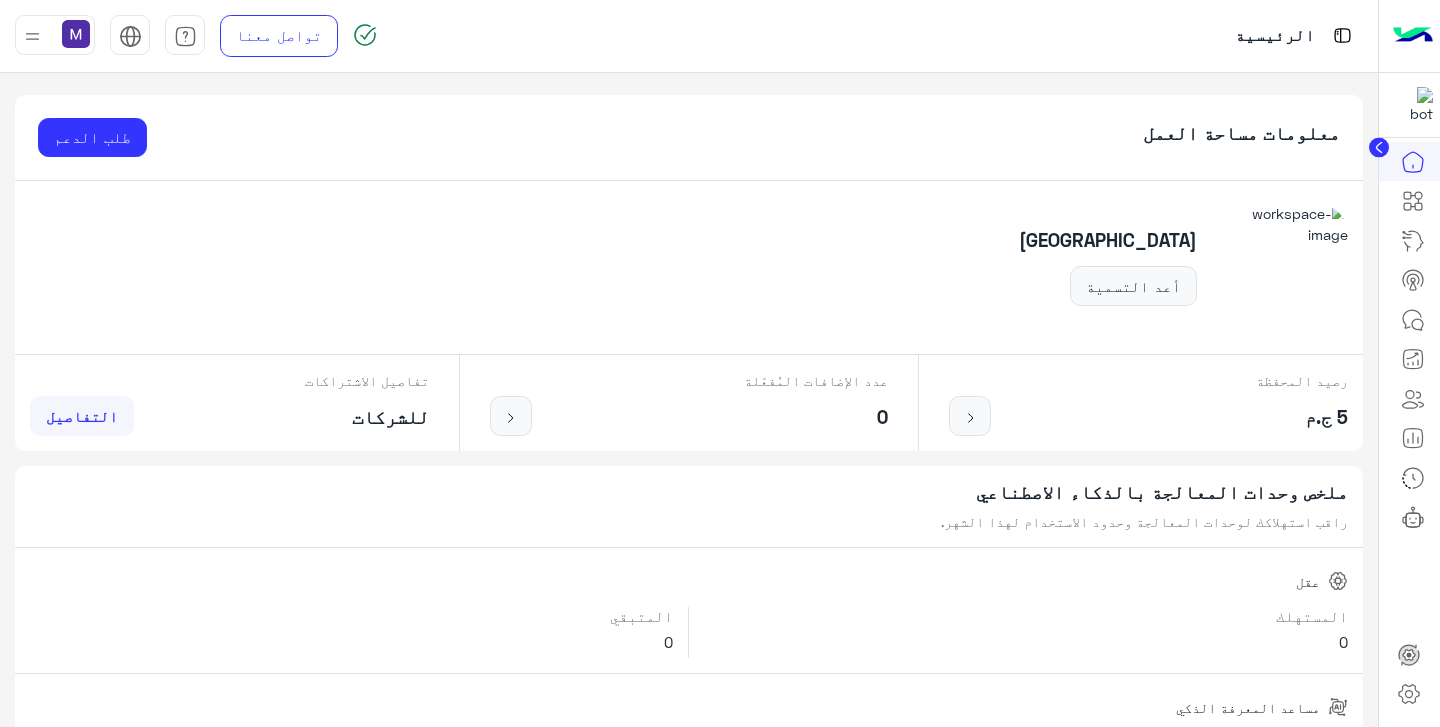 click 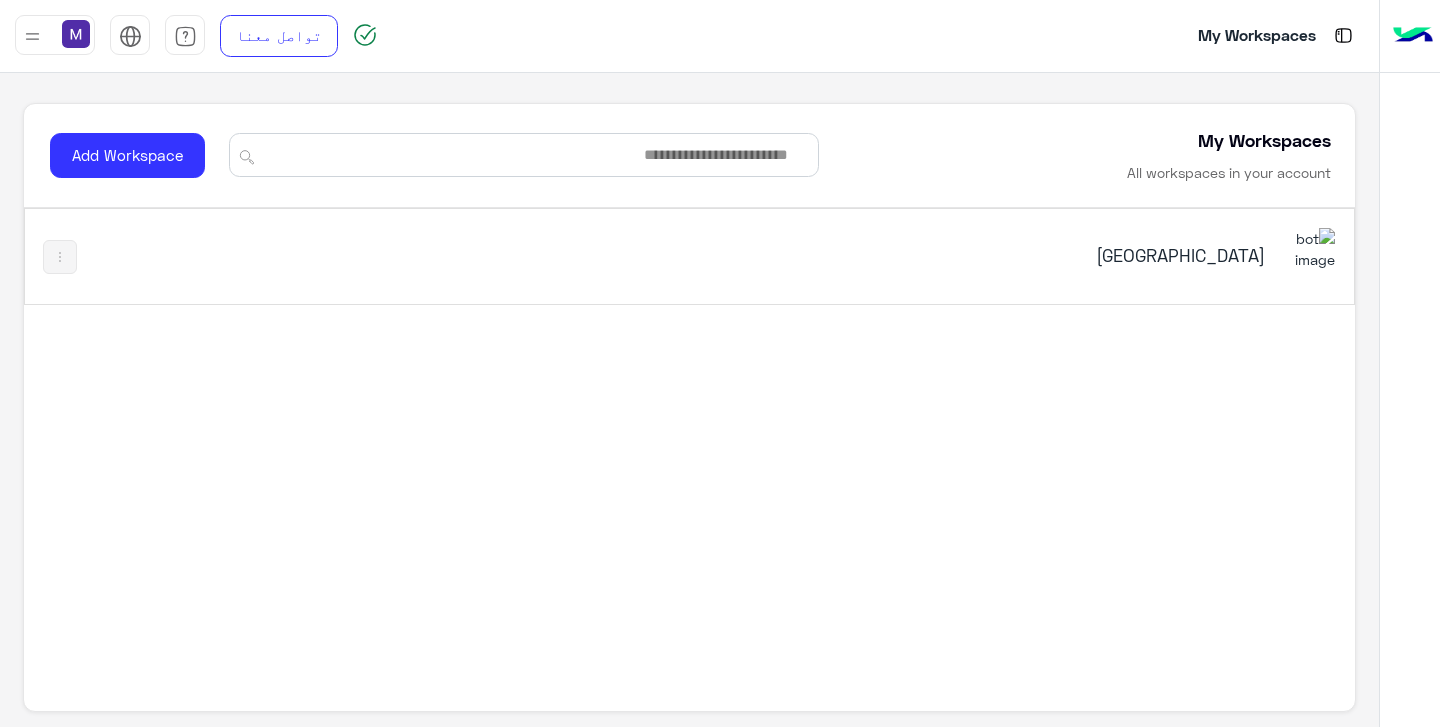 click on "[GEOGRAPHIC_DATA]" at bounding box center (1032, 255) 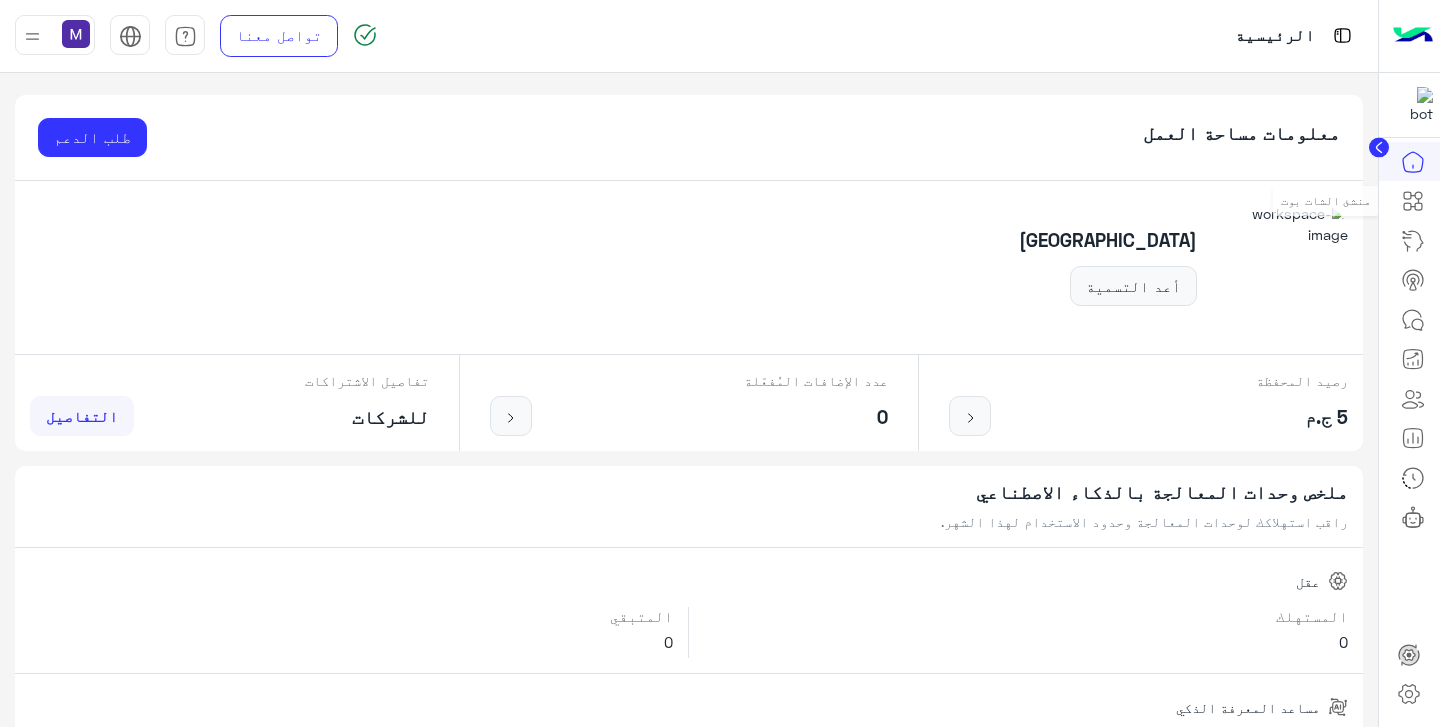 click 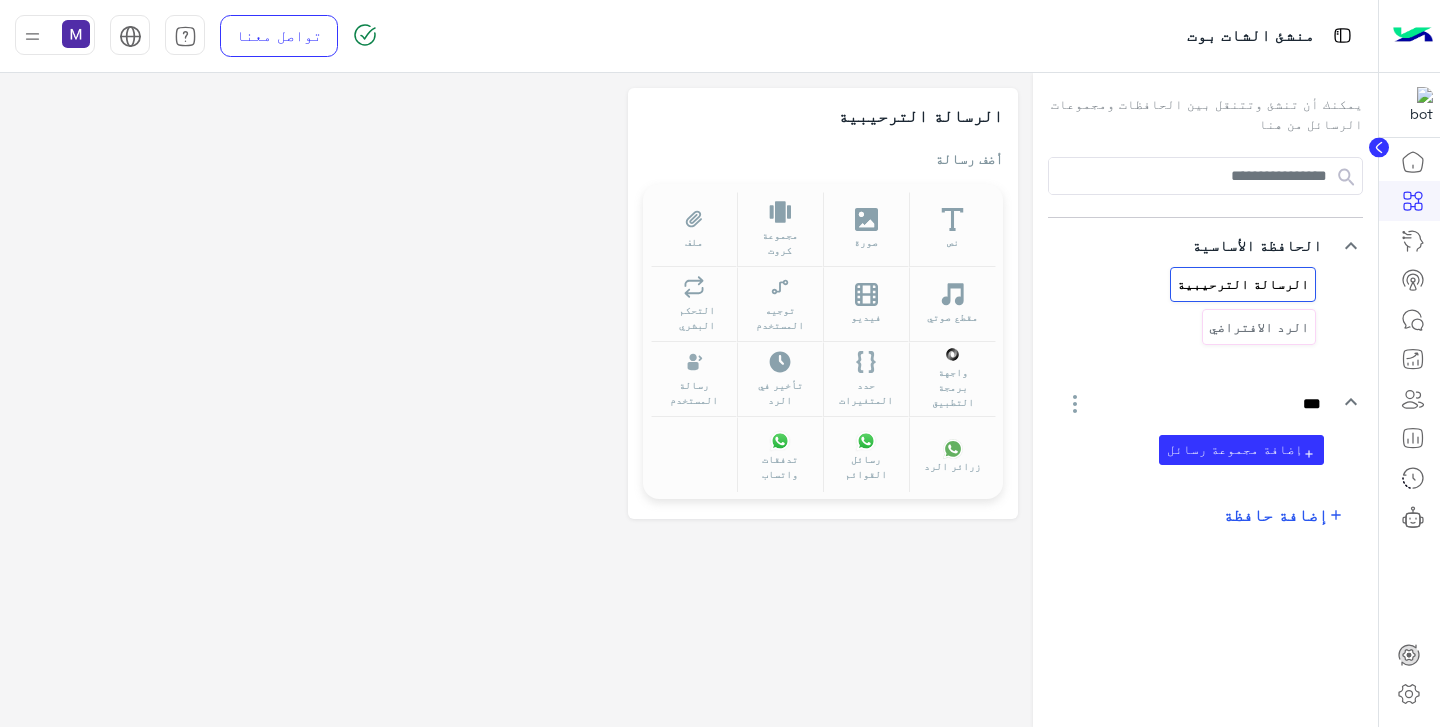 click on "إضافة حافظة" at bounding box center [1275, 514] 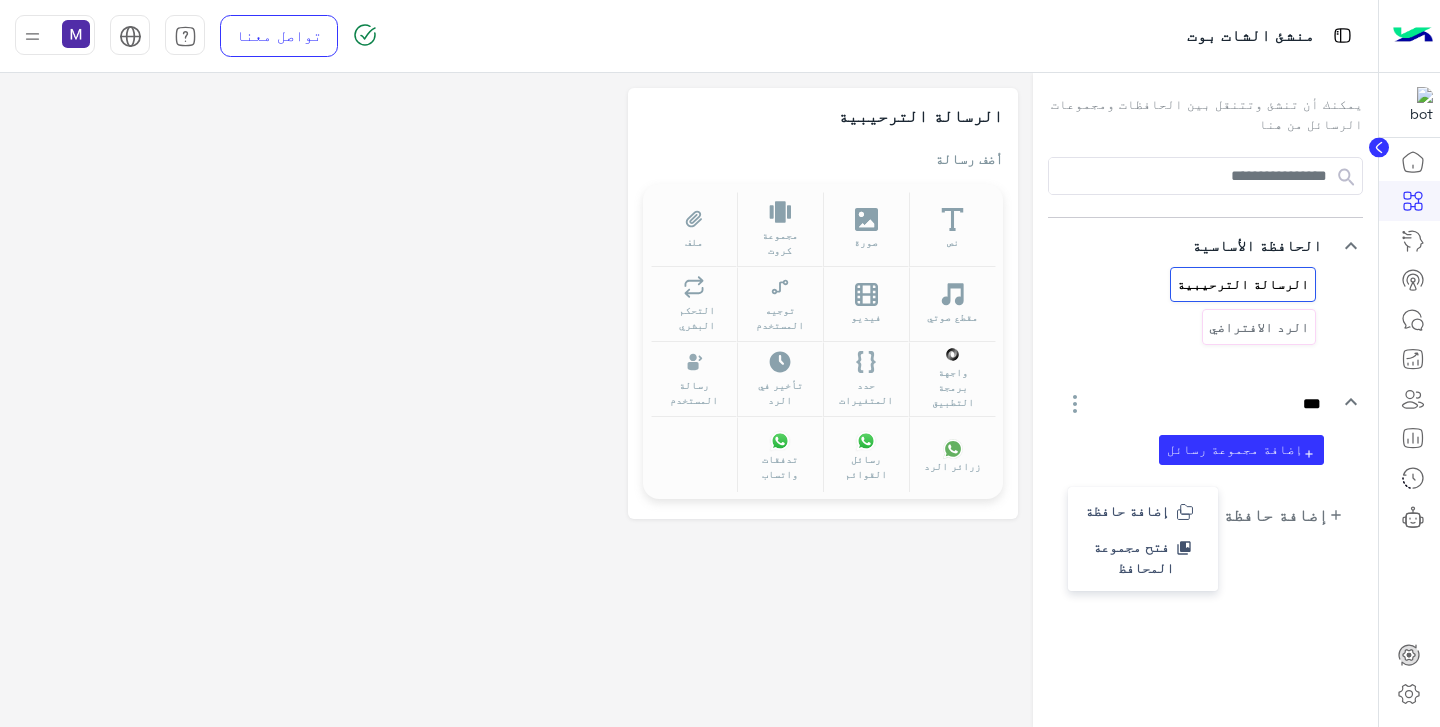 click 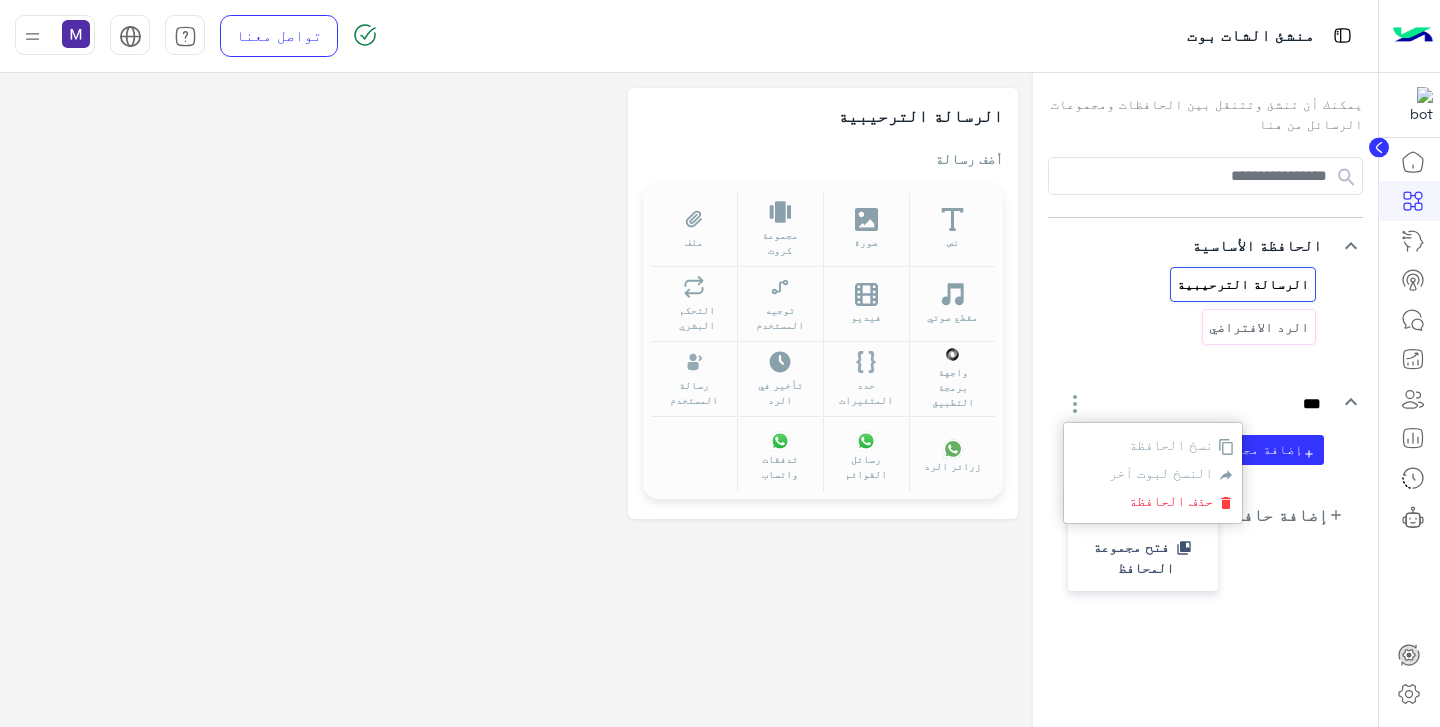 click on "نسخ الحافظة النسخ لبوت آخر حذف الحافظة" at bounding box center [1153, 473] 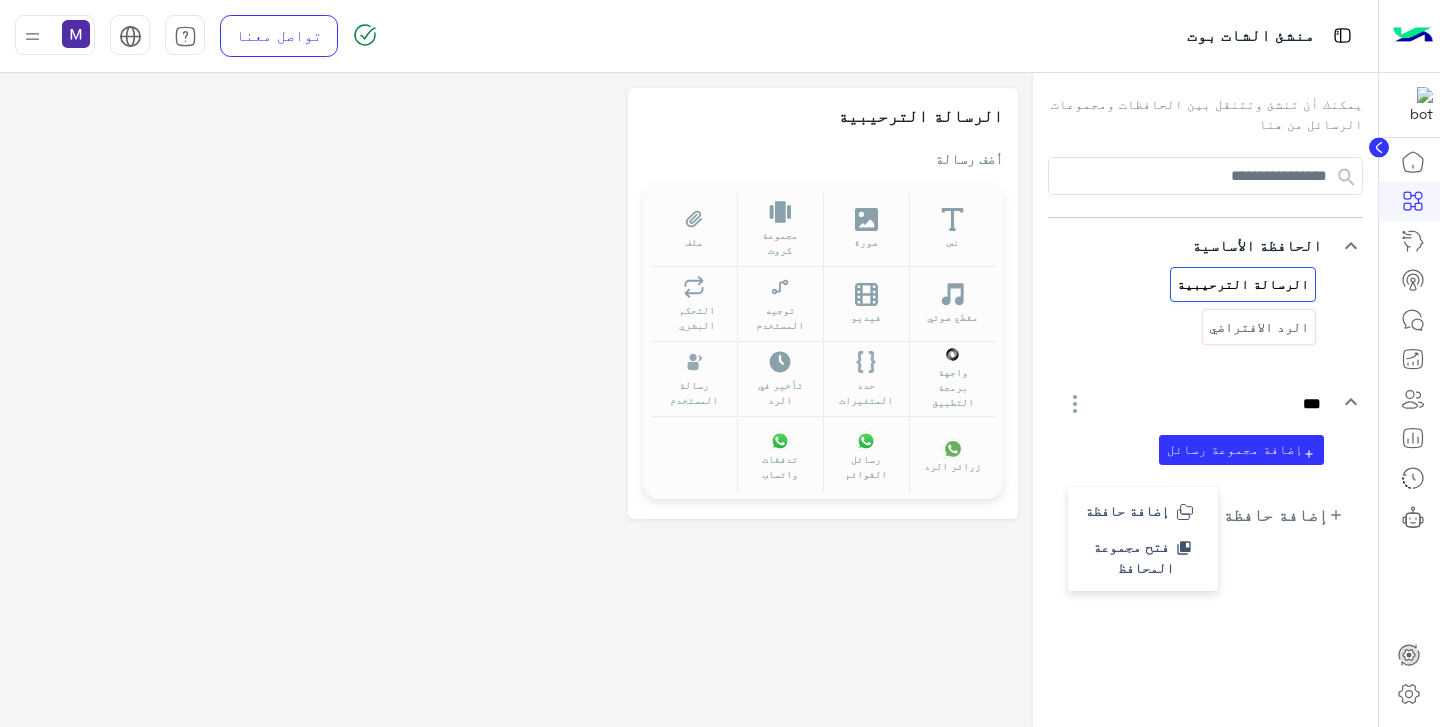 click 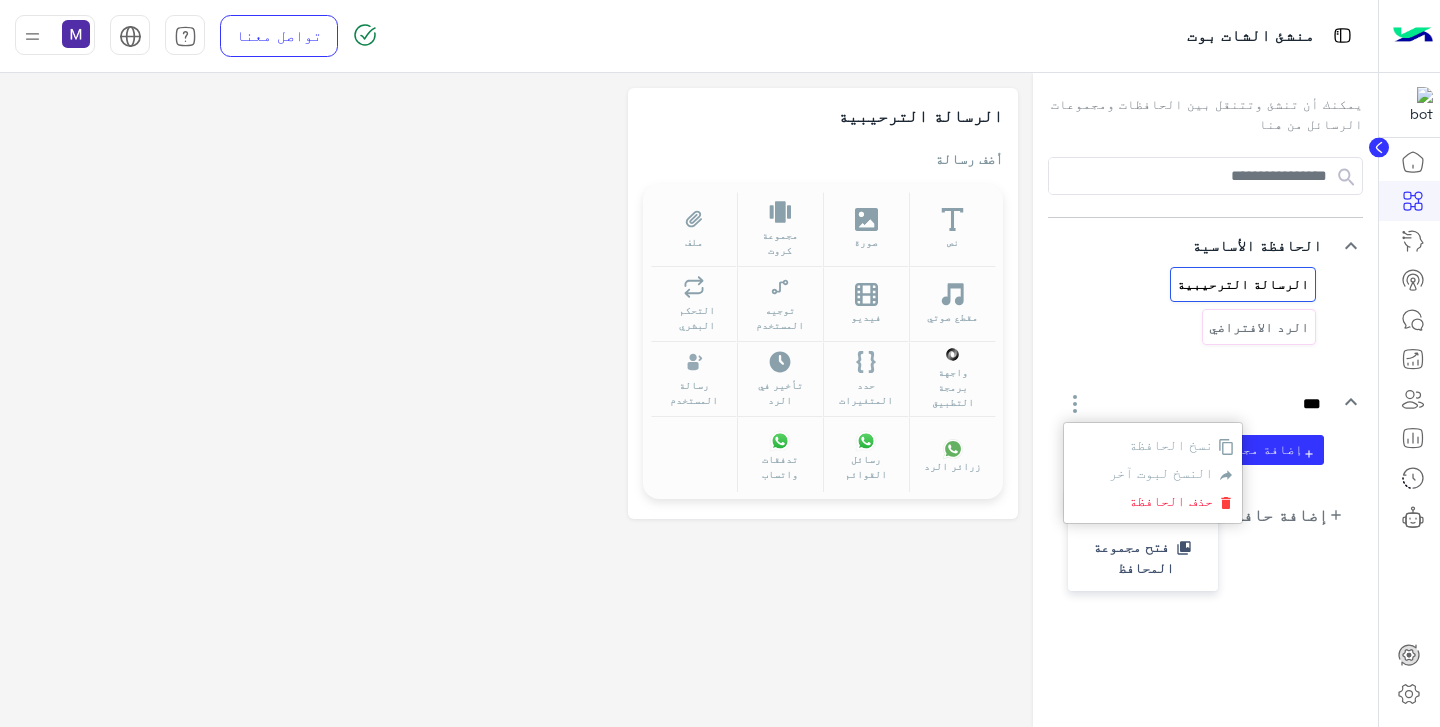 click on "حذف الحافظة" at bounding box center [1173, 500] 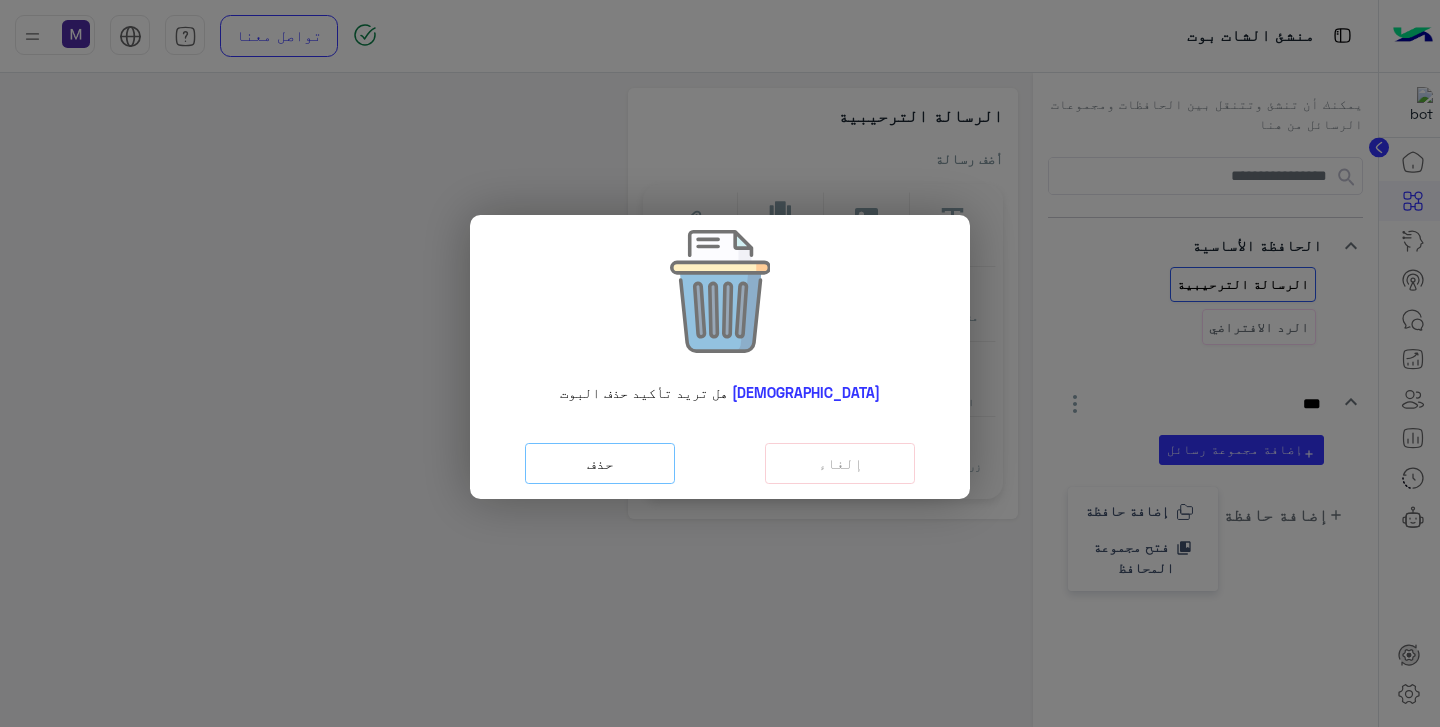click on "حذف" 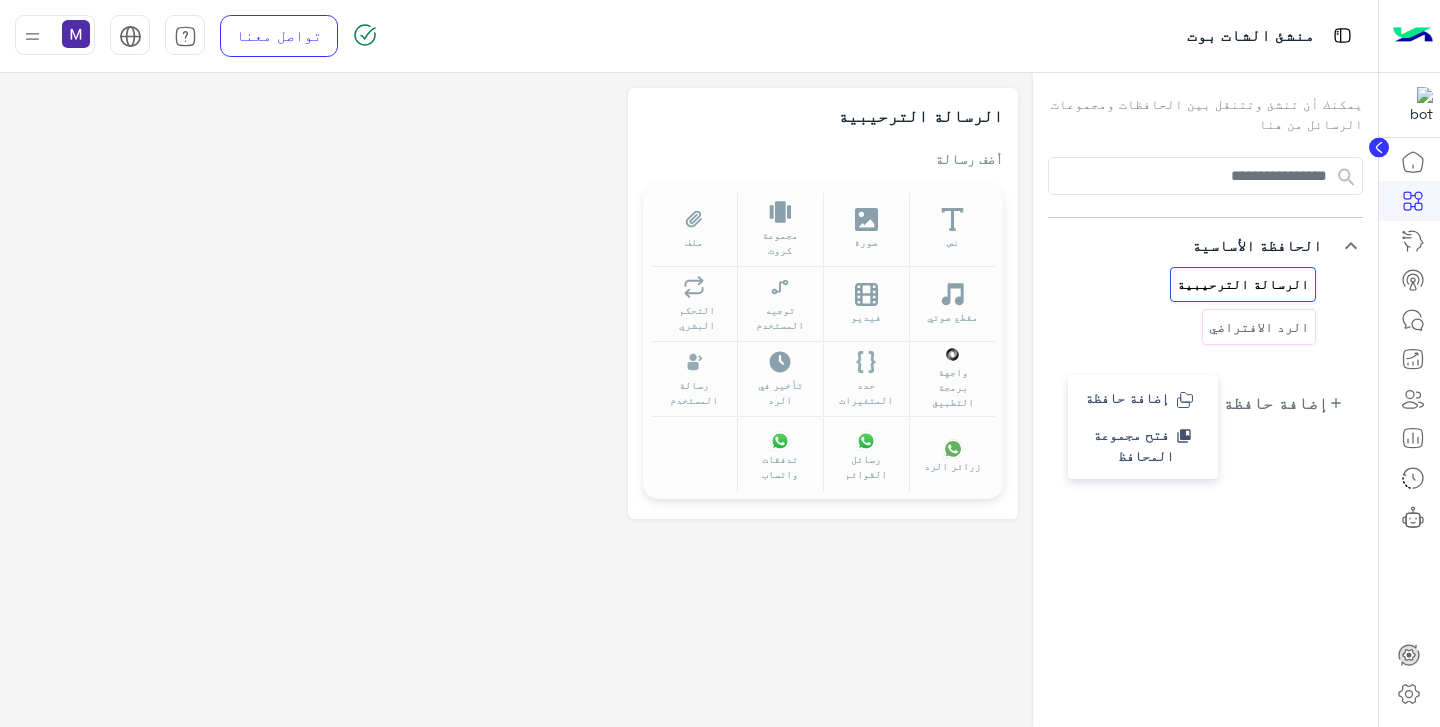 click 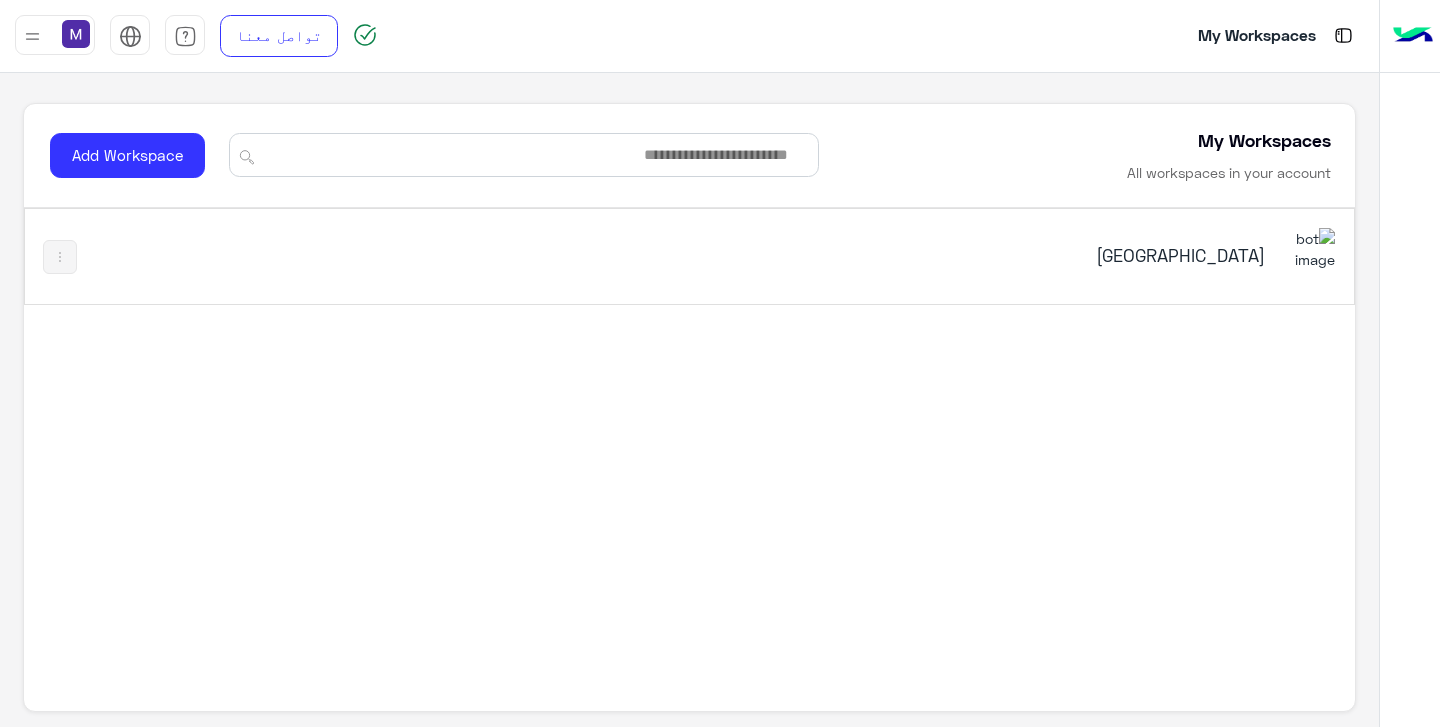 click on "[GEOGRAPHIC_DATA]" at bounding box center [1032, 255] 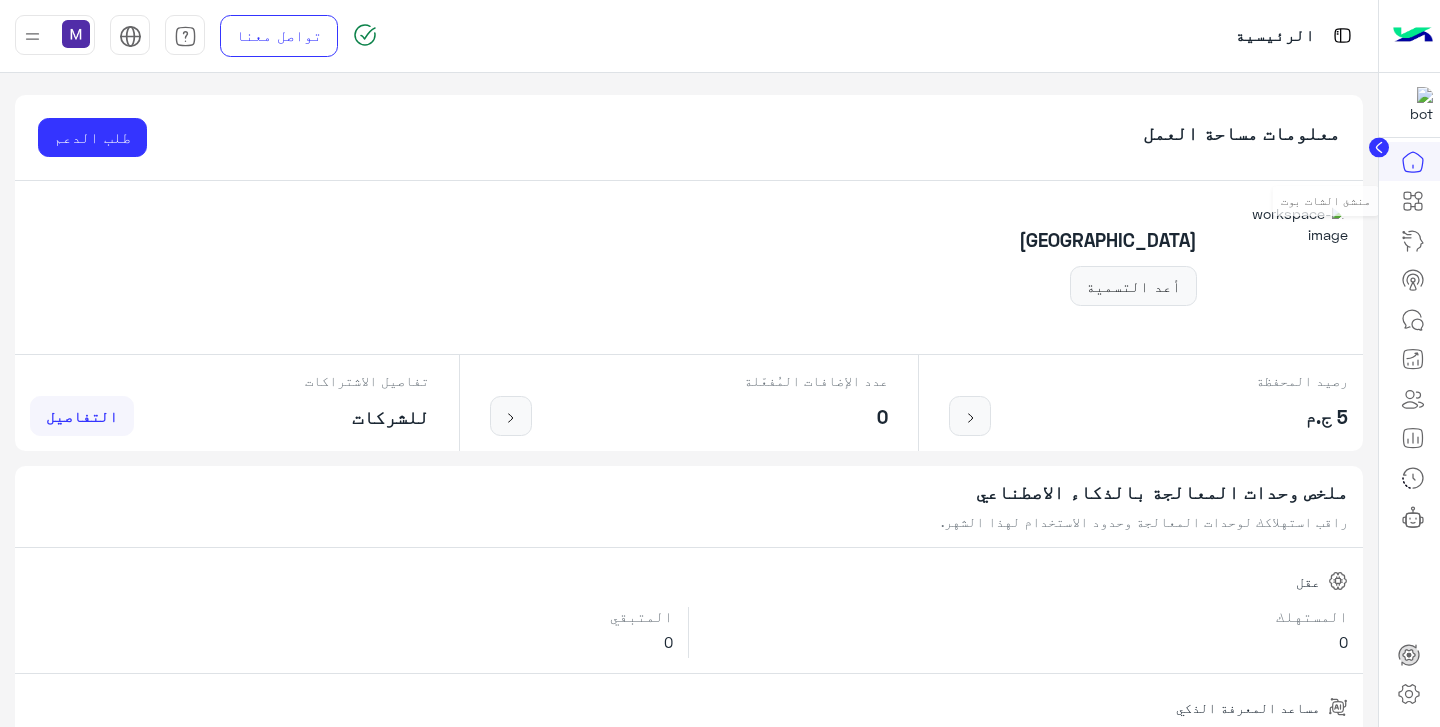 click 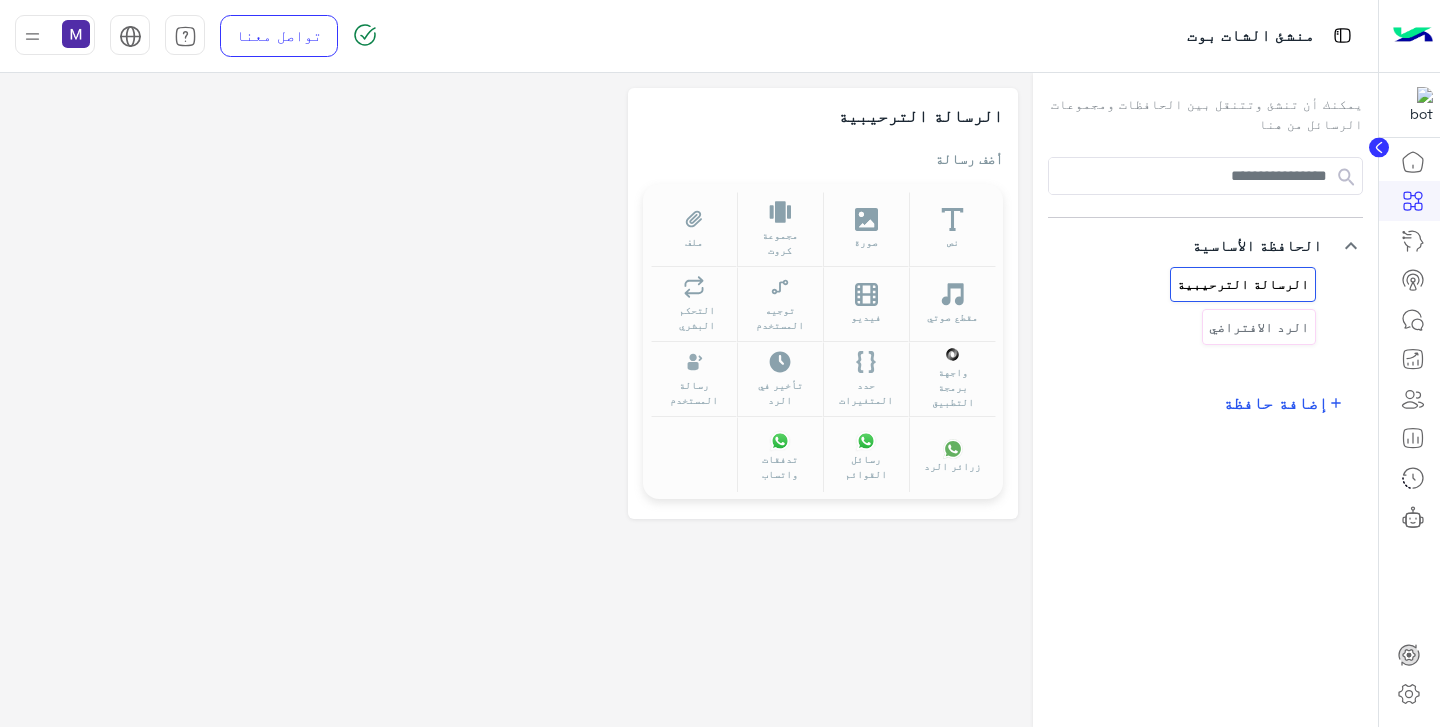 click on "إضافة حافظة" at bounding box center (1275, 402) 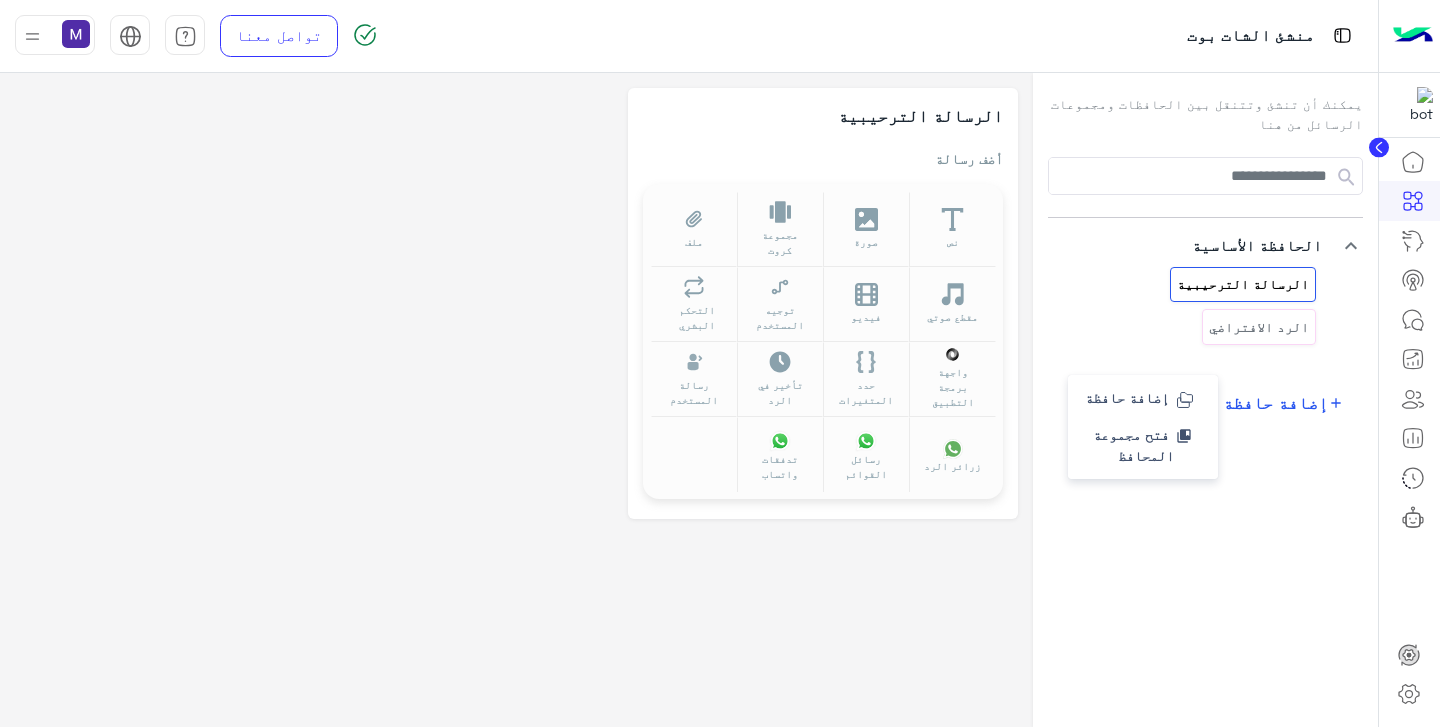 click on "إضافة حافظة" at bounding box center [1127, 397] 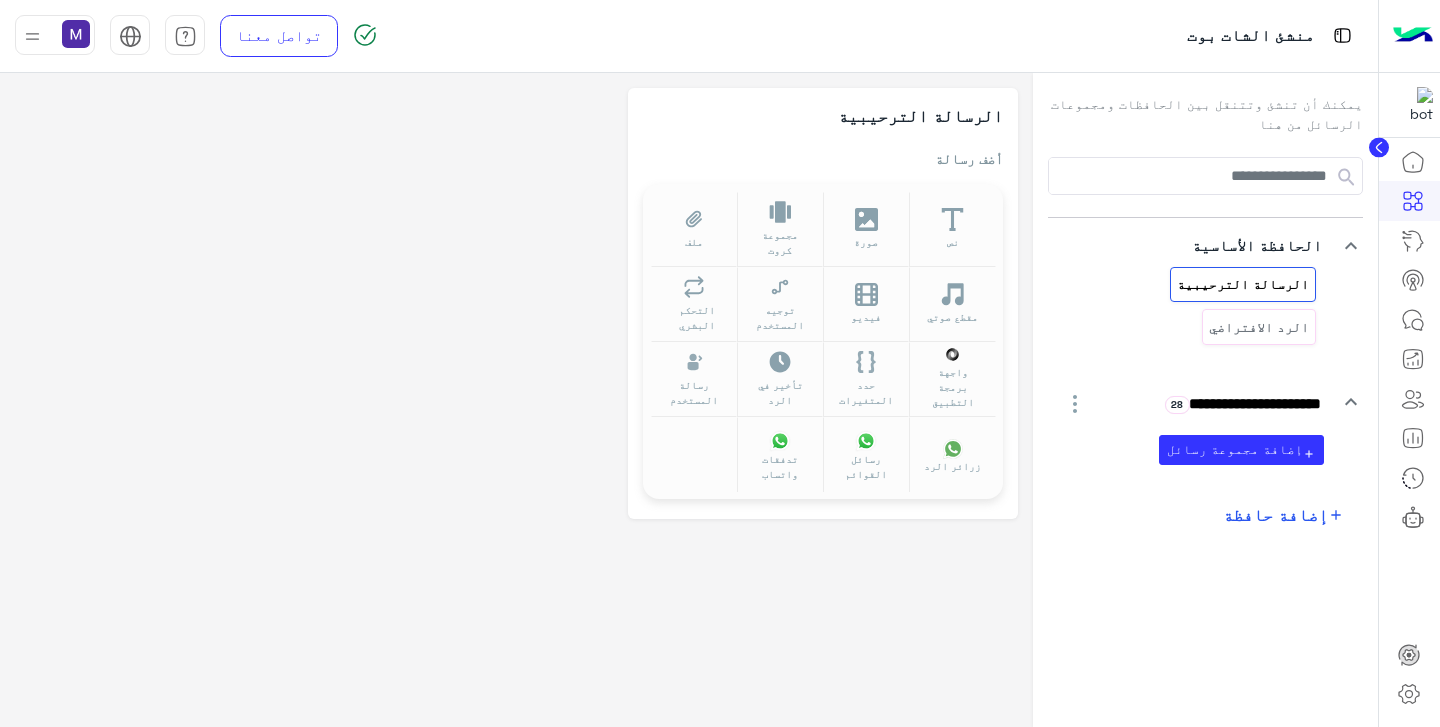 type on "**********" 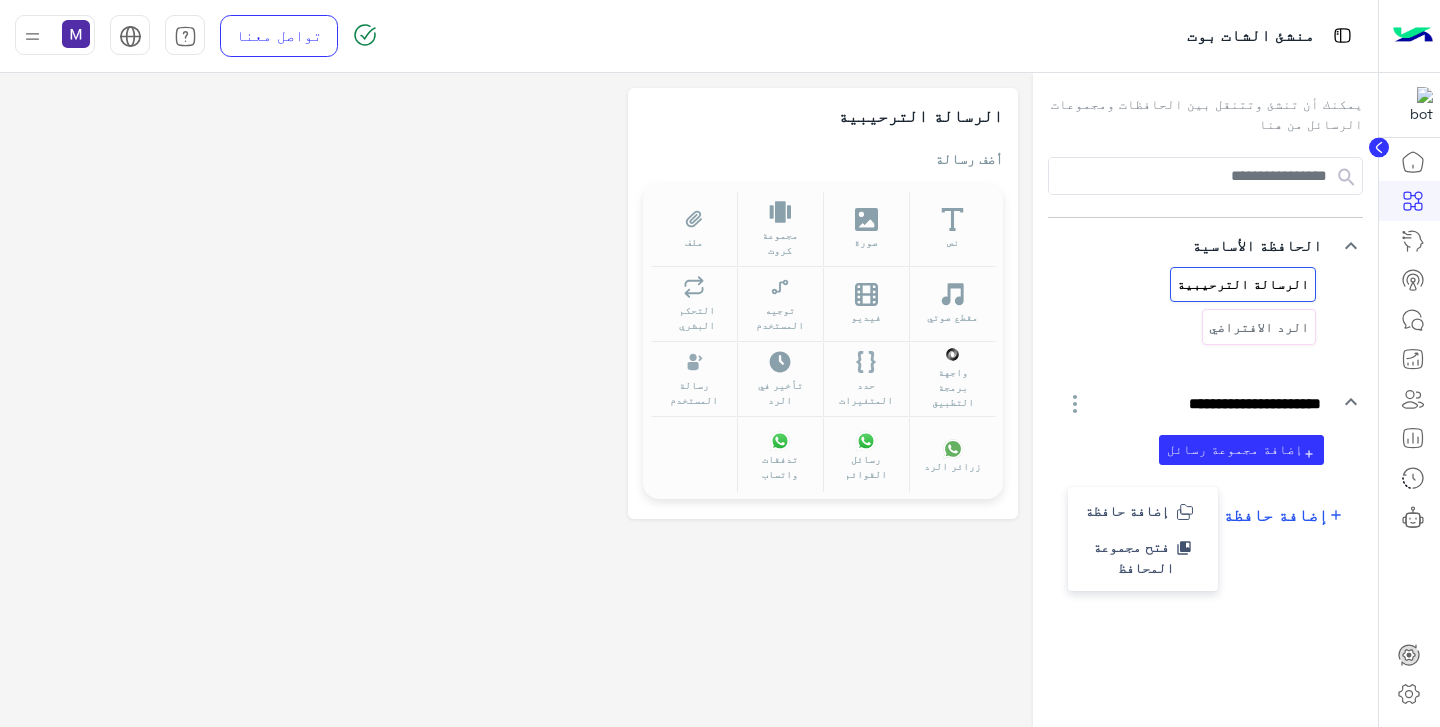 click on "إضافة حافظة" at bounding box center (1127, 510) 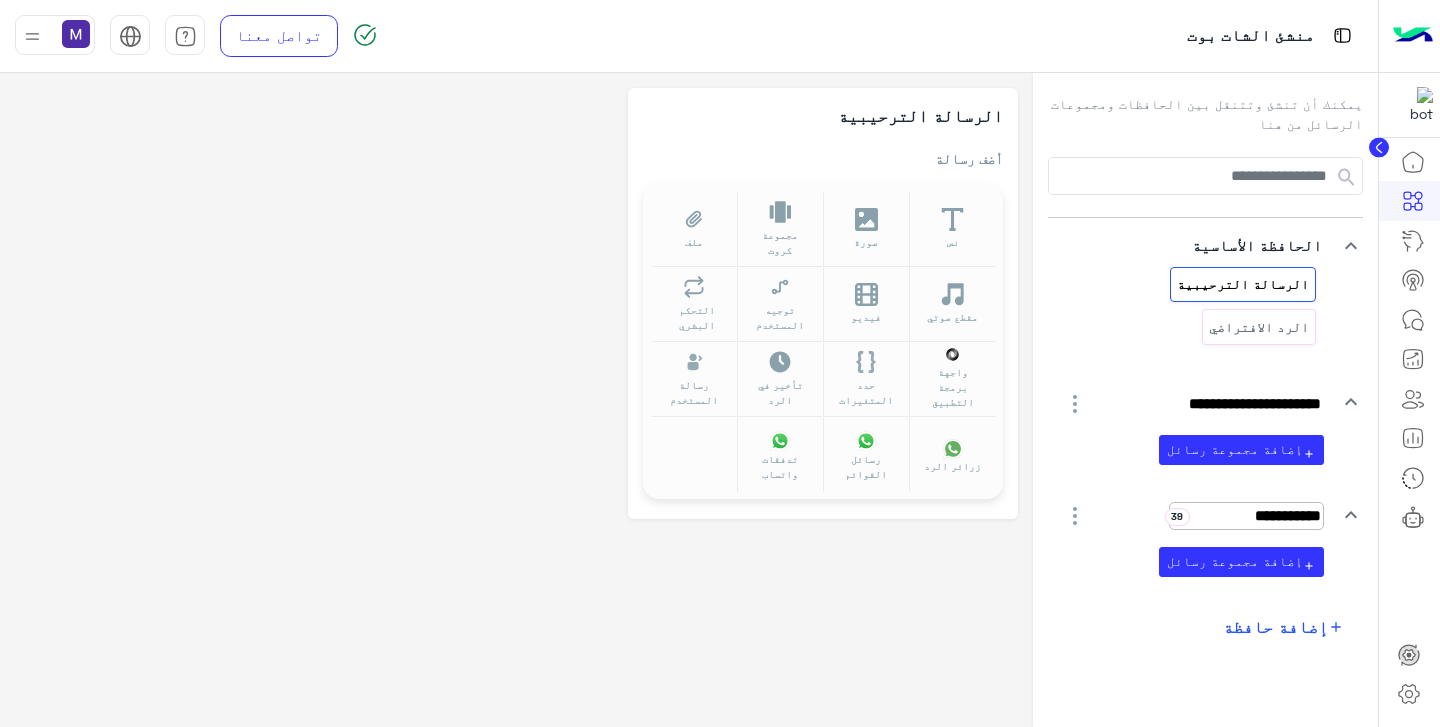 click on "**********" at bounding box center (1246, 516) 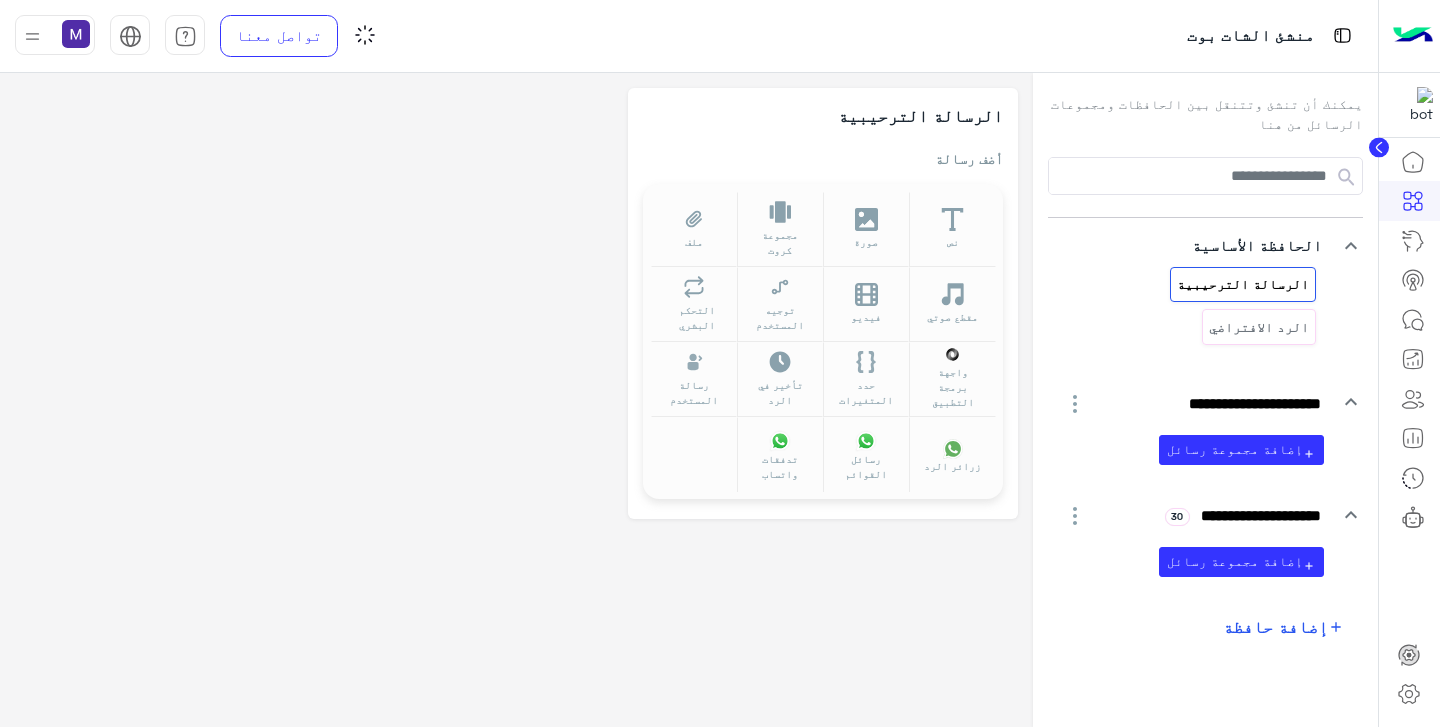 click on "**********" at bounding box center (1205, 398) 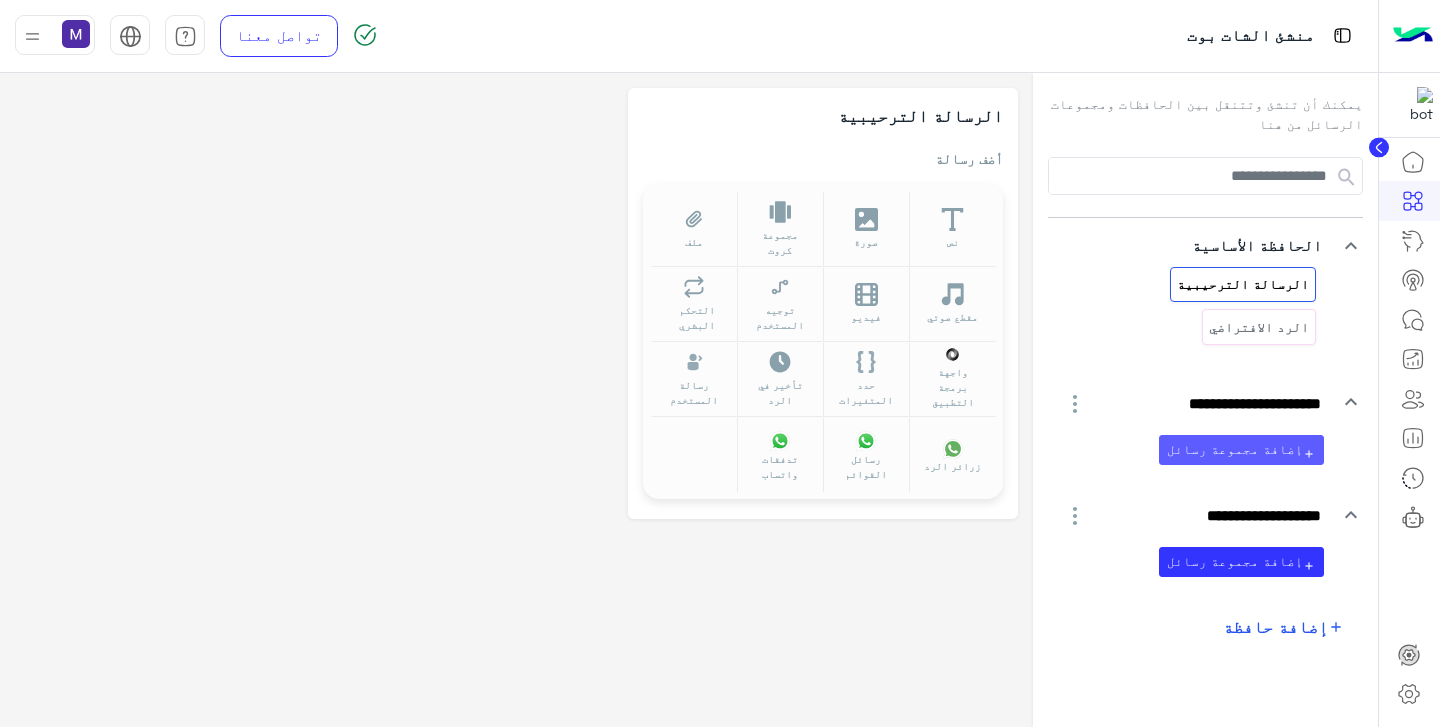click on "add  إضافة مجموعة رسائل" at bounding box center (1241, 449) 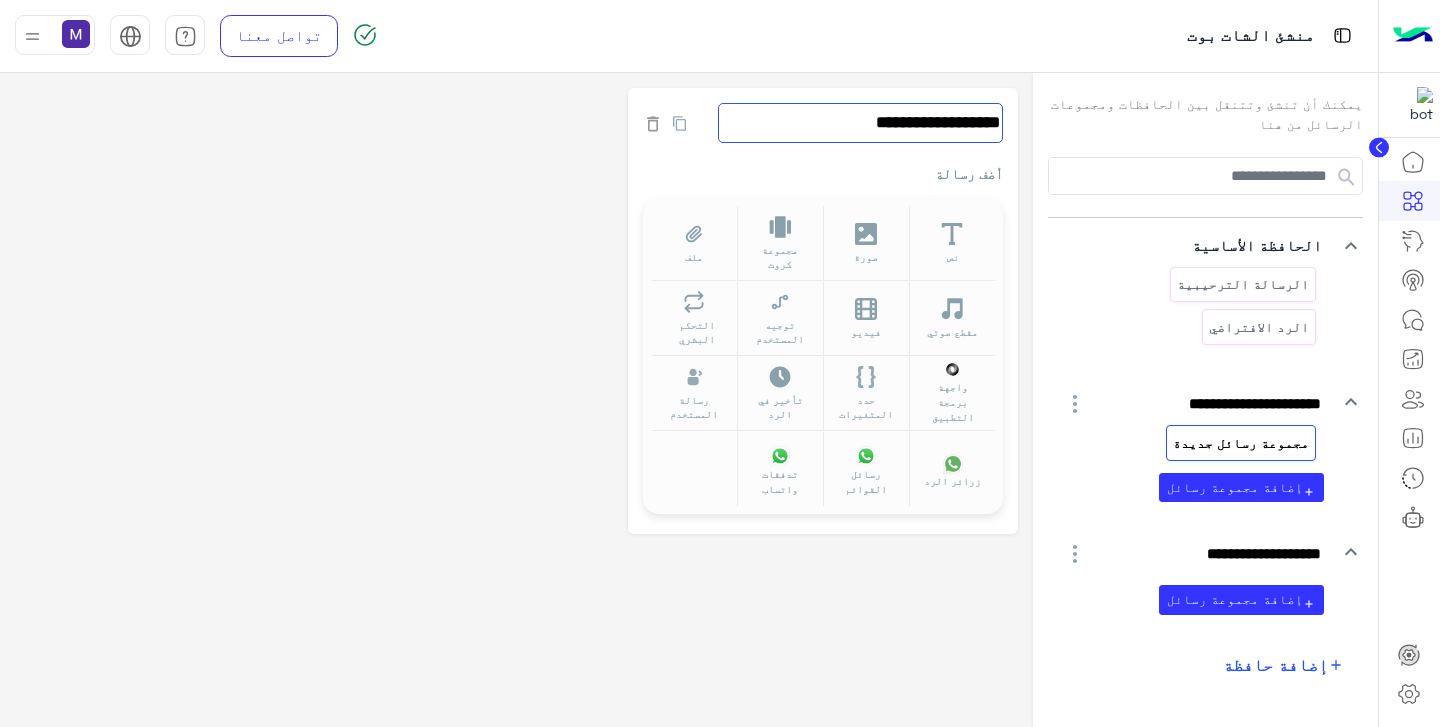 click on "**********" 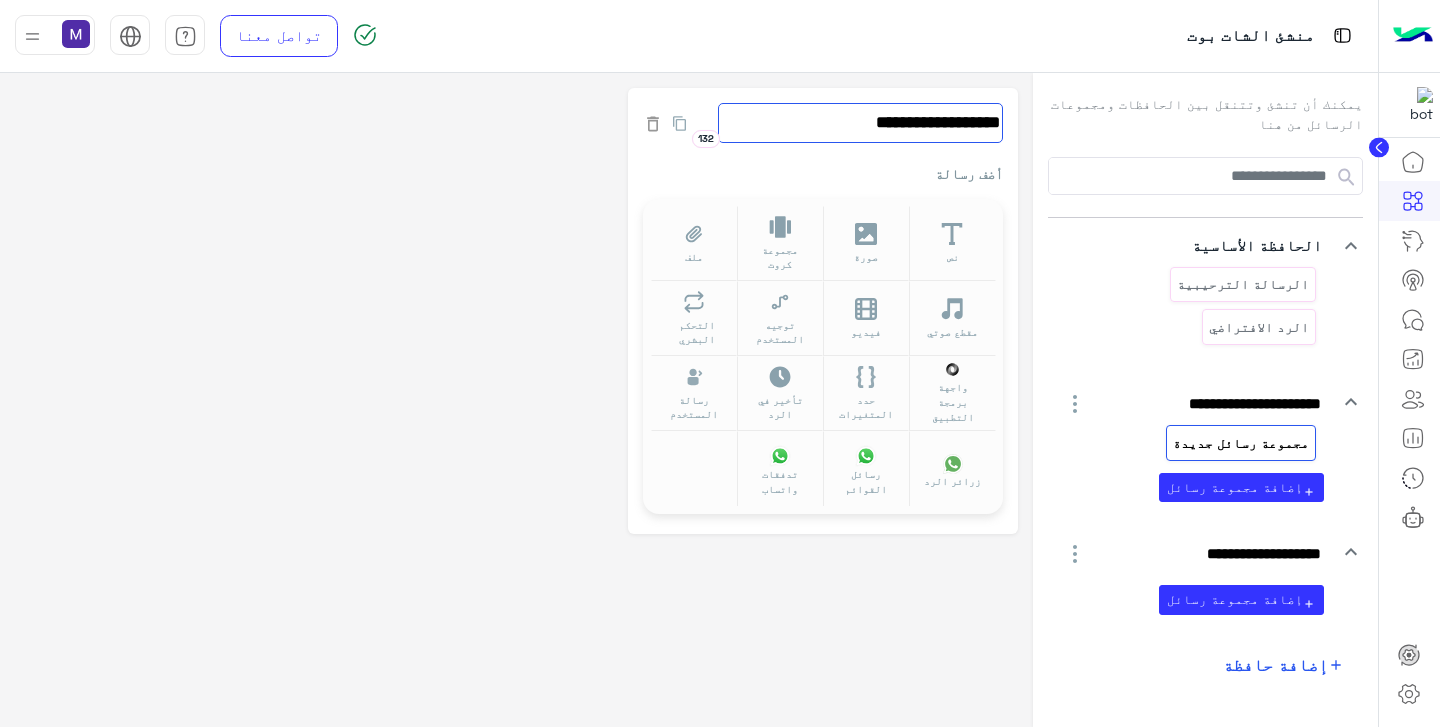 click on "**********" 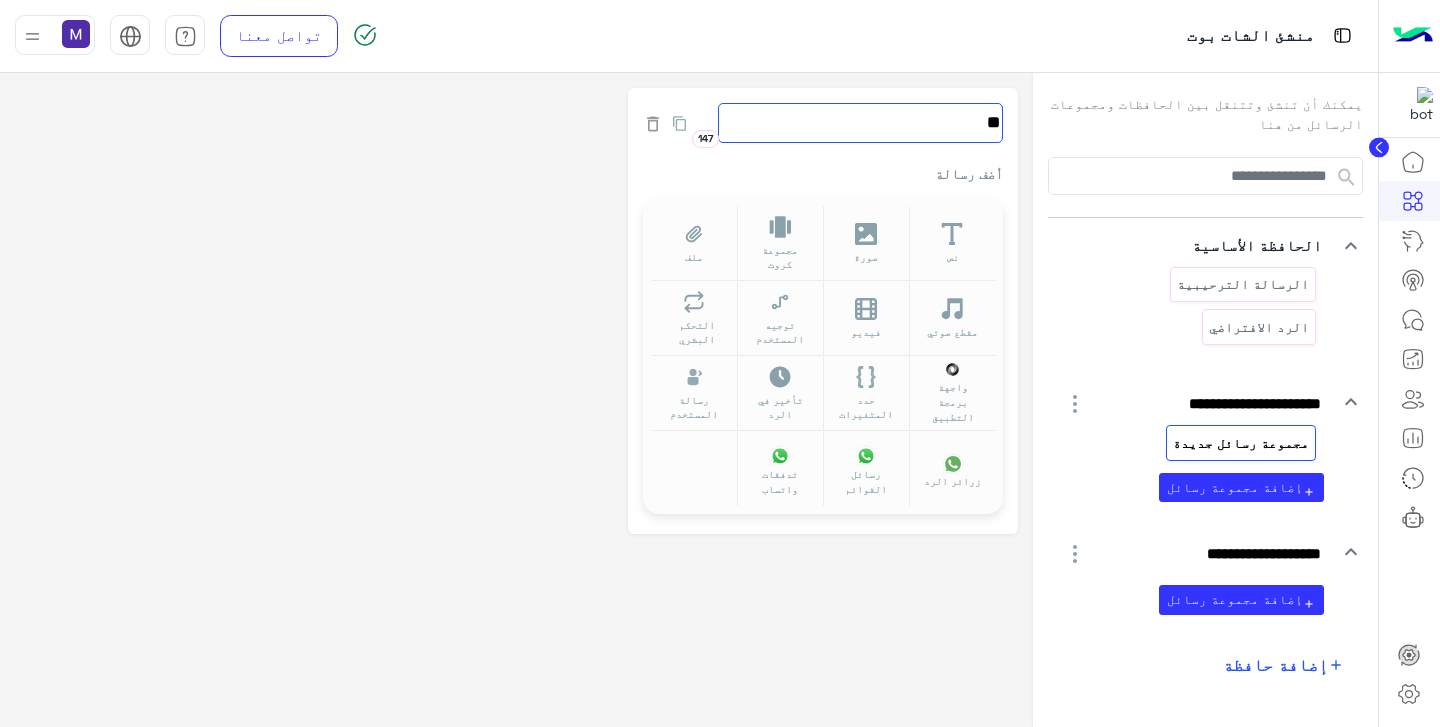 type on "*" 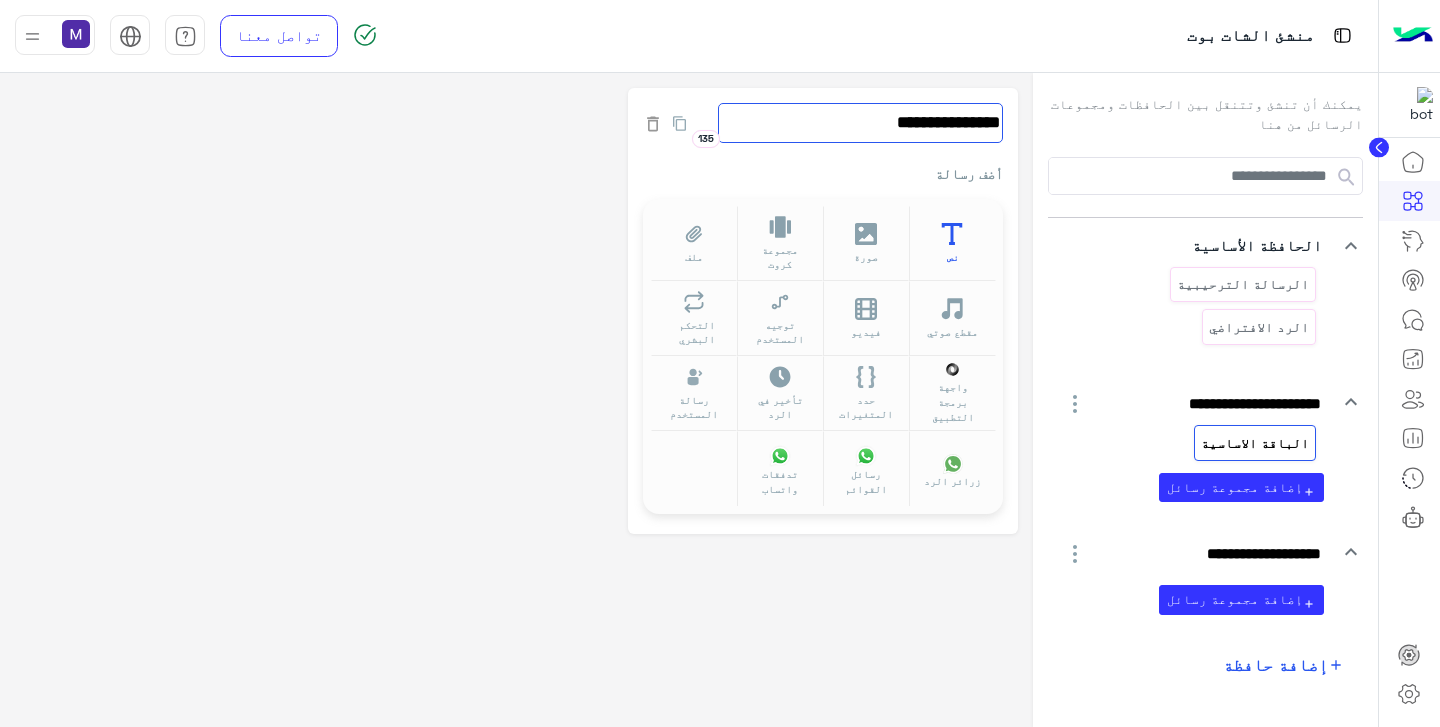 type on "**********" 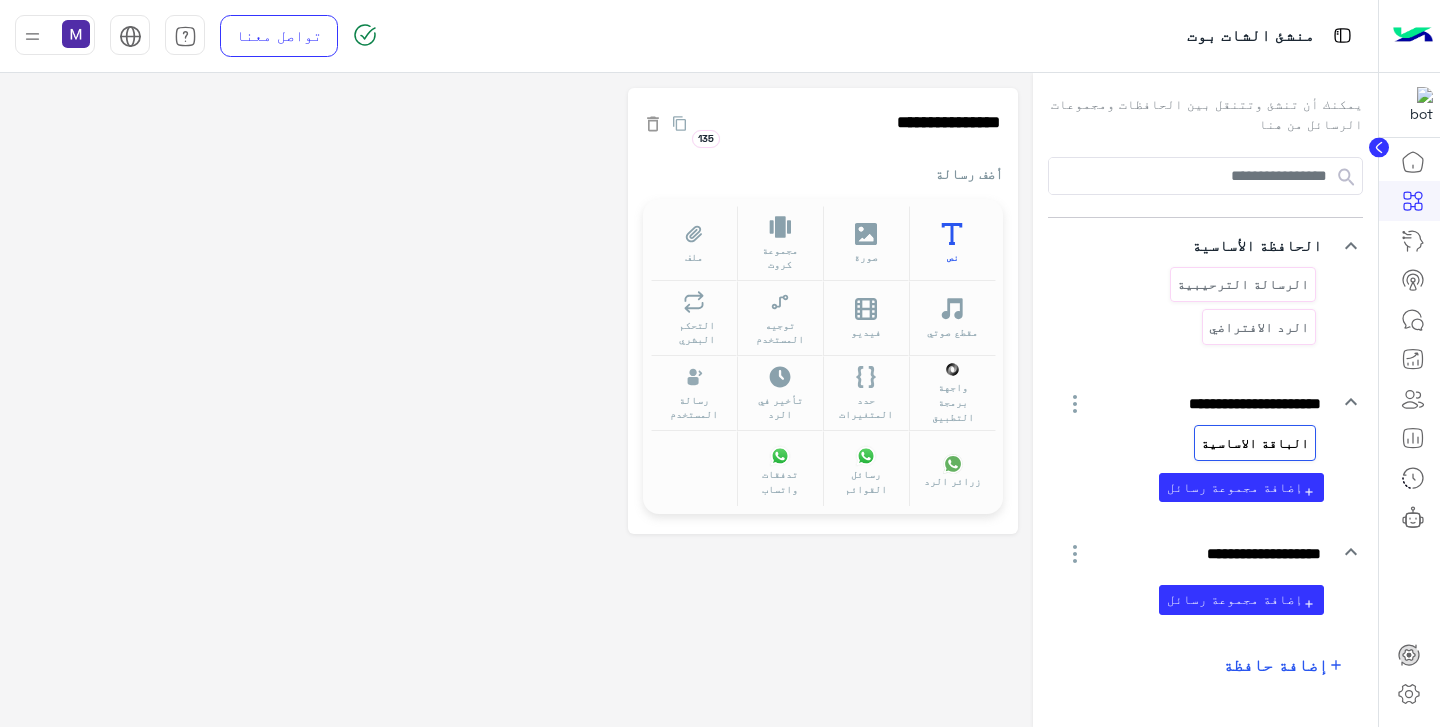 click on "نص" at bounding box center [952, 243] 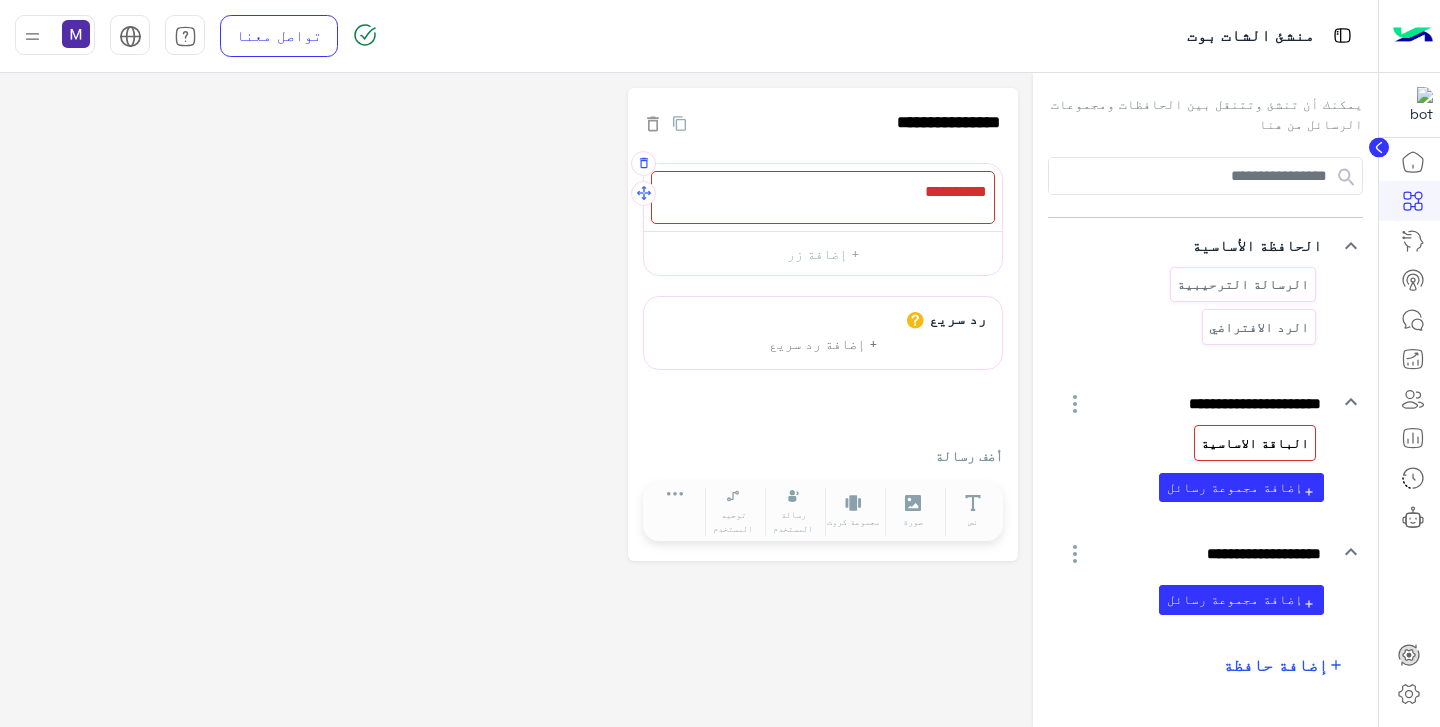 click at bounding box center (823, 197) 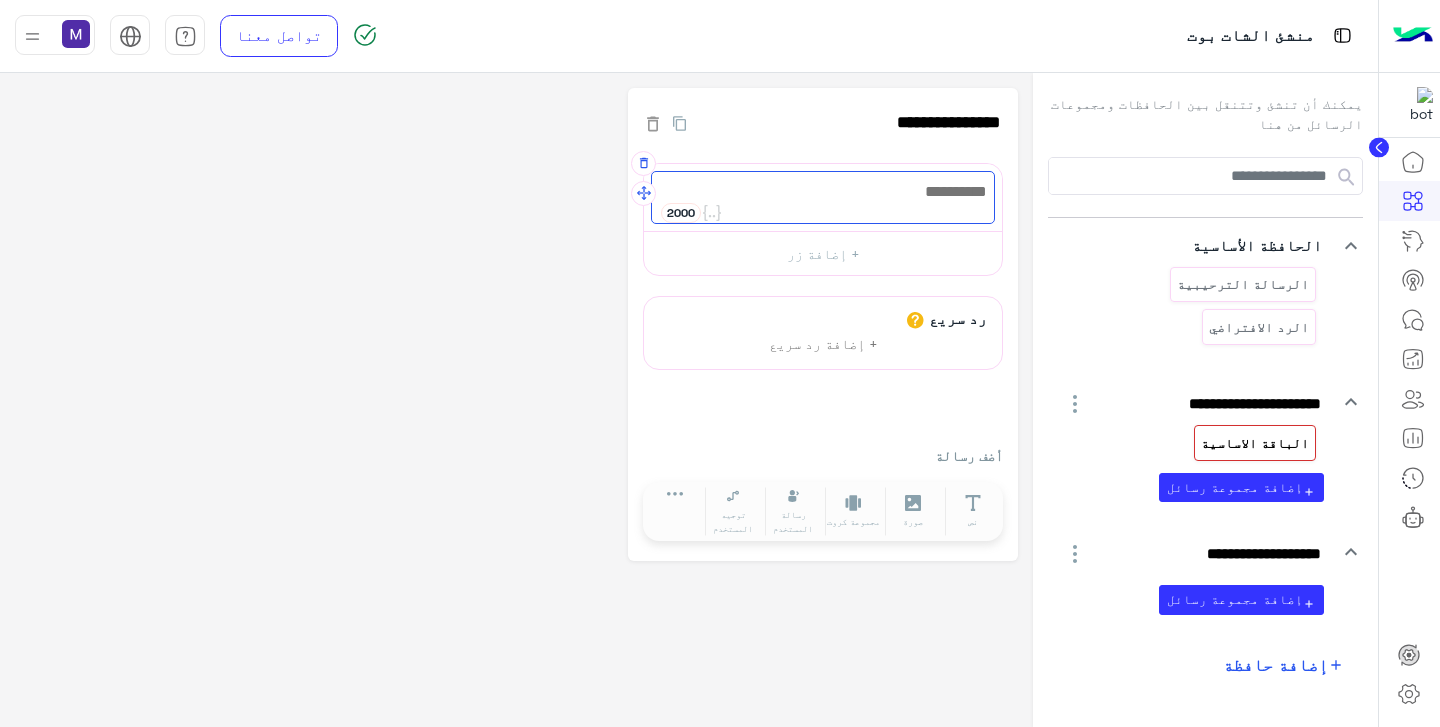 click at bounding box center (823, 197) 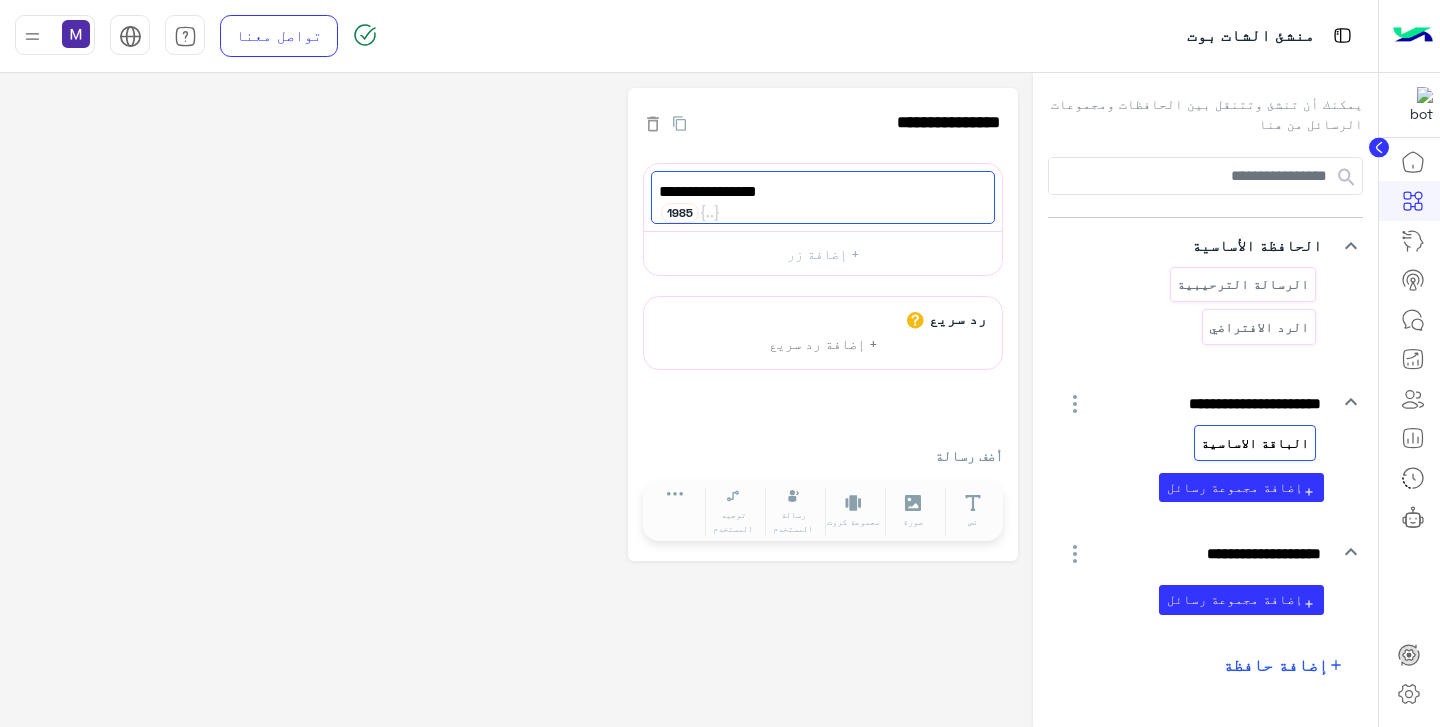 scroll, scrollTop: 4, scrollLeft: 0, axis: vertical 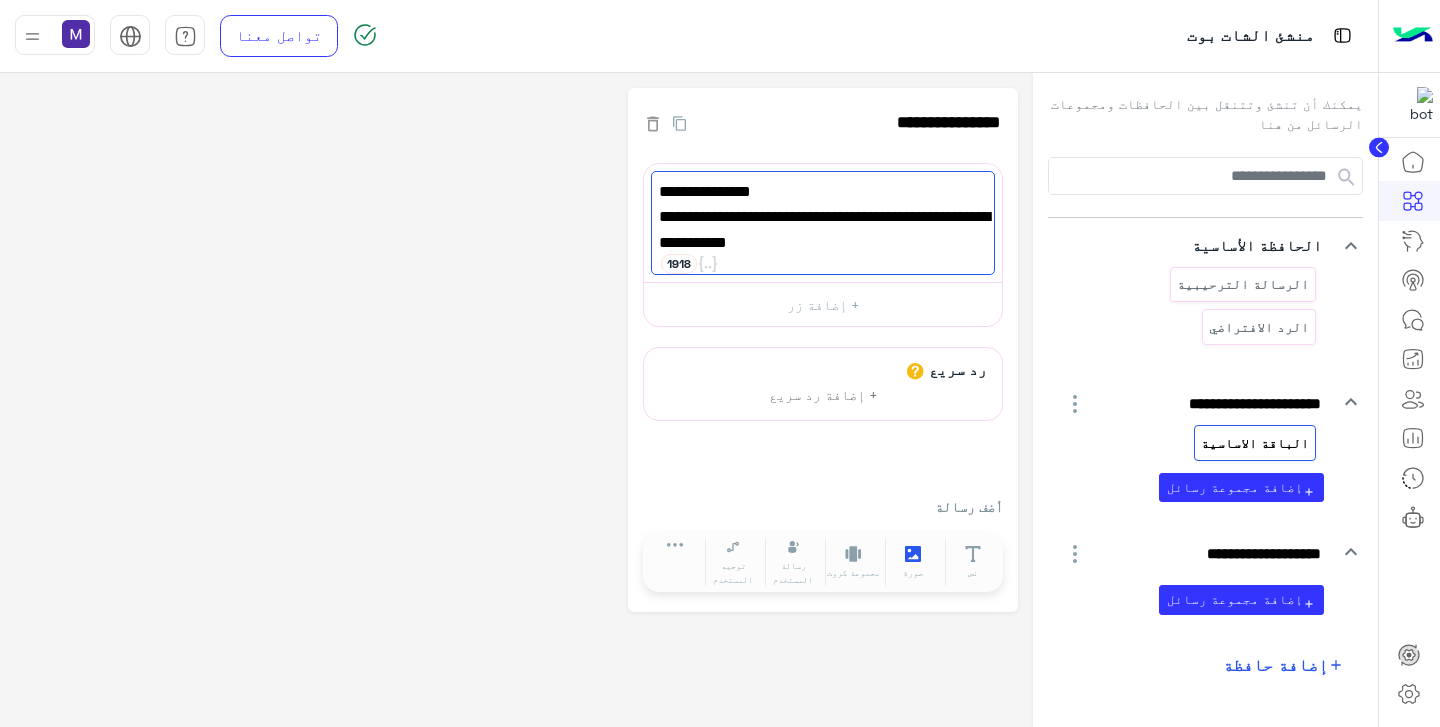 type on "**********" 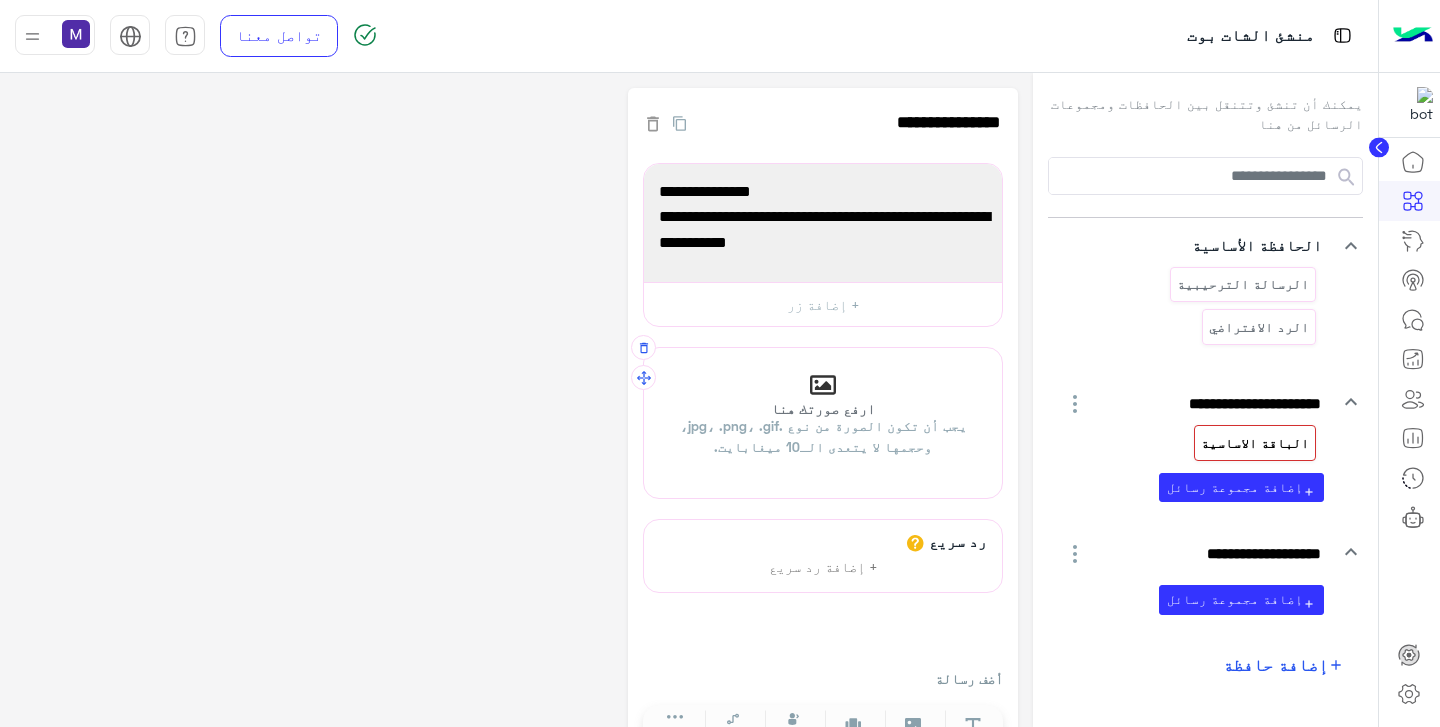 click on "ارفع صورتك هنا  يجب أن تكون الصورة من نوع .jpg، .png، .gif، وحجمها لا يتعدى الـ10 ميغابايت." at bounding box center (823, 430) 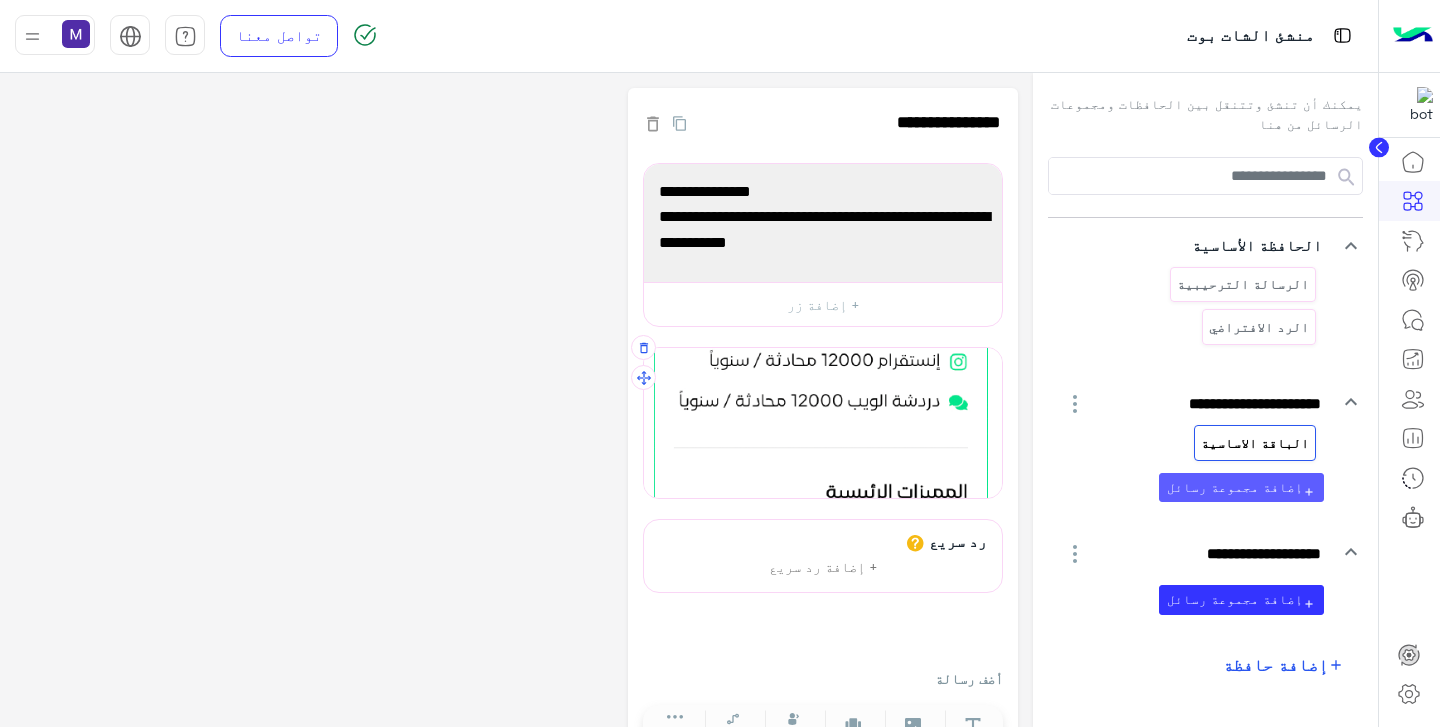 click on "add  إضافة مجموعة رسائل" at bounding box center (1241, 487) 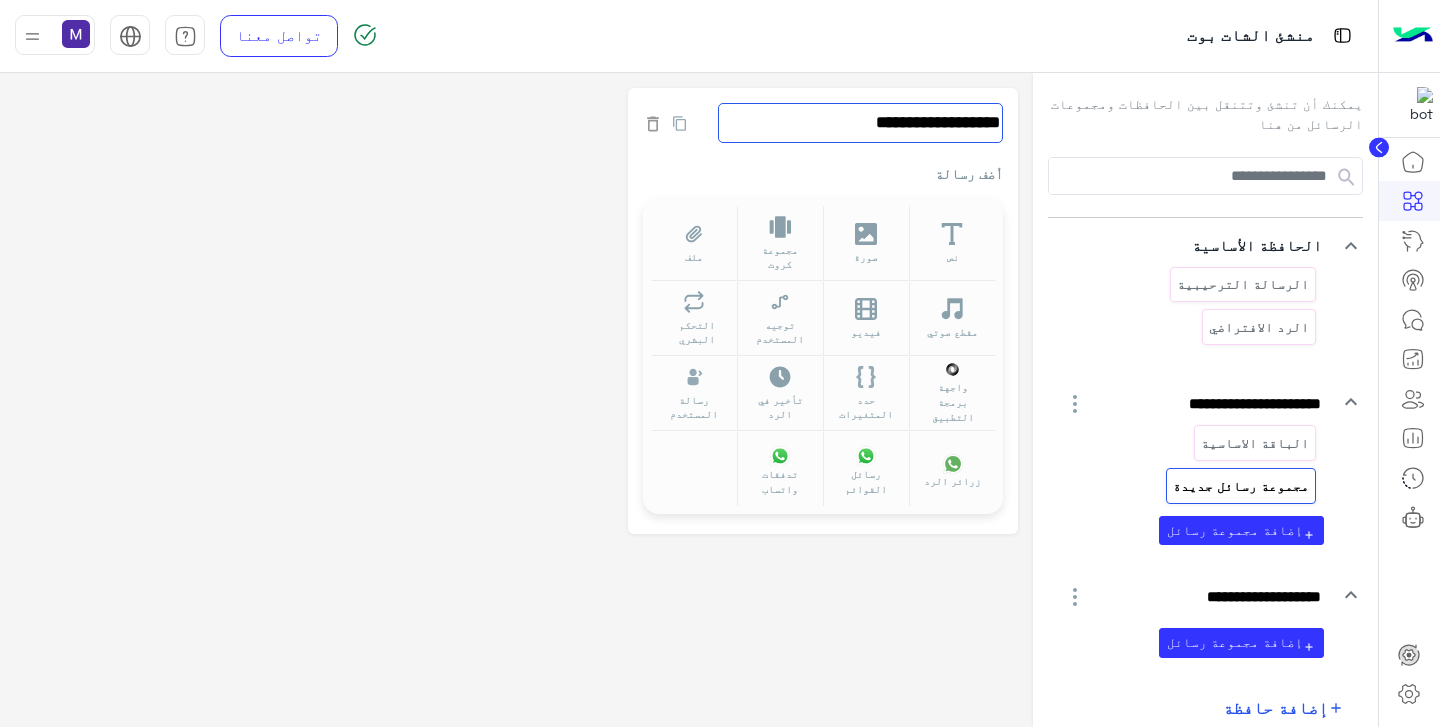 click on "**********" 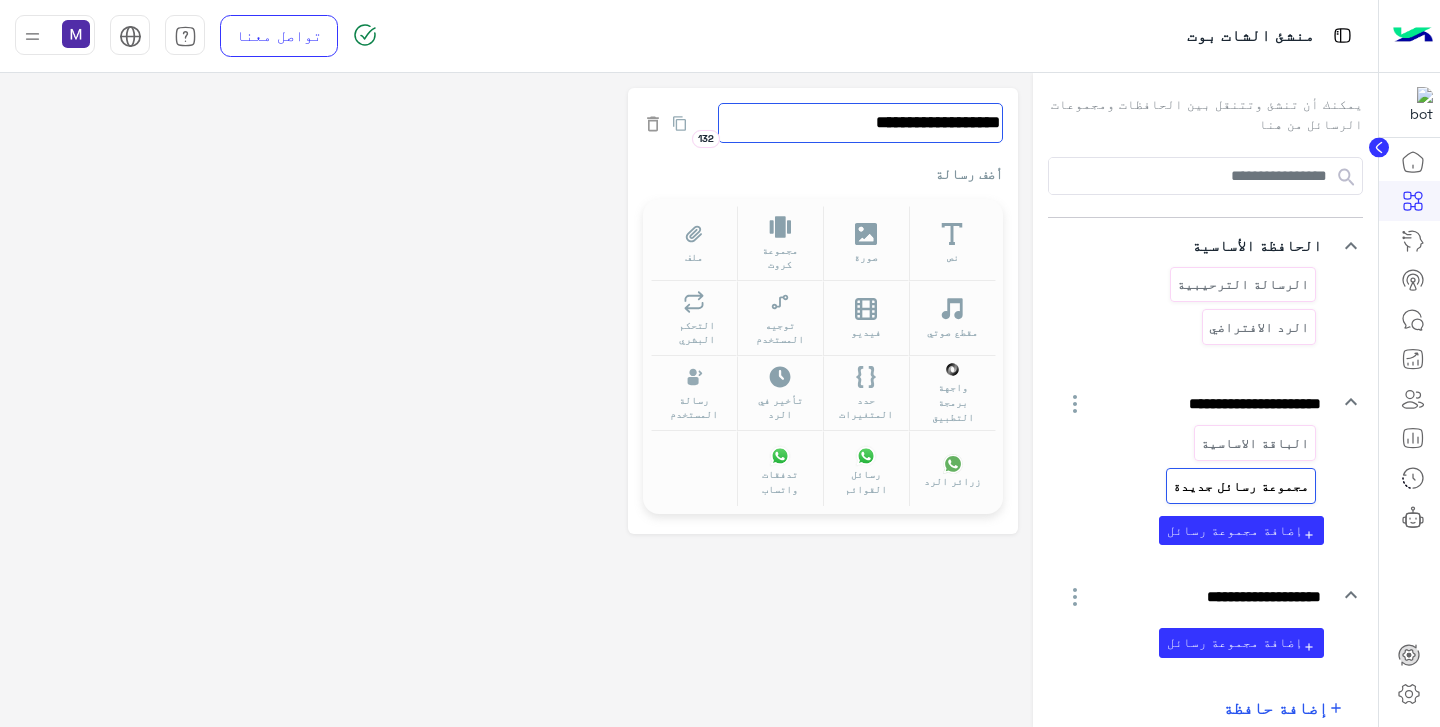 click on "**********" 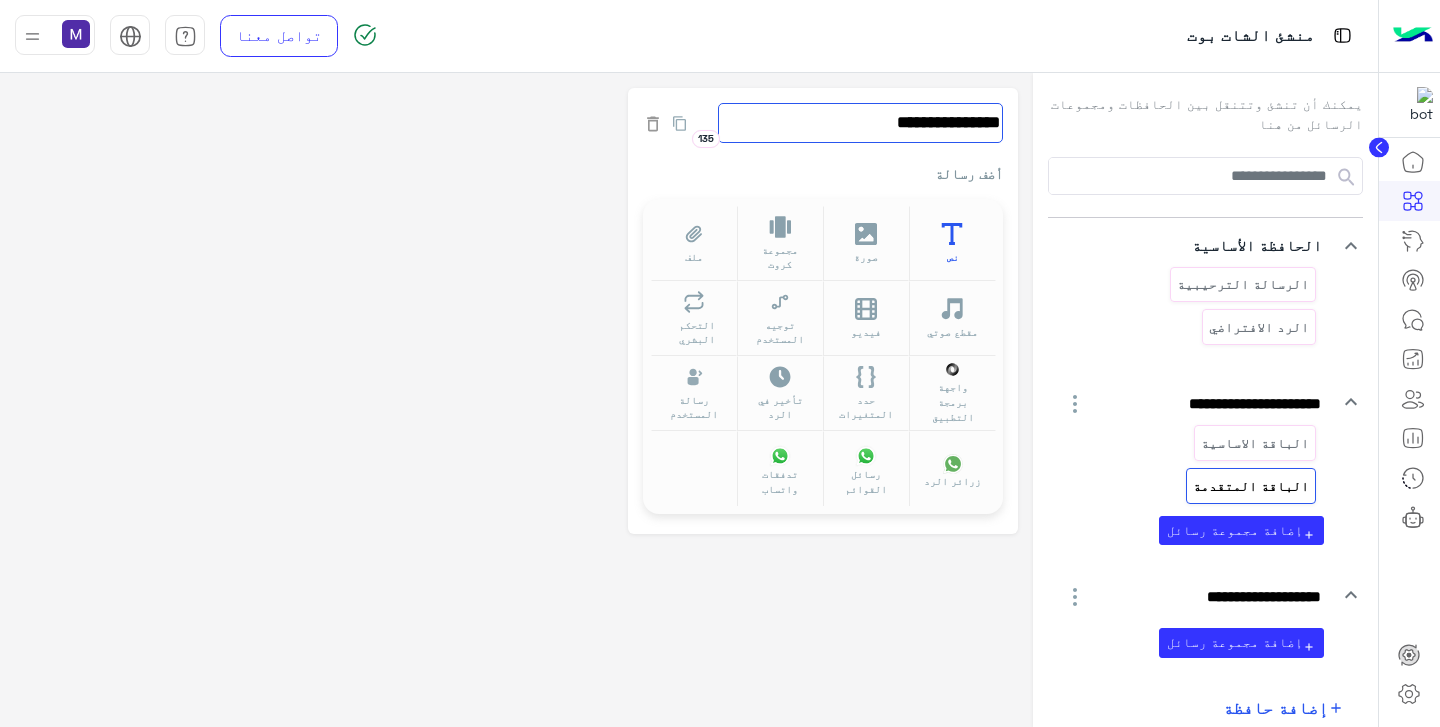 type on "**********" 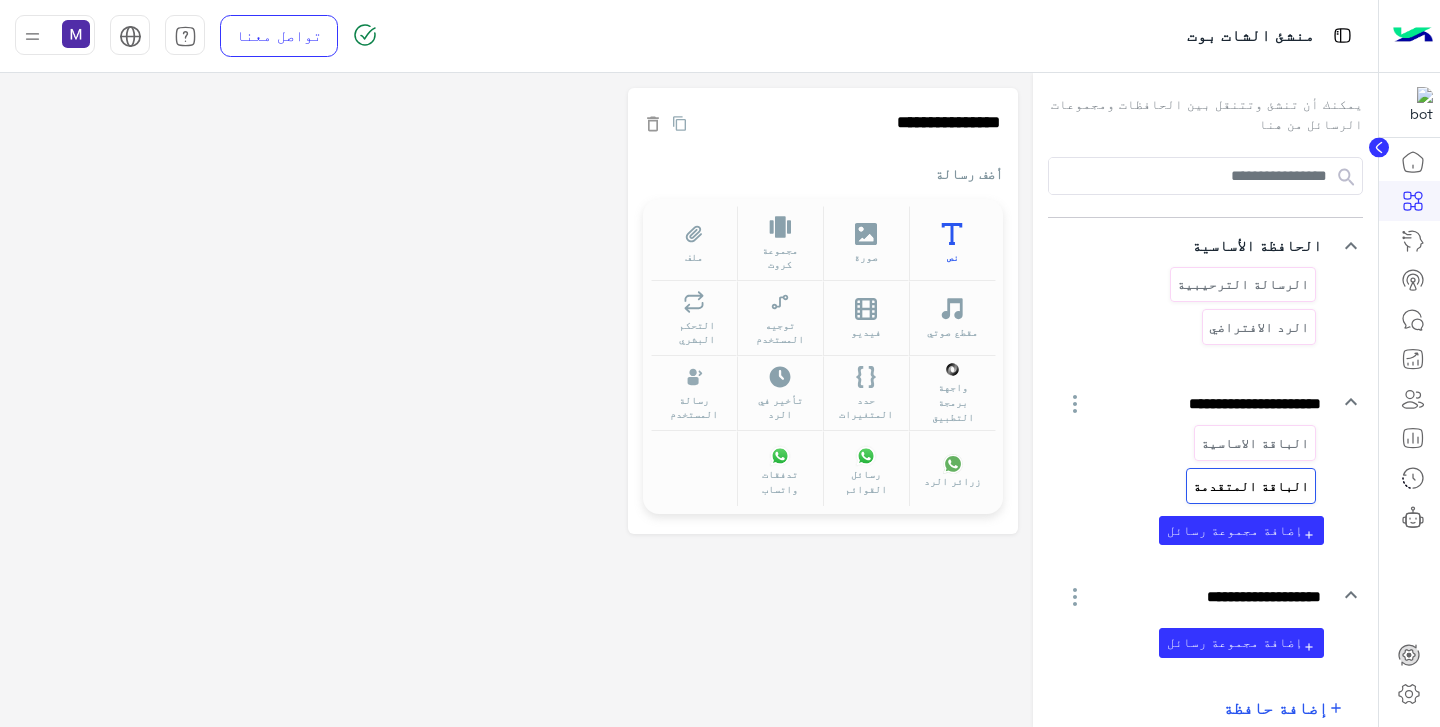 click 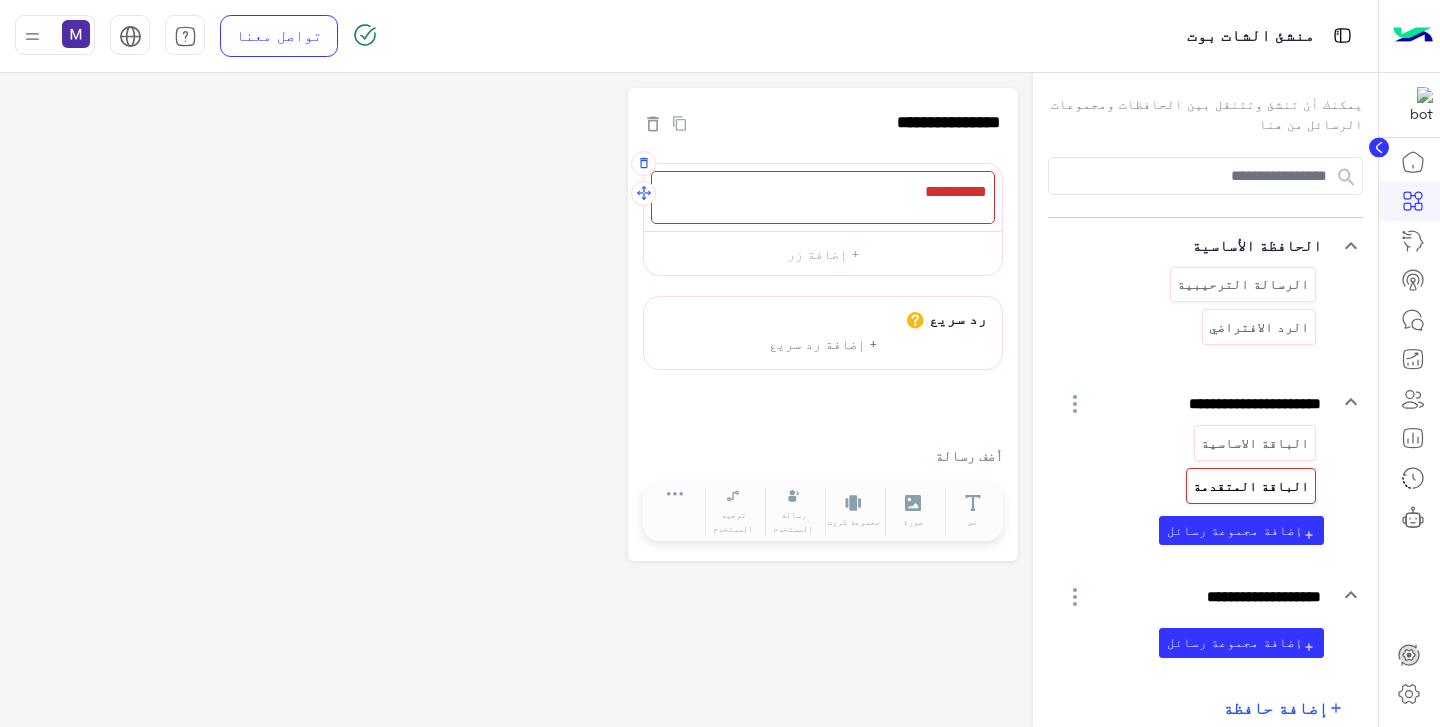 click at bounding box center (823, 197) 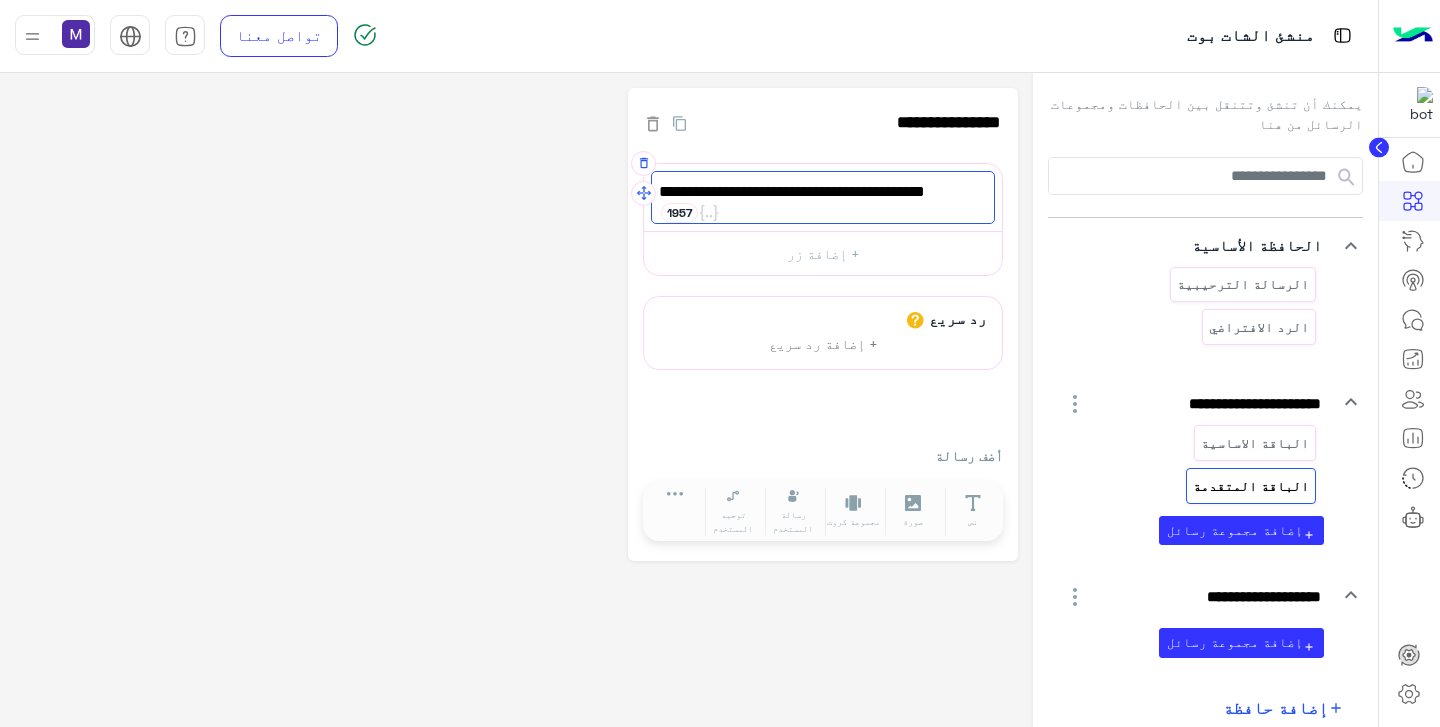 scroll, scrollTop: 0, scrollLeft: 0, axis: both 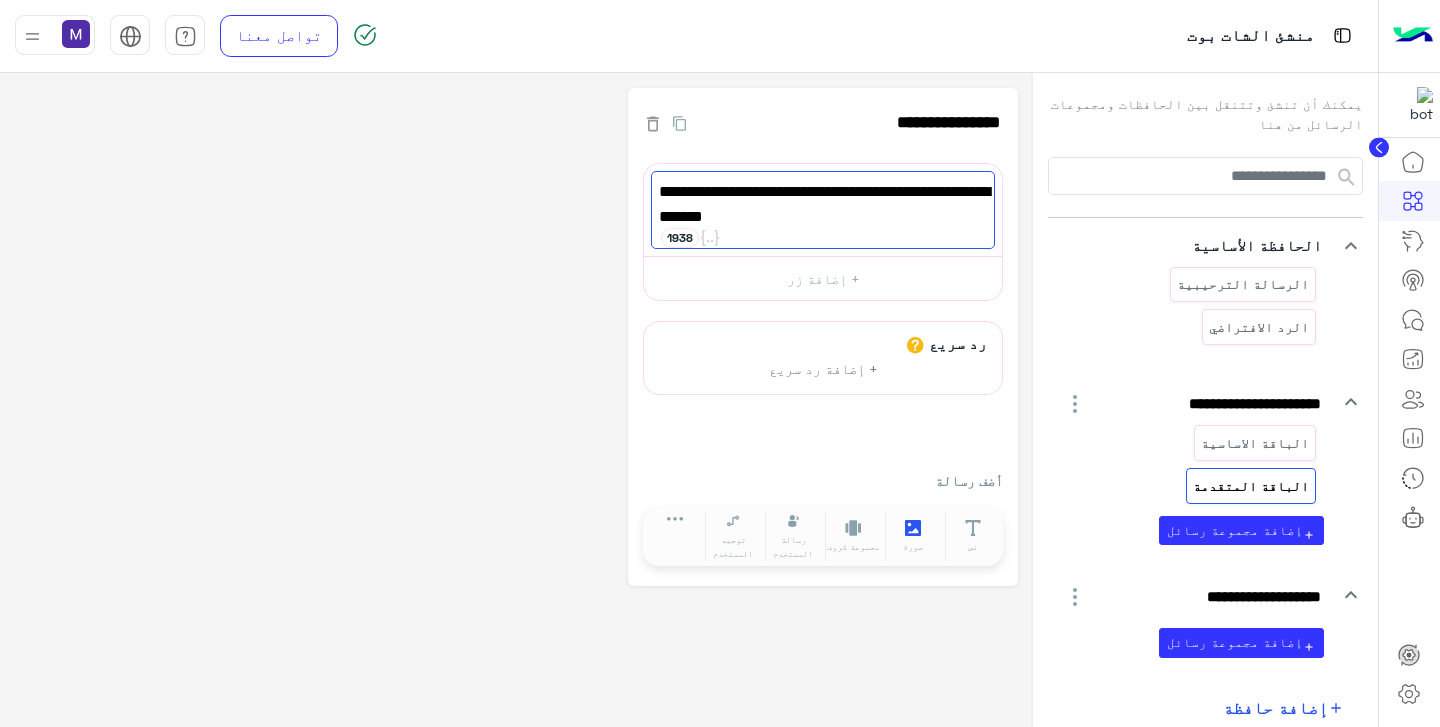 type on "**********" 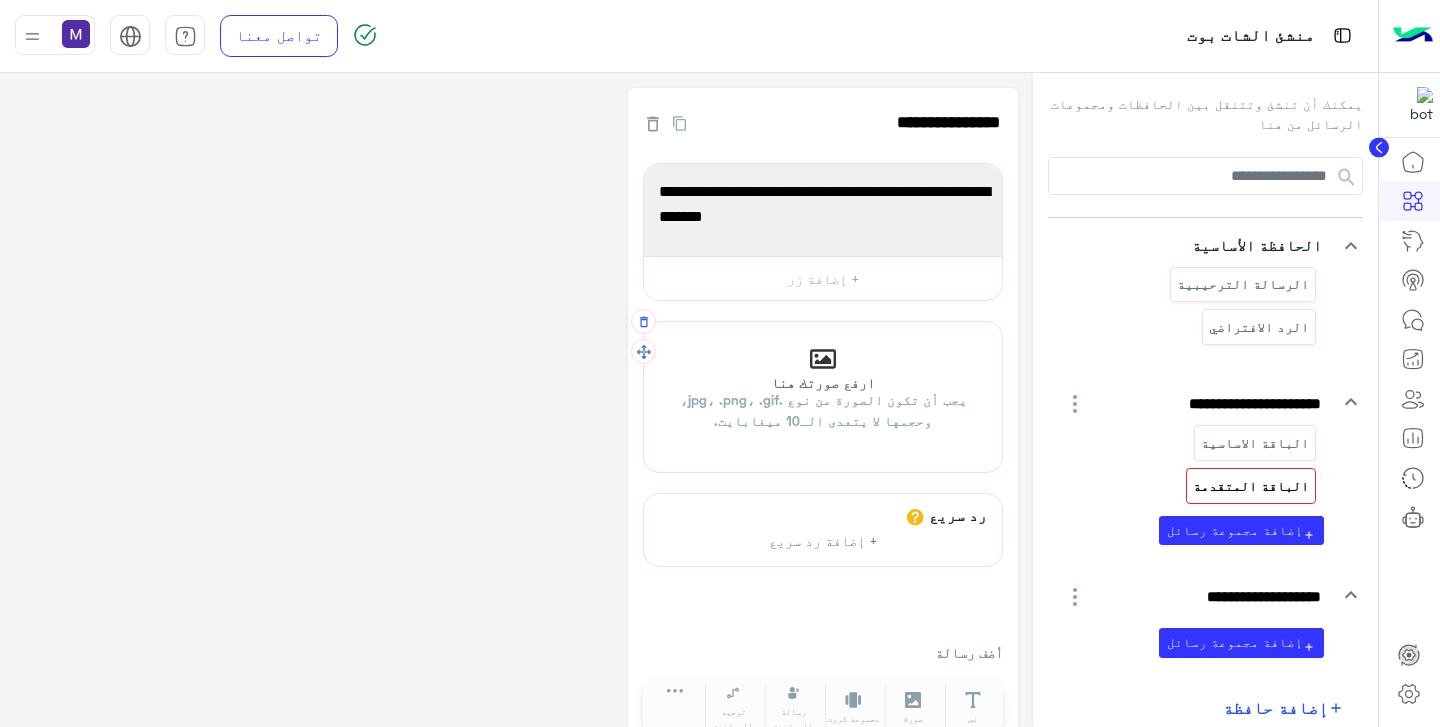 click on "ارفع صورتك هنا  يجب أن تكون الصورة من نوع .jpg، .png، .gif، وحجمها لا يتعدى الـ10 ميغابايت." at bounding box center (823, 404) 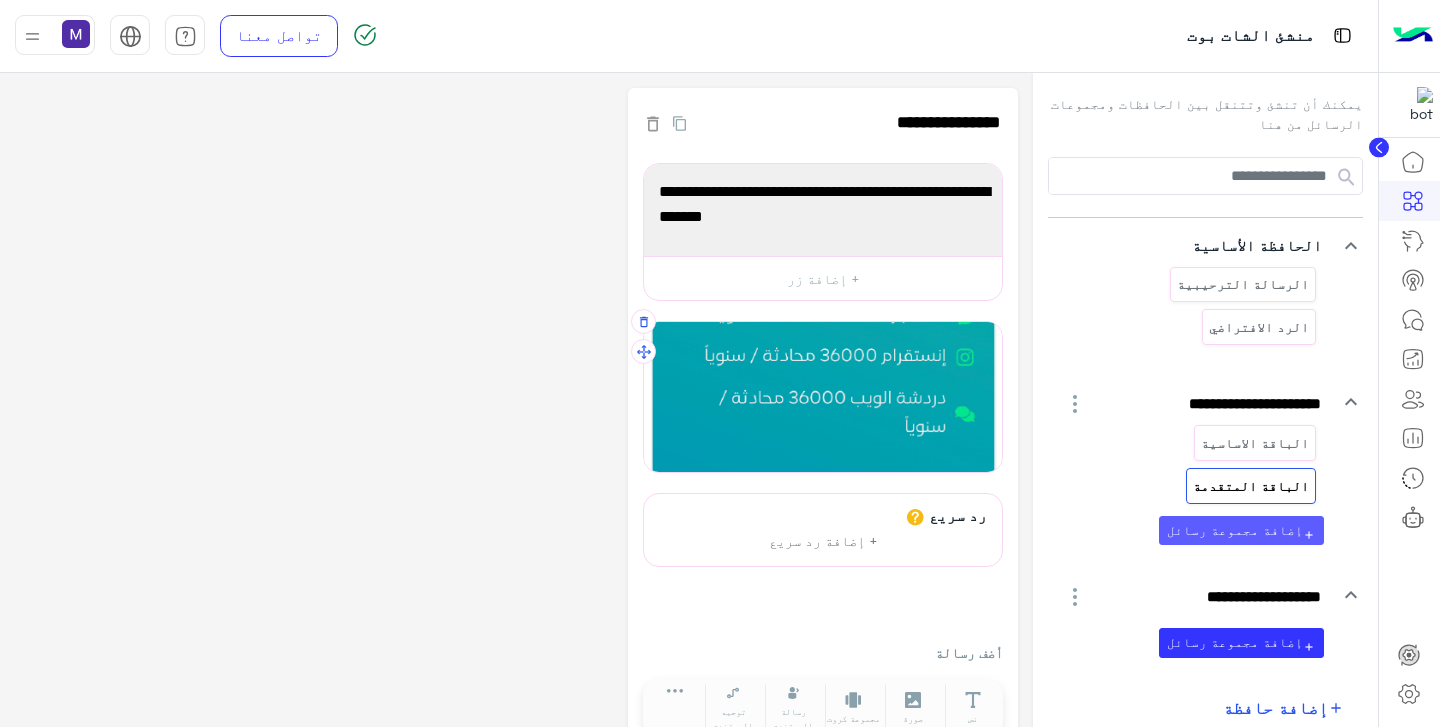 click on "add  إضافة مجموعة رسائل" at bounding box center [1241, 530] 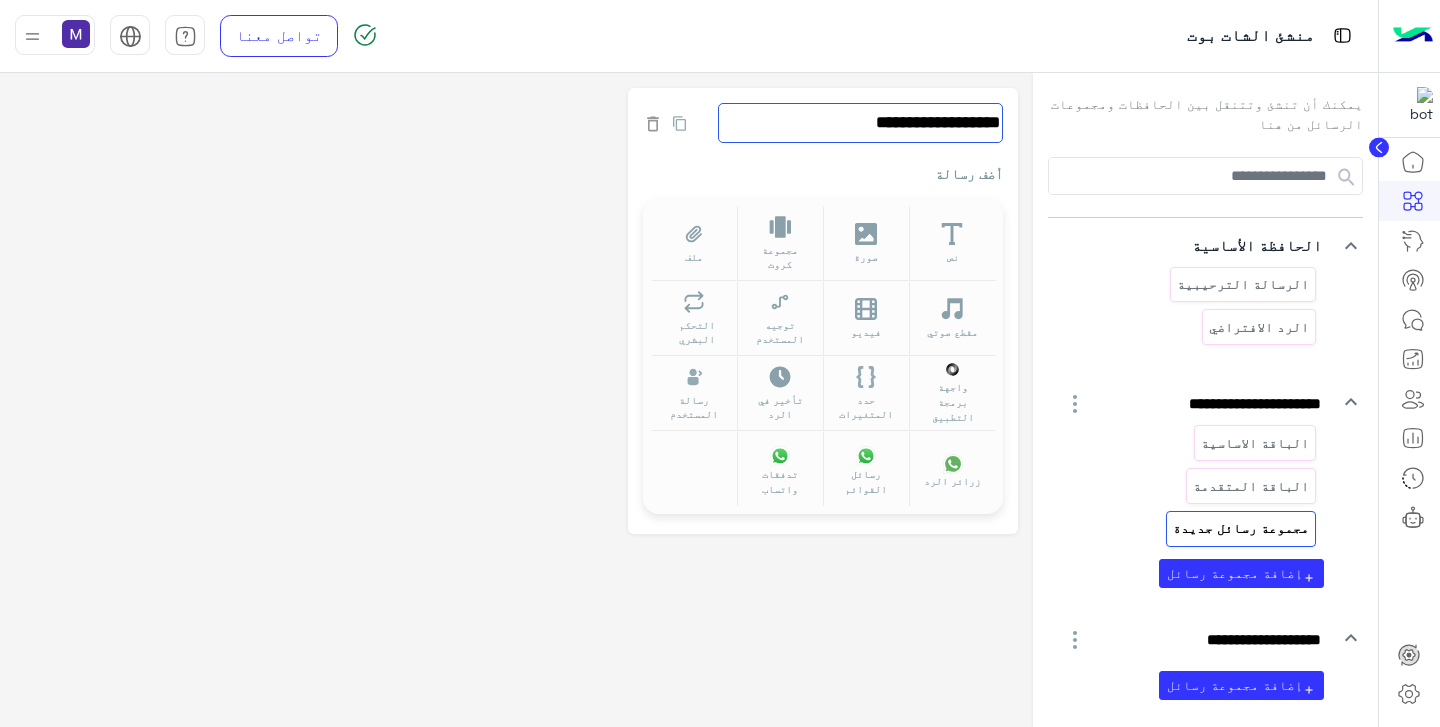 click on "**********" 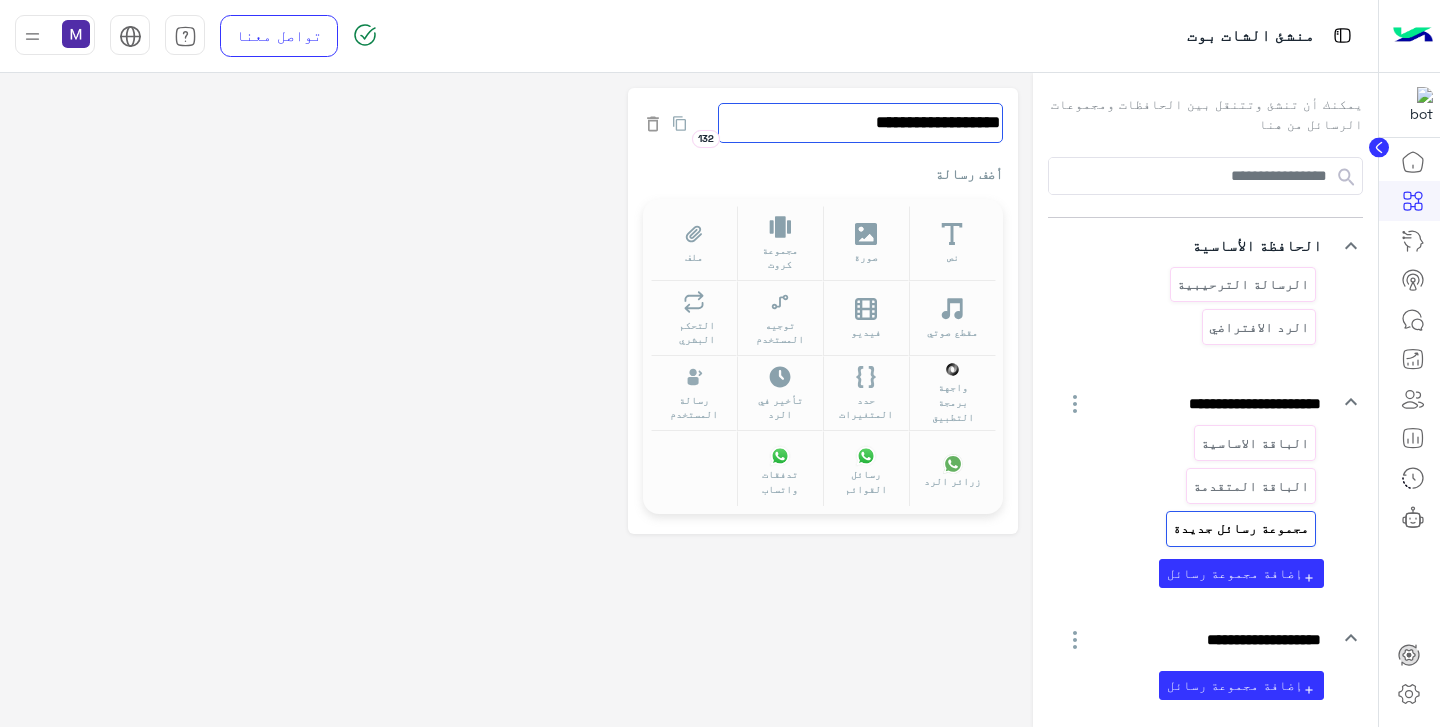 click on "**********" 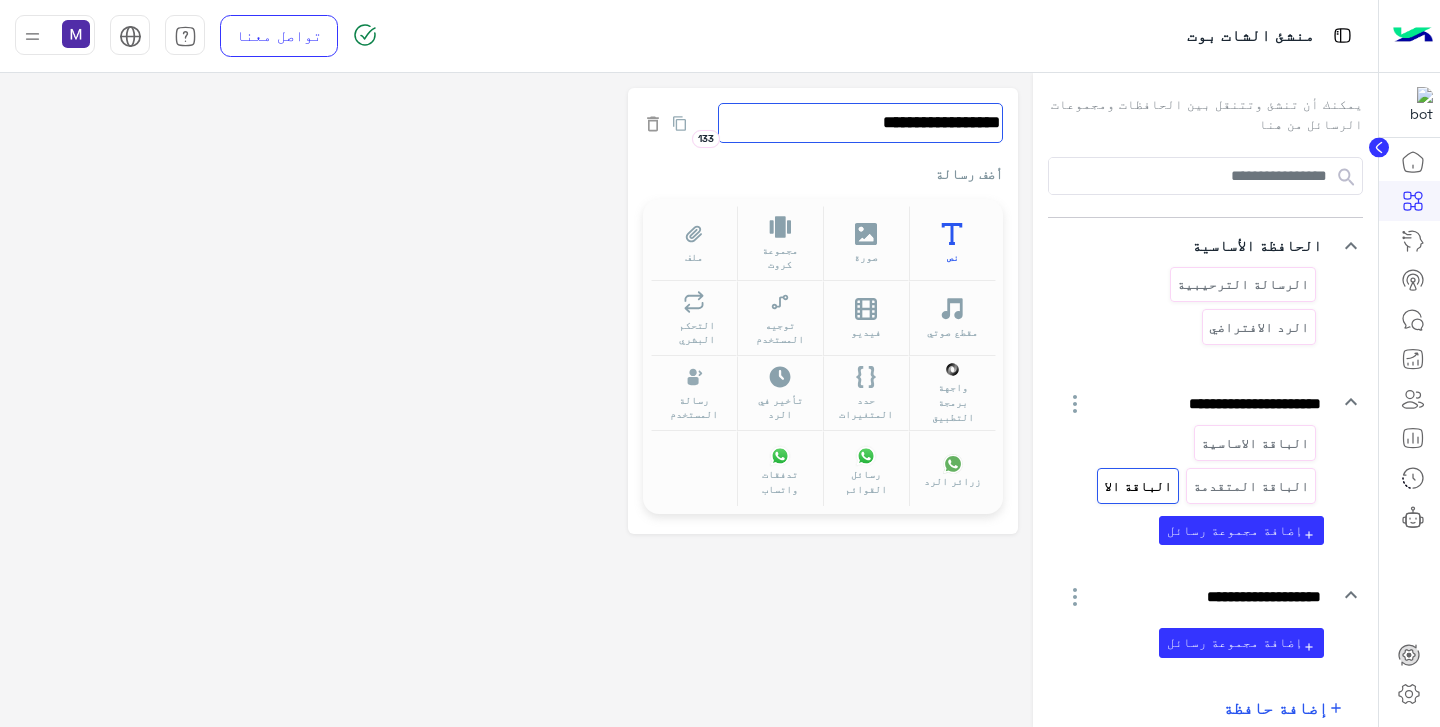 type on "**********" 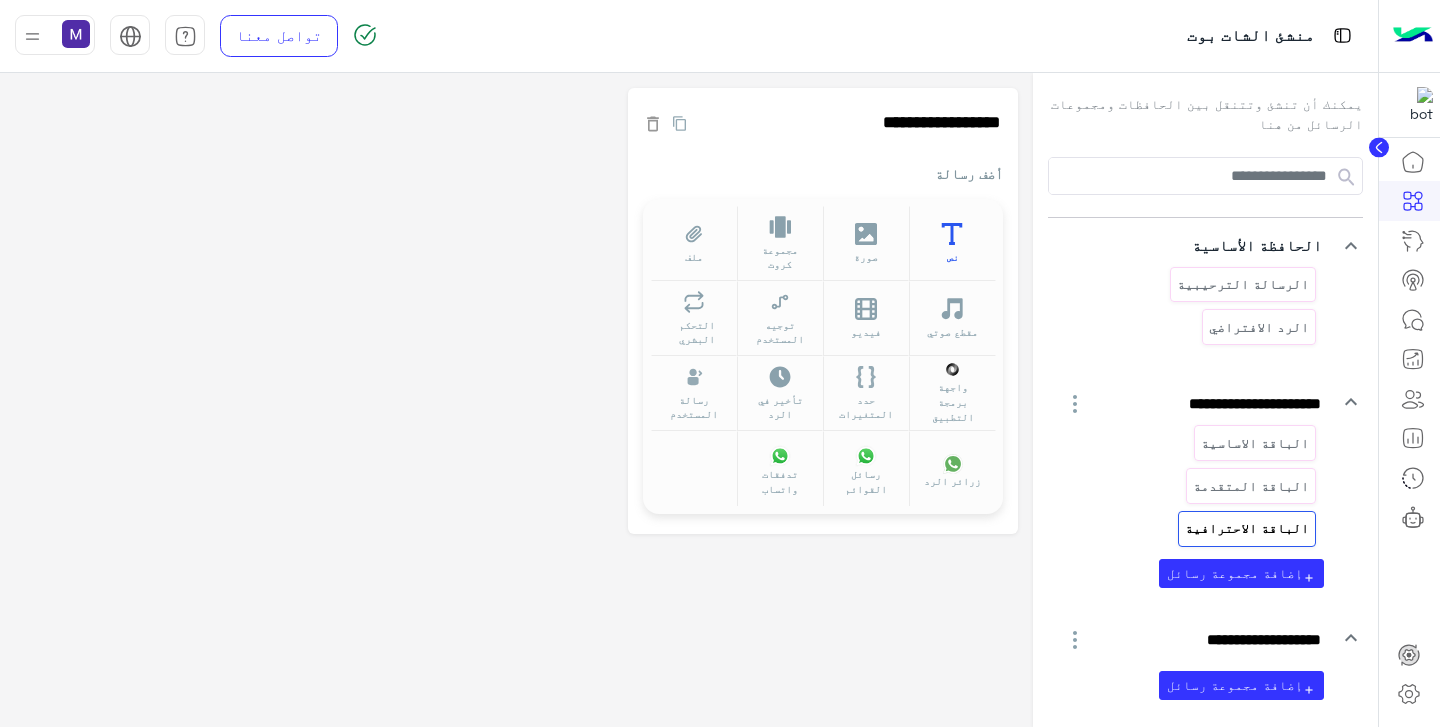 click 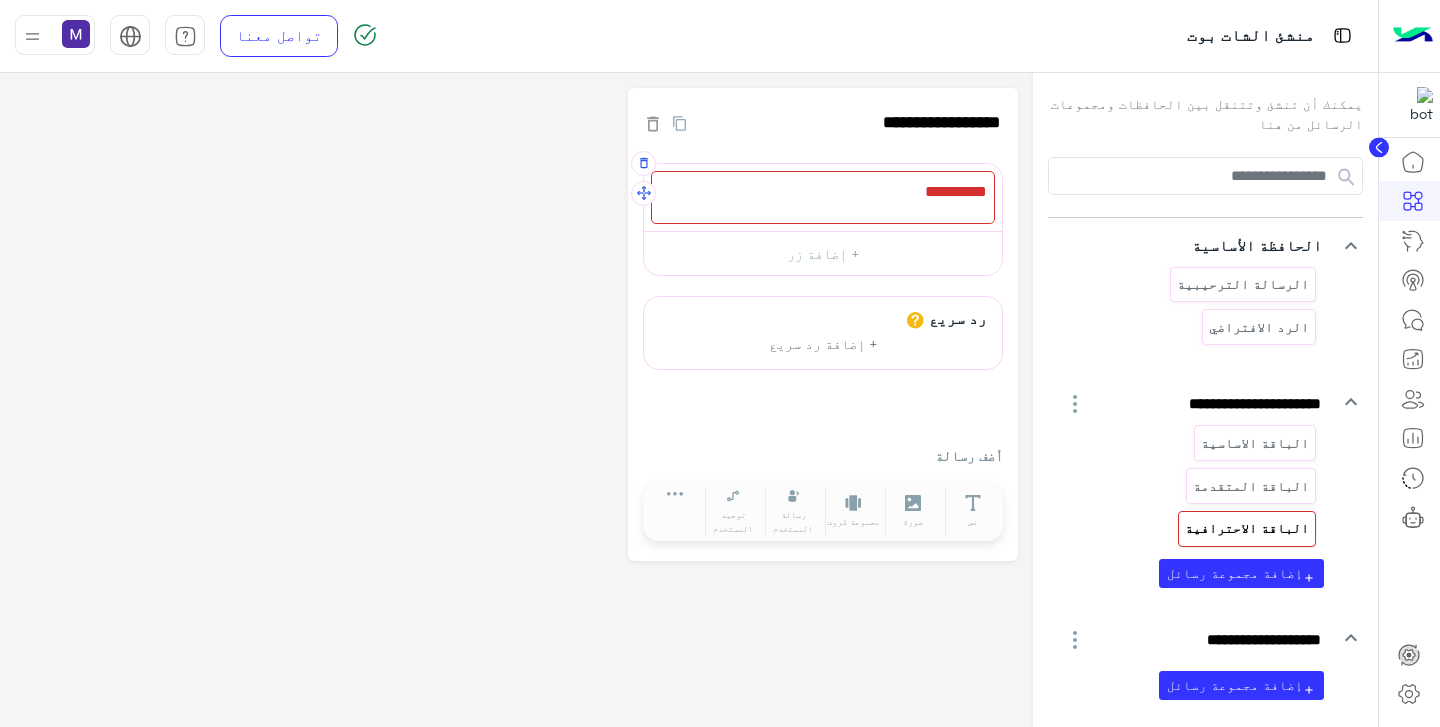 click at bounding box center [823, 197] 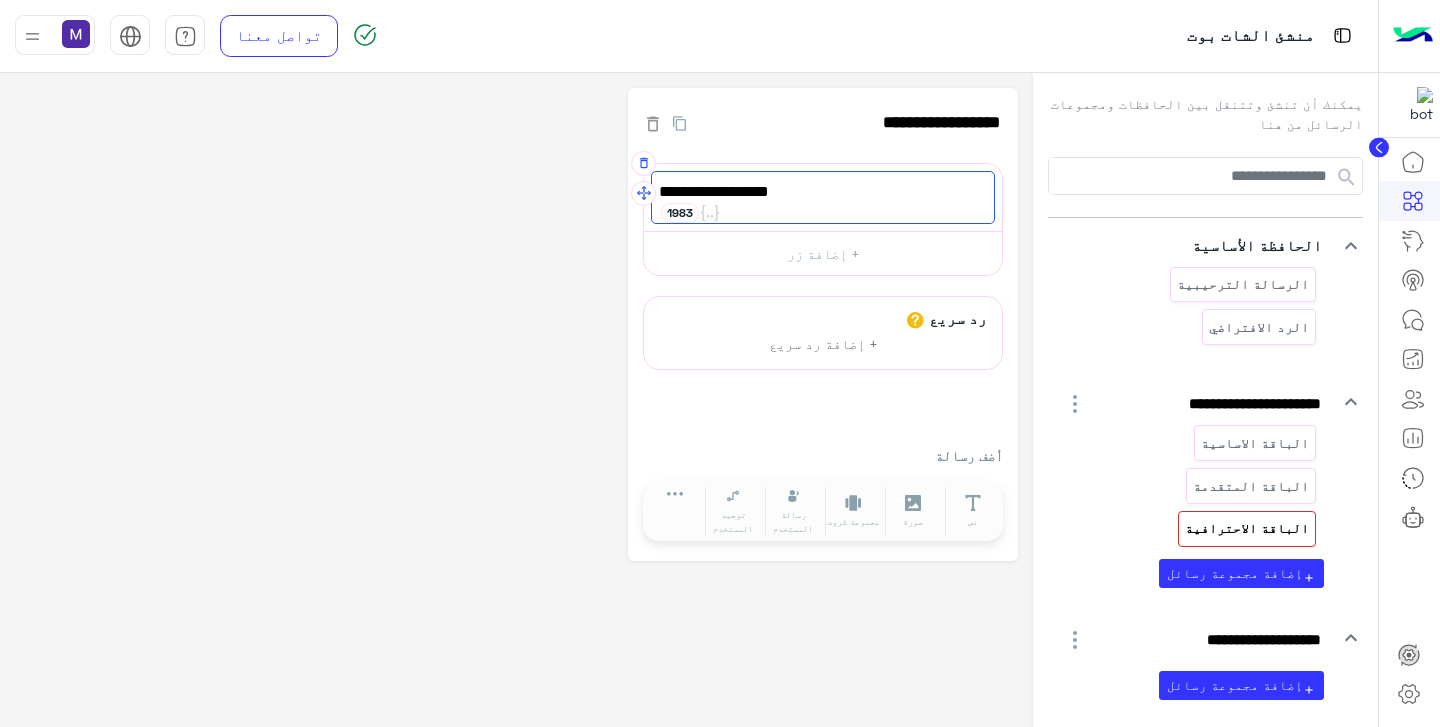 scroll, scrollTop: 4, scrollLeft: 0, axis: vertical 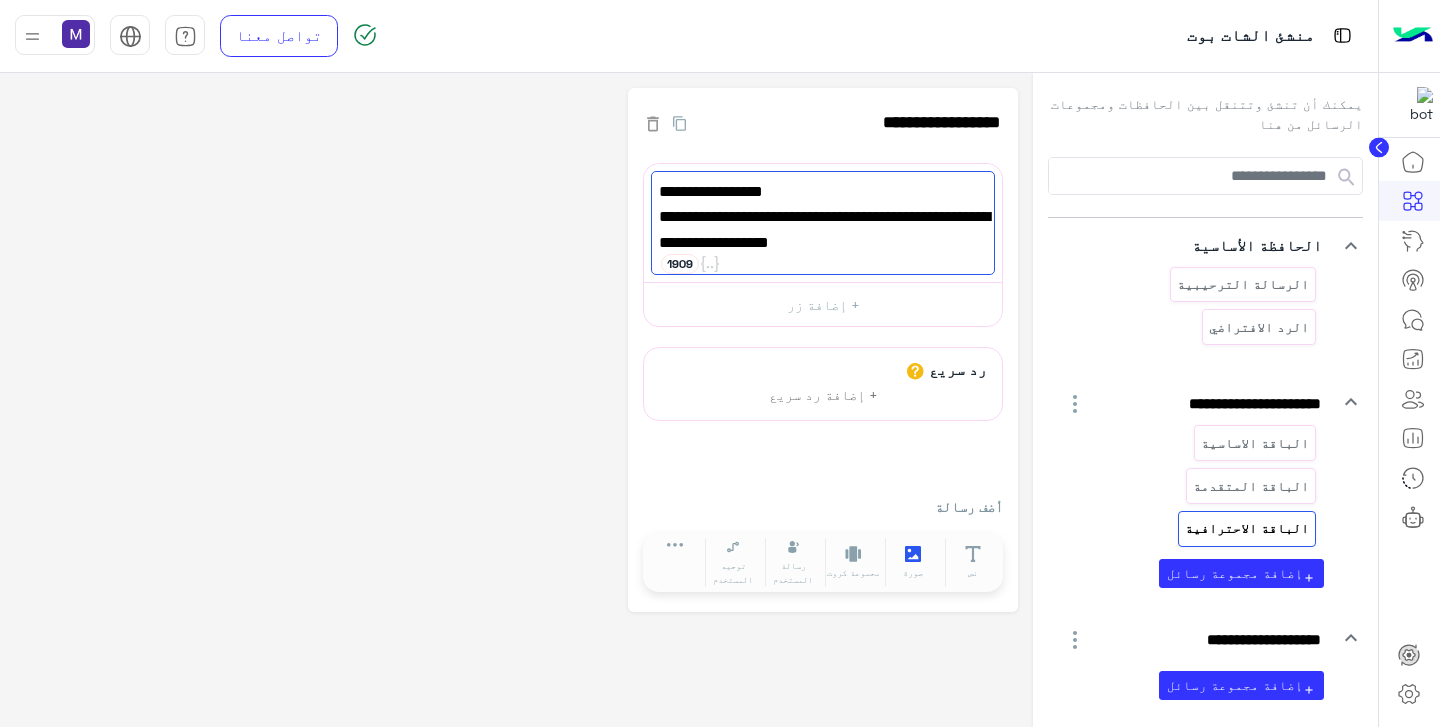 type on "**********" 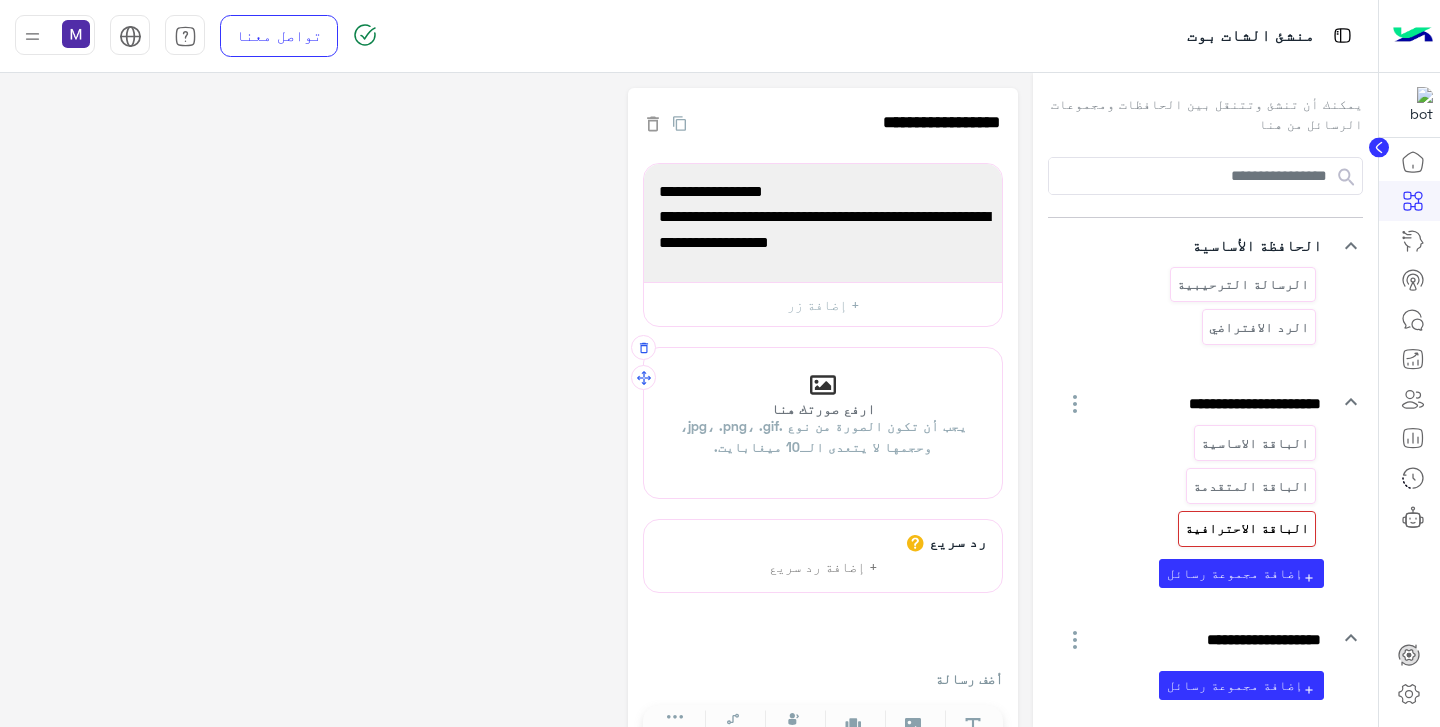 click on "يجب أن تكون الصورة من نوع .jpg، .png، .gif، وحجمها لا يتعدى الـ10 ميغابايت." at bounding box center (823, 436) 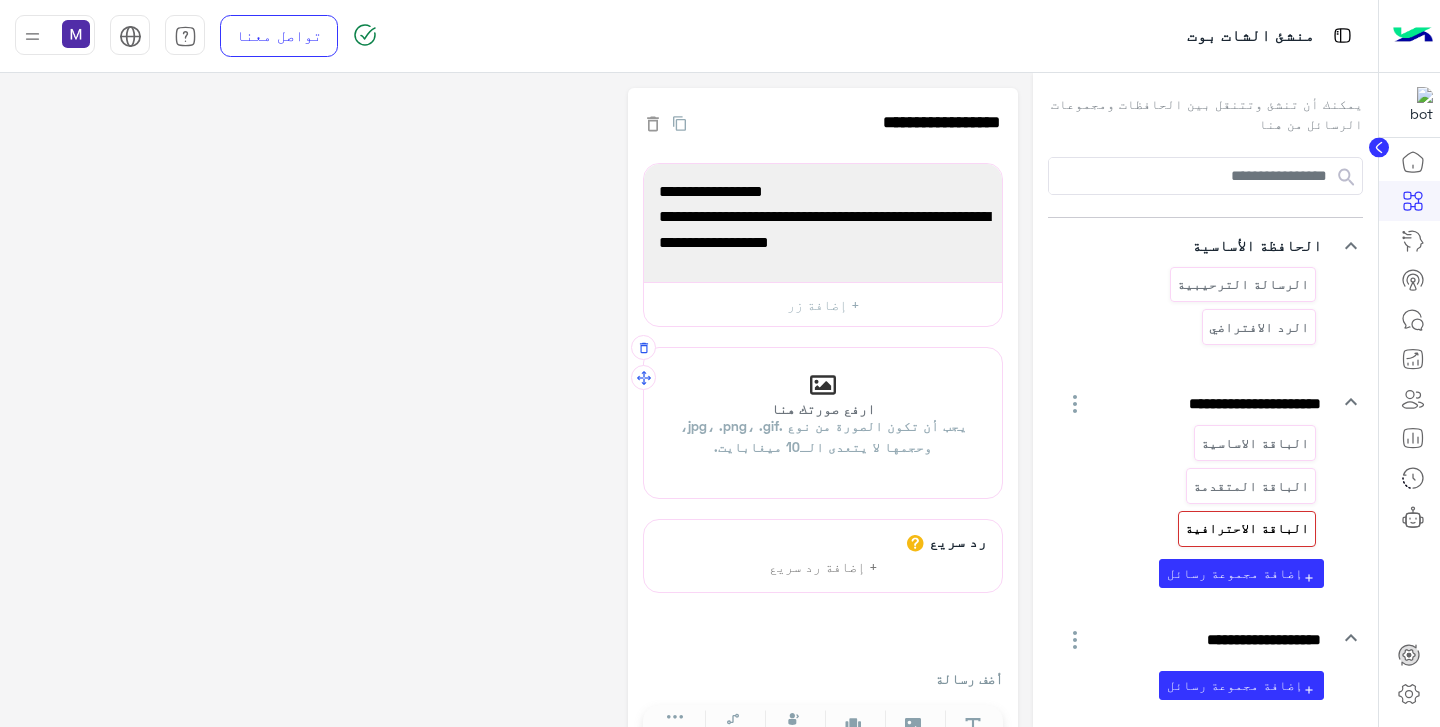 type on "**********" 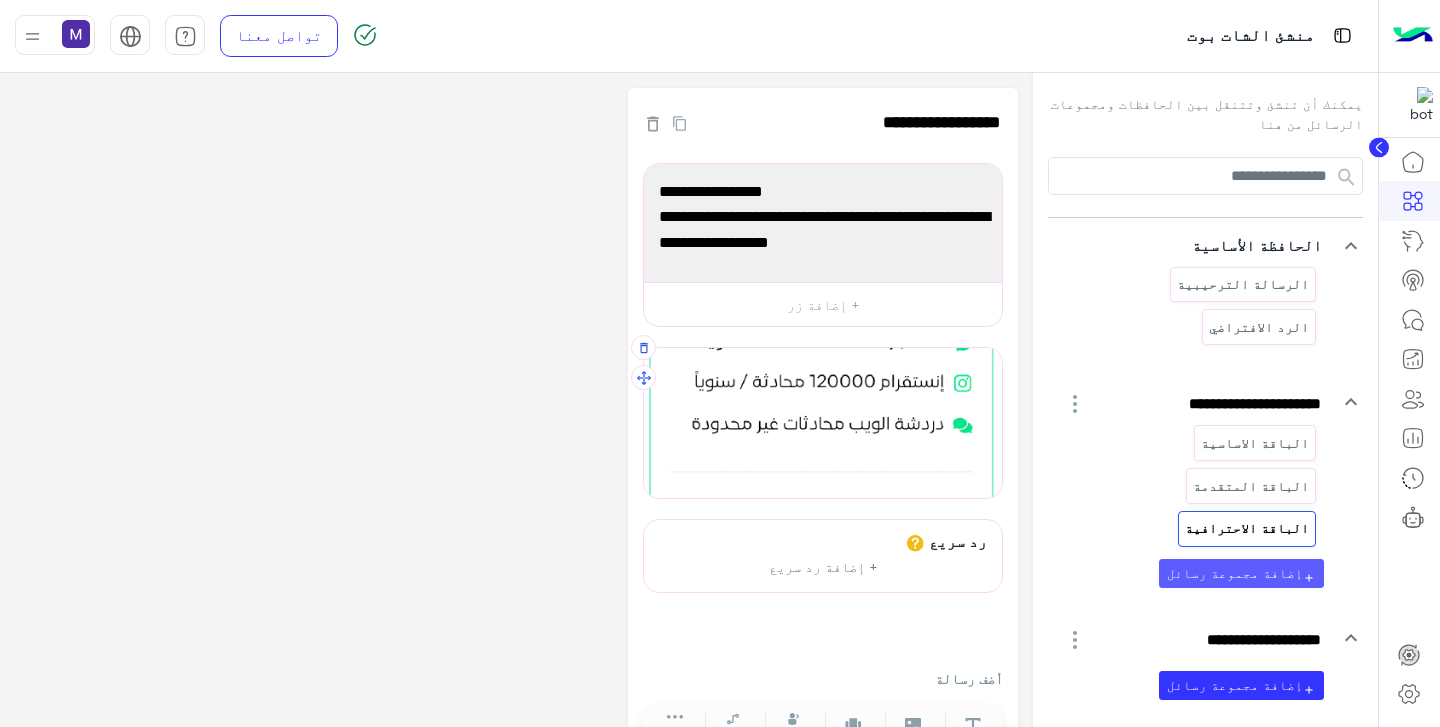 click on "add  إضافة مجموعة رسائل" at bounding box center (1241, 573) 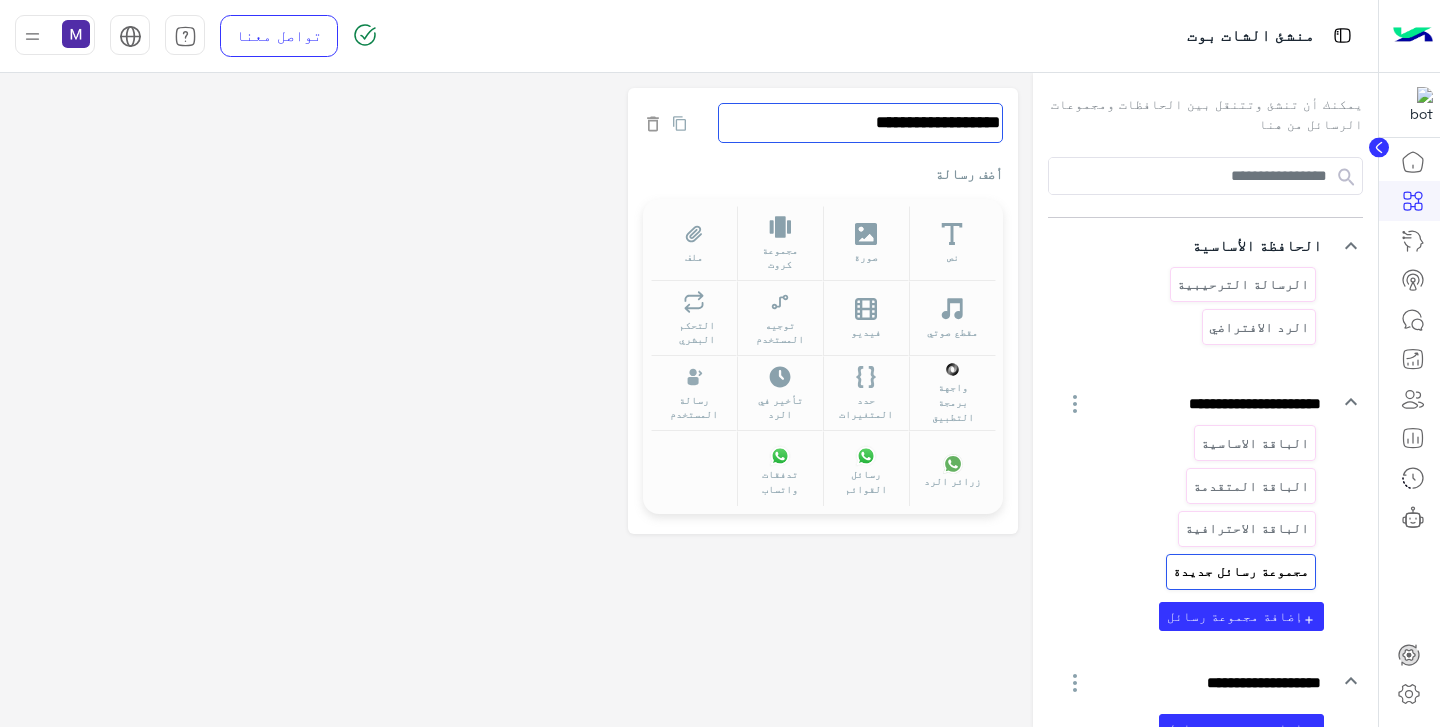 click on "**********" 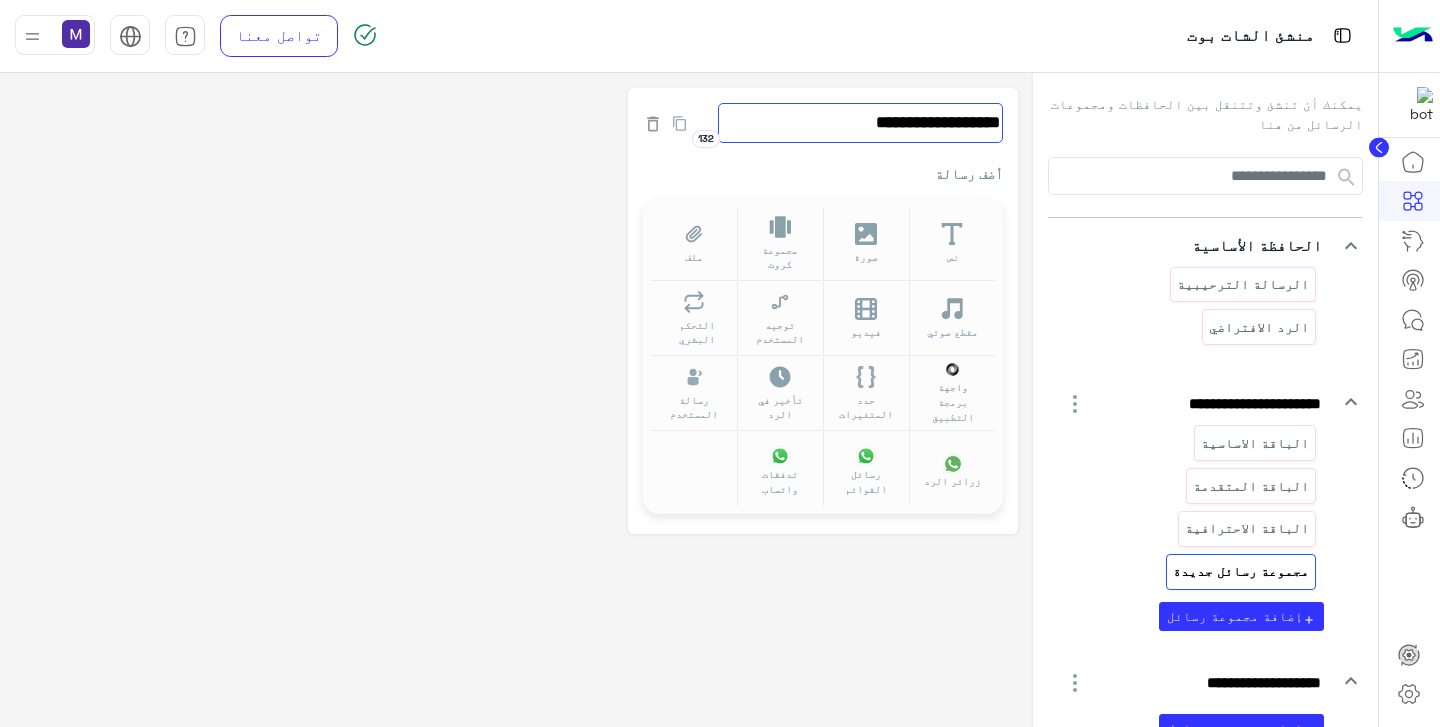 click on "**********" 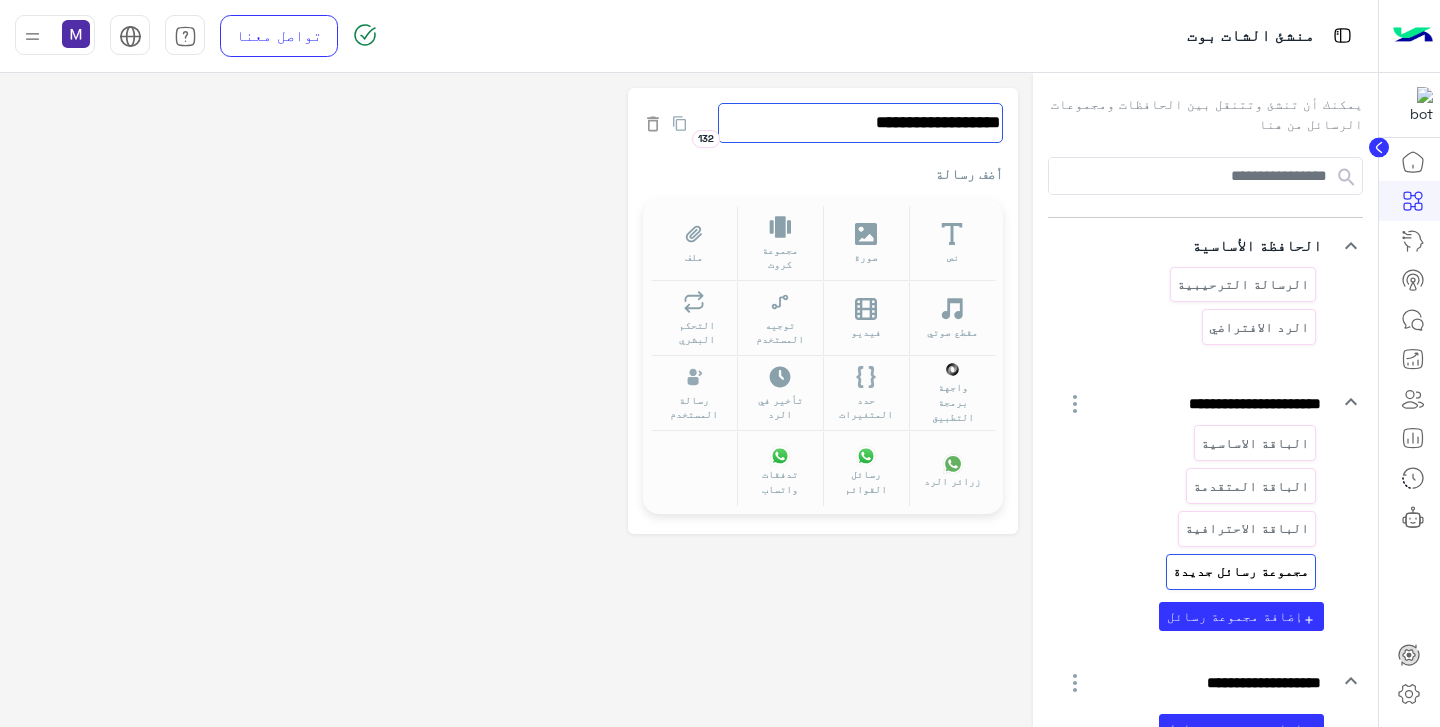 type on "*" 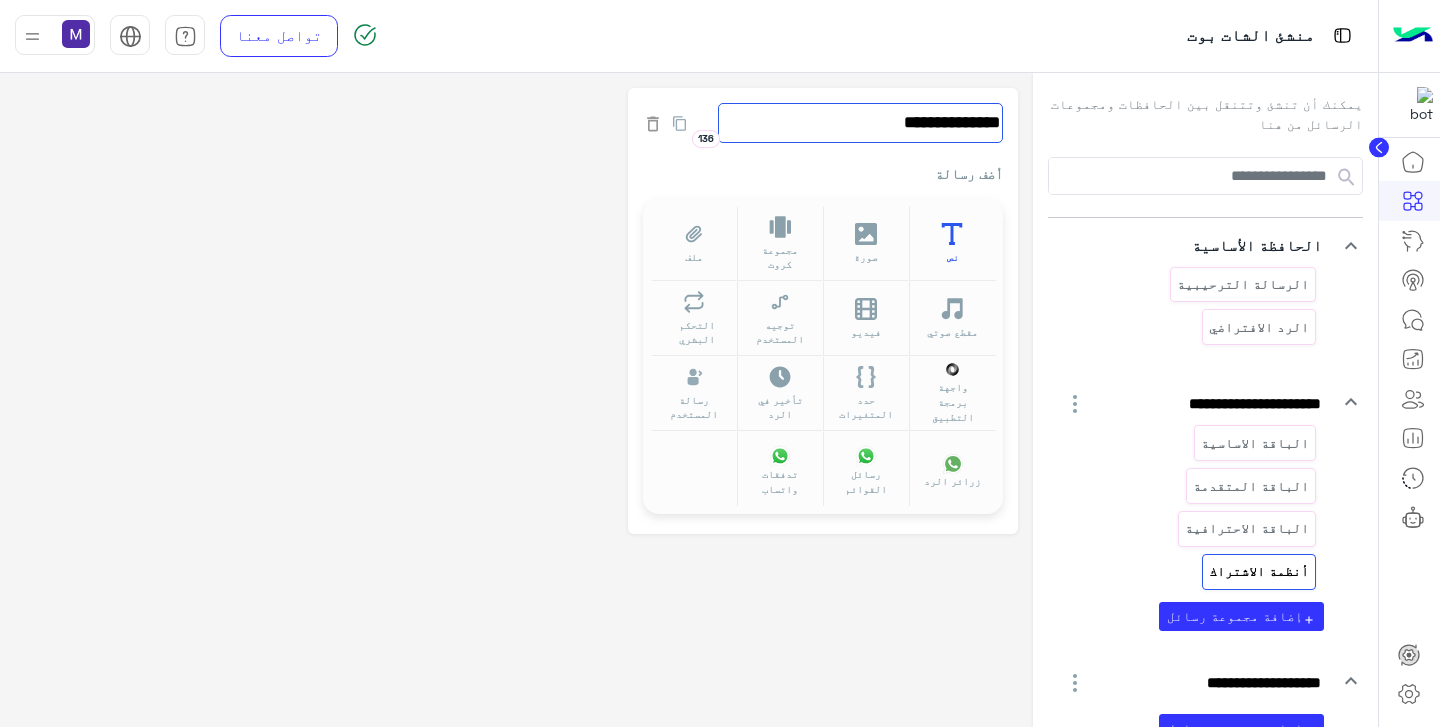 type on "**********" 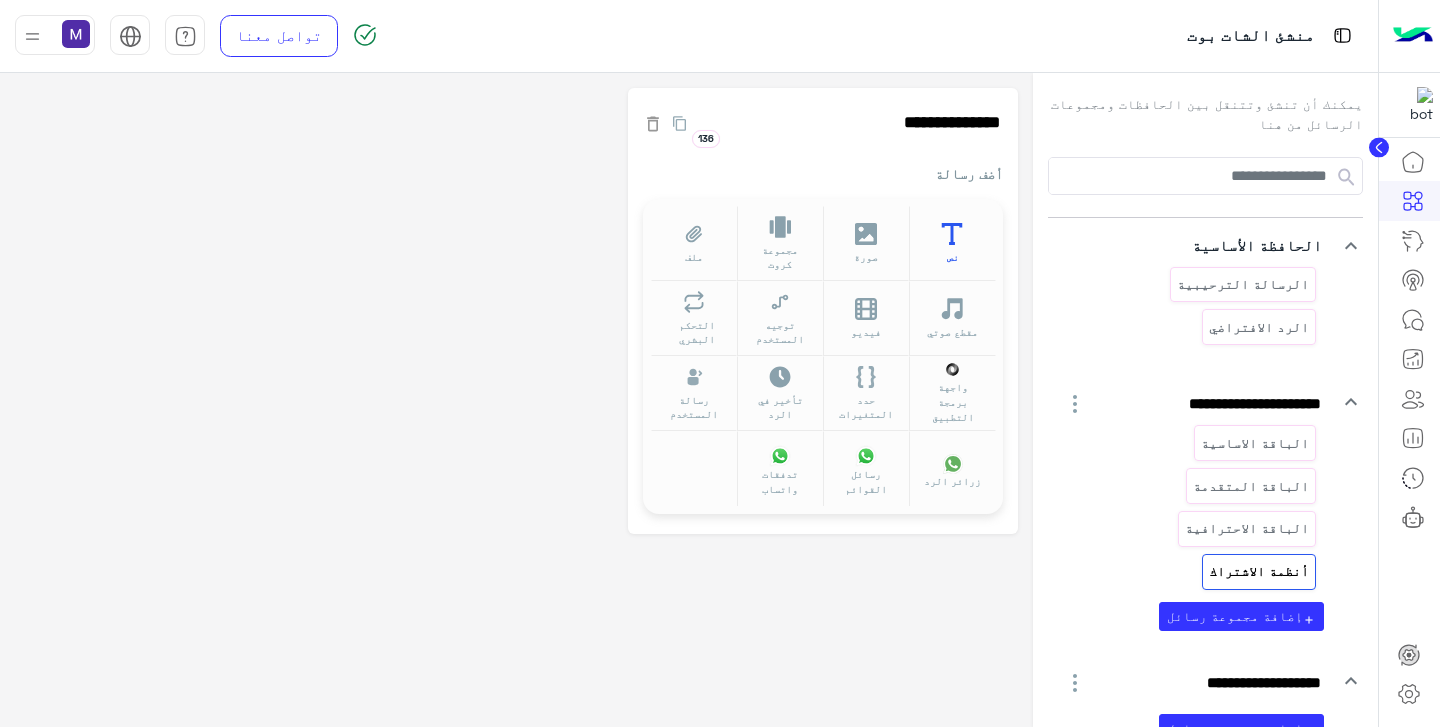 click on "نص" at bounding box center (952, 243) 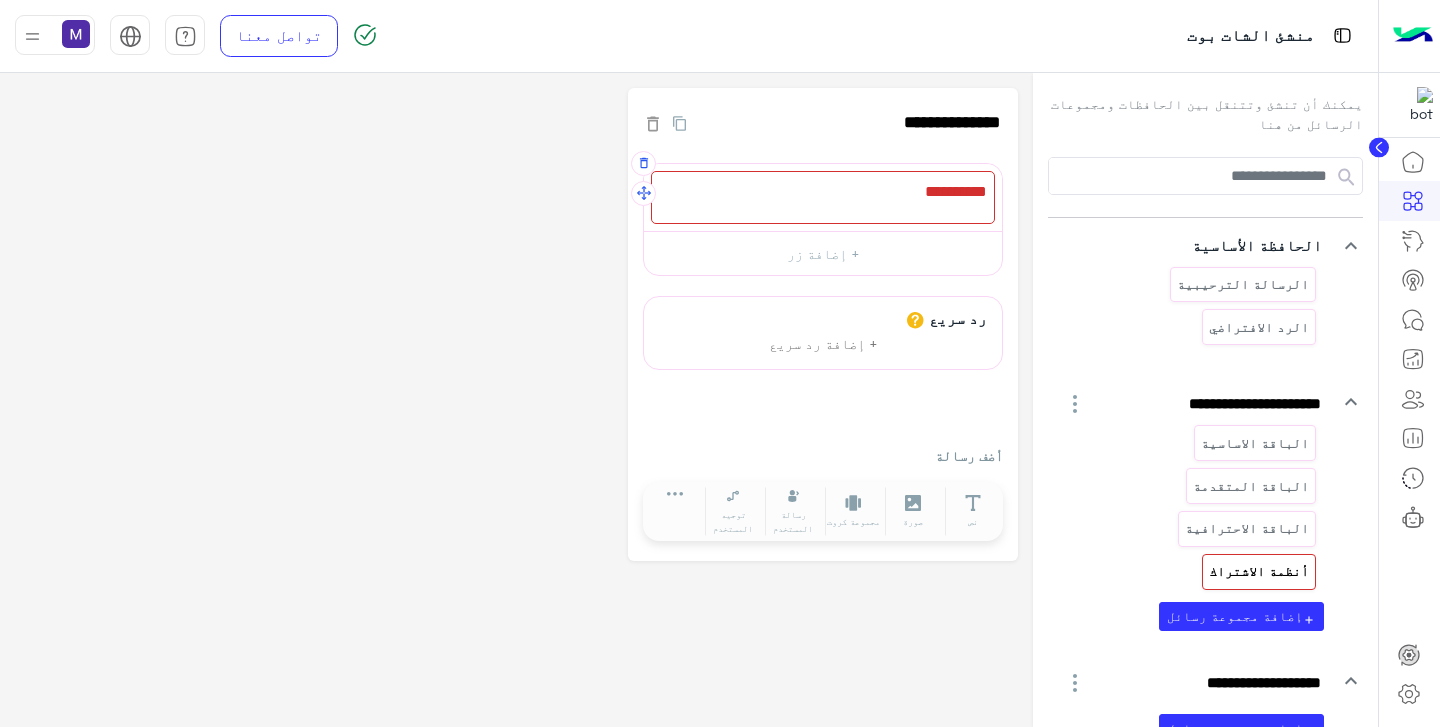 click at bounding box center (823, 197) 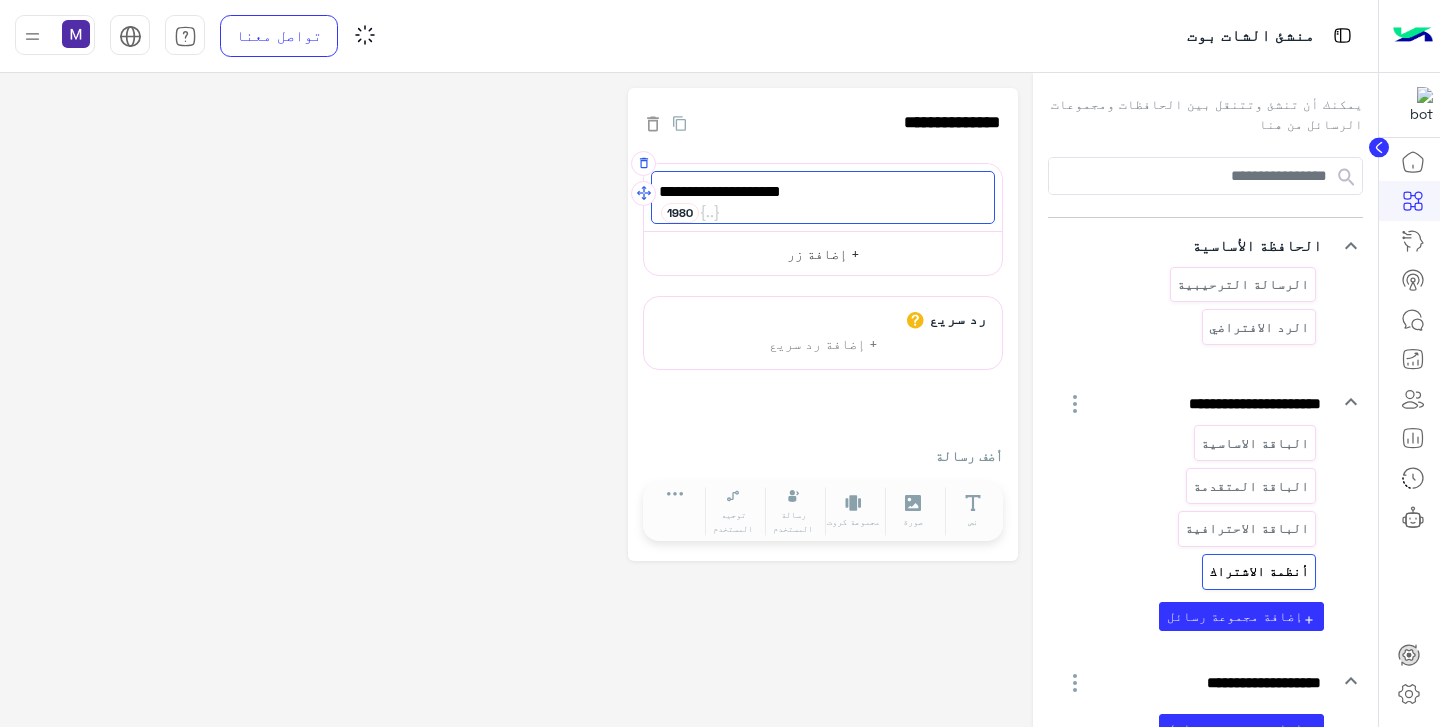 type on "**********" 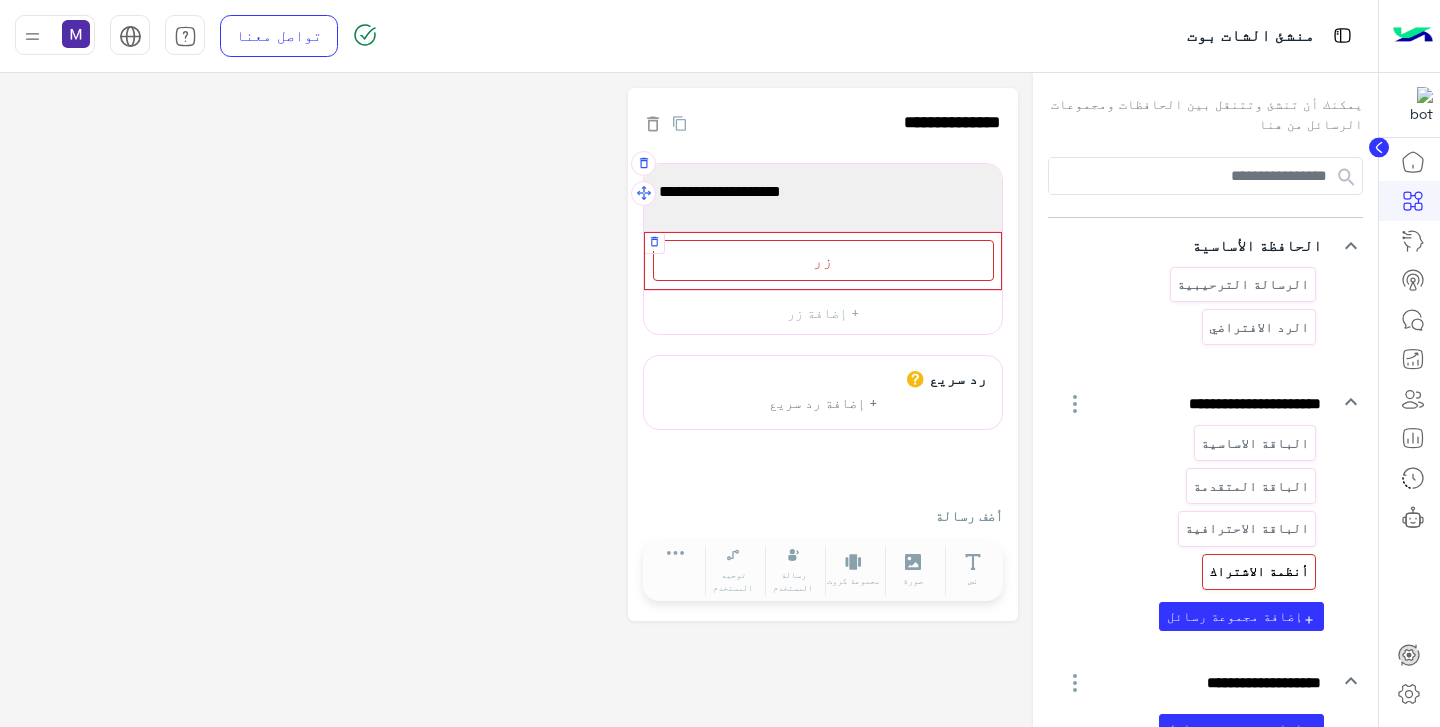 click on "زر" at bounding box center (823, 260) 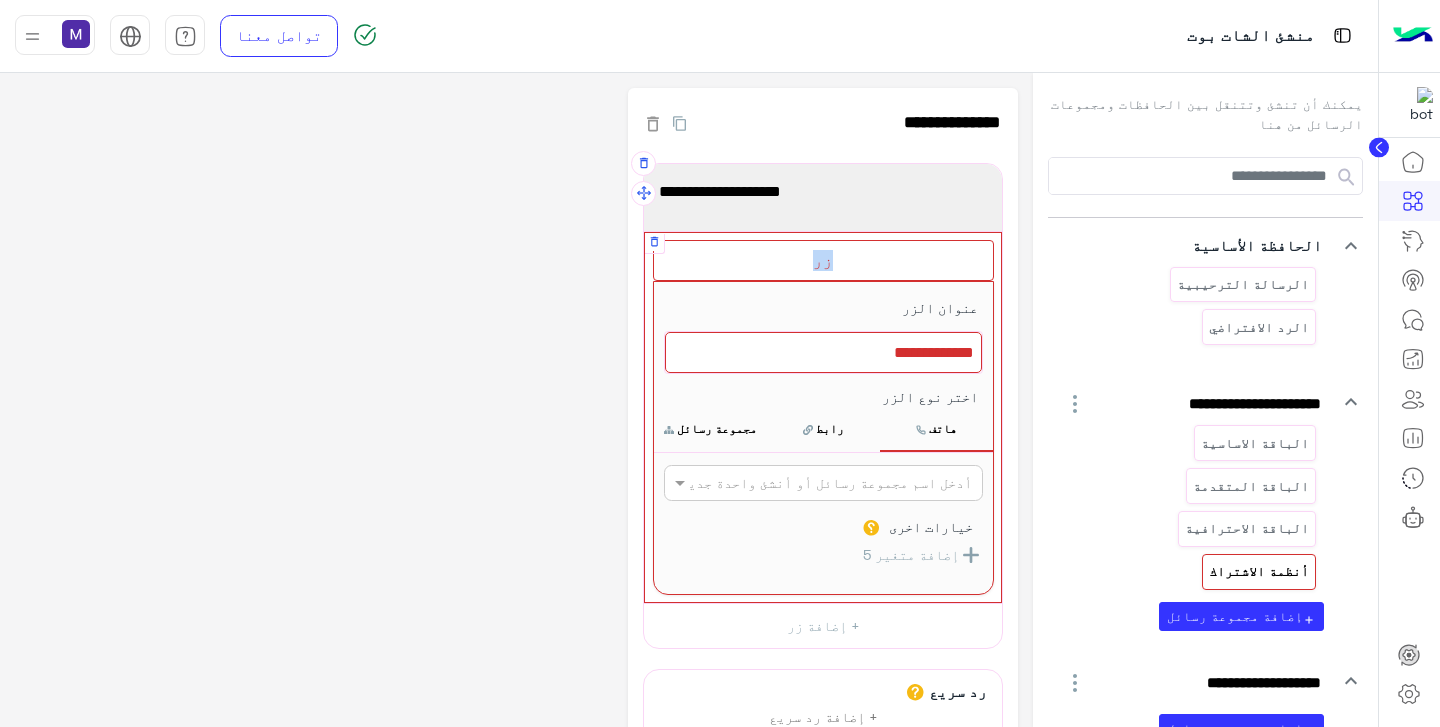 click on "زر" at bounding box center [823, 260] 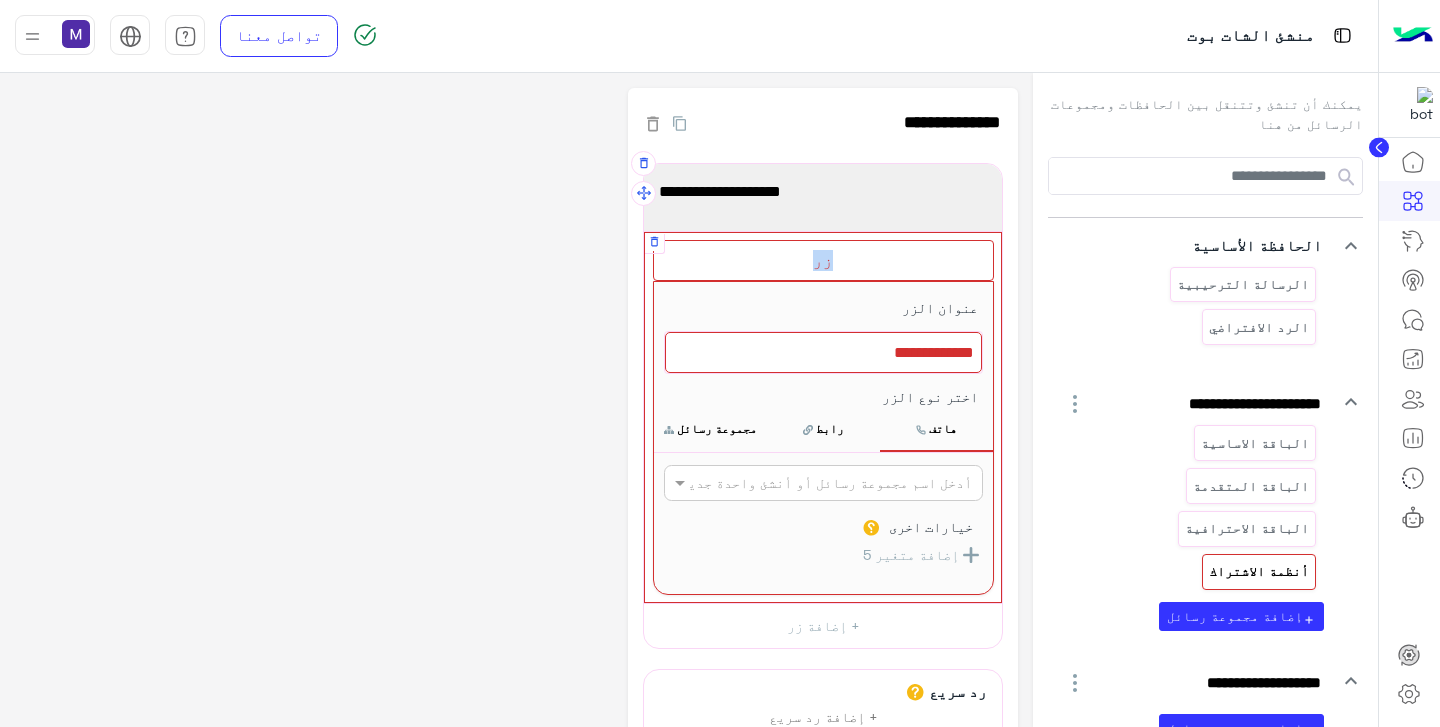 click at bounding box center [823, 353] 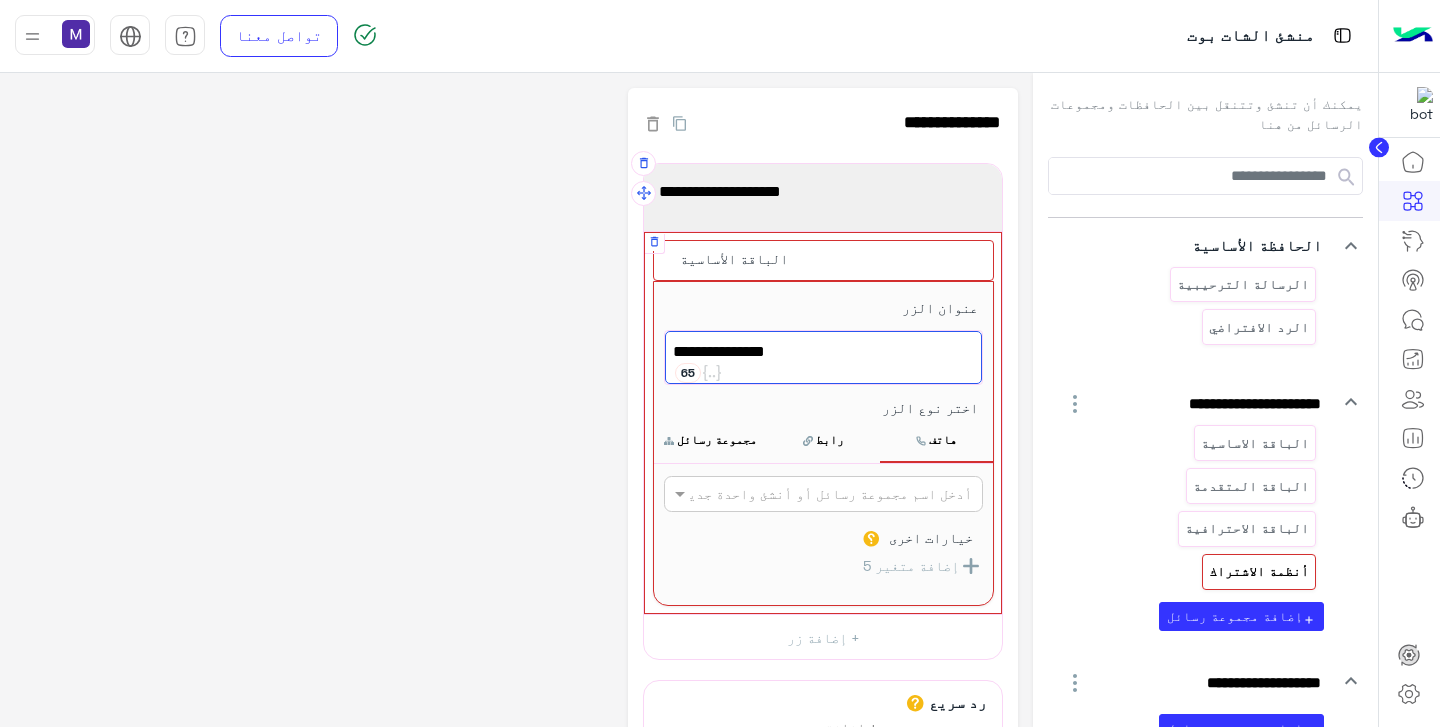 type on "**********" 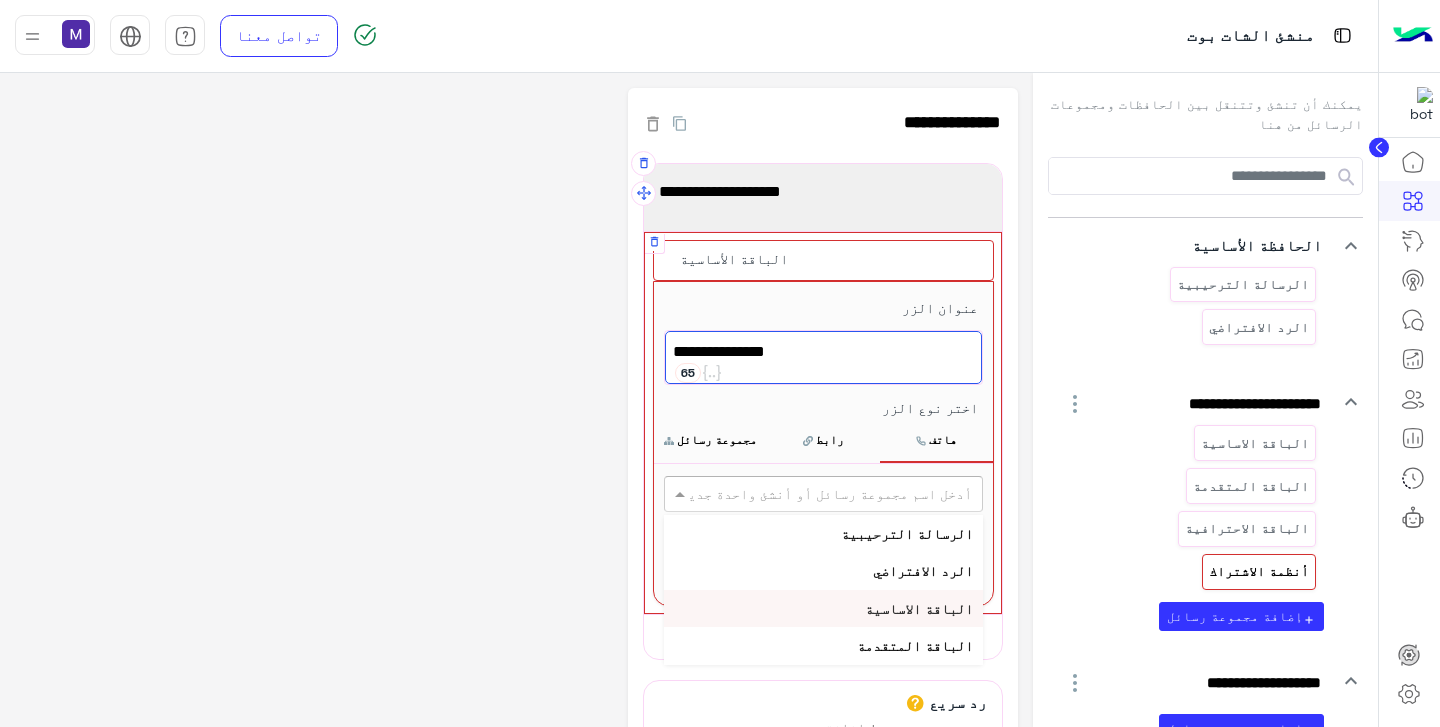 click on "الباقة الاساسية" at bounding box center [823, 608] 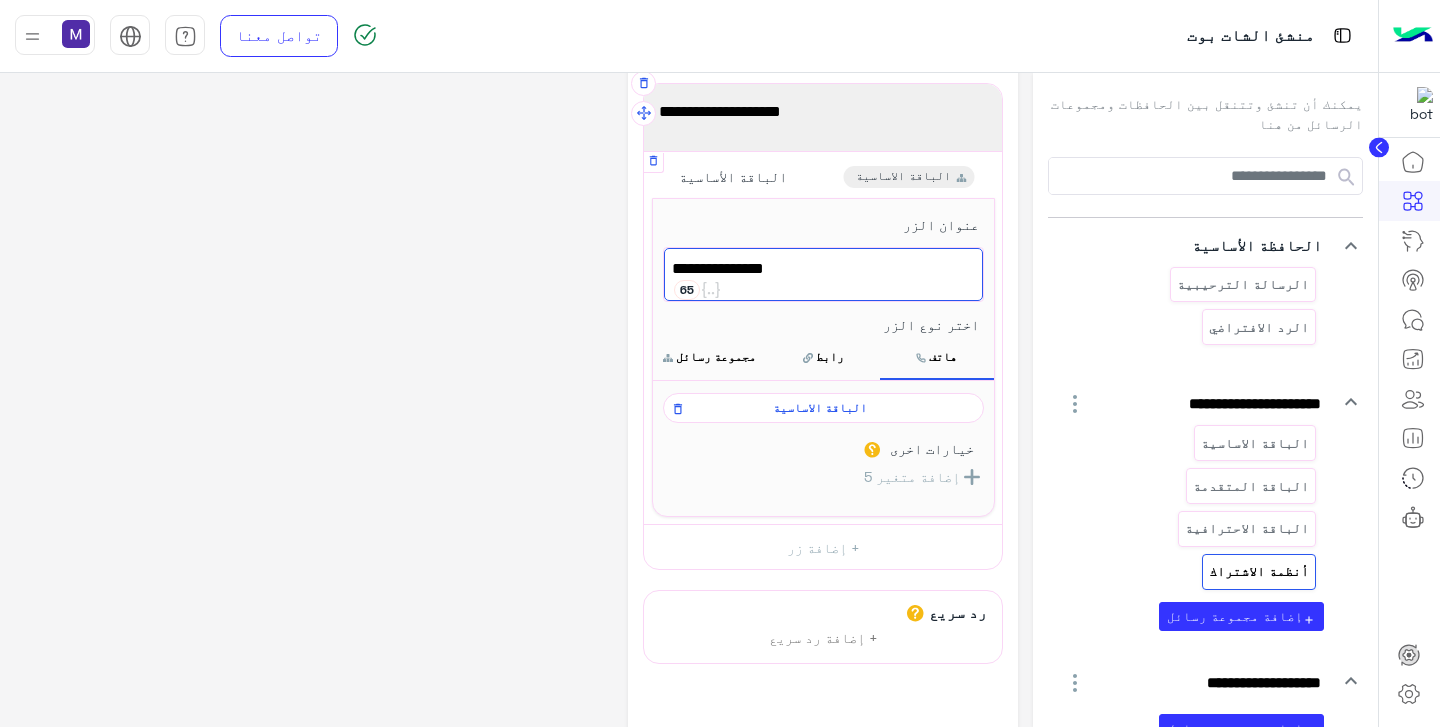 scroll, scrollTop: 86, scrollLeft: 0, axis: vertical 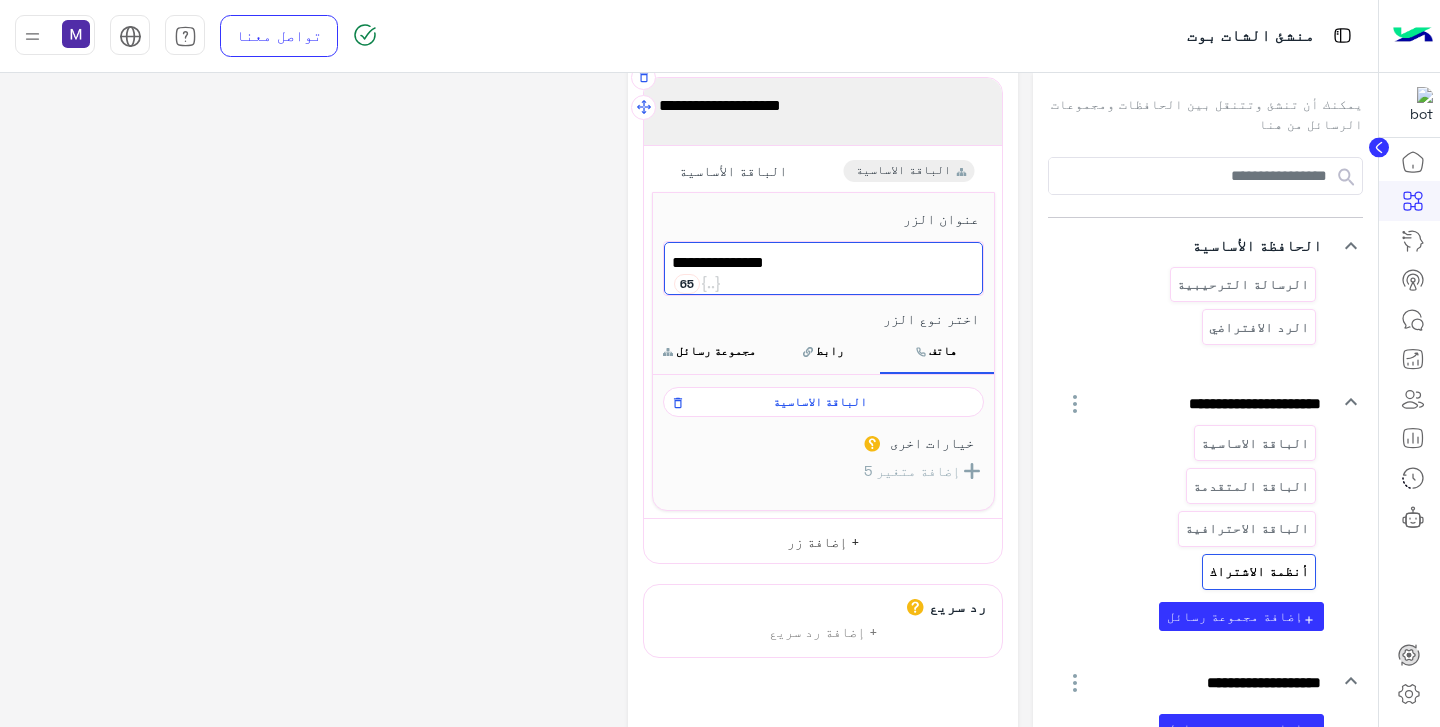 click on "+ إضافة زر" at bounding box center [823, 540] 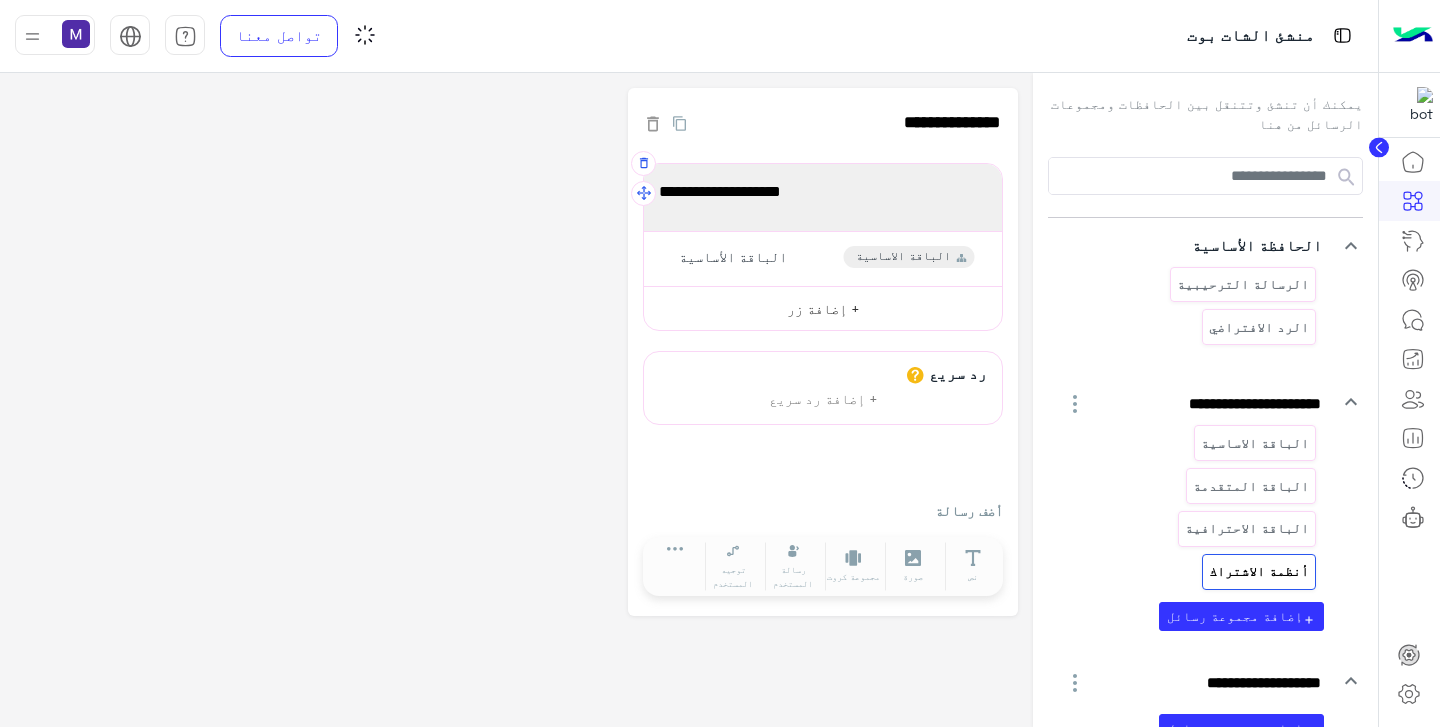 scroll, scrollTop: 0, scrollLeft: 0, axis: both 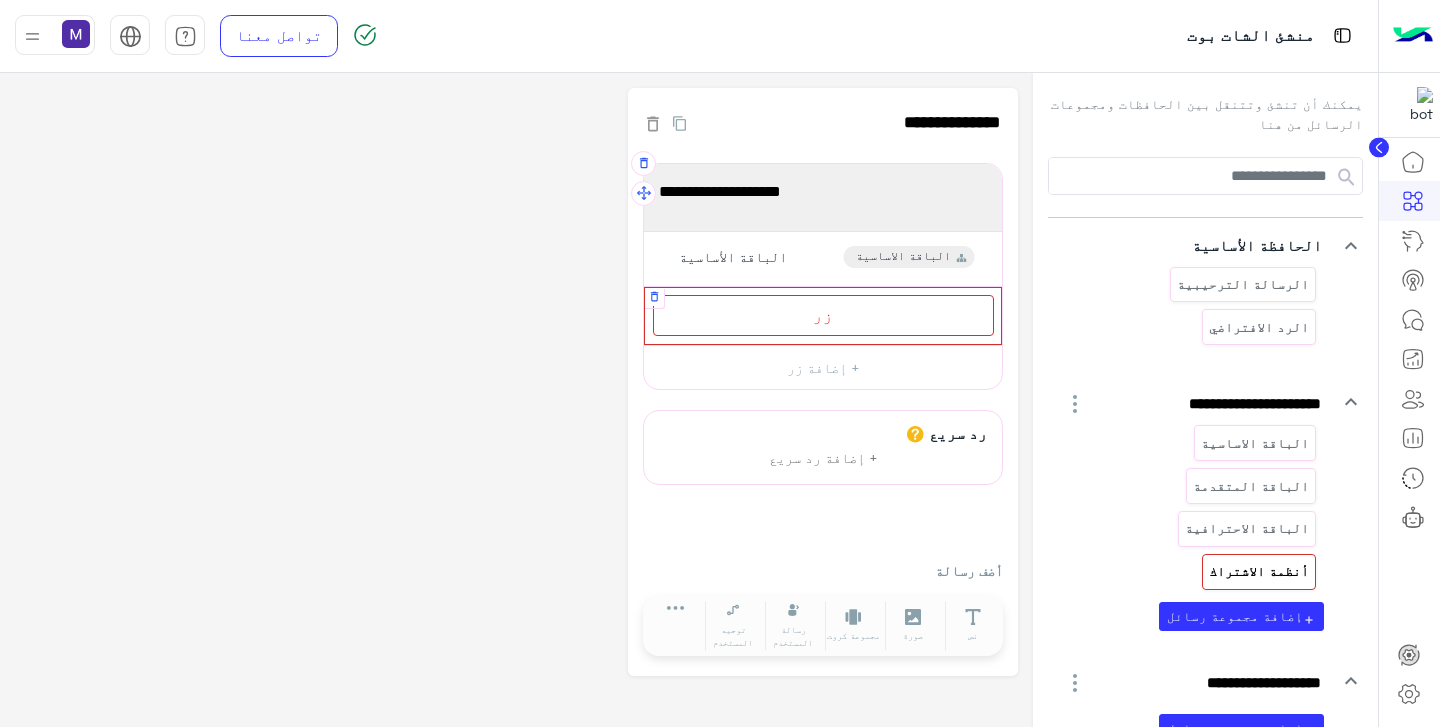 click on "زر" at bounding box center [823, 315] 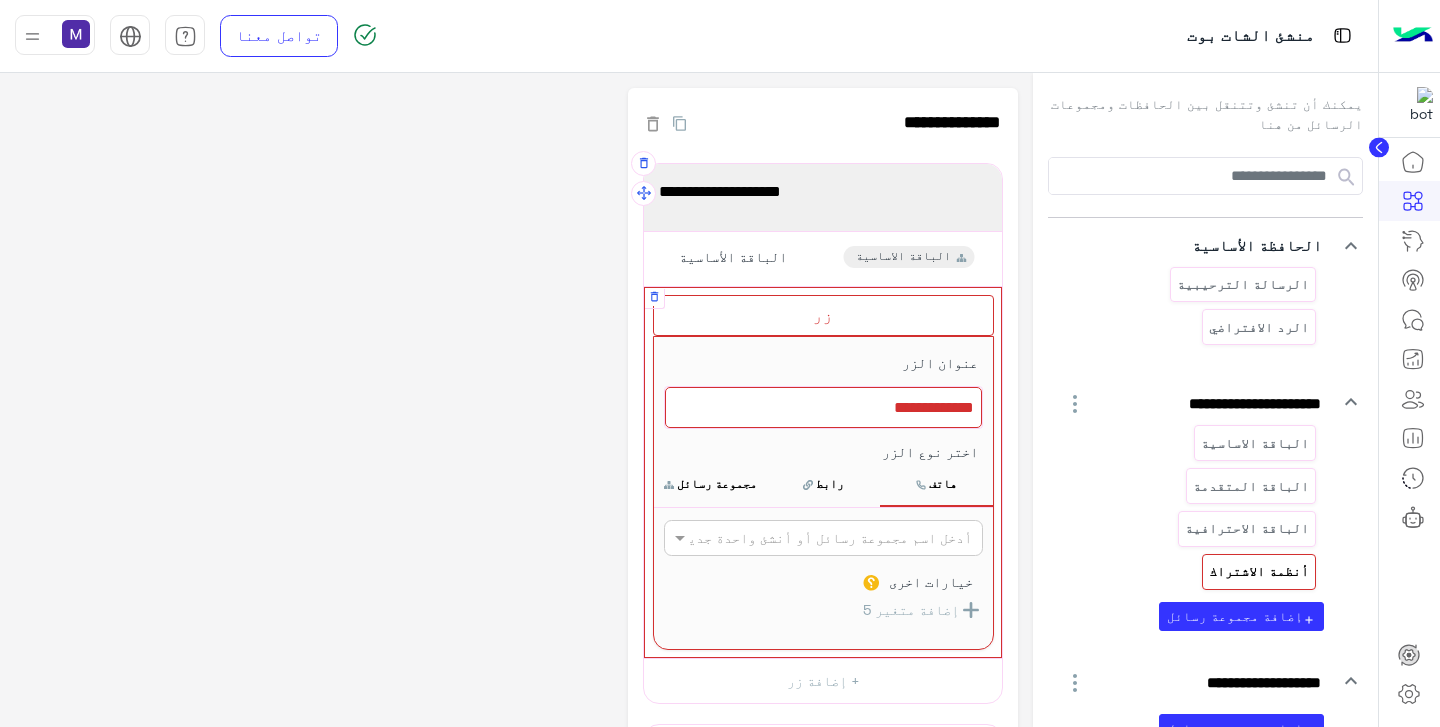 click at bounding box center (823, 408) 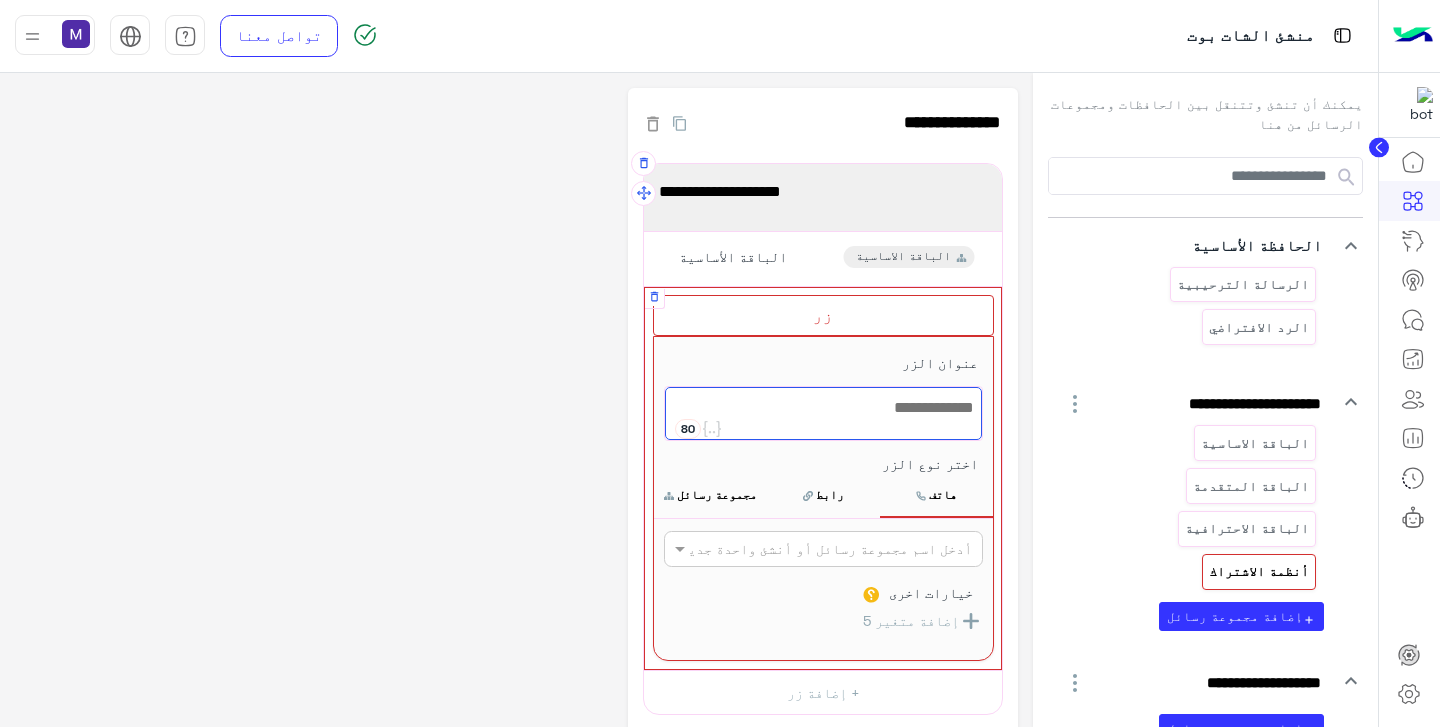 click at bounding box center (823, 413) 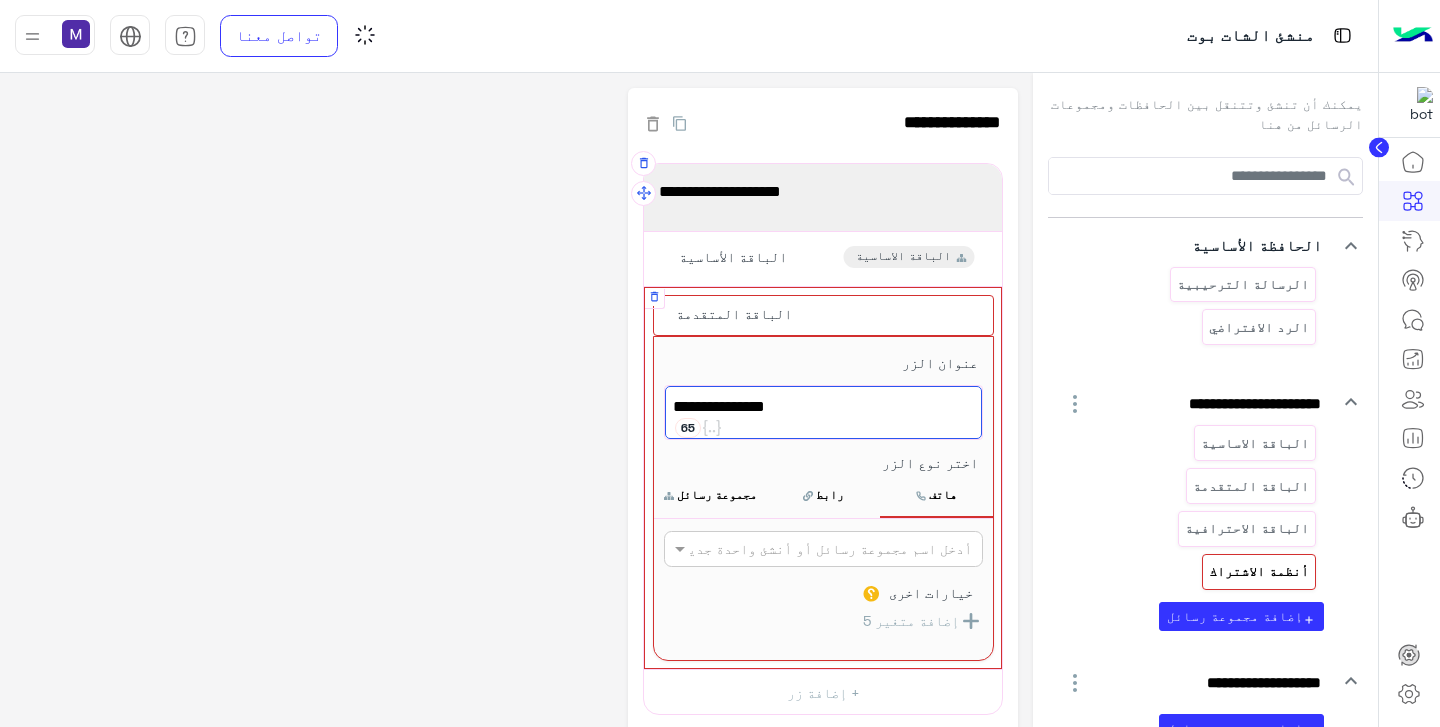 type on "**********" 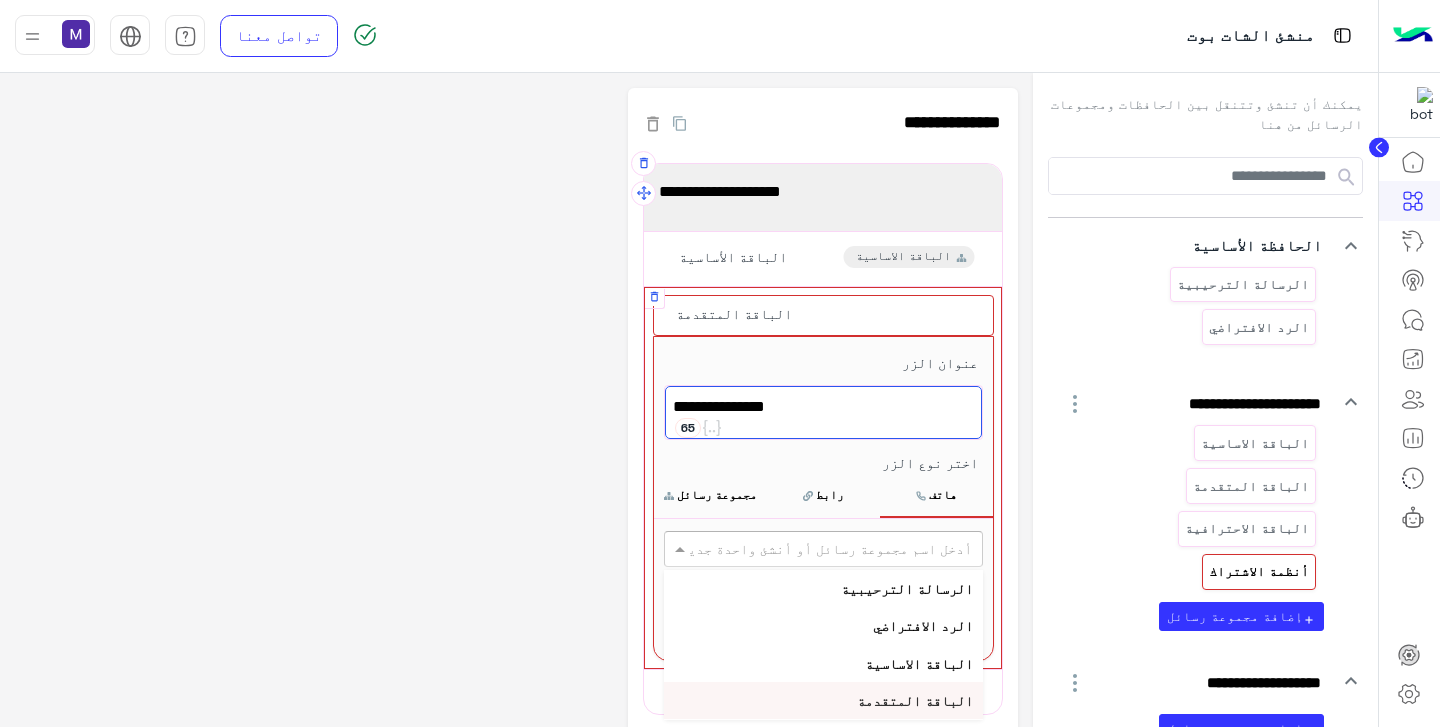 click on "الباقة المتقدمة" at bounding box center (915, 700) 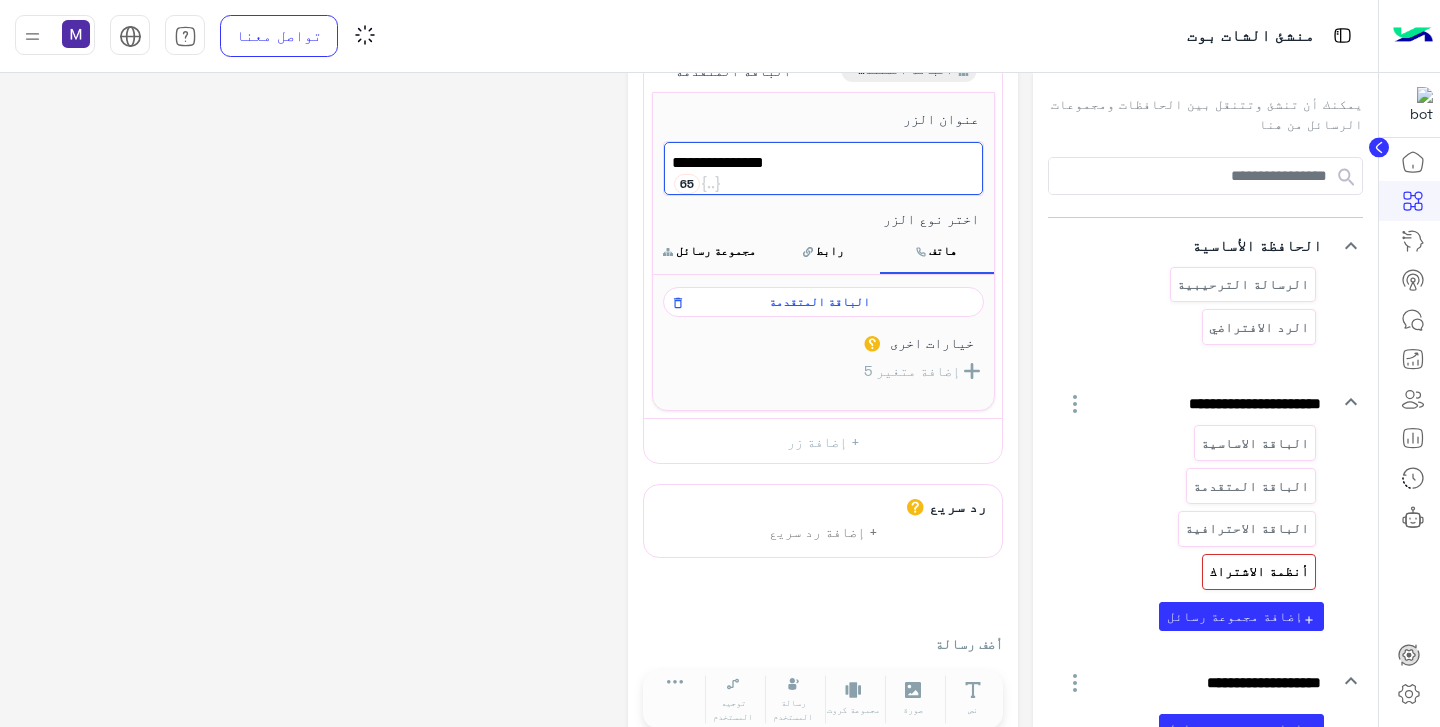 scroll, scrollTop: 252, scrollLeft: 0, axis: vertical 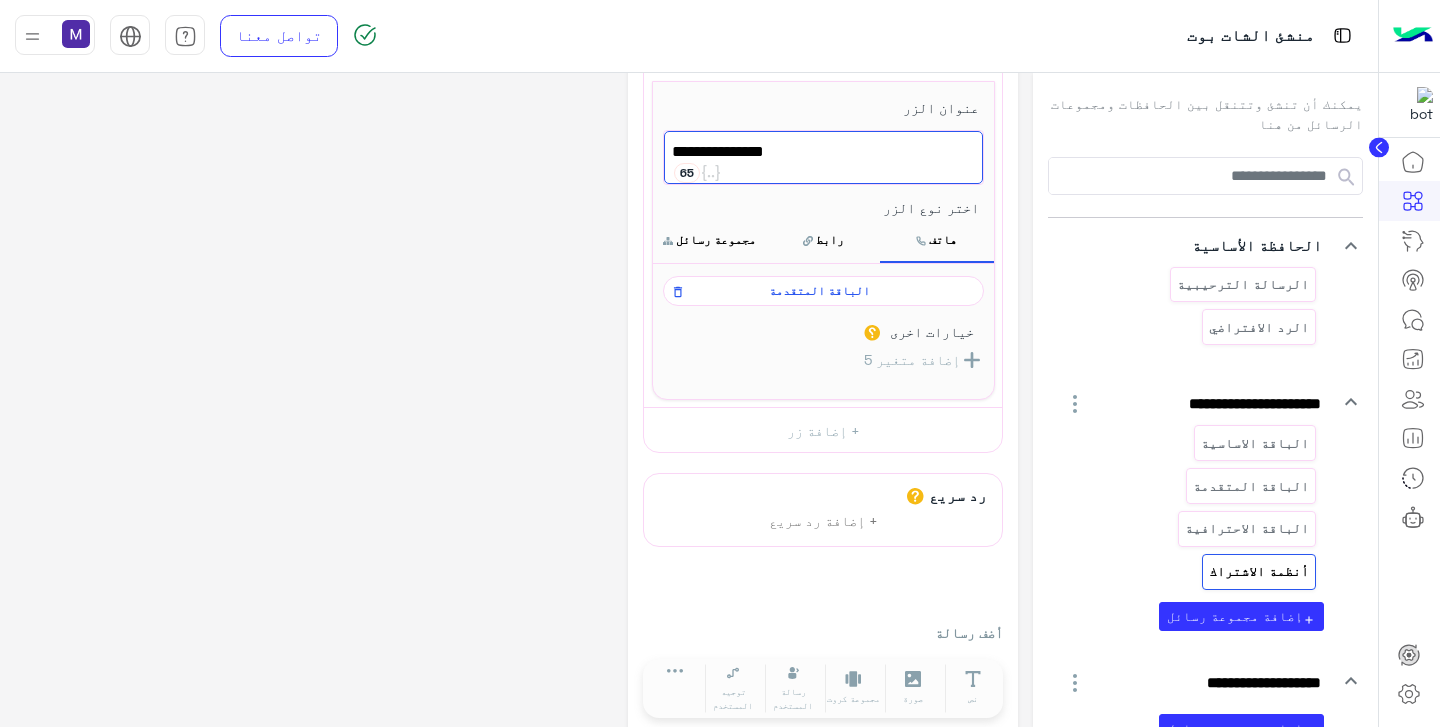 click on "**********" 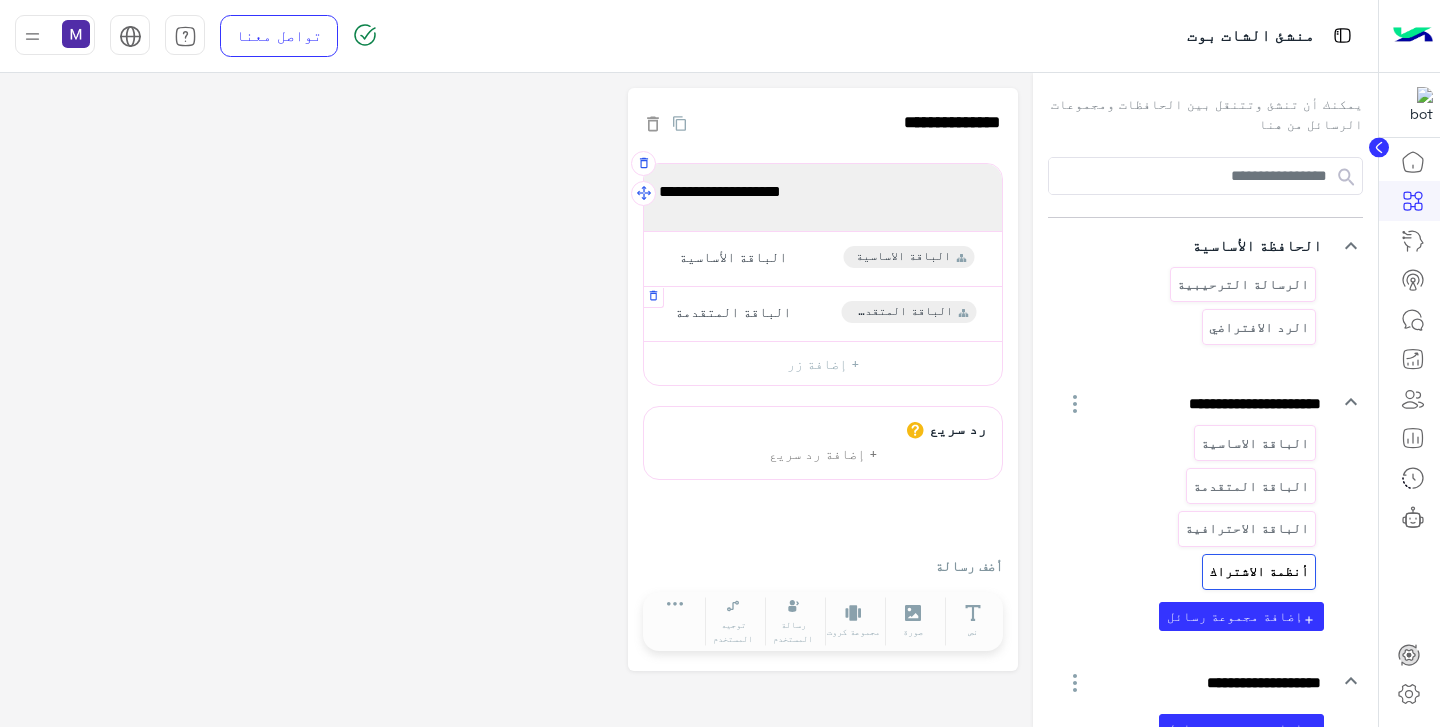 scroll, scrollTop: 0, scrollLeft: 0, axis: both 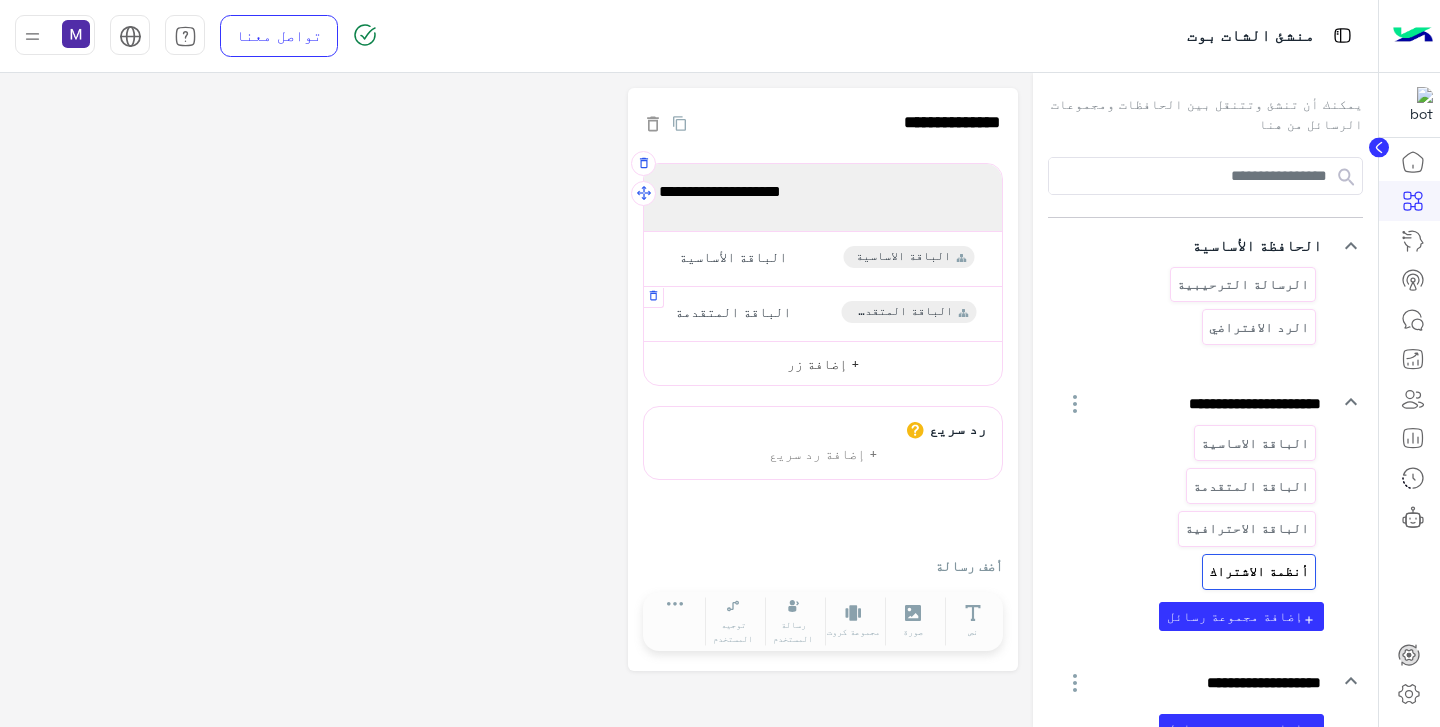 click on "+ إضافة زر" at bounding box center (823, 363) 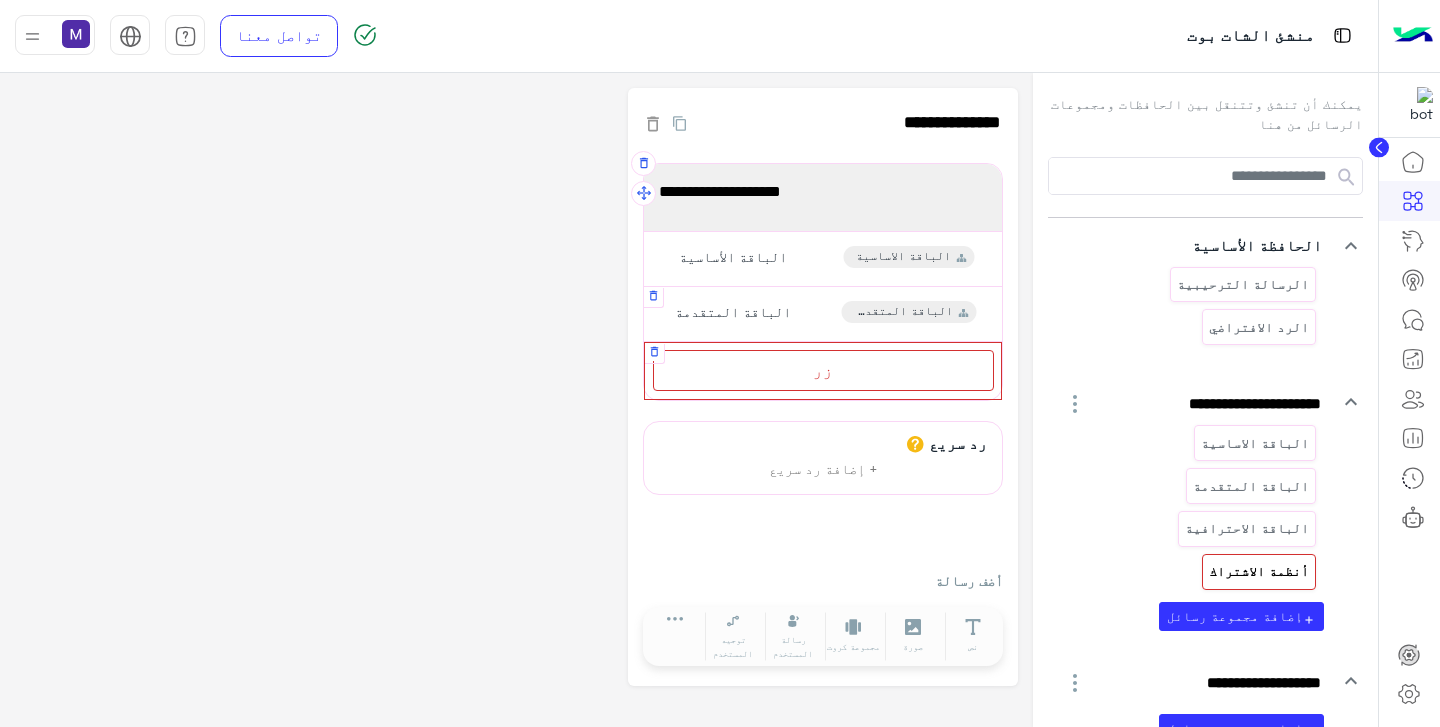 click on "زر" at bounding box center (823, 370) 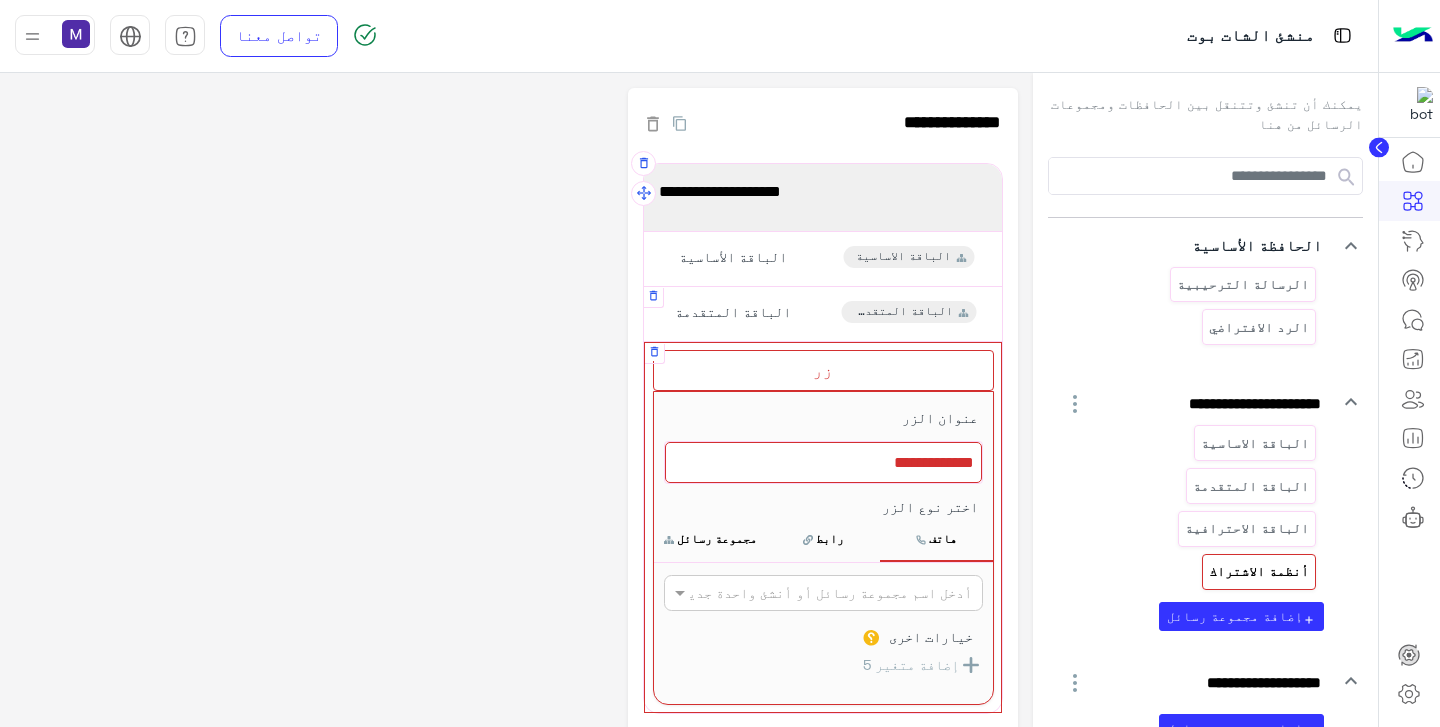 click at bounding box center [823, 463] 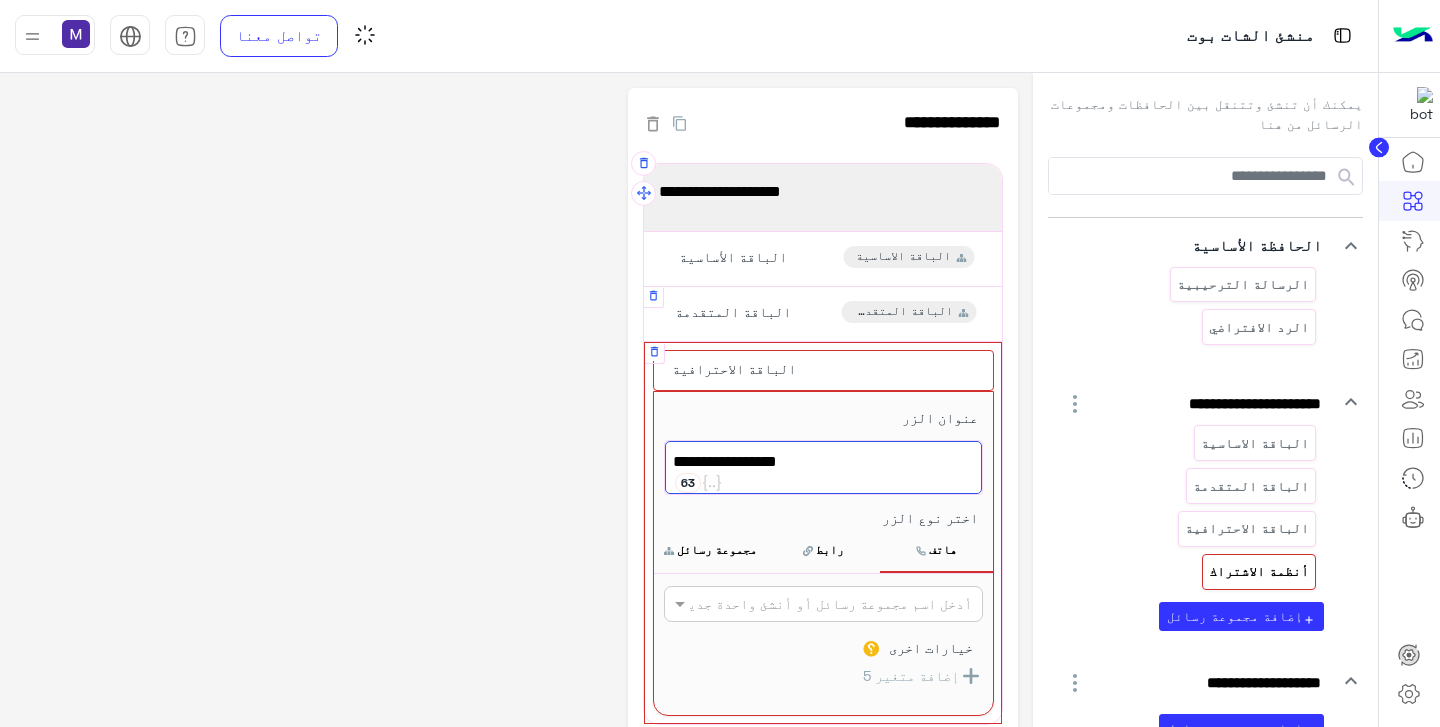 type on "**********" 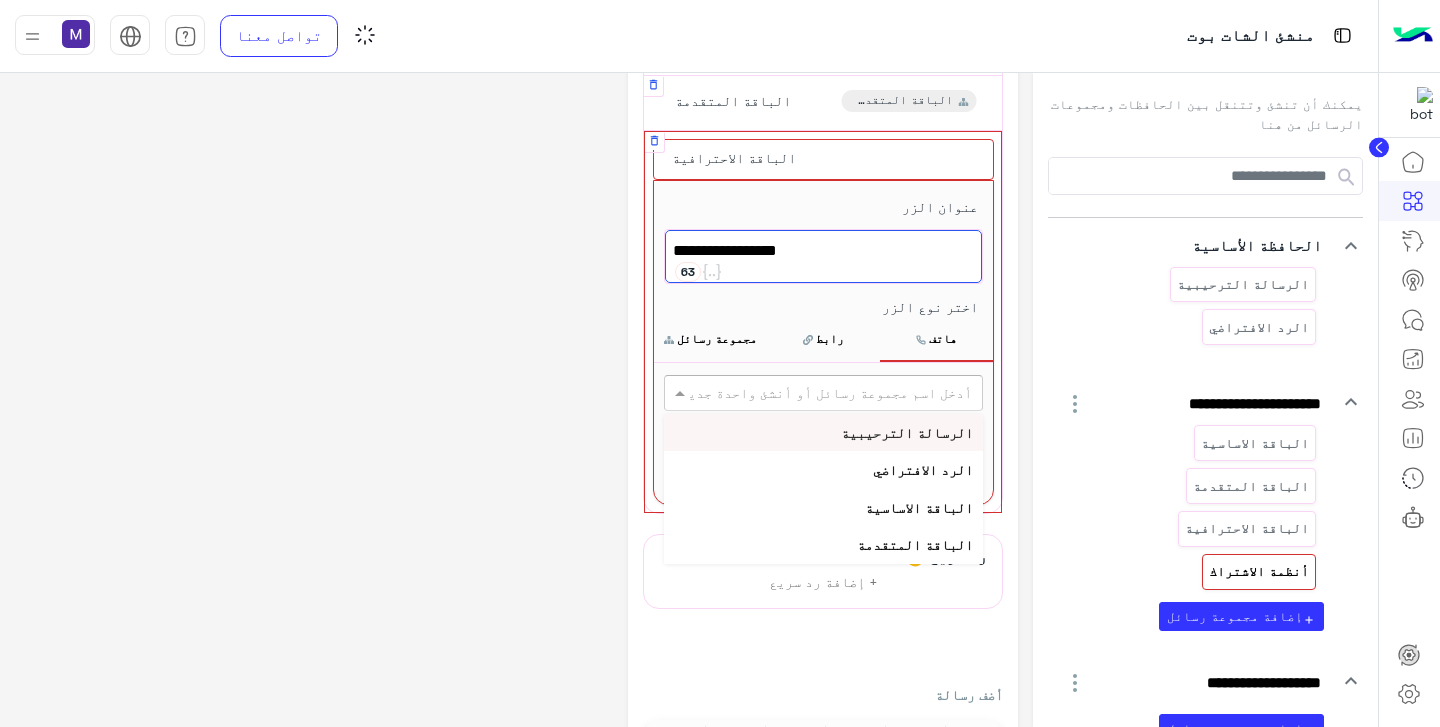 scroll, scrollTop: 300, scrollLeft: 0, axis: vertical 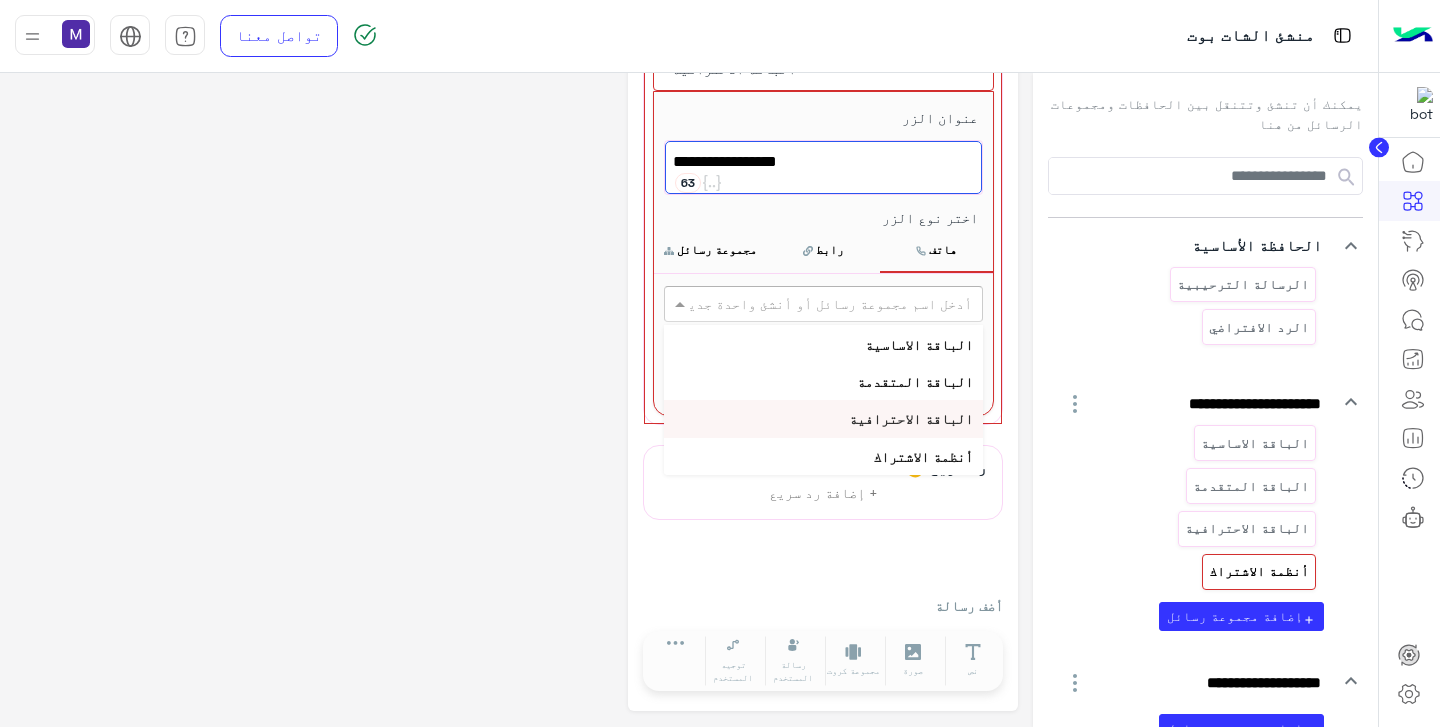click on "الباقة الاحترافية" at bounding box center (911, 418) 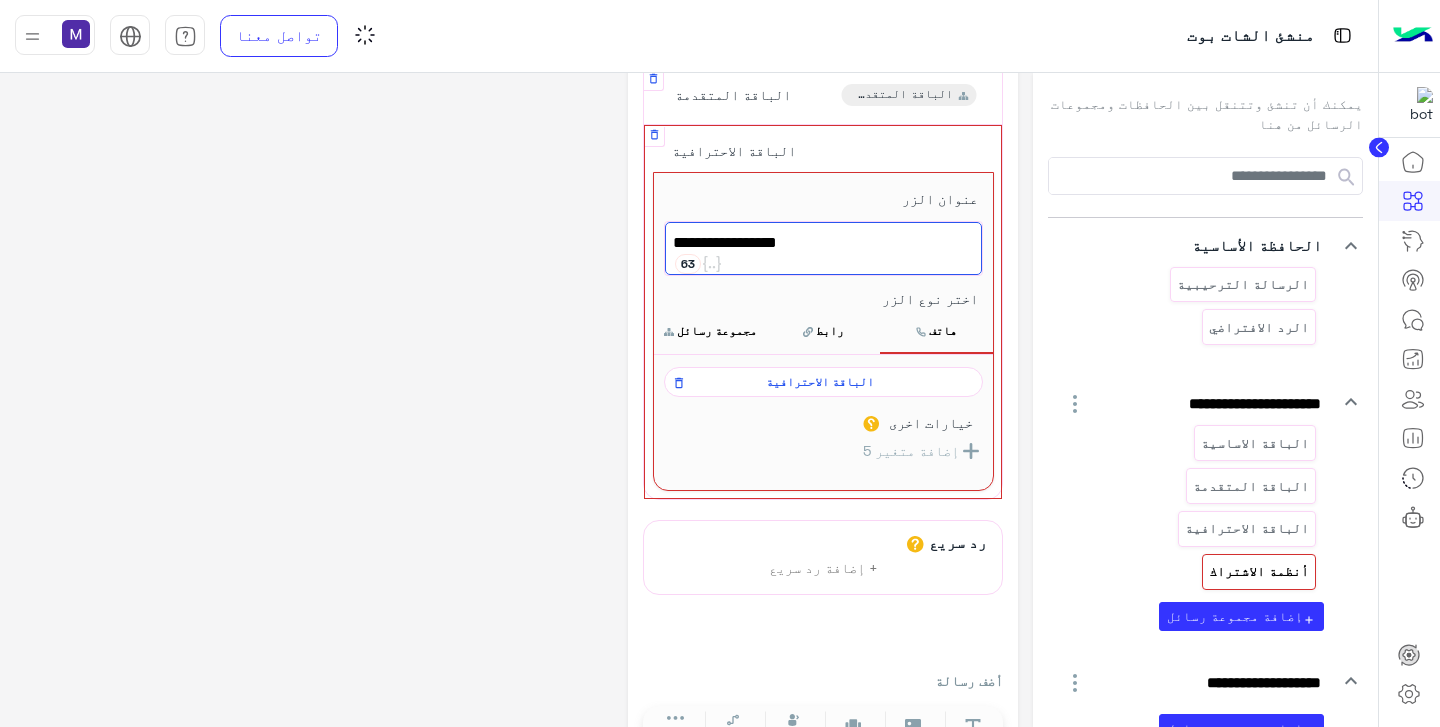 scroll, scrollTop: 197, scrollLeft: 0, axis: vertical 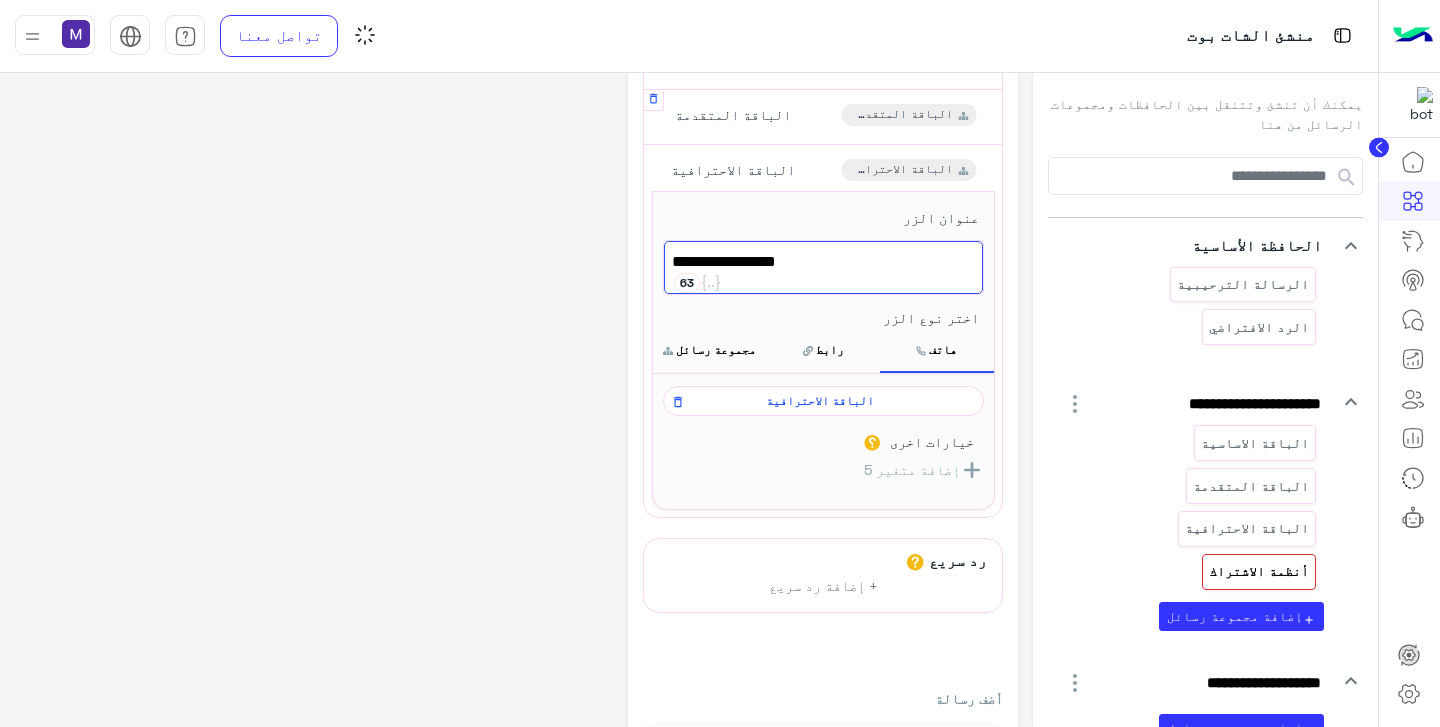 click on "**********" 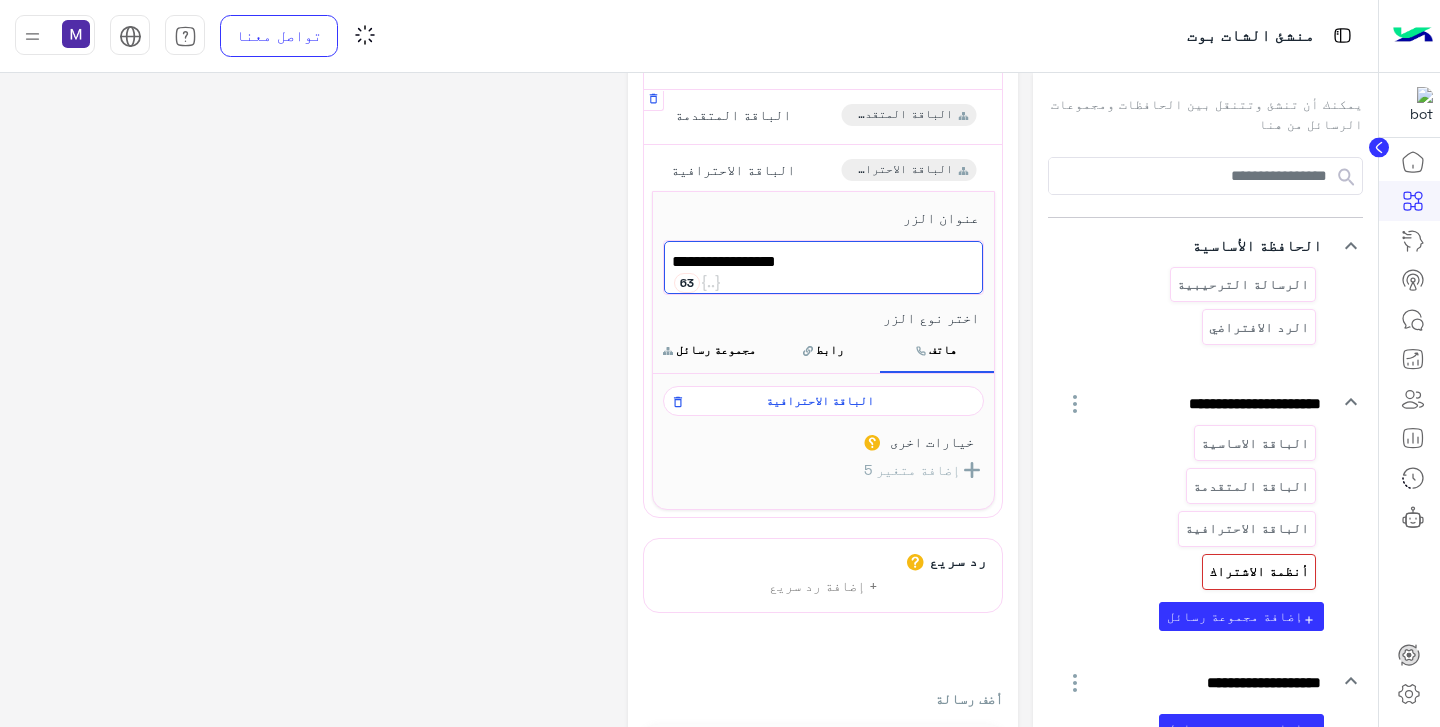 scroll, scrollTop: 0, scrollLeft: 0, axis: both 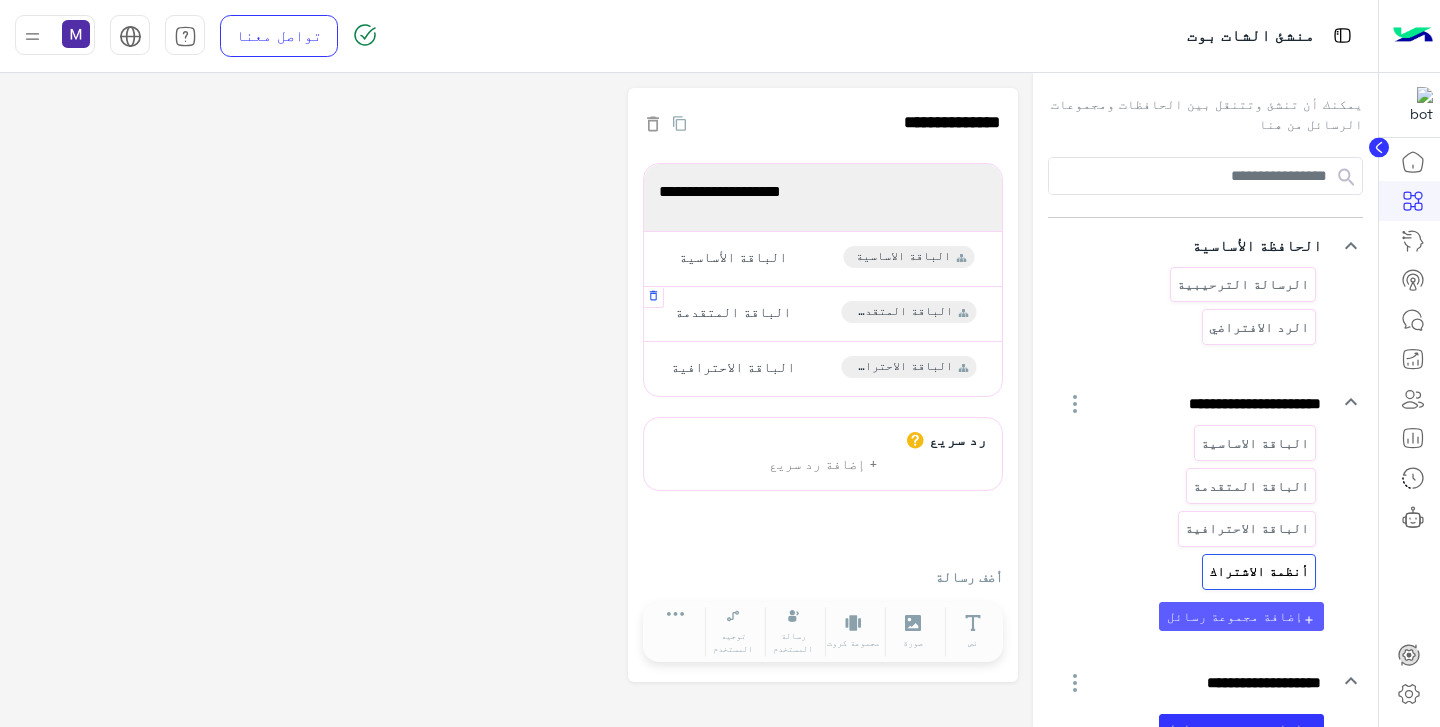 click on "add  إضافة مجموعة رسائل" at bounding box center [1241, 616] 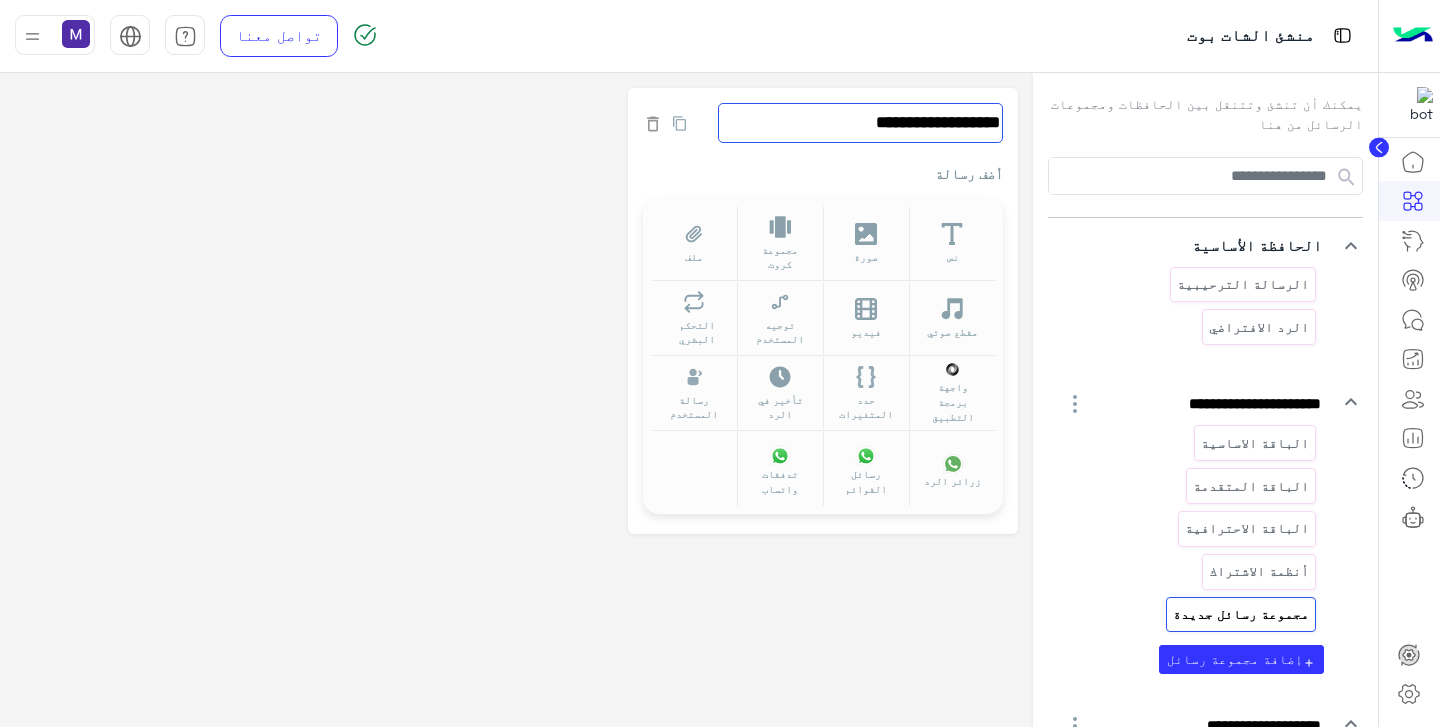 click on "**********" 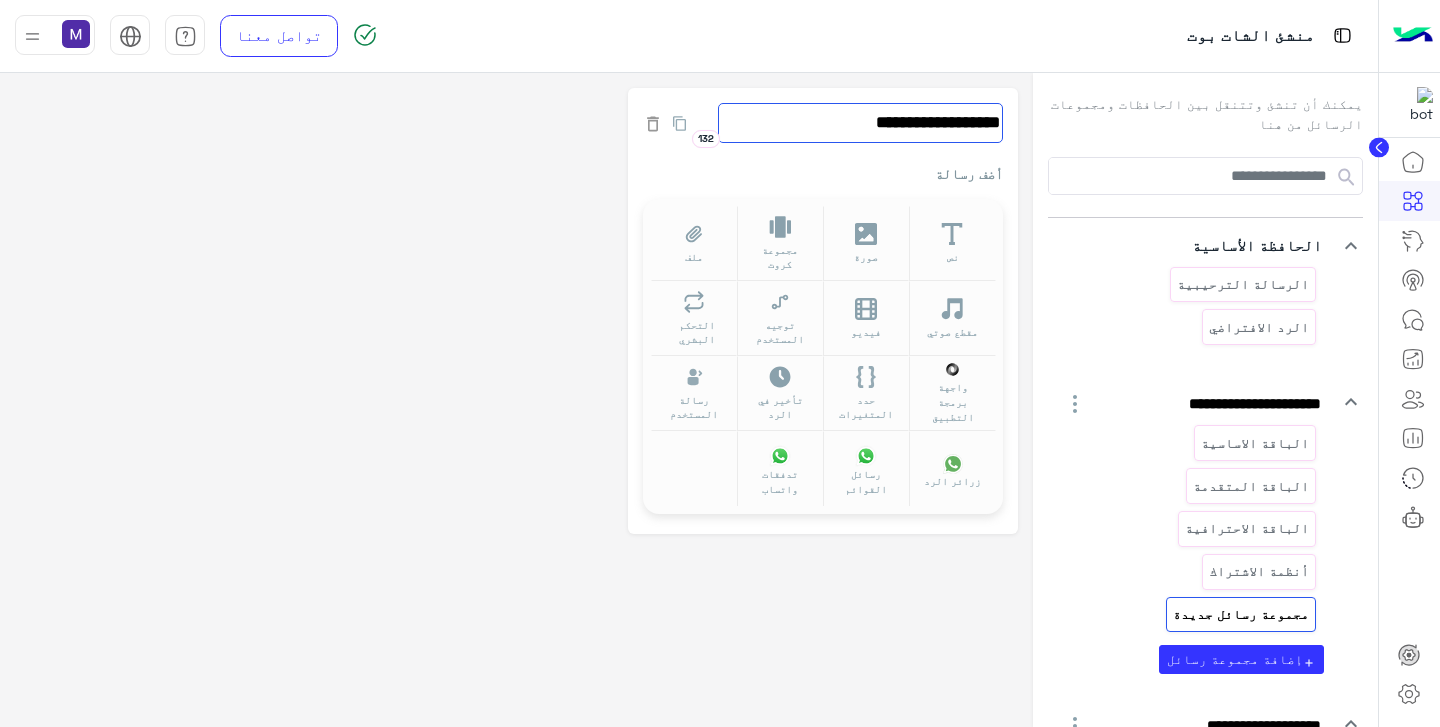 click on "**********" 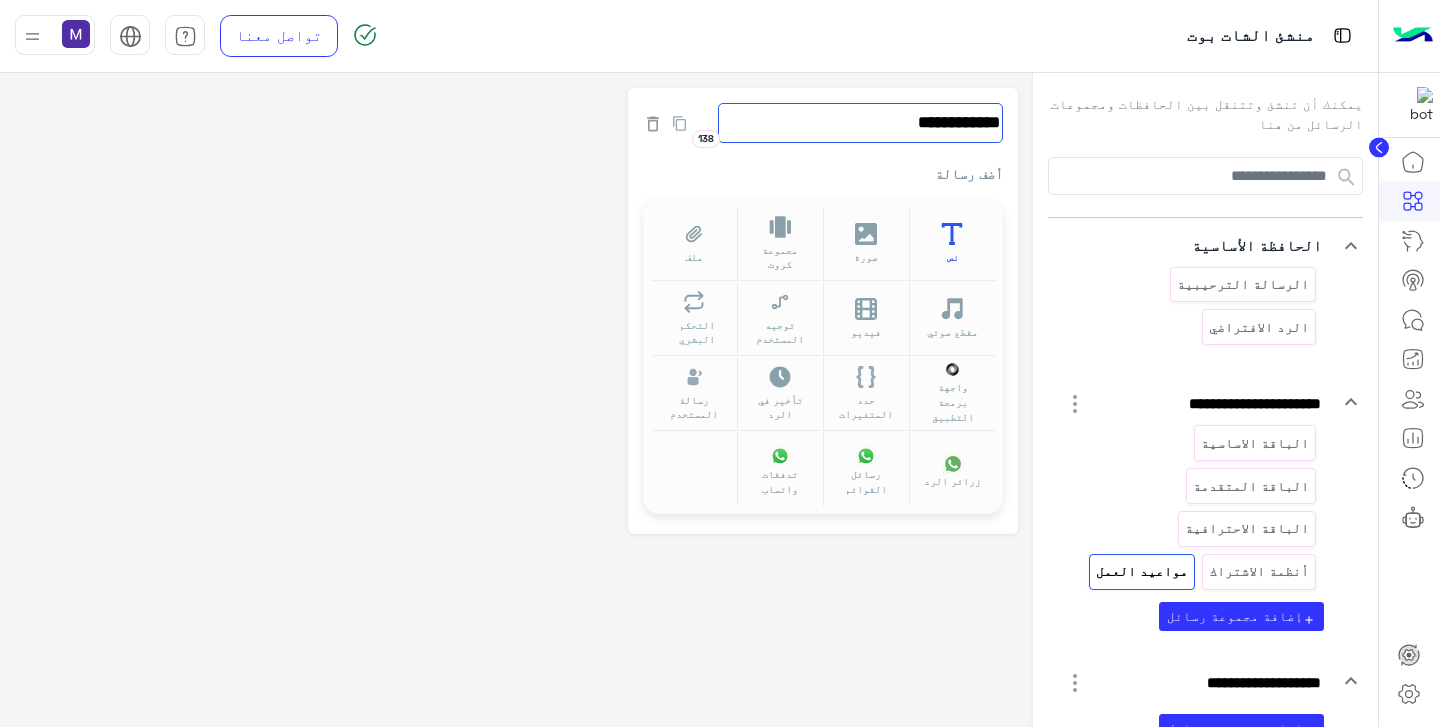 type on "**********" 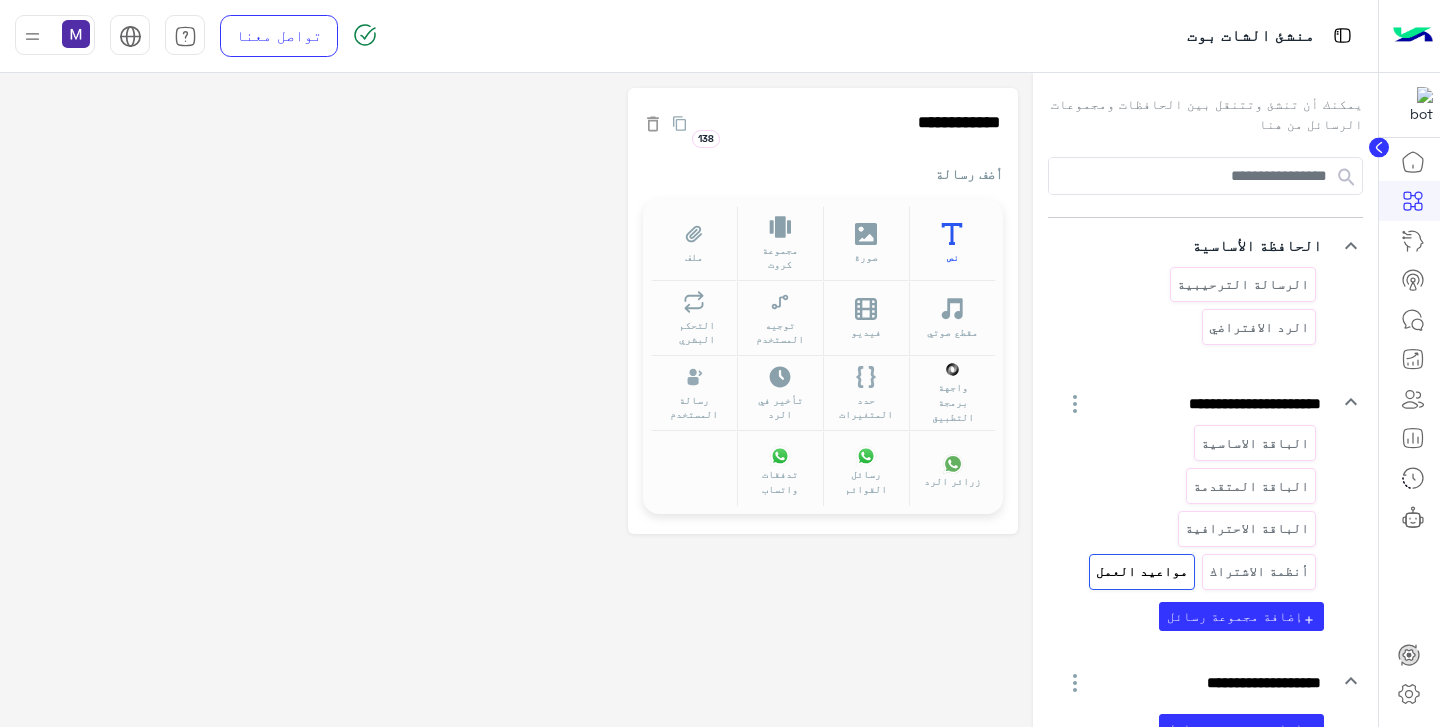 click on "نص" at bounding box center [952, 243] 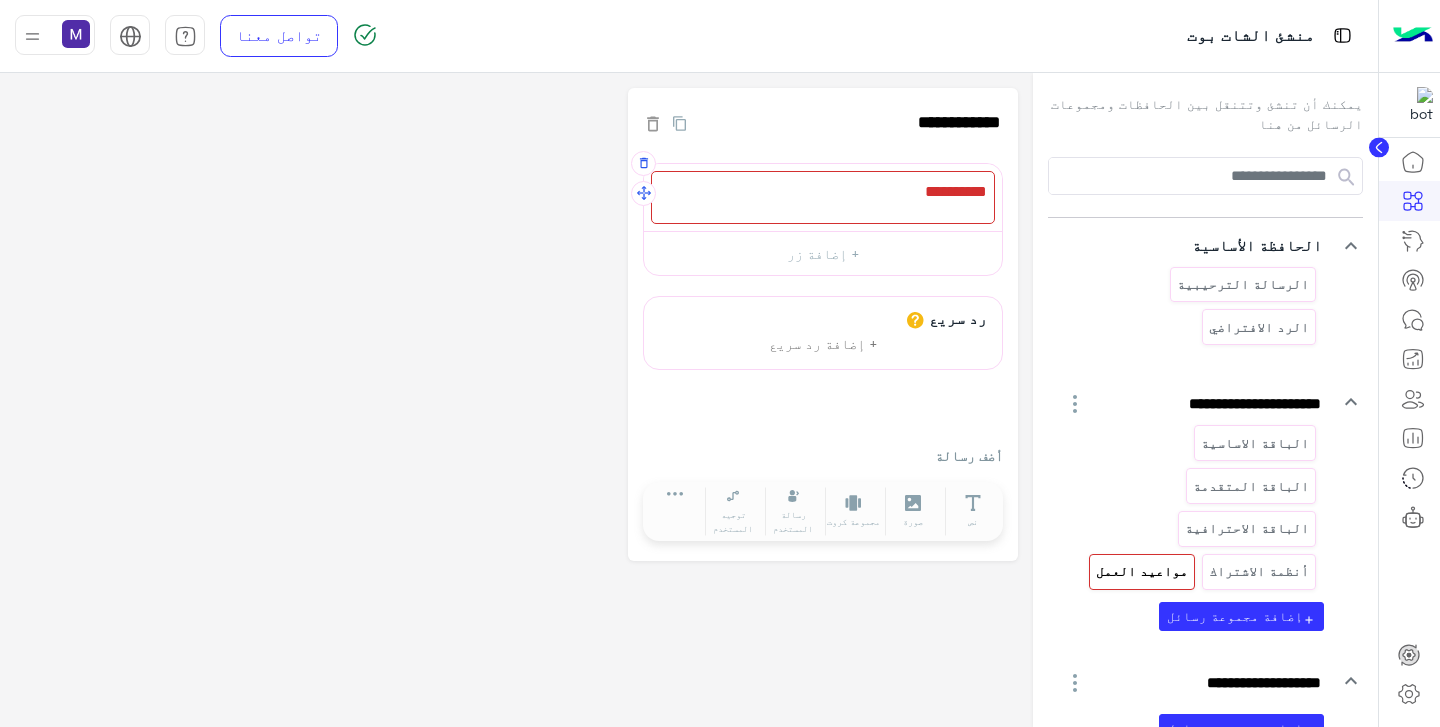 click at bounding box center (823, 197) 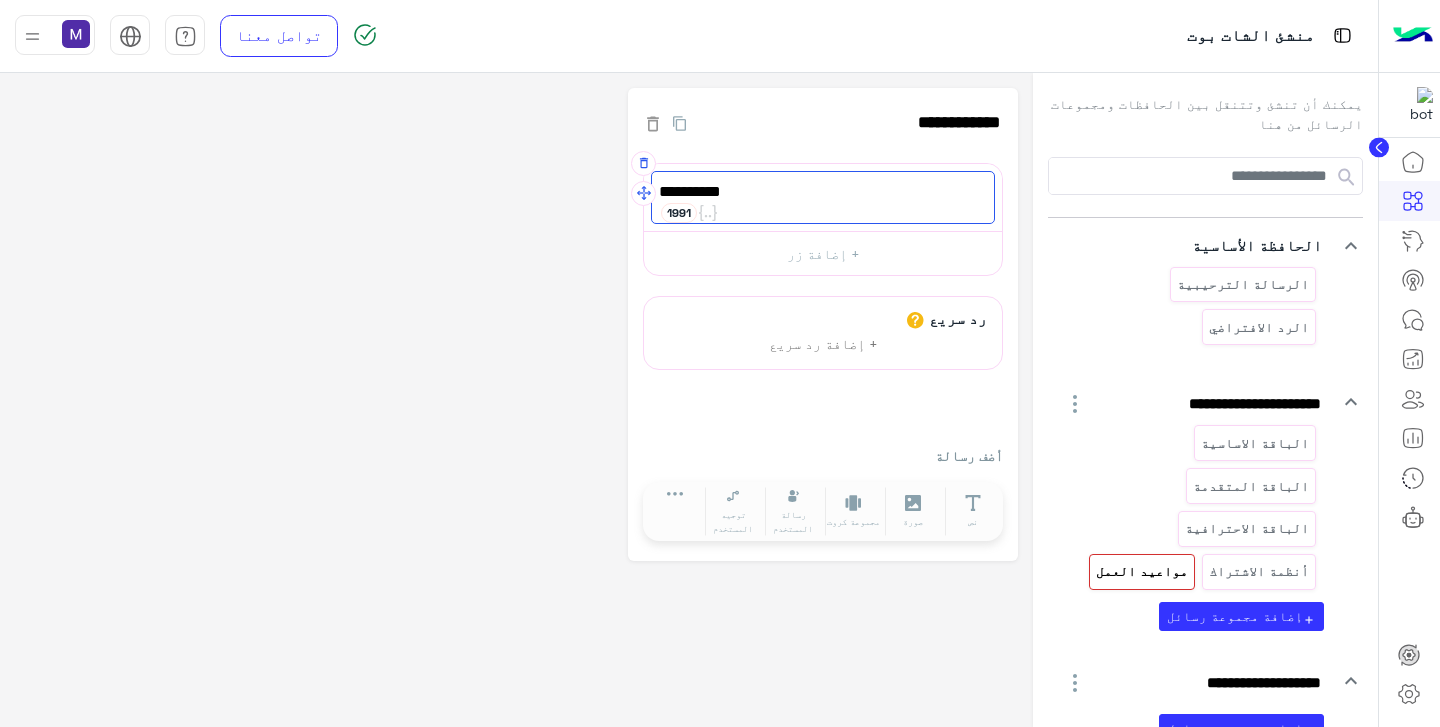 scroll, scrollTop: 4, scrollLeft: 0, axis: vertical 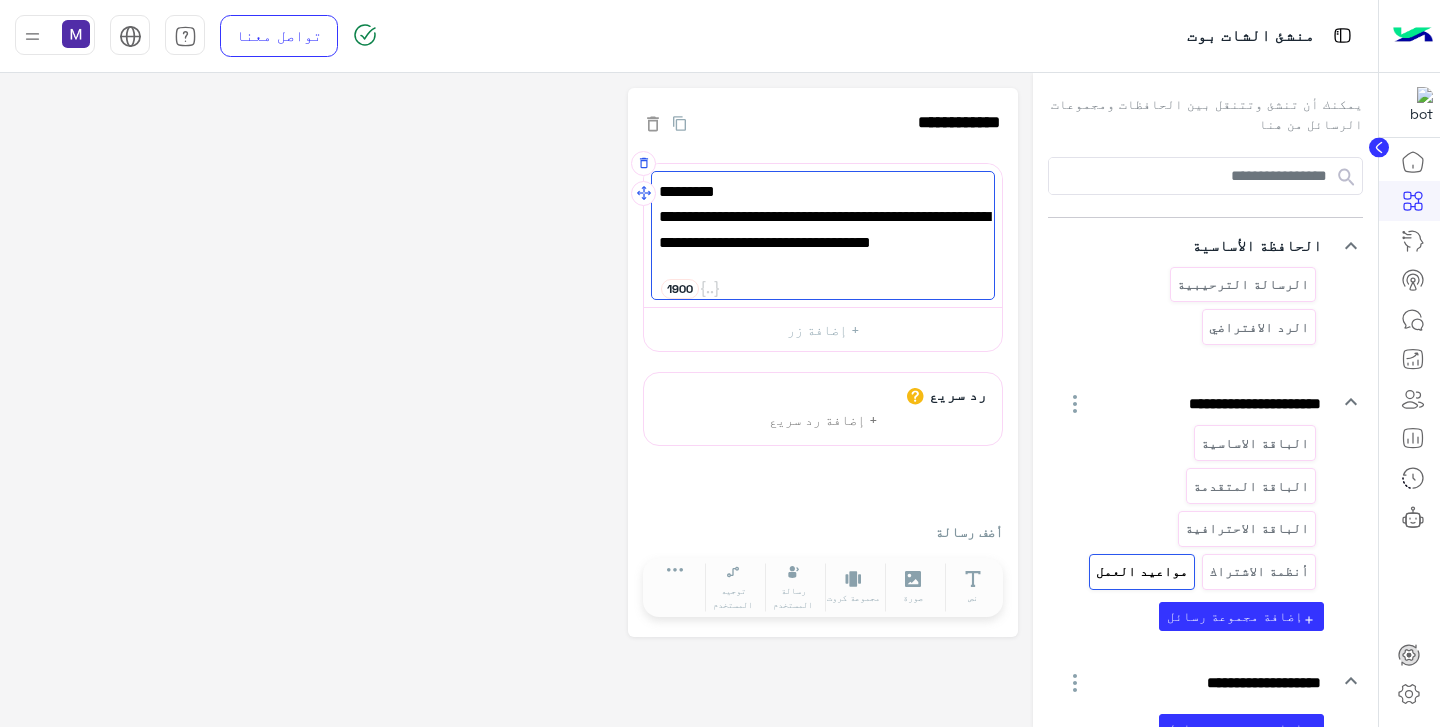 click on "مواعيد العمل الرسمية من [DATE] إلى [DATE] في تمام الساعة التاسعة صباحًا وحتى الخامسة عصرًا." at bounding box center [823, 242] 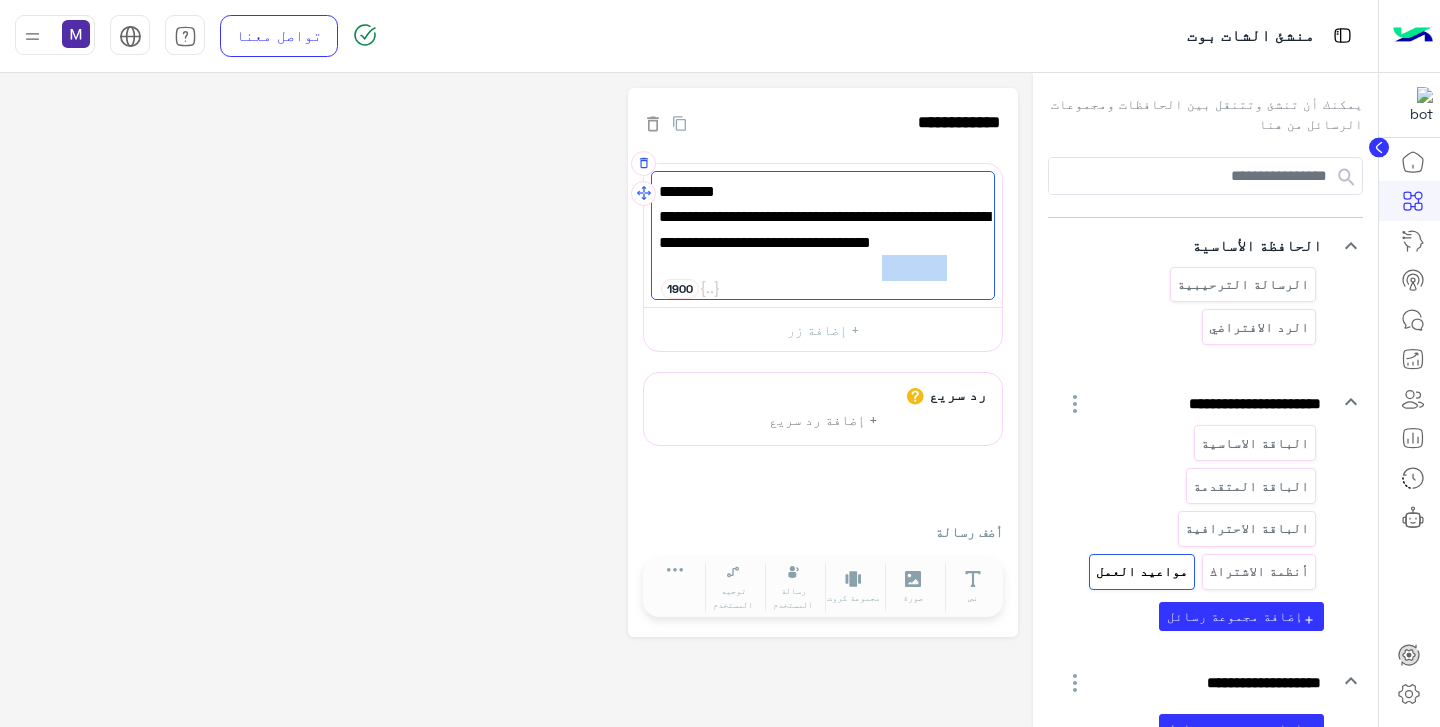 click on "مواعيد العمل الرسمية من [DATE] إلى [DATE] في تمام الساعة التاسعة صباحًا وحتى الخامسة عصرًا." at bounding box center [823, 242] 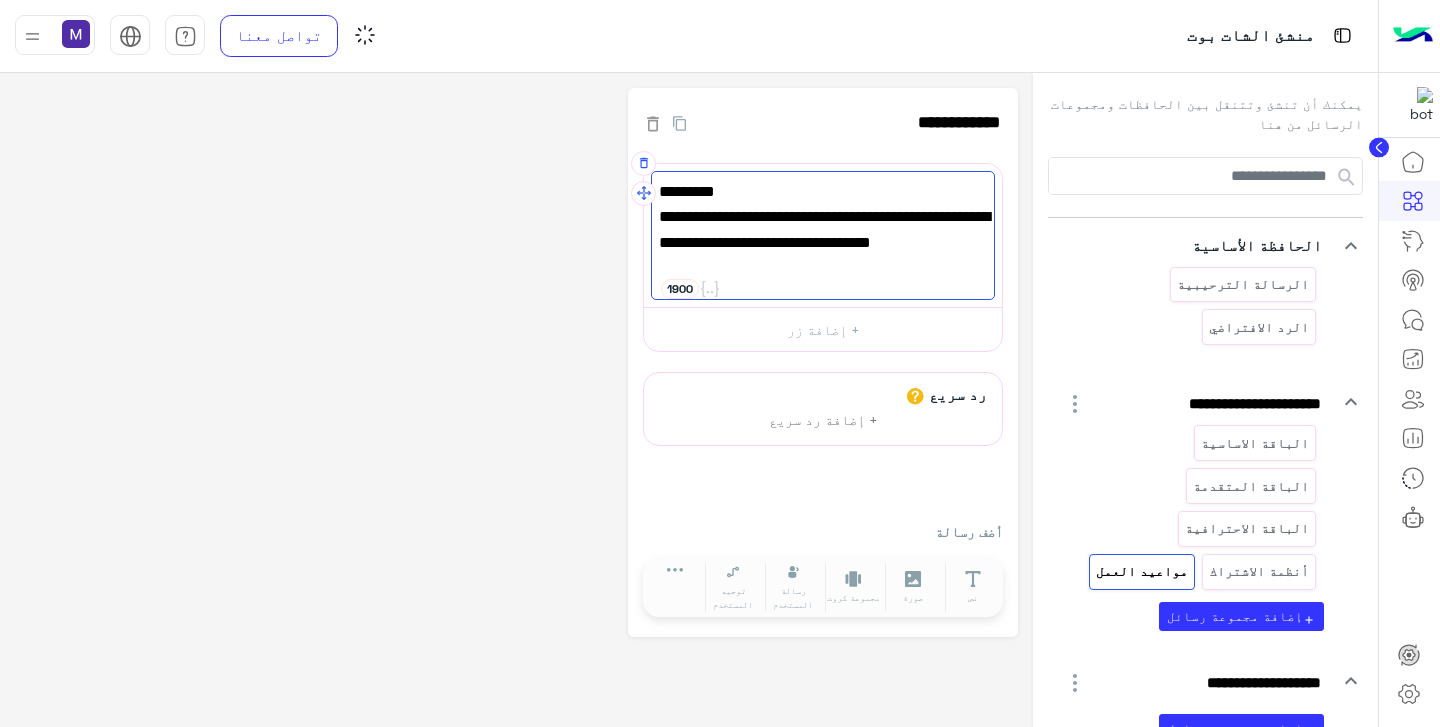 type on "**********" 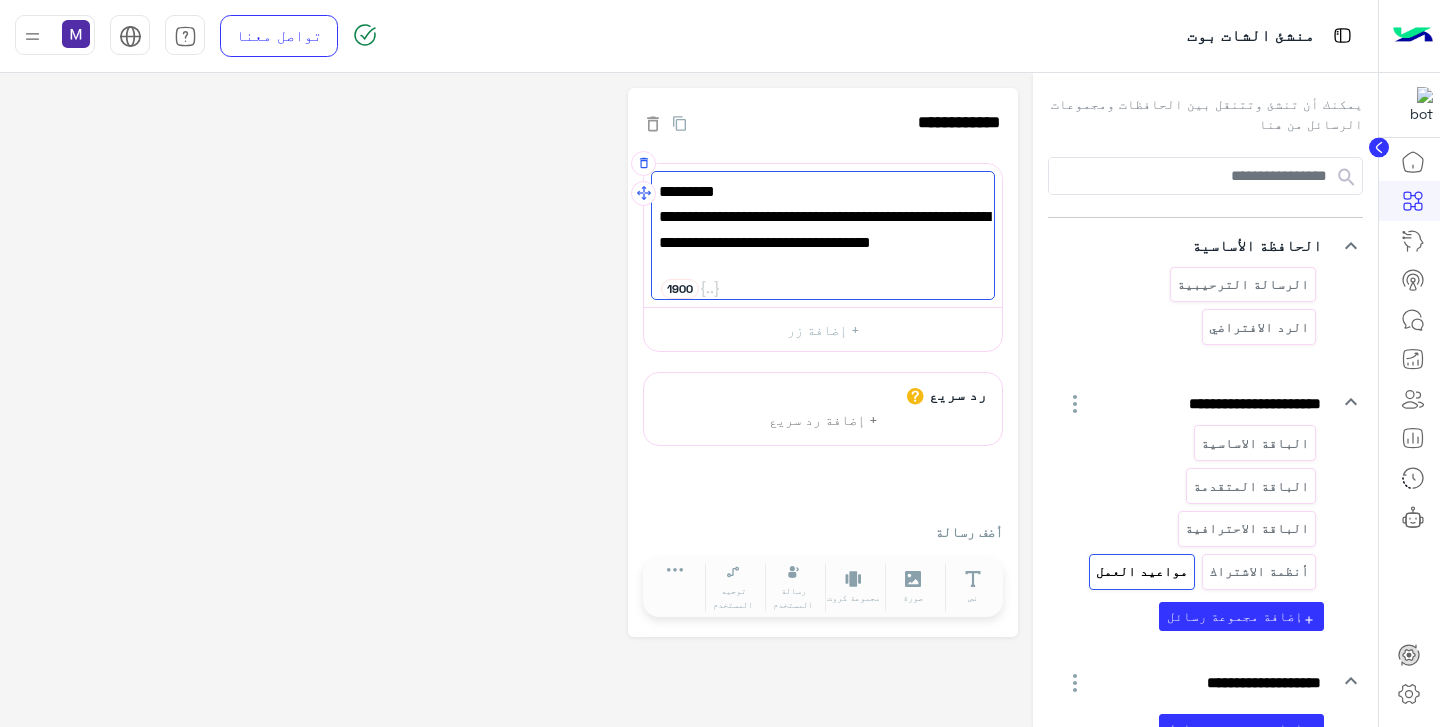 click on "**********" 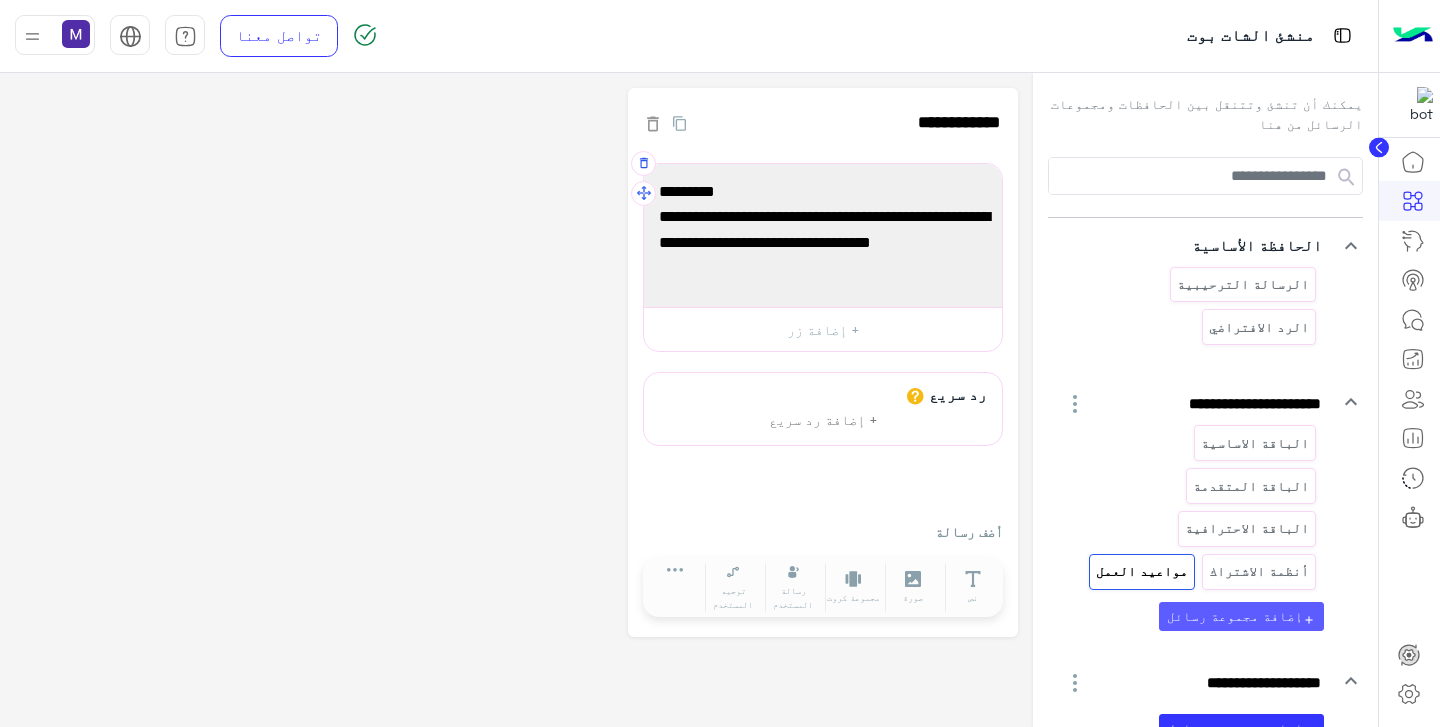 click on "add  إضافة مجموعة رسائل" at bounding box center [1241, 616] 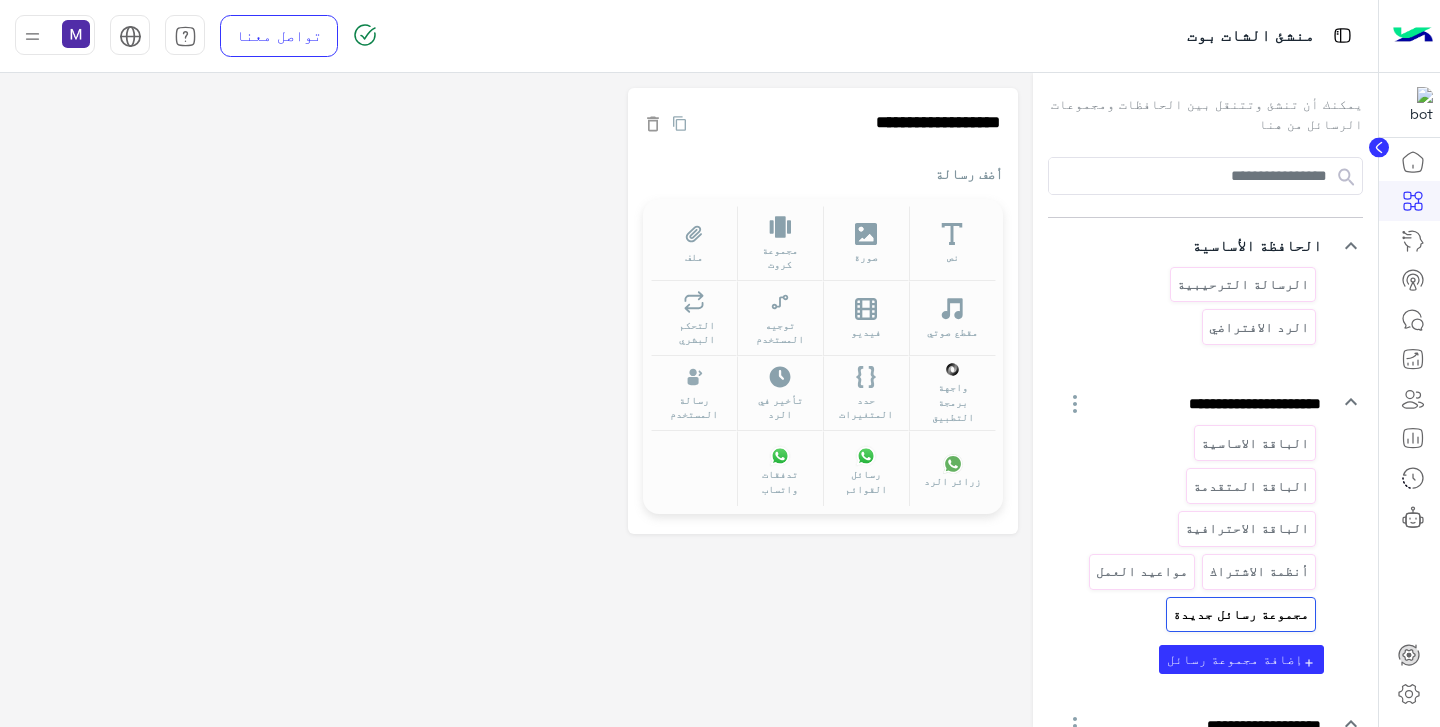 click on "**********" 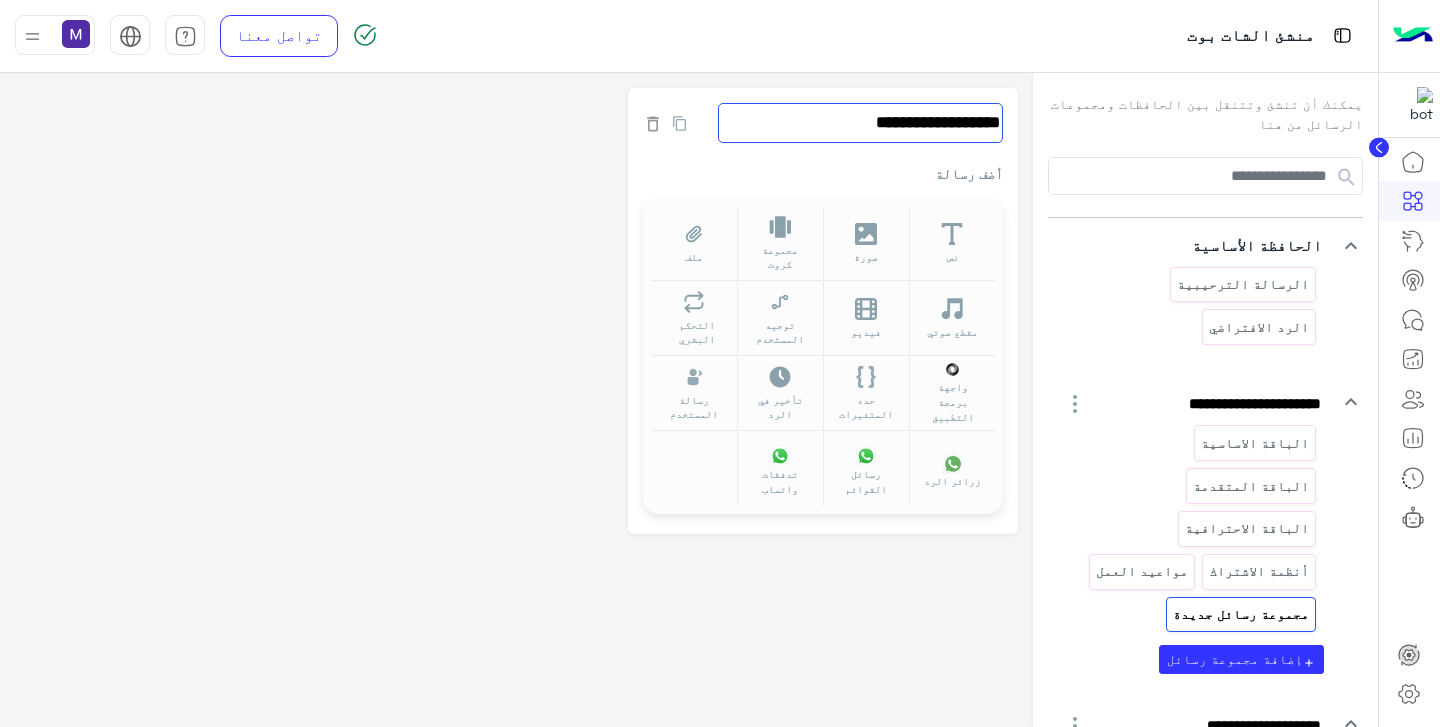 click on "**********" 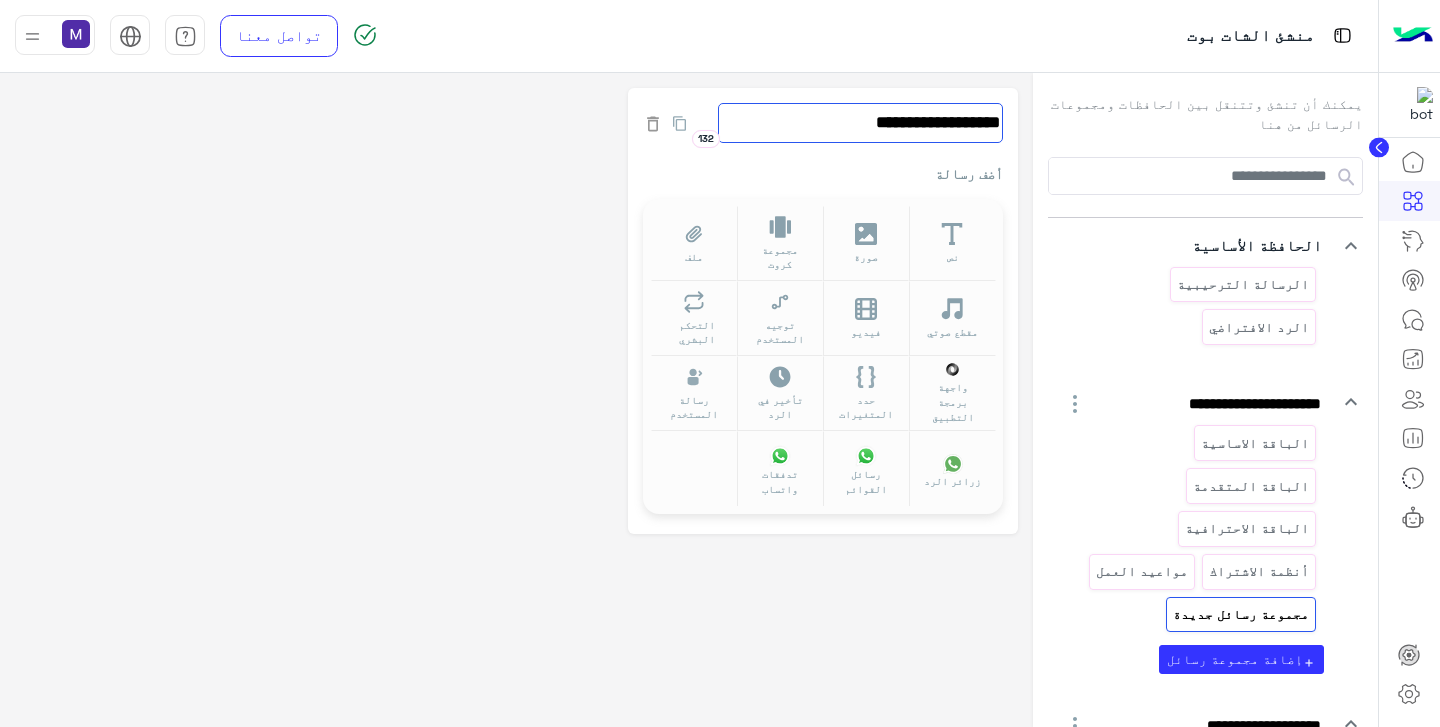 click on "**********" 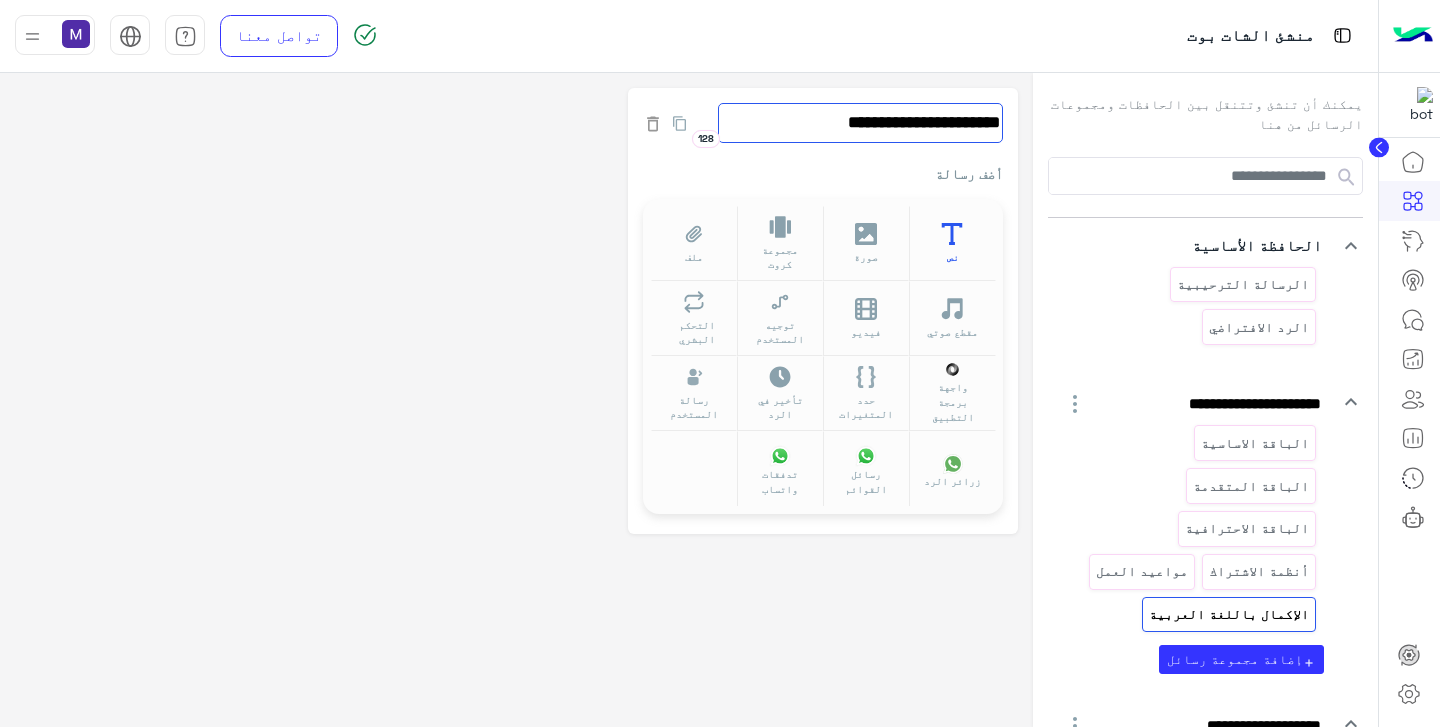 type on "**********" 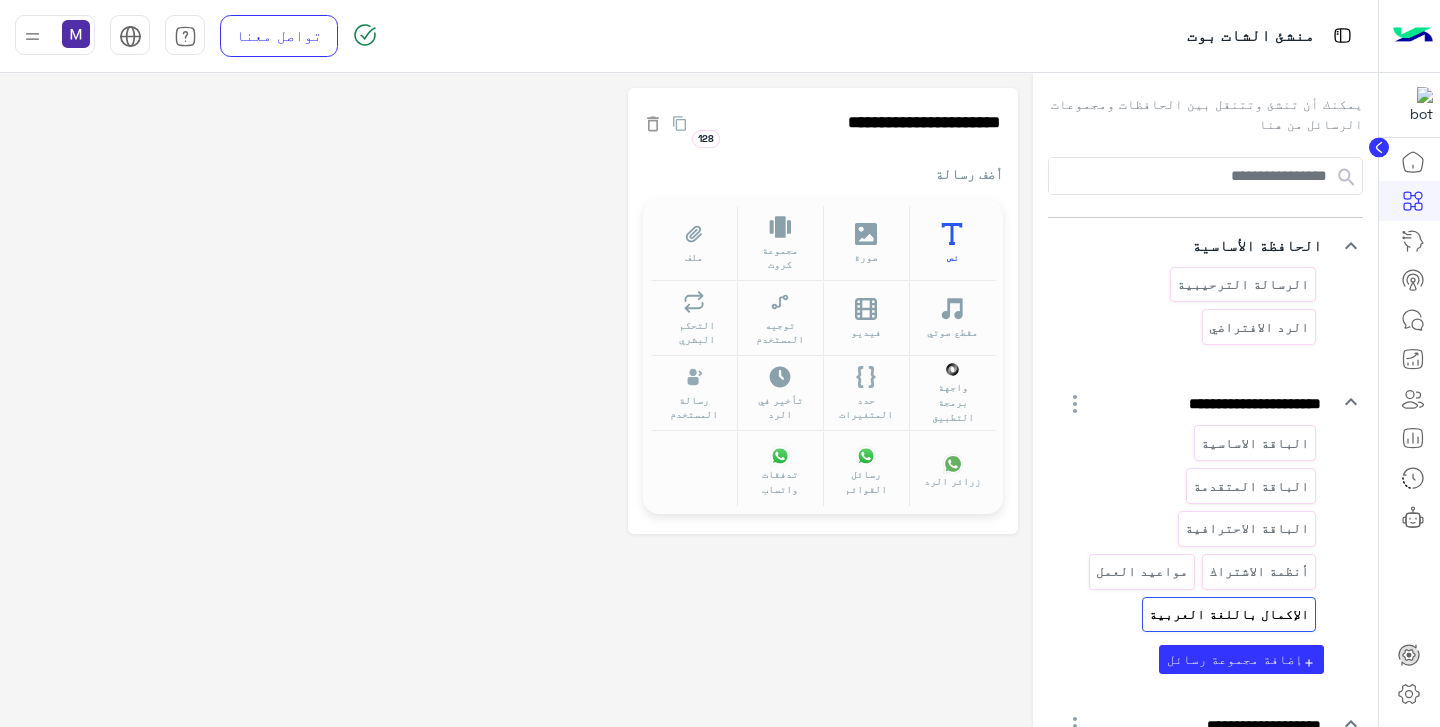 click on "نص" at bounding box center [952, 243] 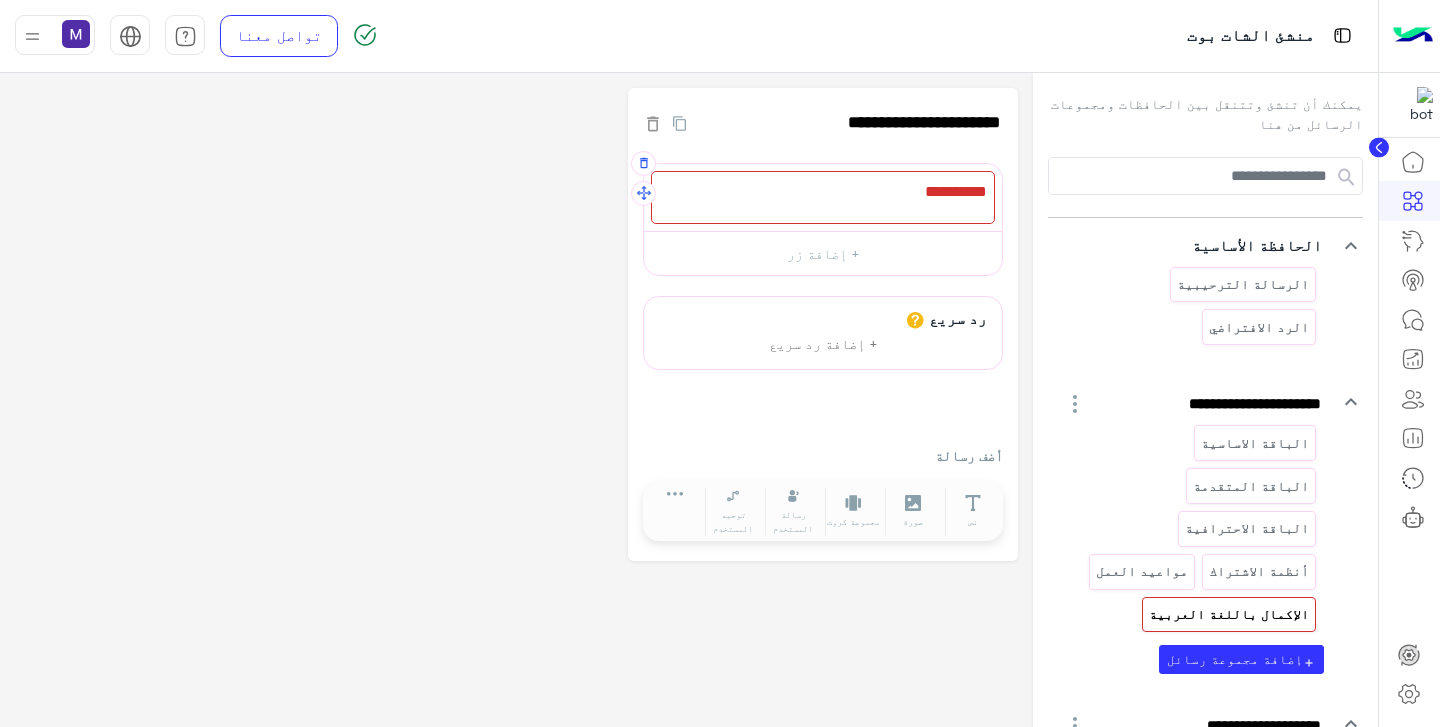 click at bounding box center (823, 197) 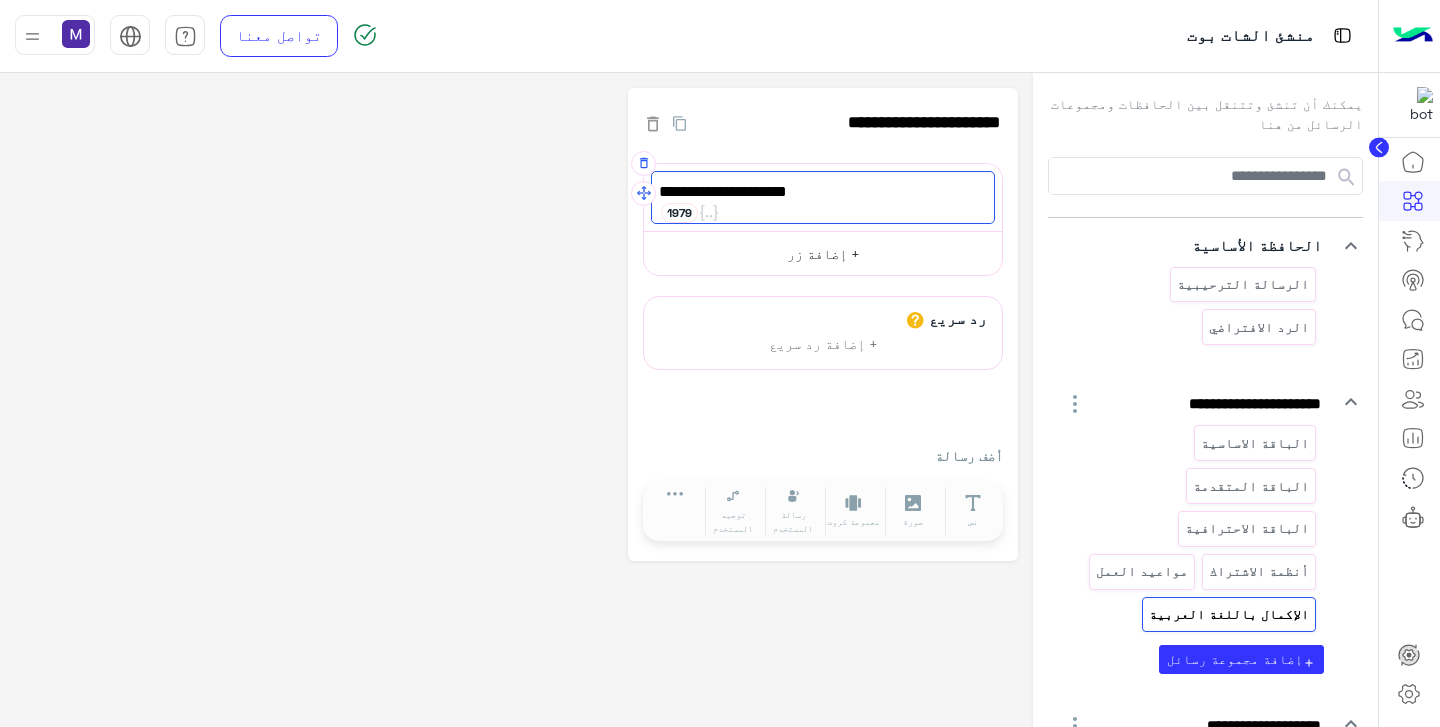 type on "**********" 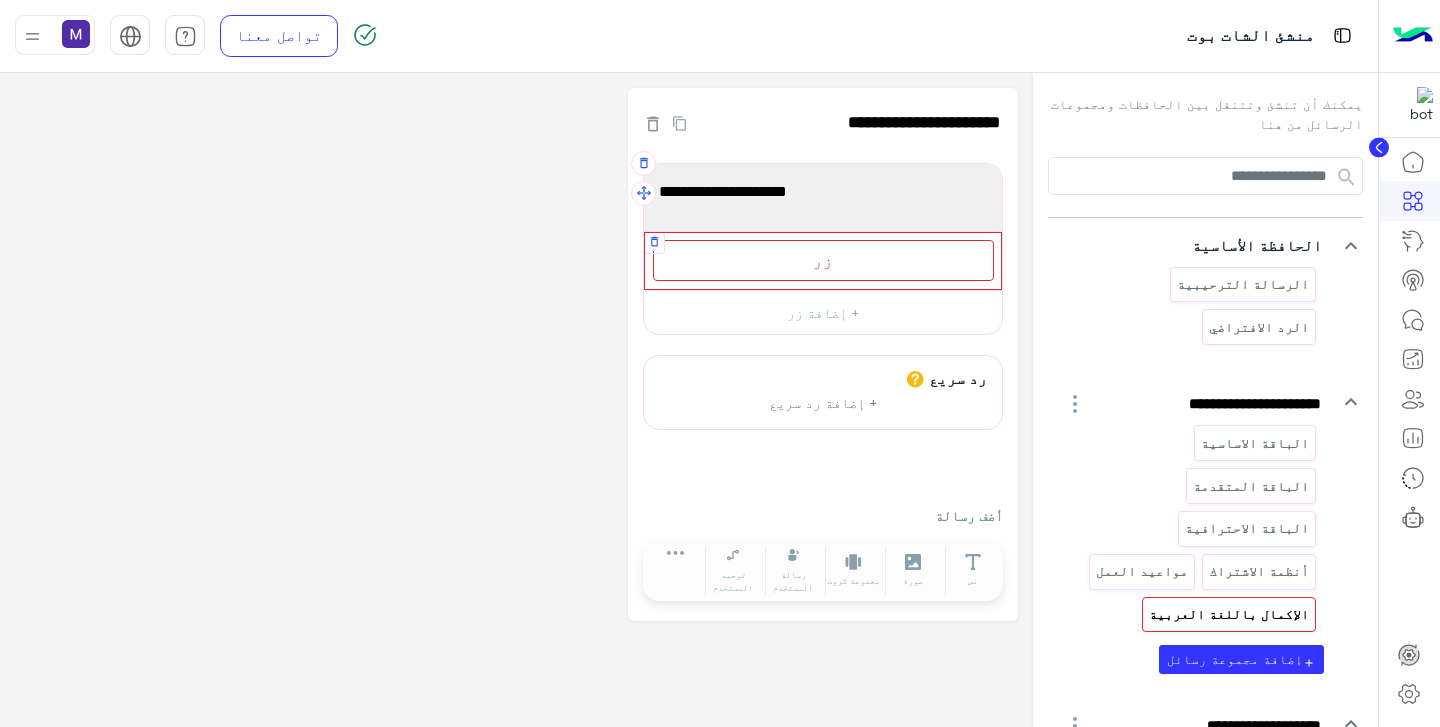 click on "زر" at bounding box center (823, 260) 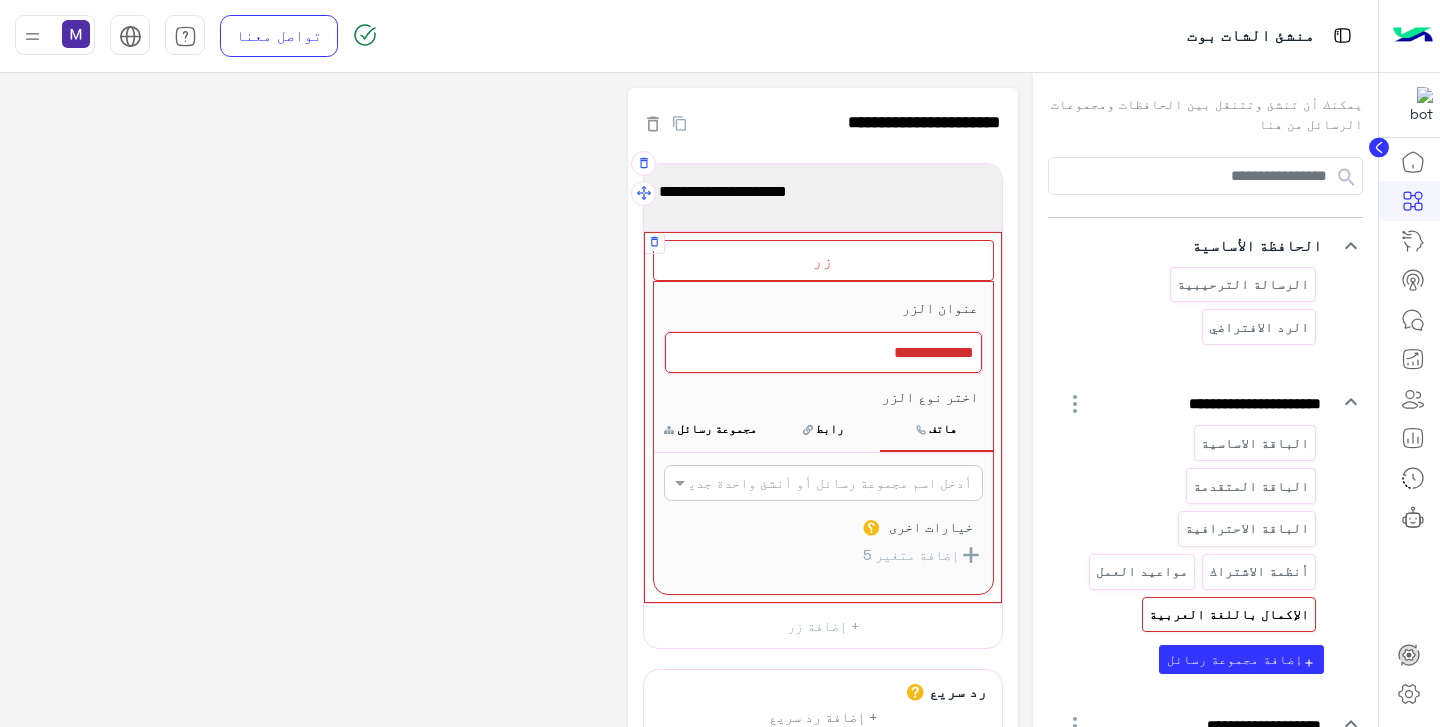 click at bounding box center [823, 353] 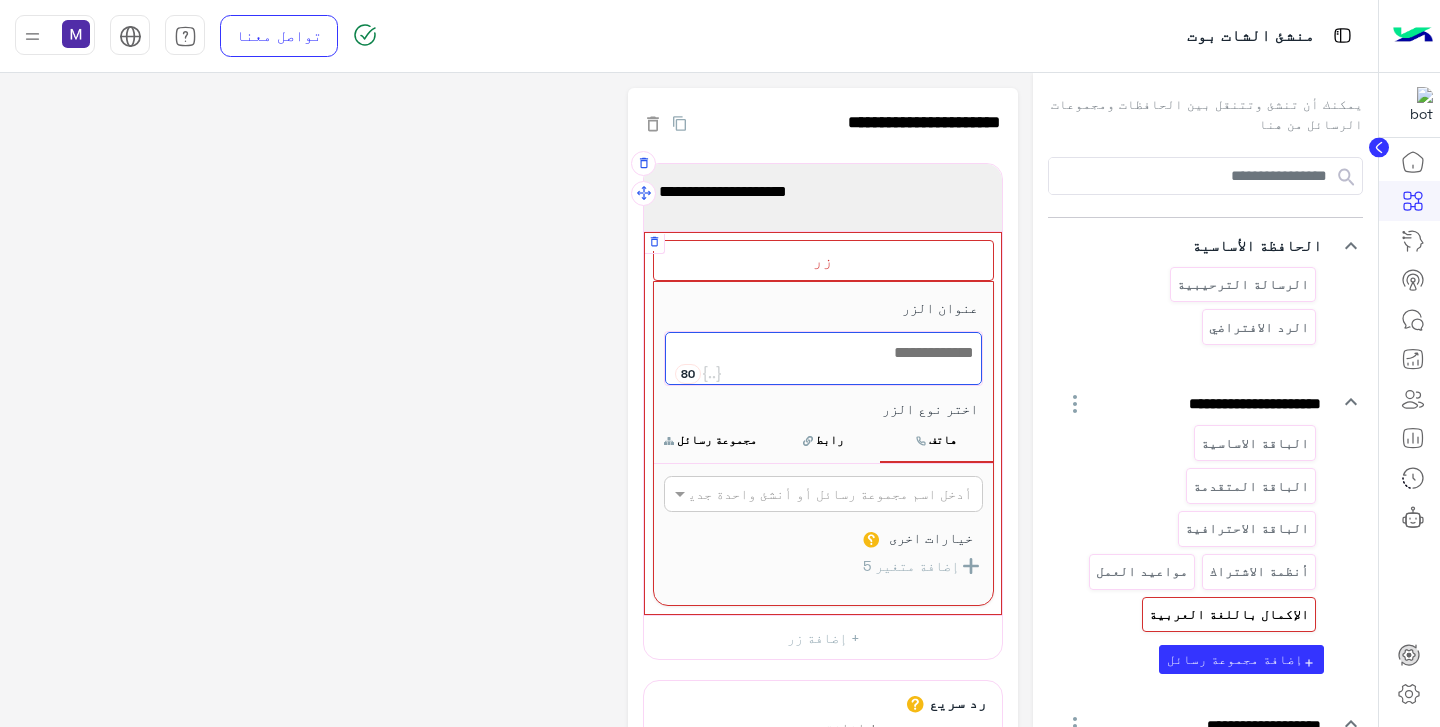 click at bounding box center [823, 358] 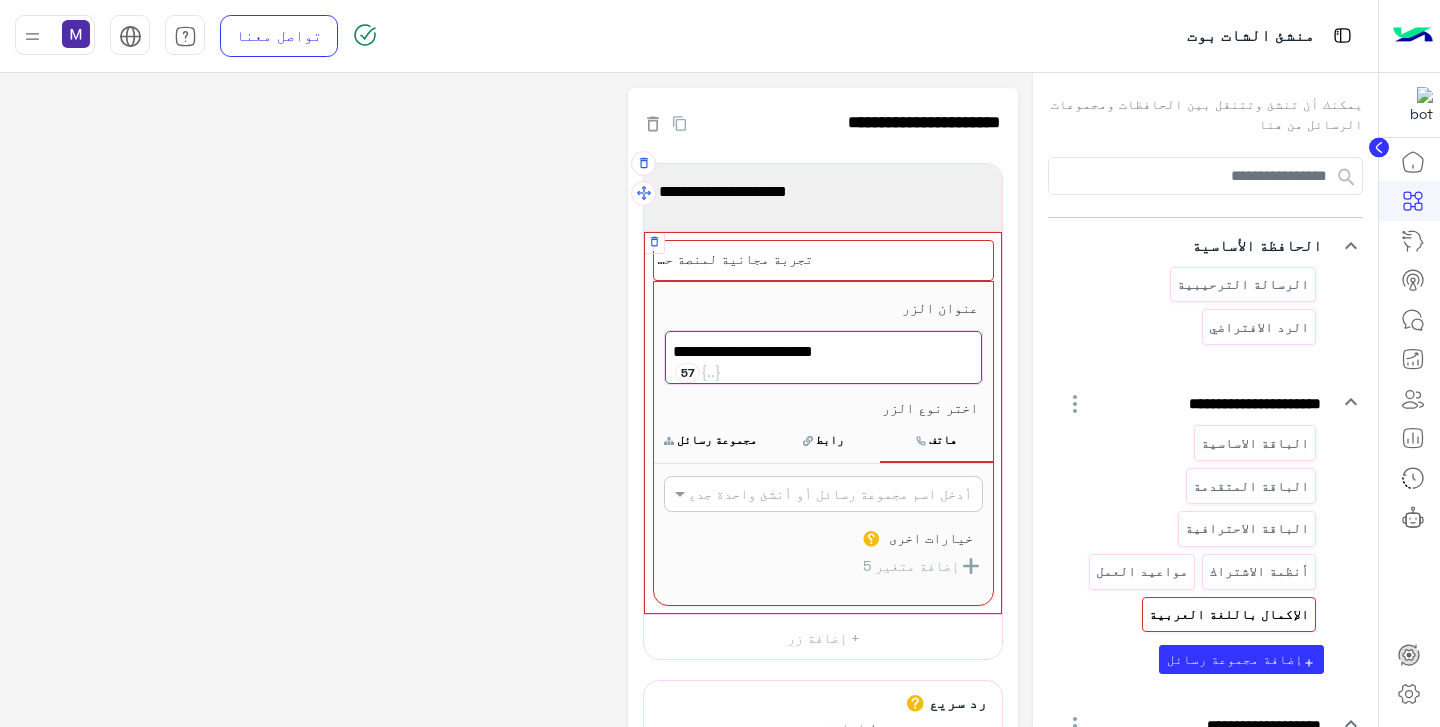 type on "**********" 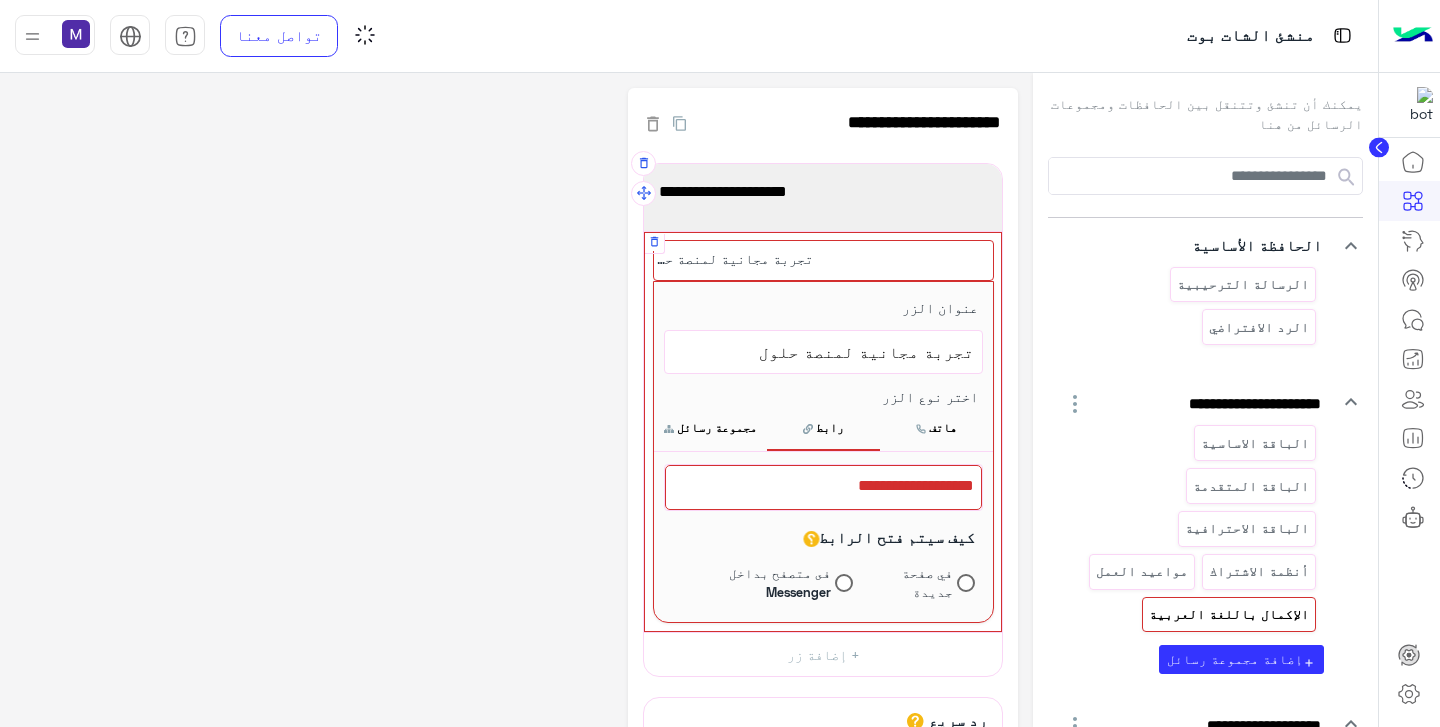 click at bounding box center (823, 487) 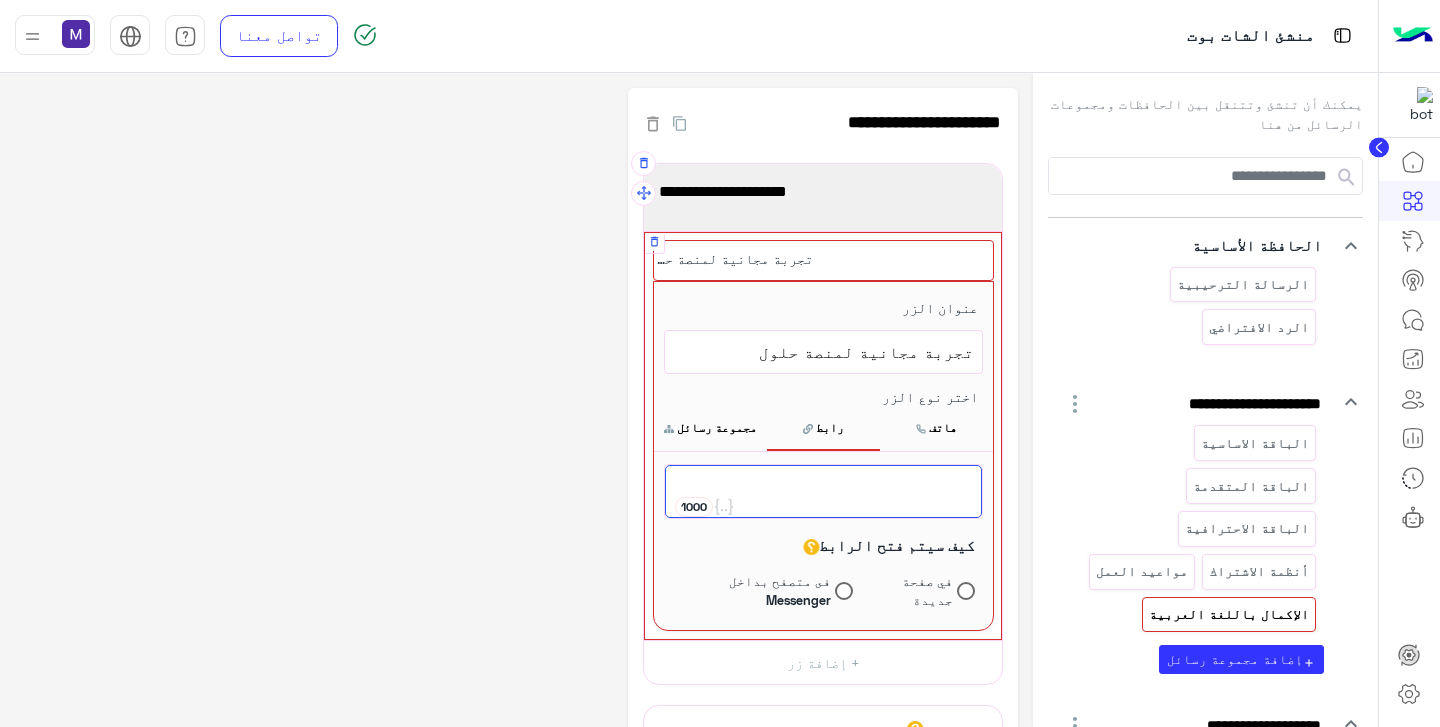paste on "**********" 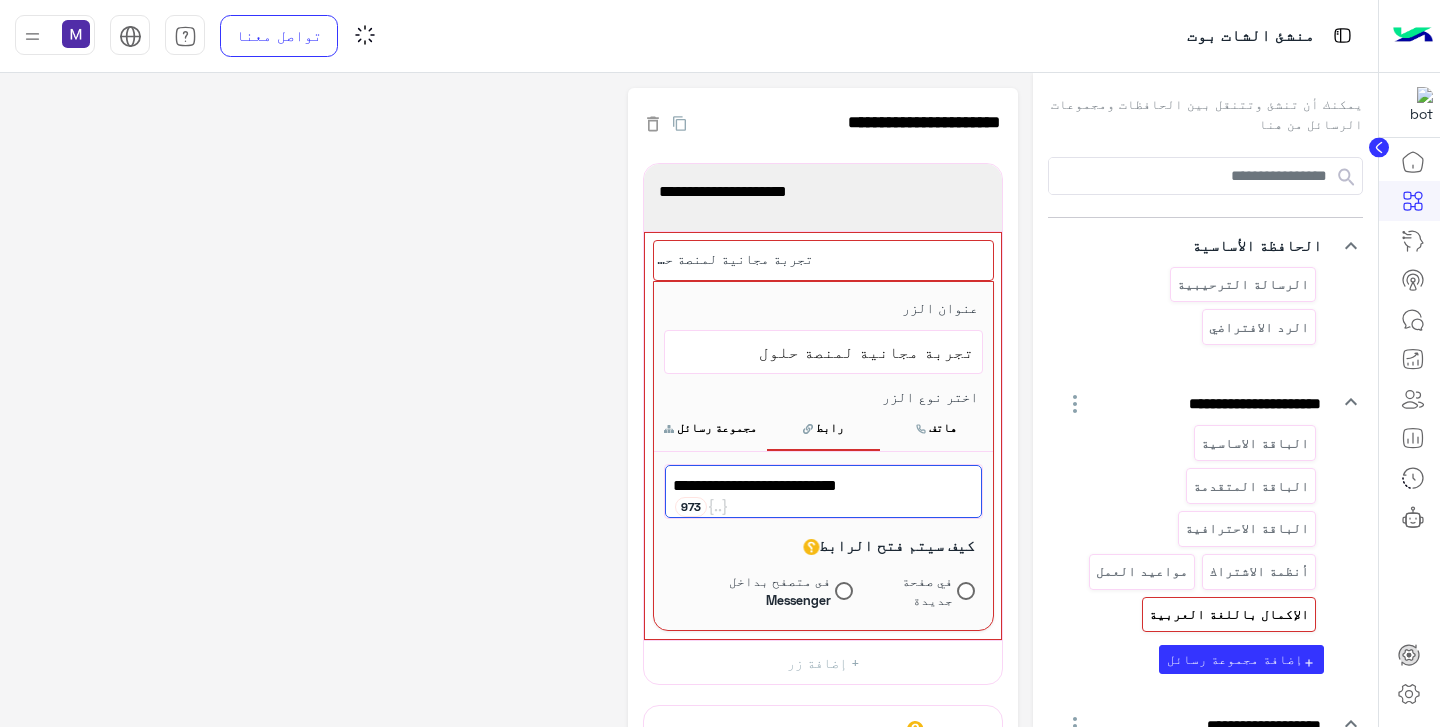 click on "**********" 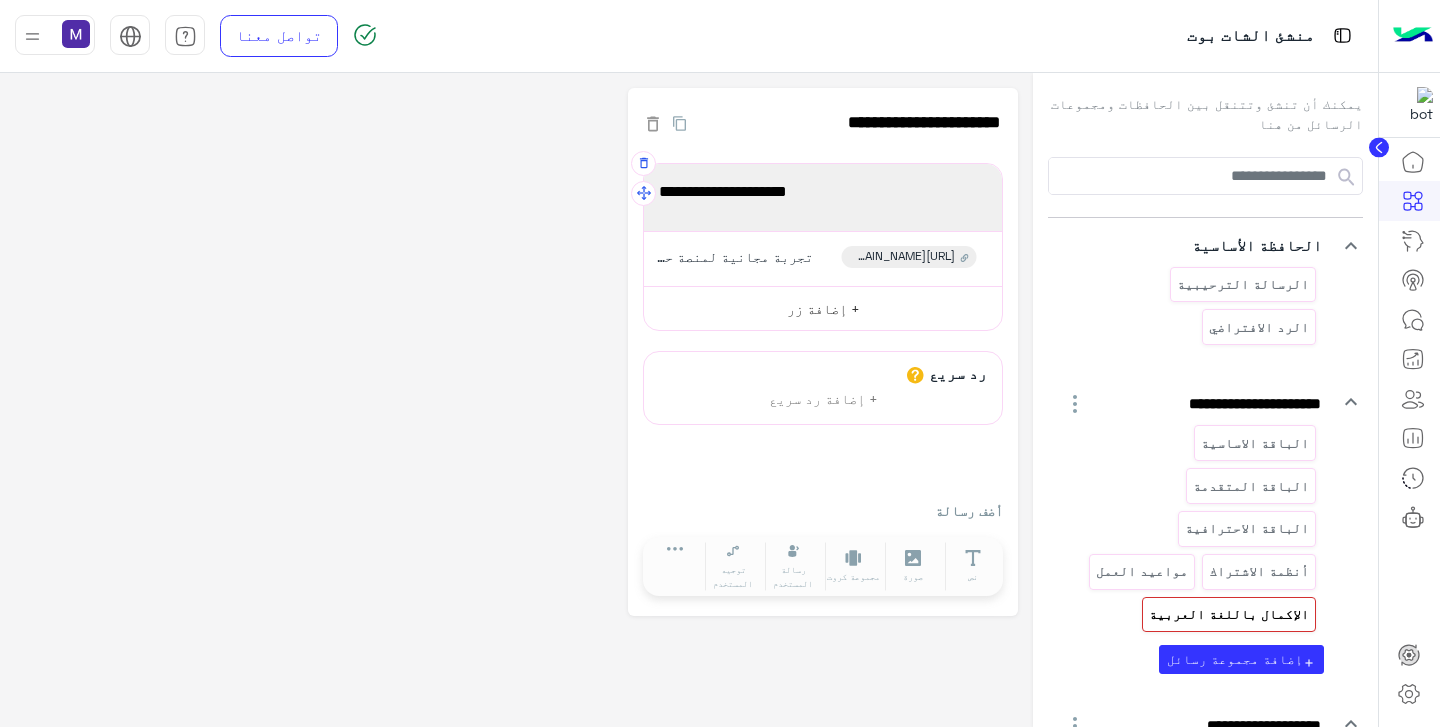 click on "+ إضافة زر" at bounding box center [823, 308] 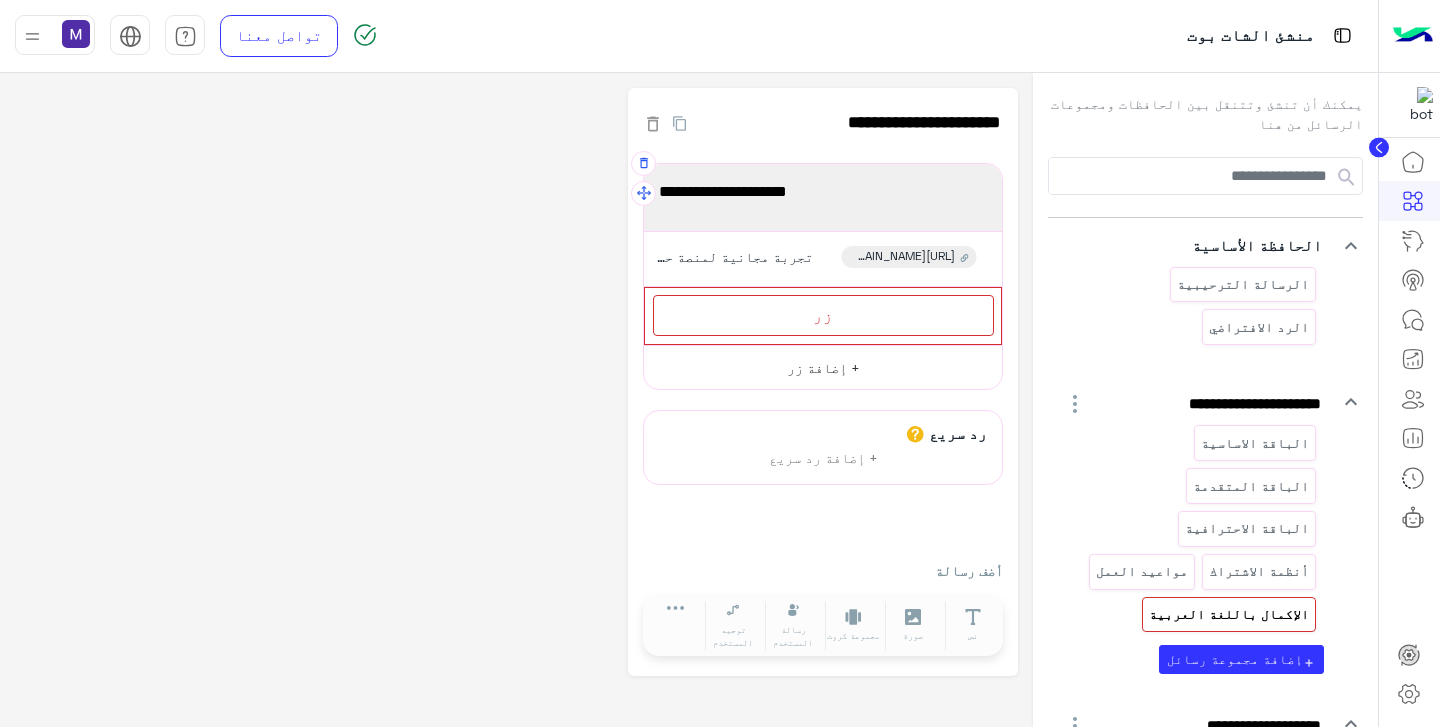 click on "زر" at bounding box center [823, 315] 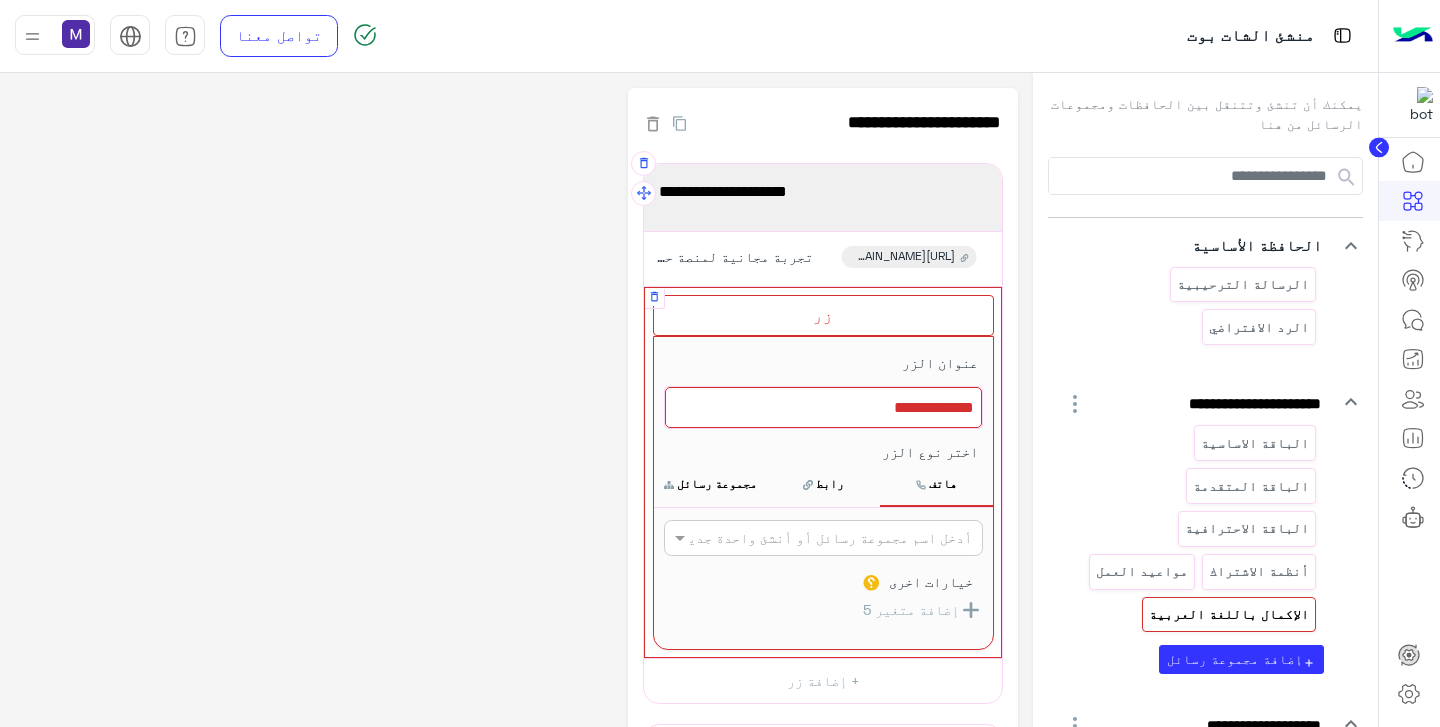 click at bounding box center [823, 408] 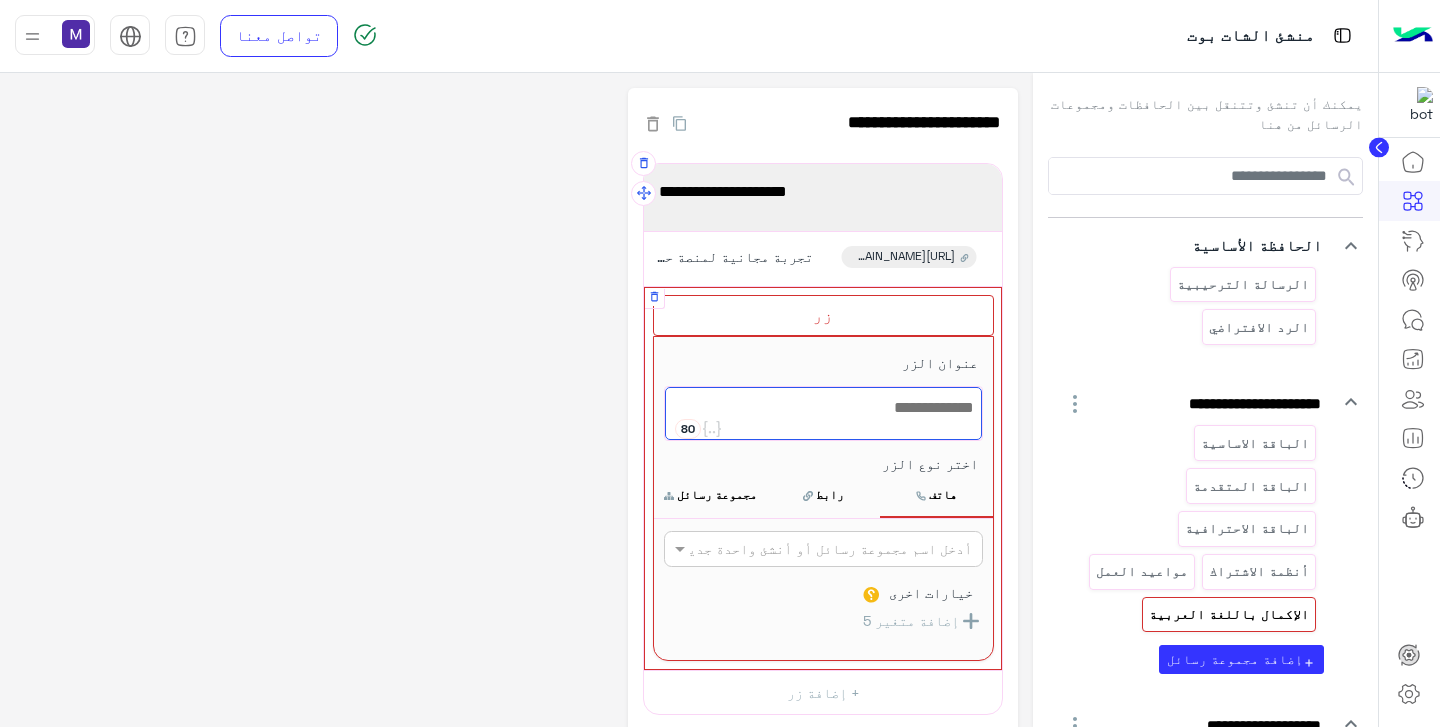 click at bounding box center [823, 413] 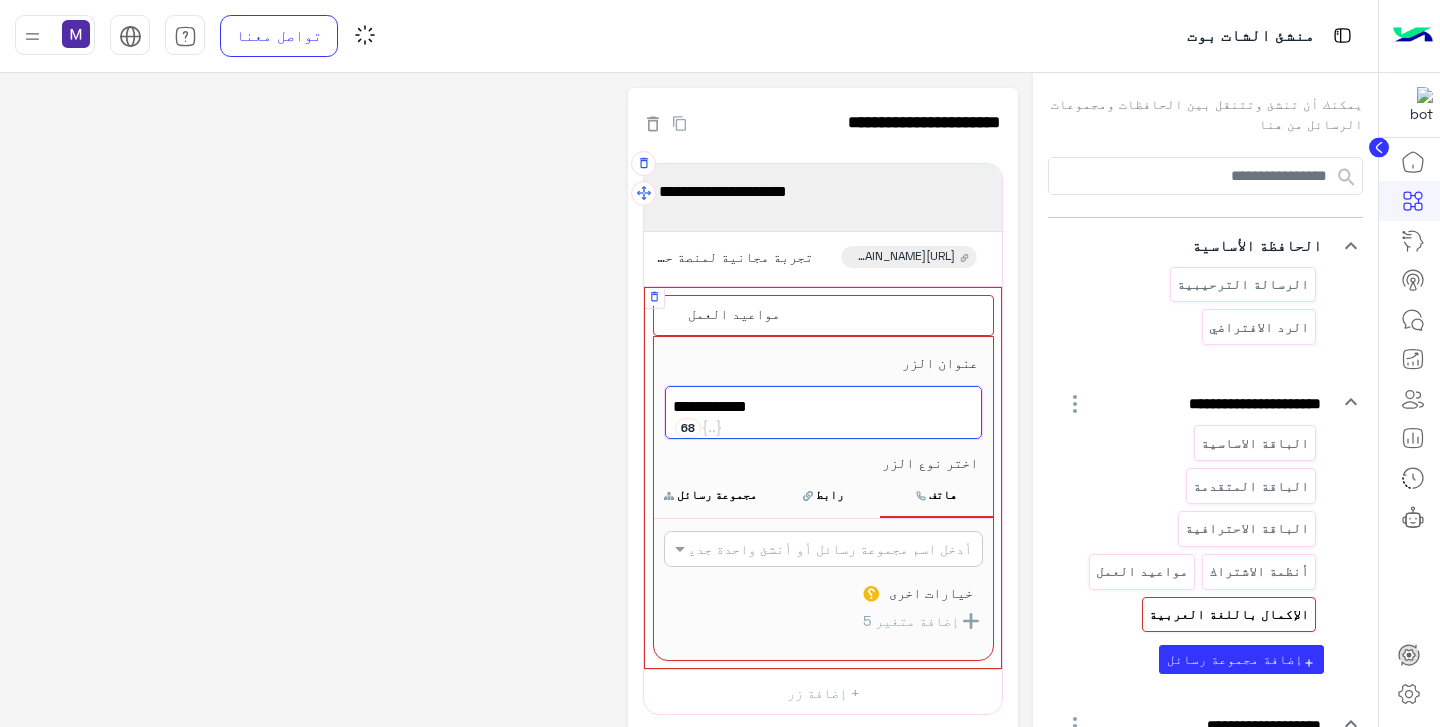 type on "**********" 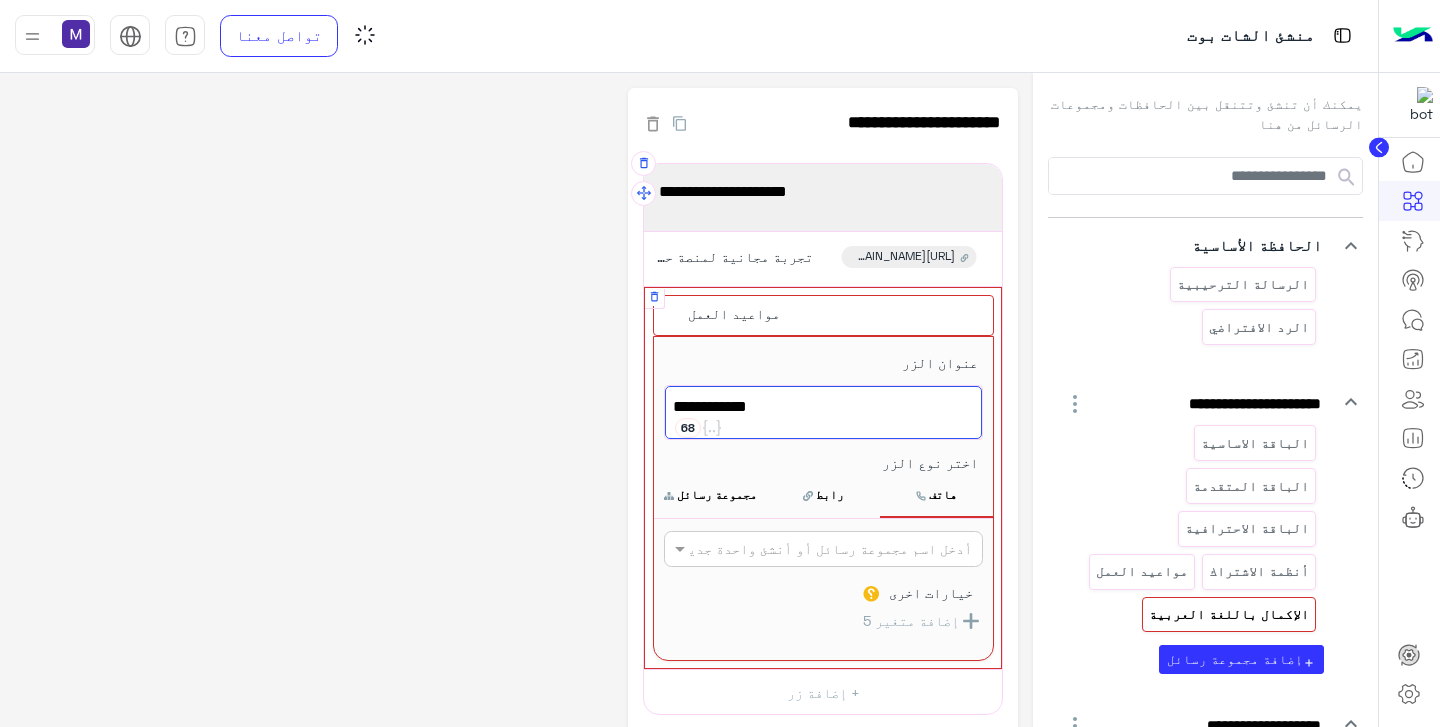 click on "مجموعة رسائل" at bounding box center [710, 495] 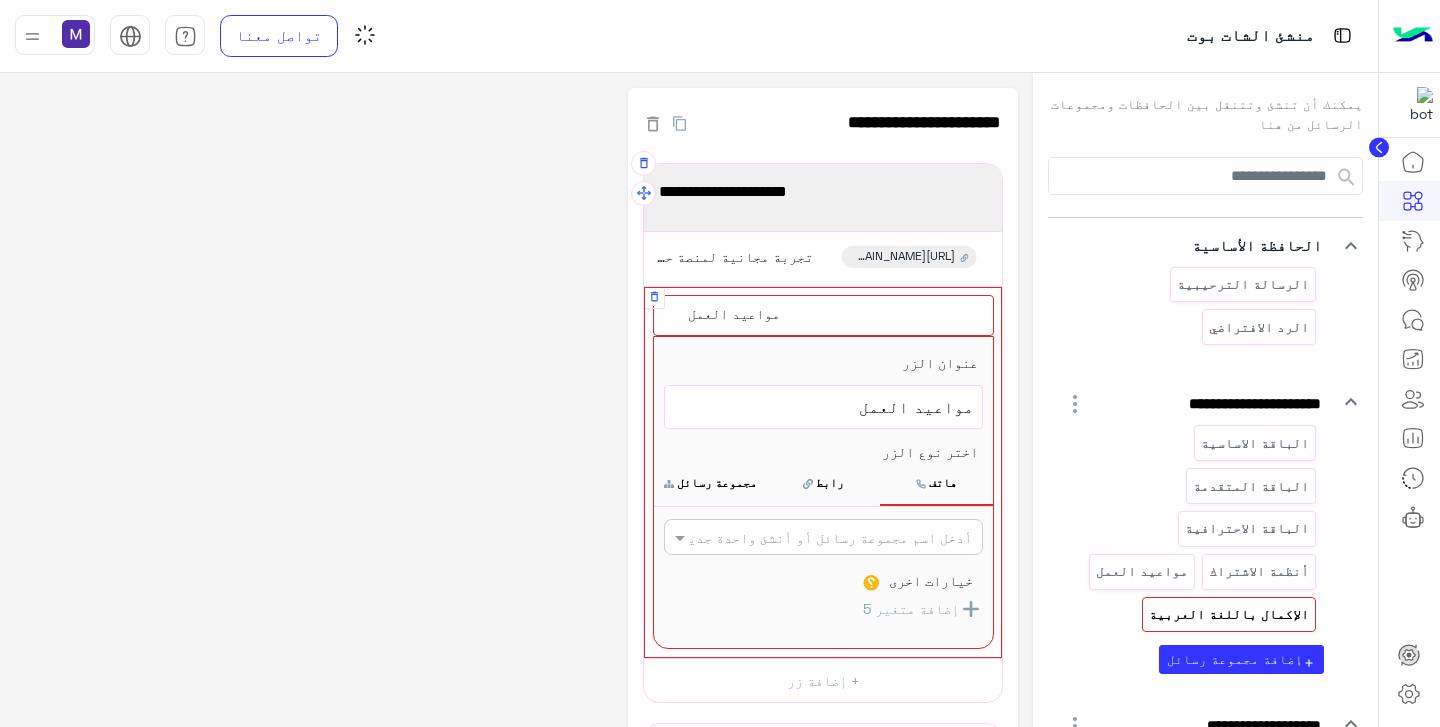 click at bounding box center [855, 537] 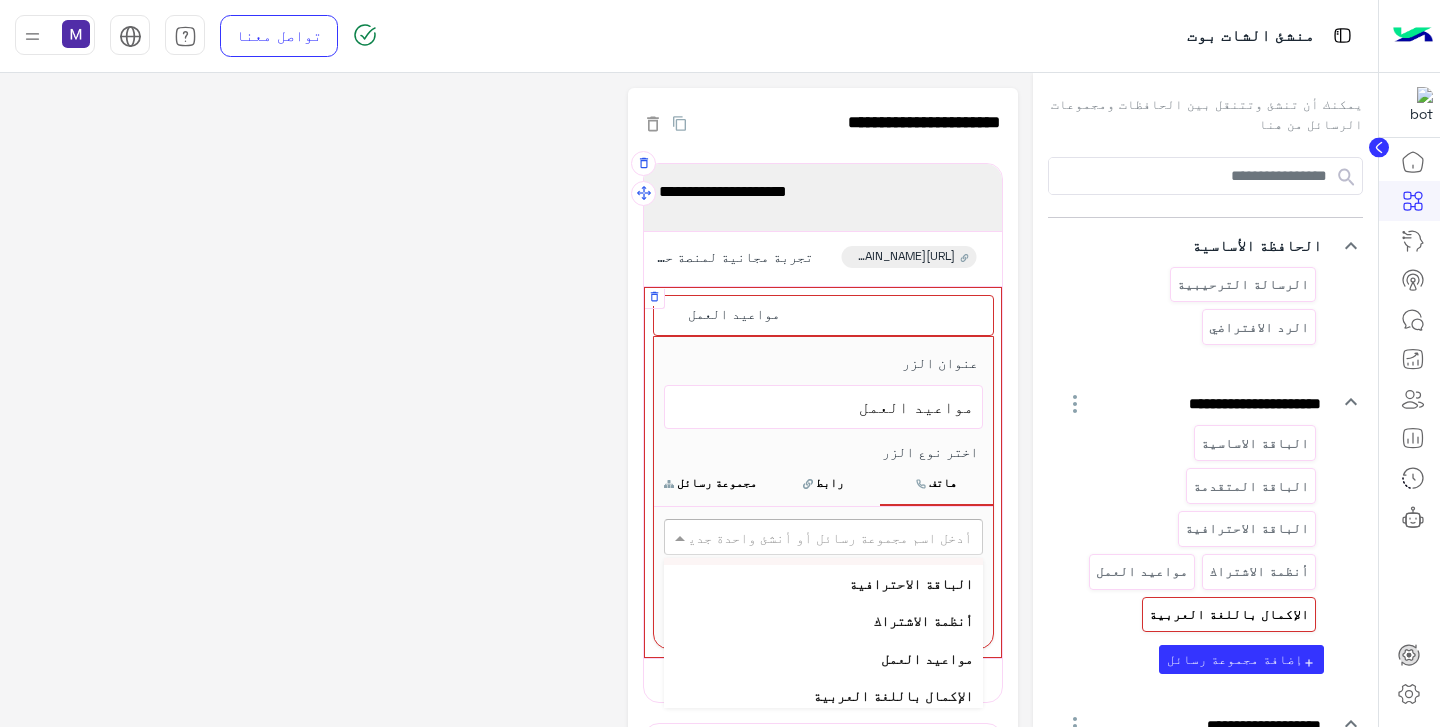 scroll, scrollTop: 149, scrollLeft: 0, axis: vertical 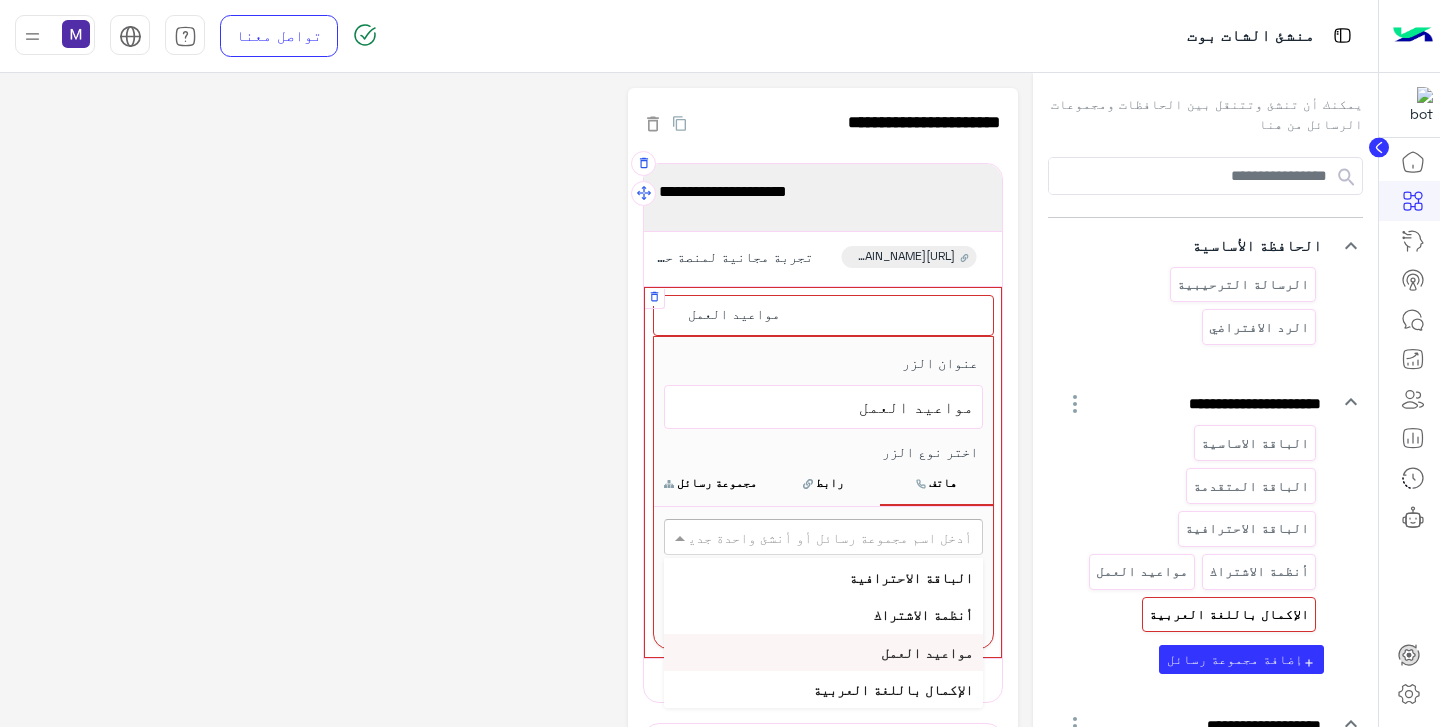 click on "مواعيد العمل" at bounding box center [927, 652] 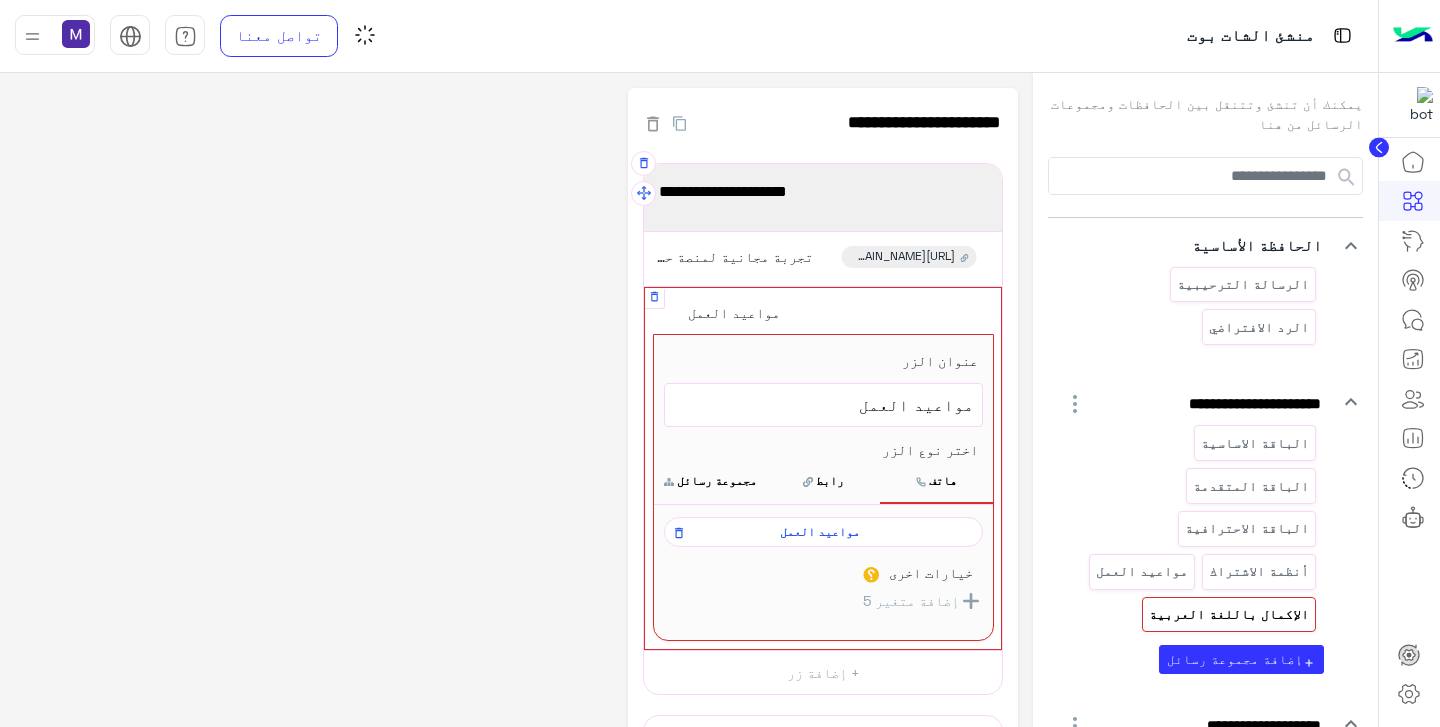 click on "**********" 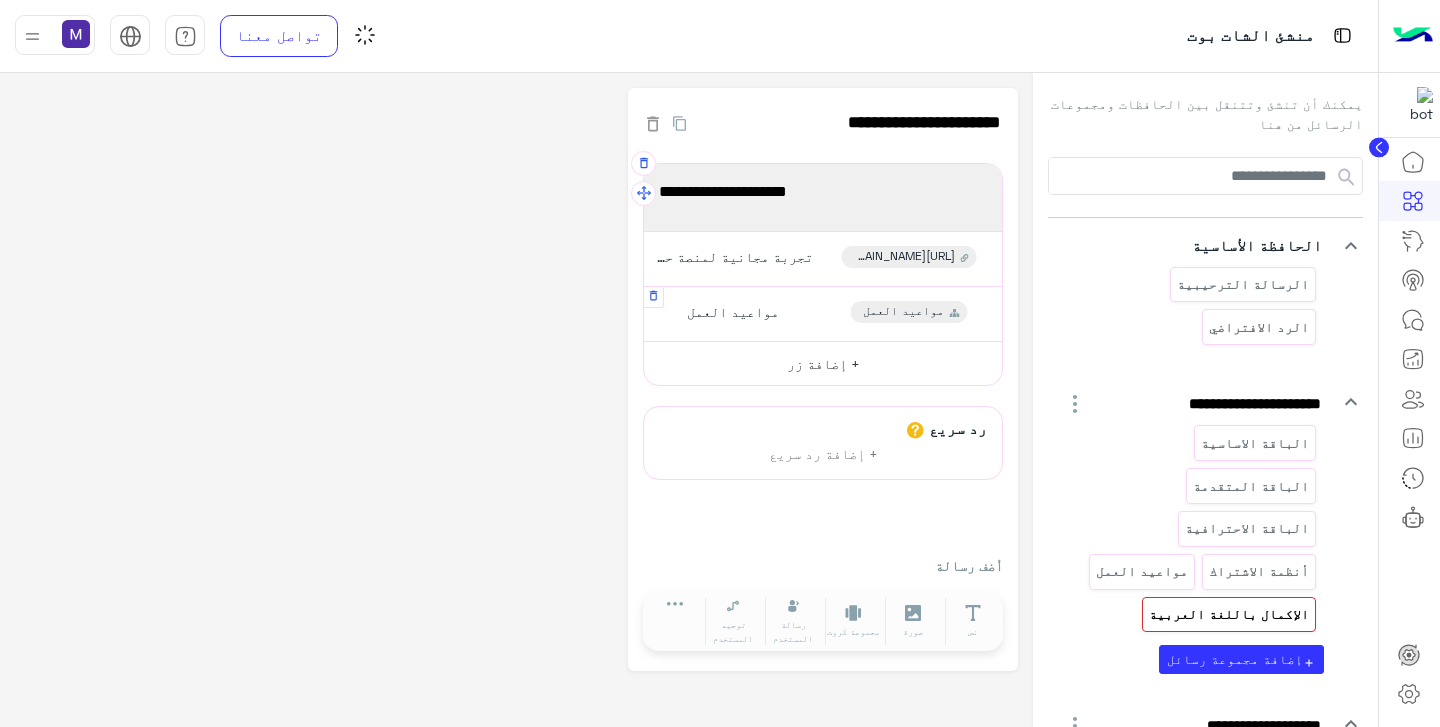 click on "+ إضافة زر" at bounding box center [823, 363] 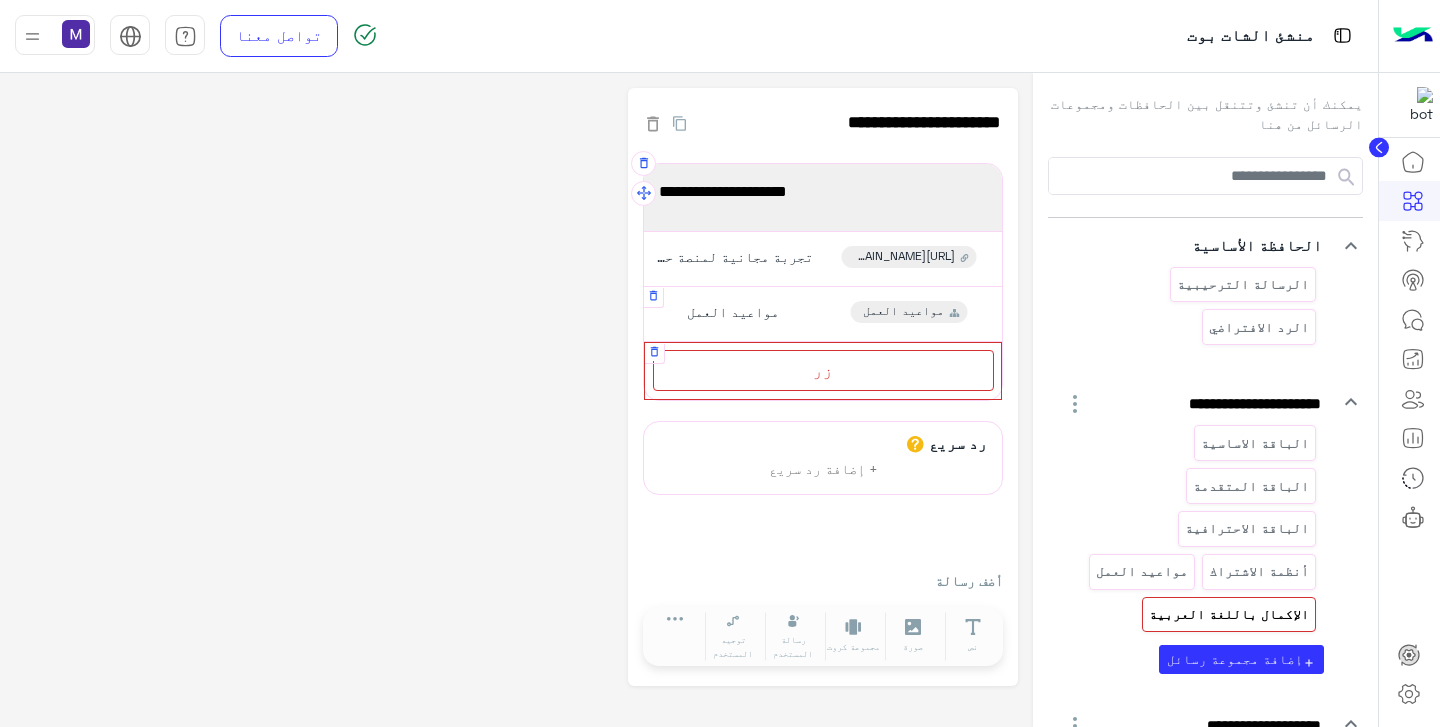 click on "زر" at bounding box center (823, 370) 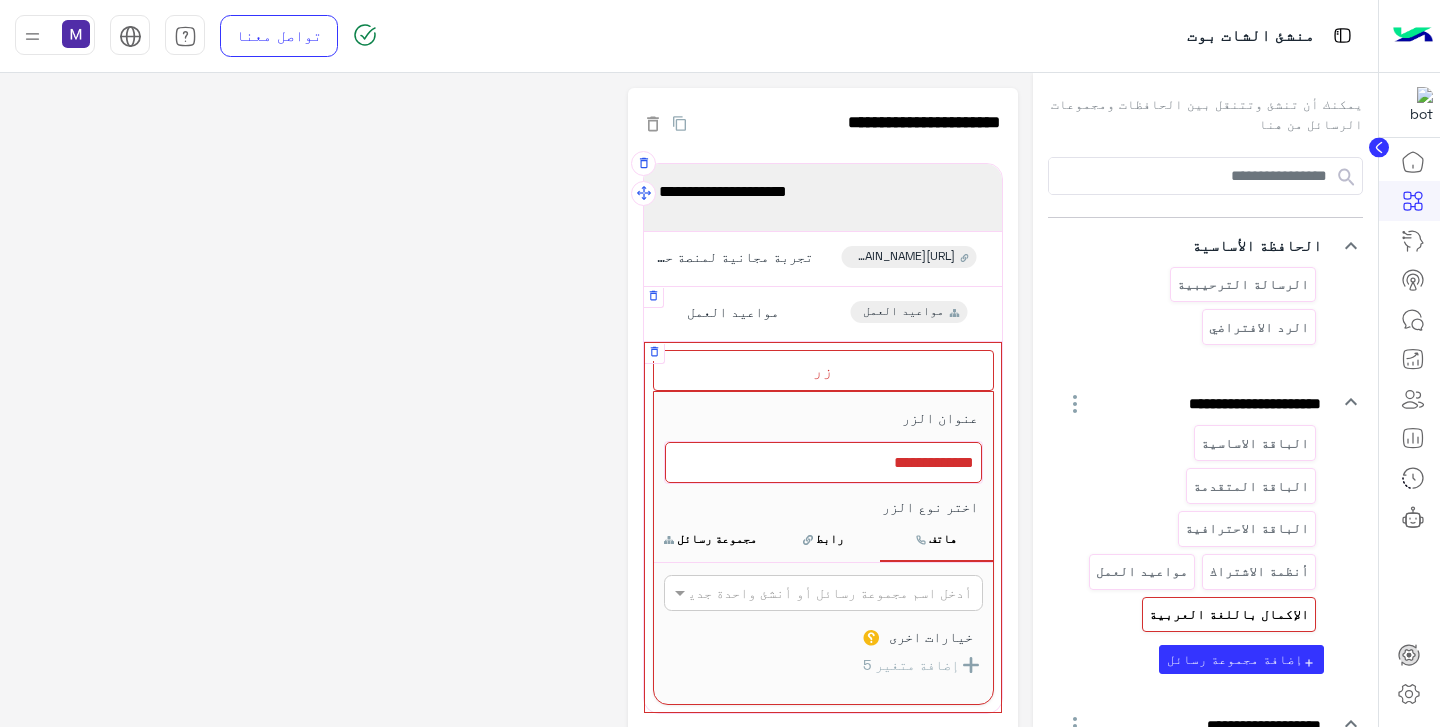 click at bounding box center [823, 463] 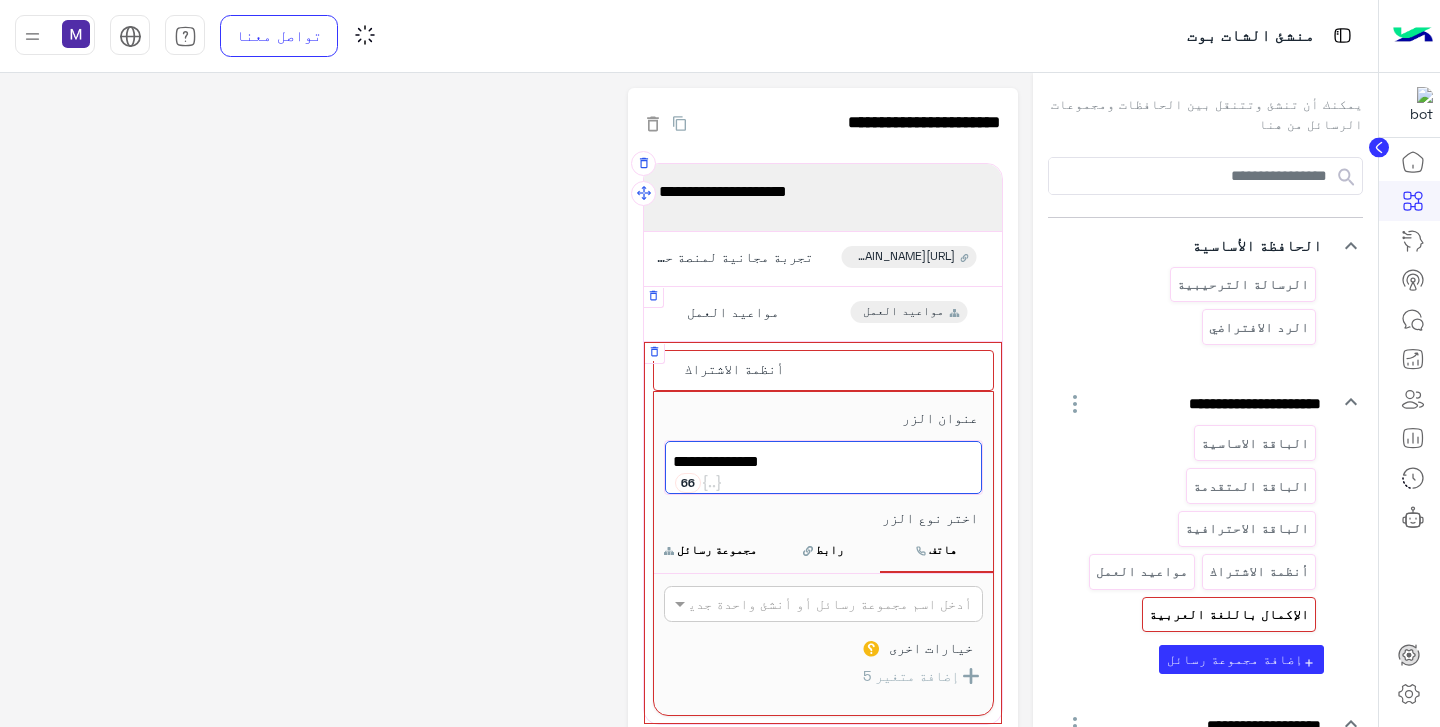 type on "**********" 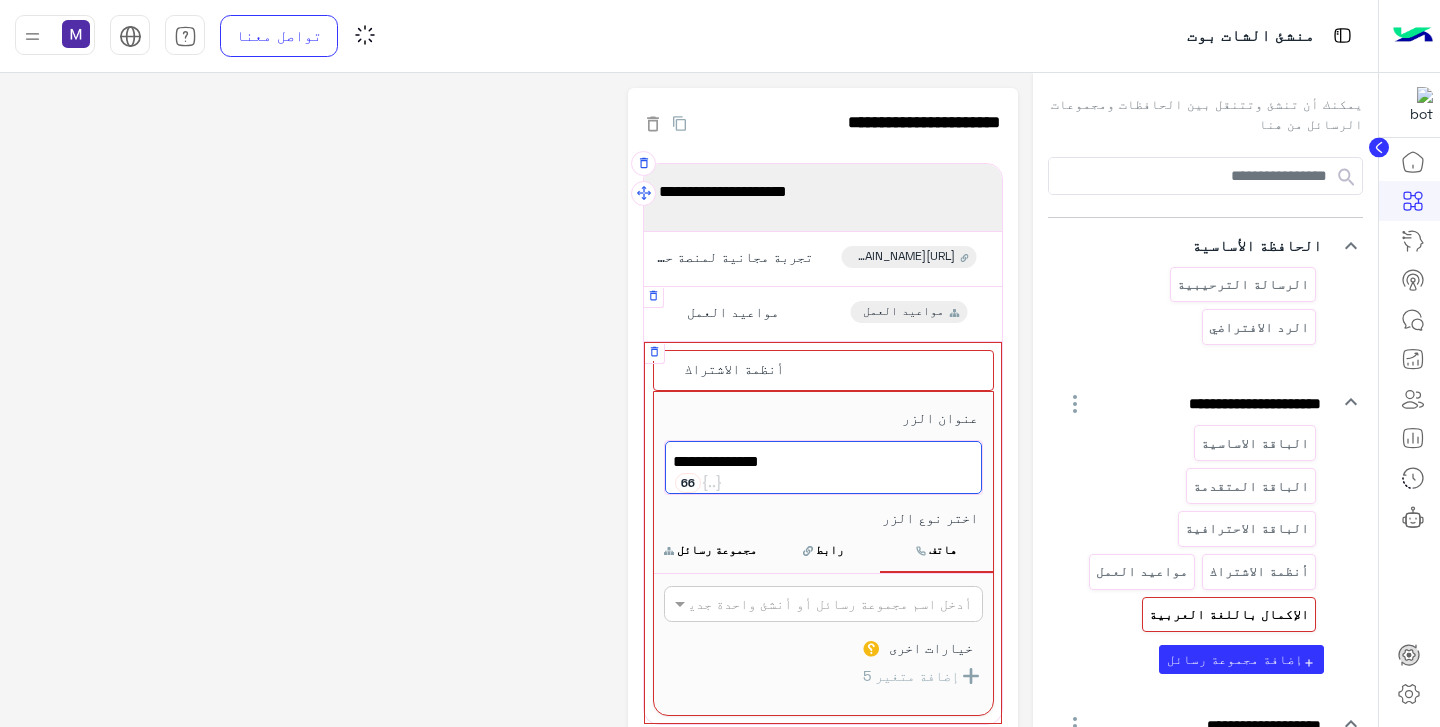 click at bounding box center [855, 604] 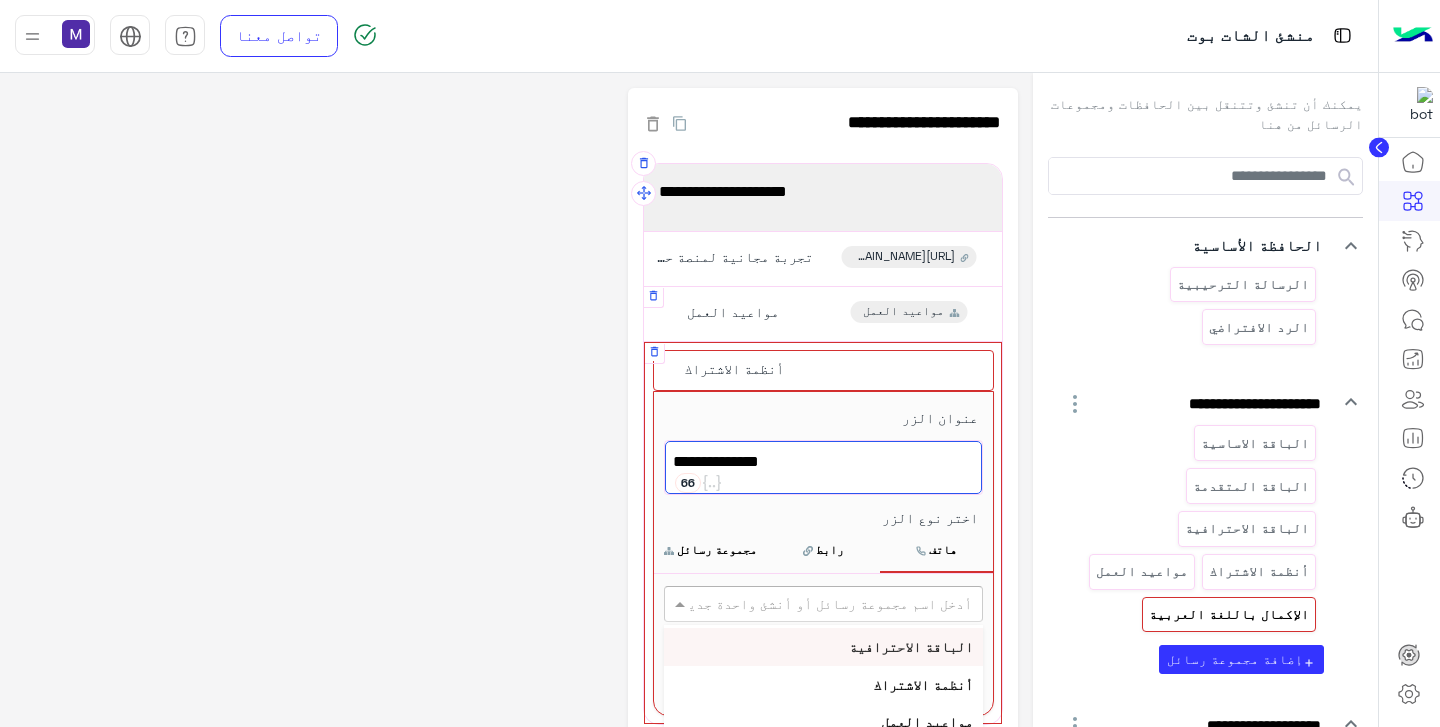 scroll, scrollTop: 149, scrollLeft: 0, axis: vertical 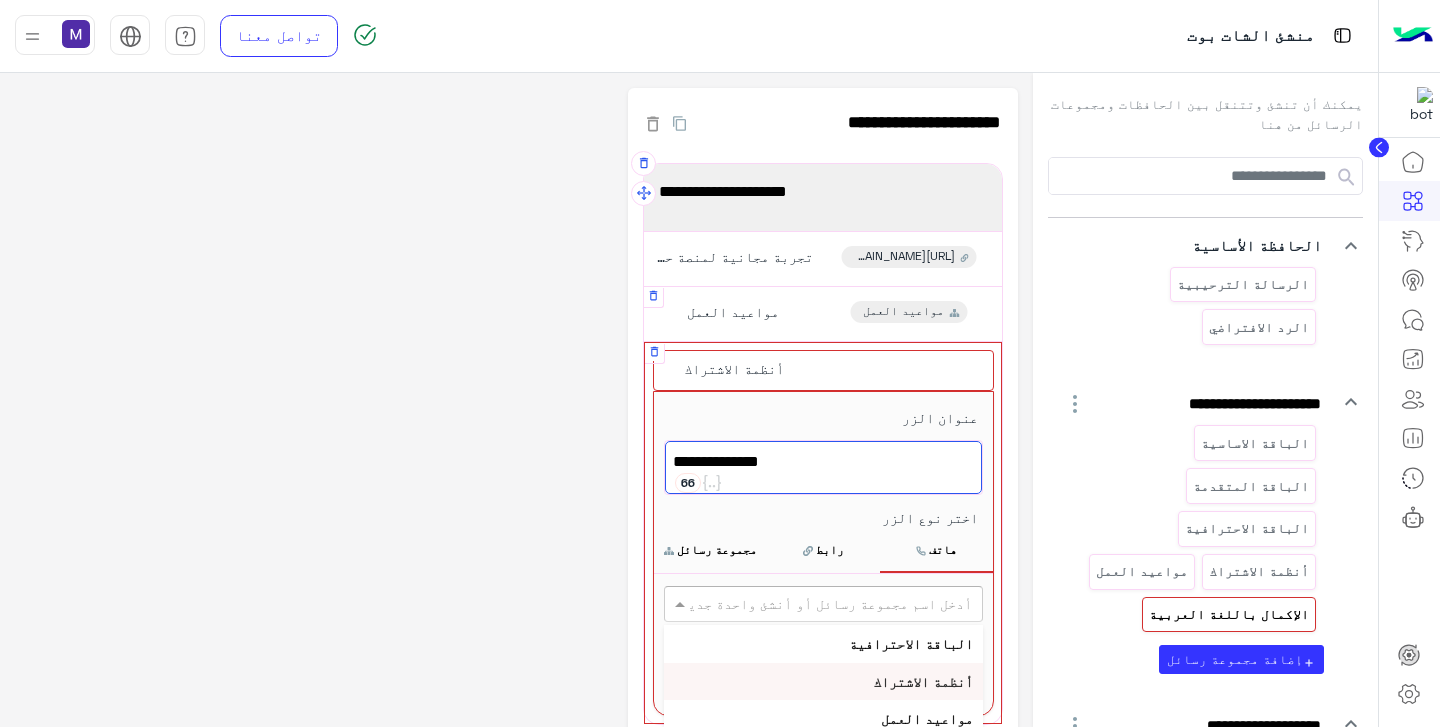 click on "أنظمة الاشتراك" at bounding box center [923, 681] 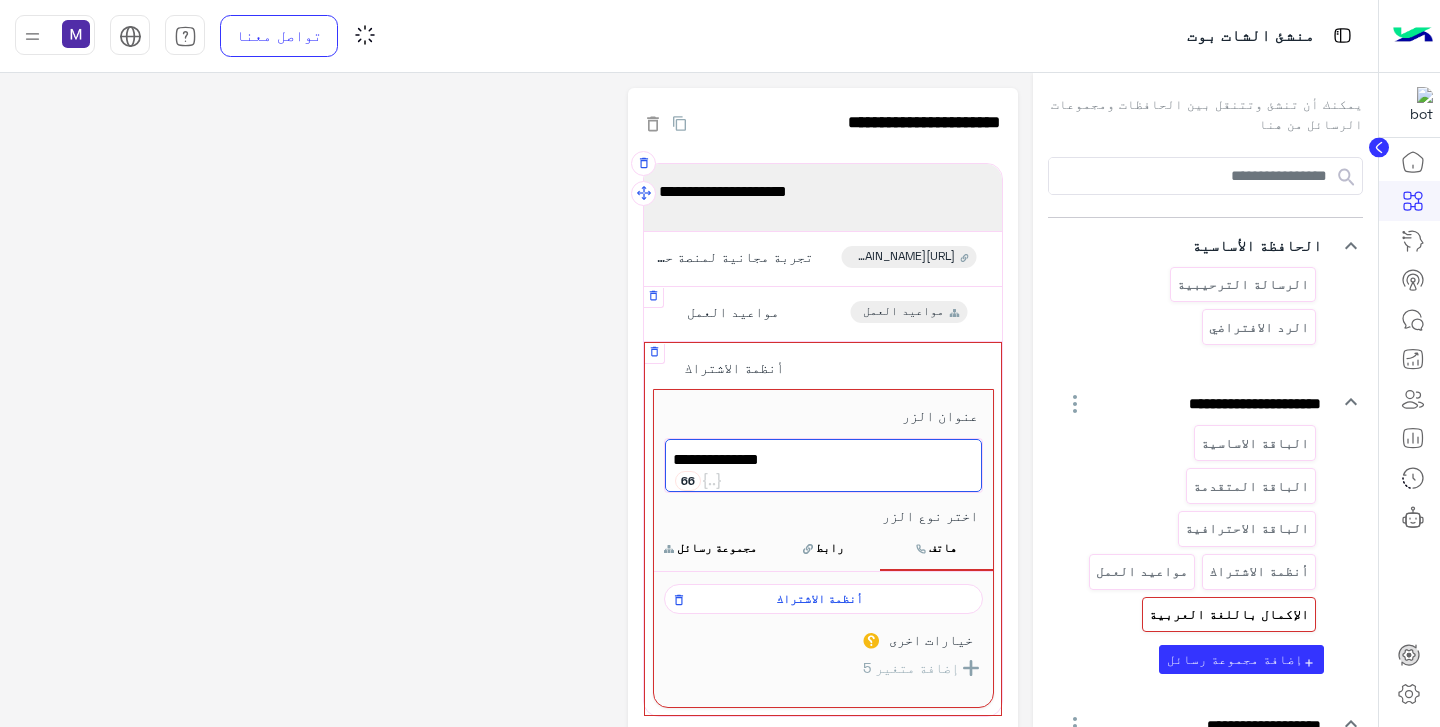 click on "**********" 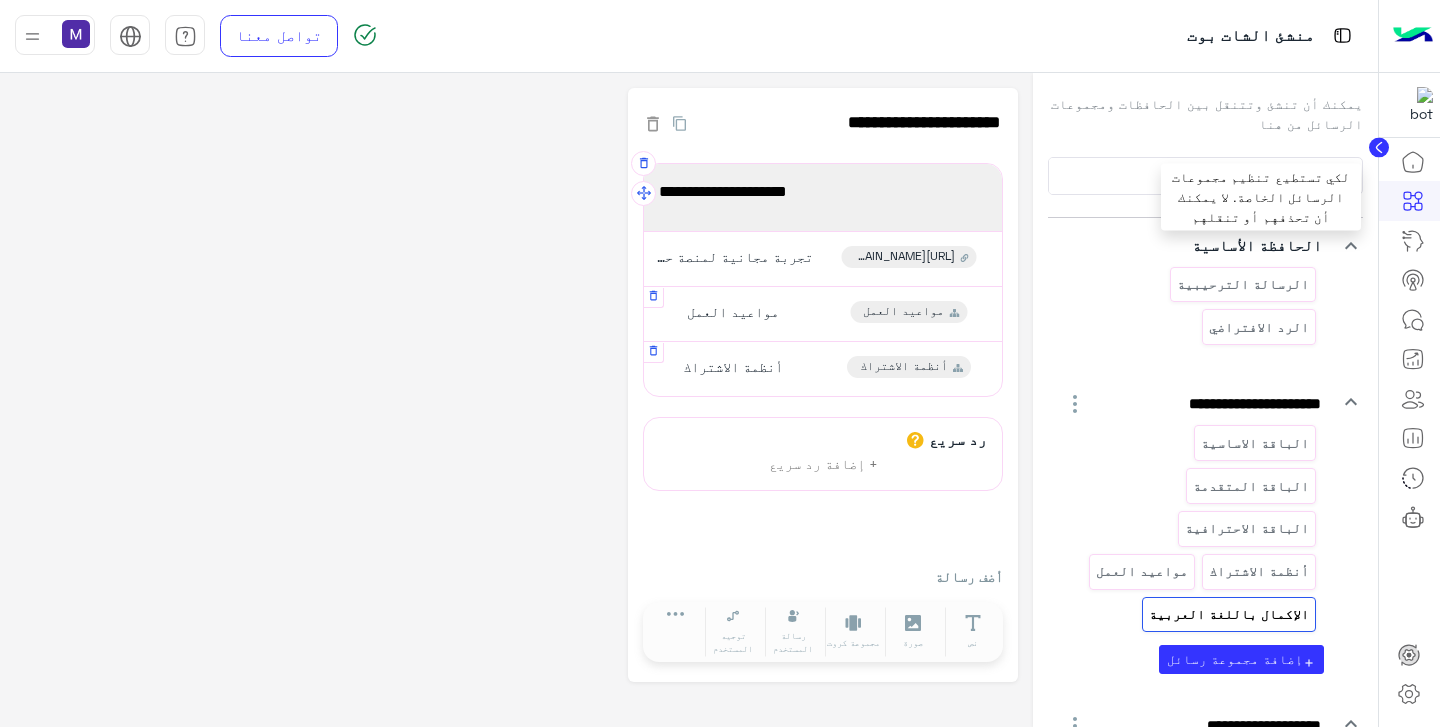 click on "الحافظة الأساسية" at bounding box center (1257, 245) 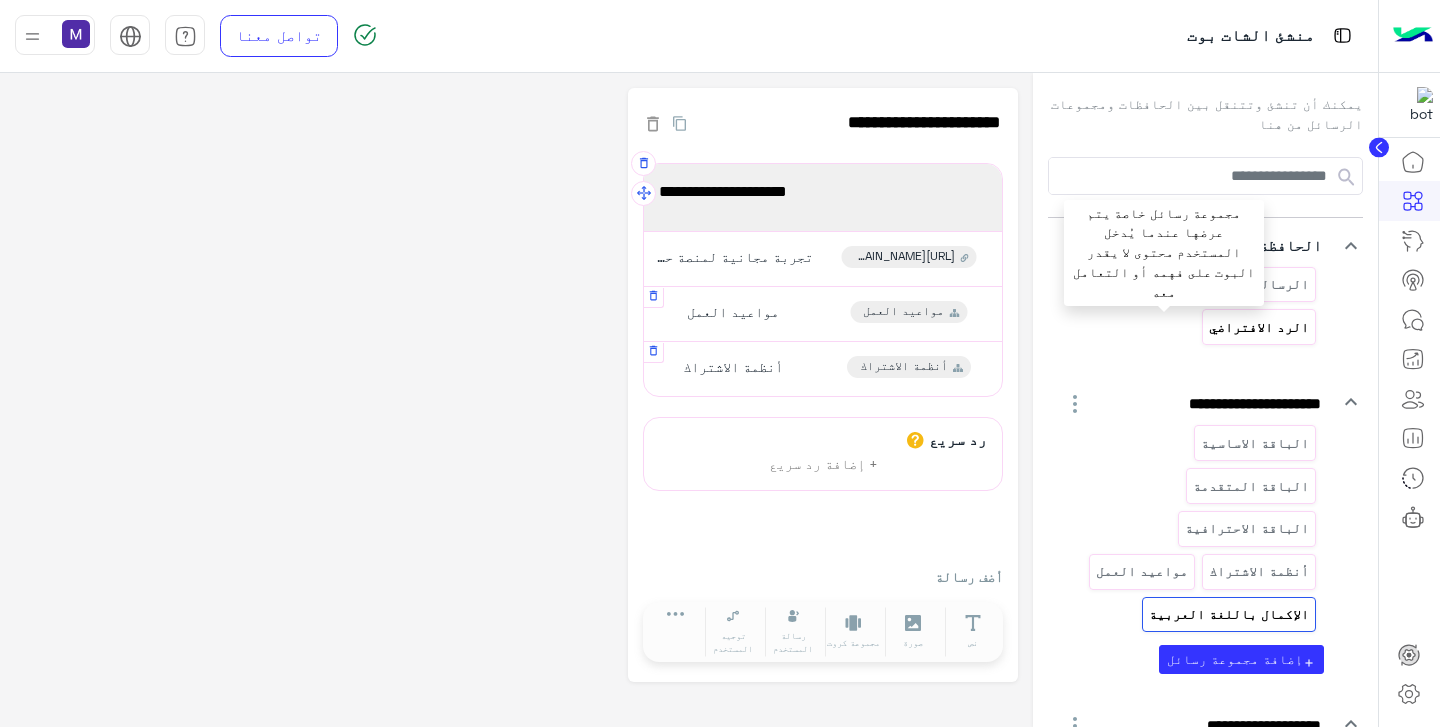 click on "الرد الافتراضي" at bounding box center (1259, 327) 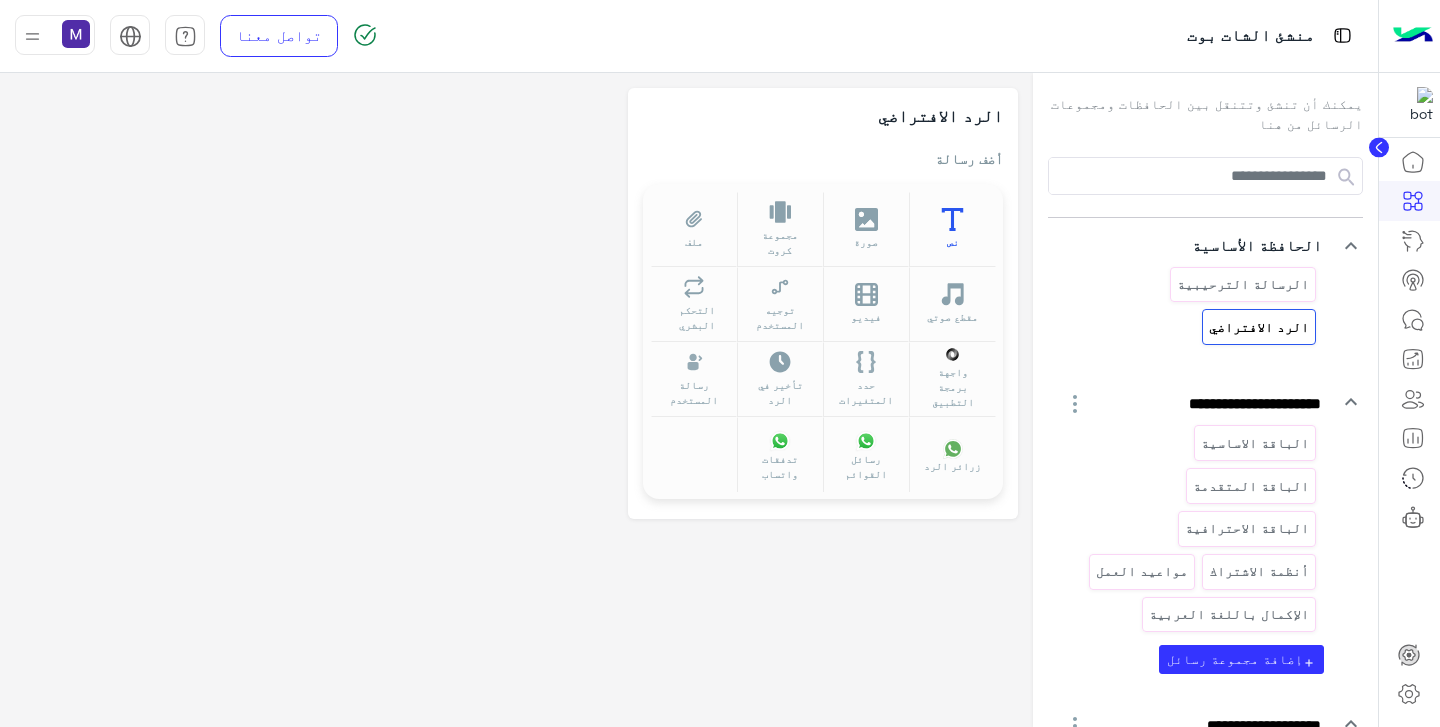 click on "نص" at bounding box center [952, 229] 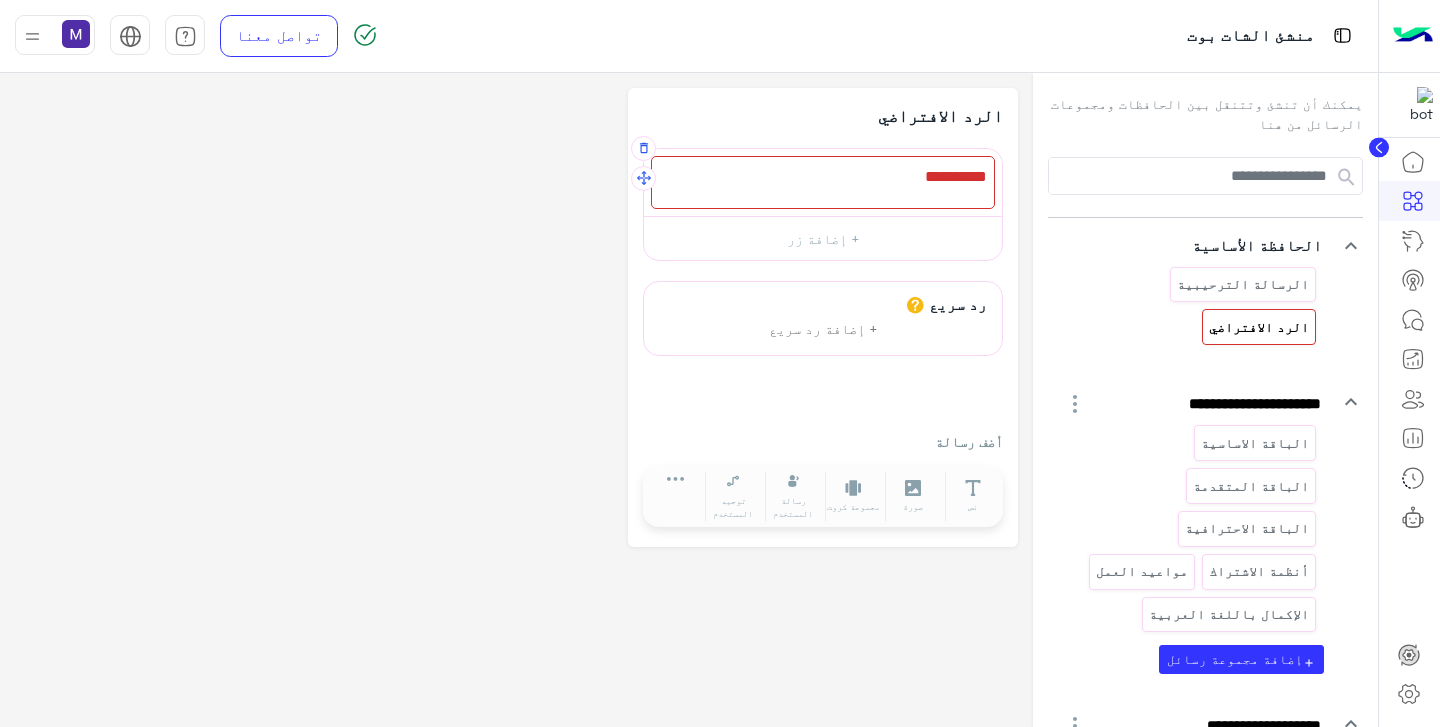 click at bounding box center (823, 182) 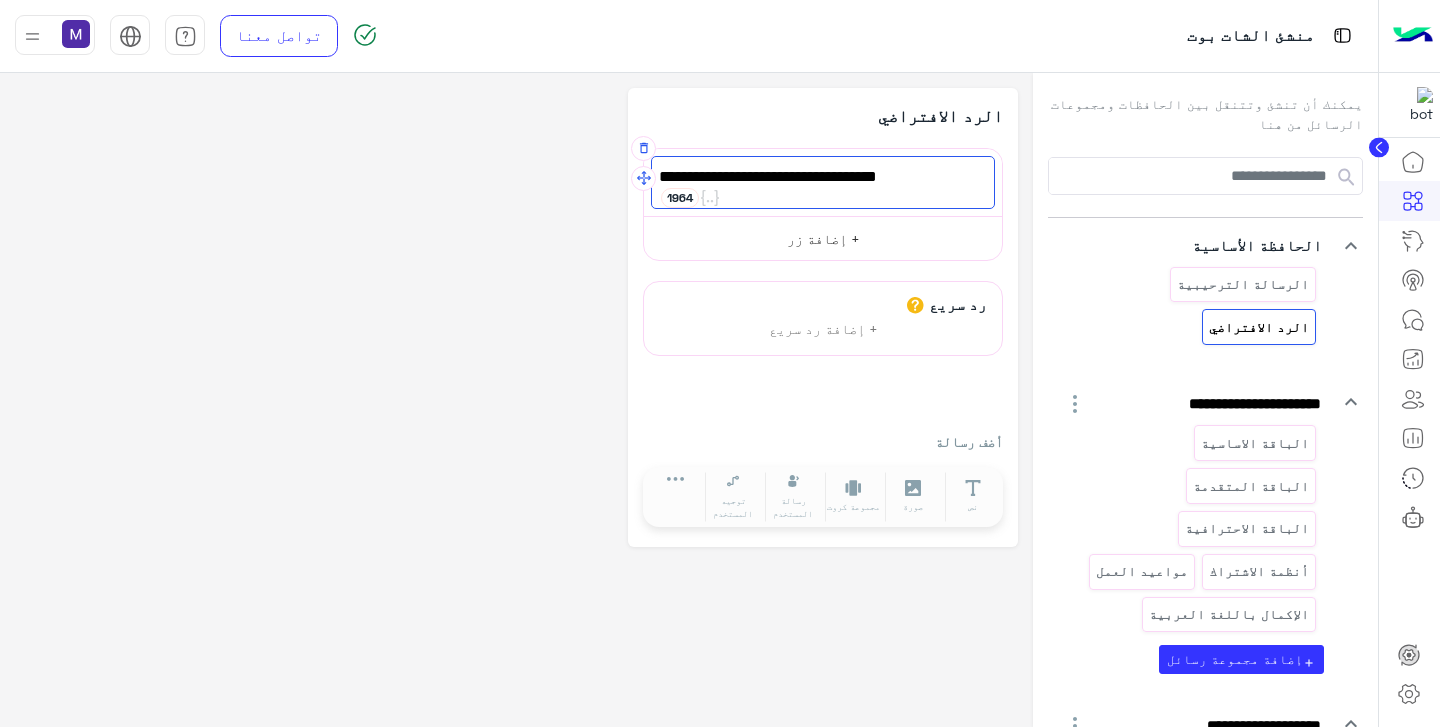 type on "**********" 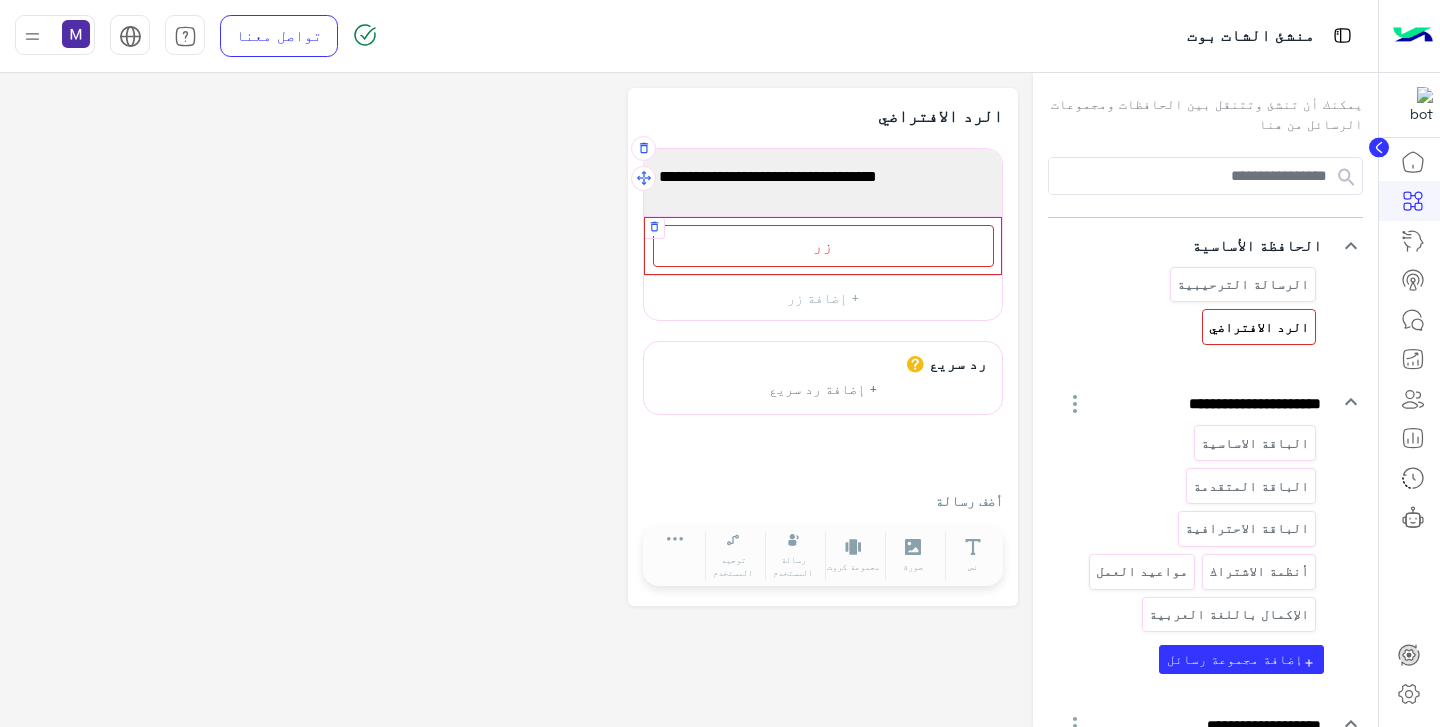 click on "زر" at bounding box center [823, 245] 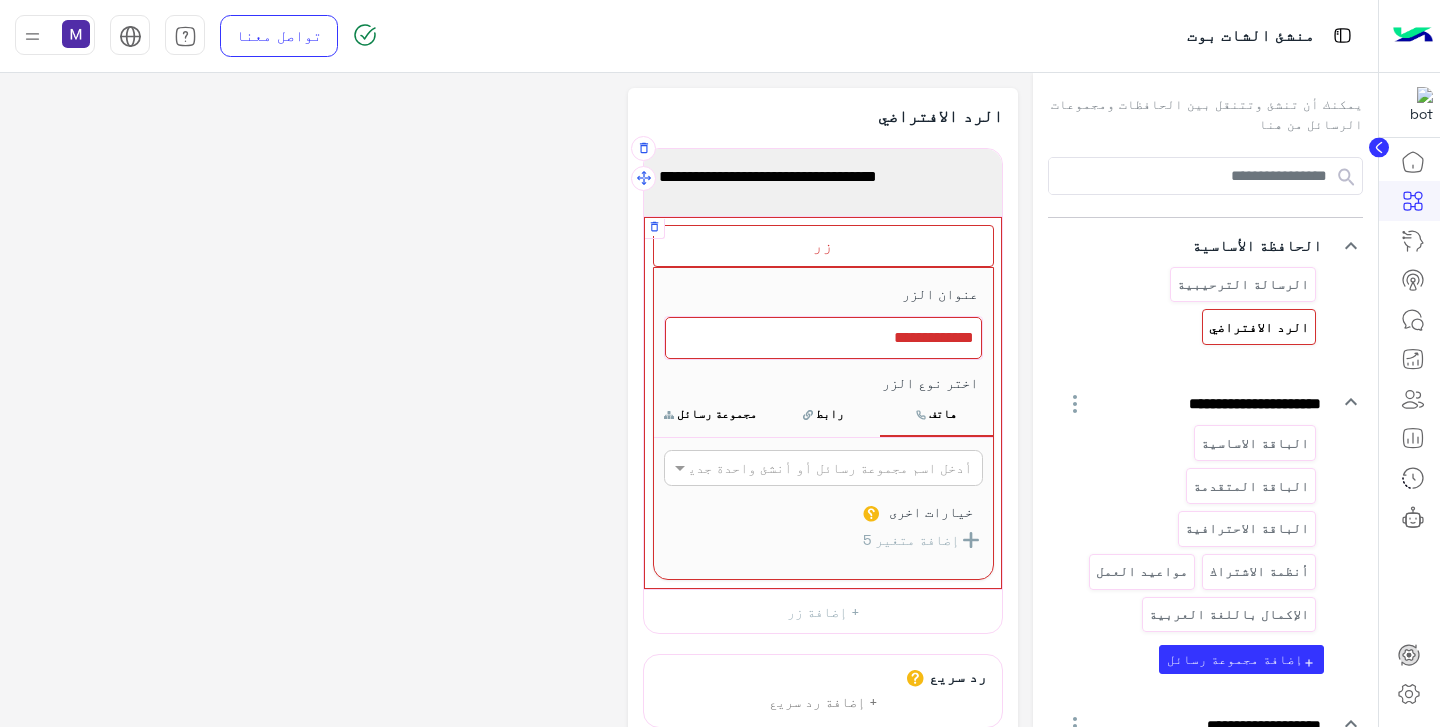 click at bounding box center [823, 338] 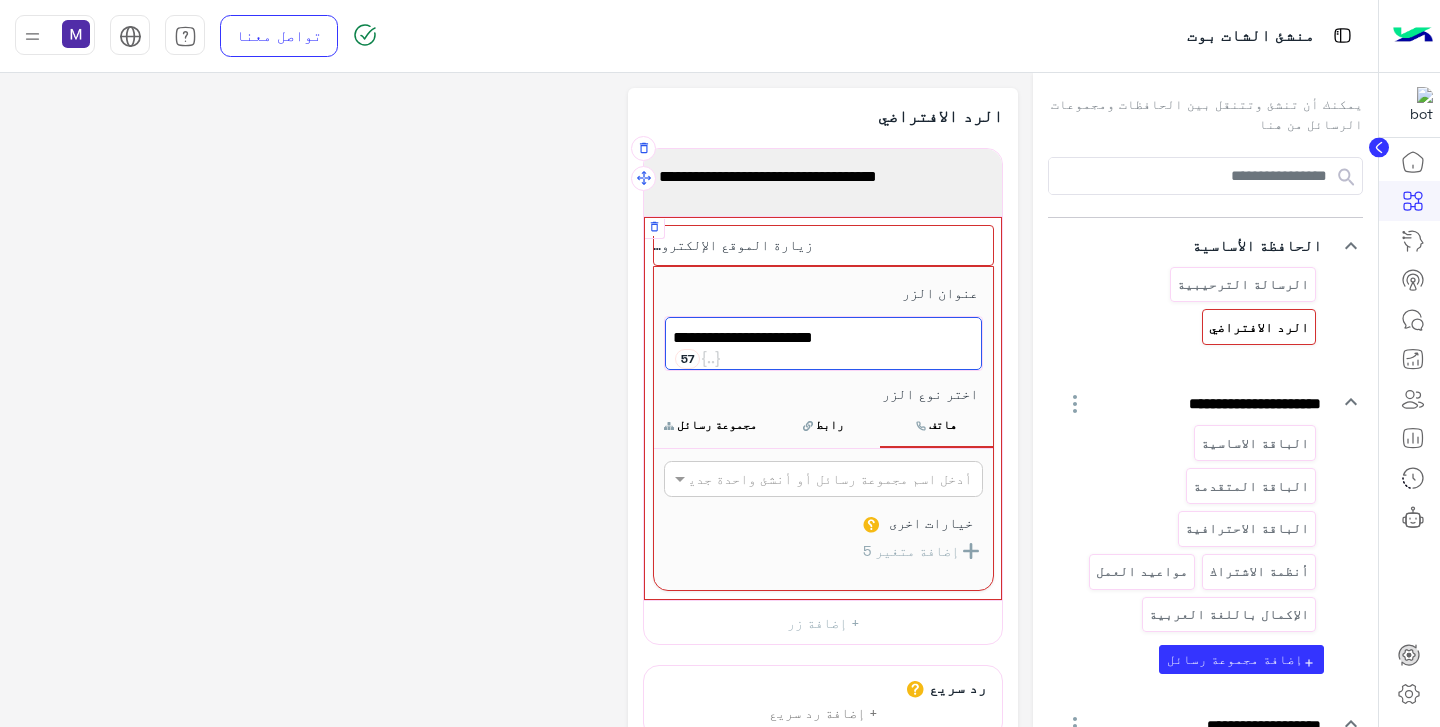 type on "**********" 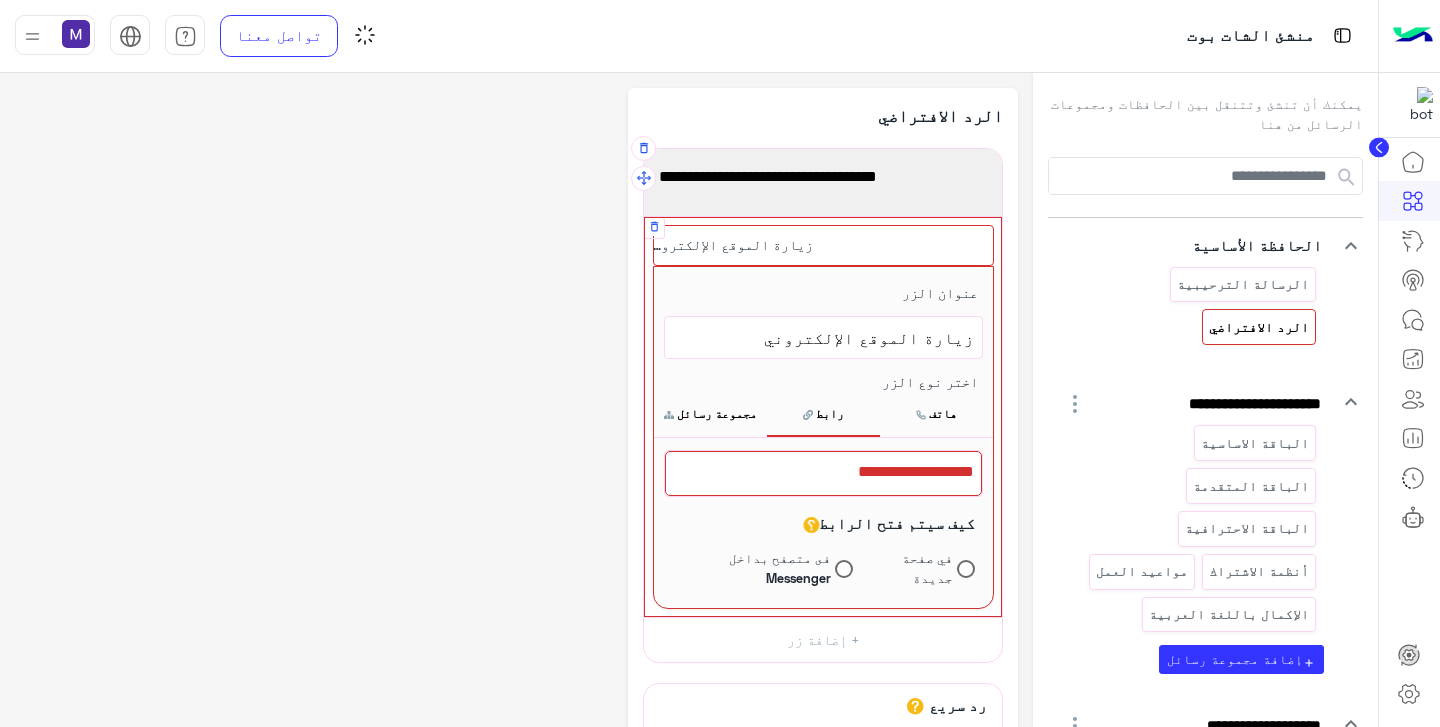 click at bounding box center [823, 473] 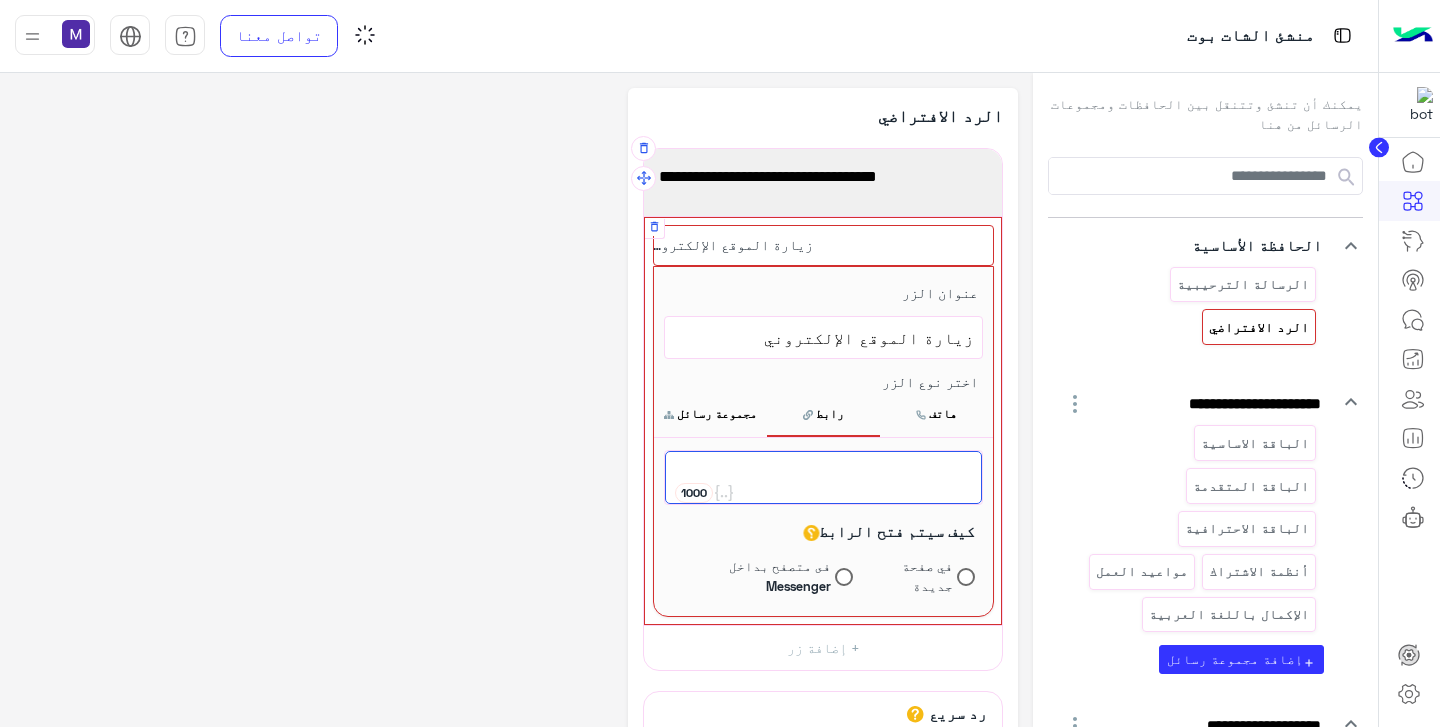 type on "*" 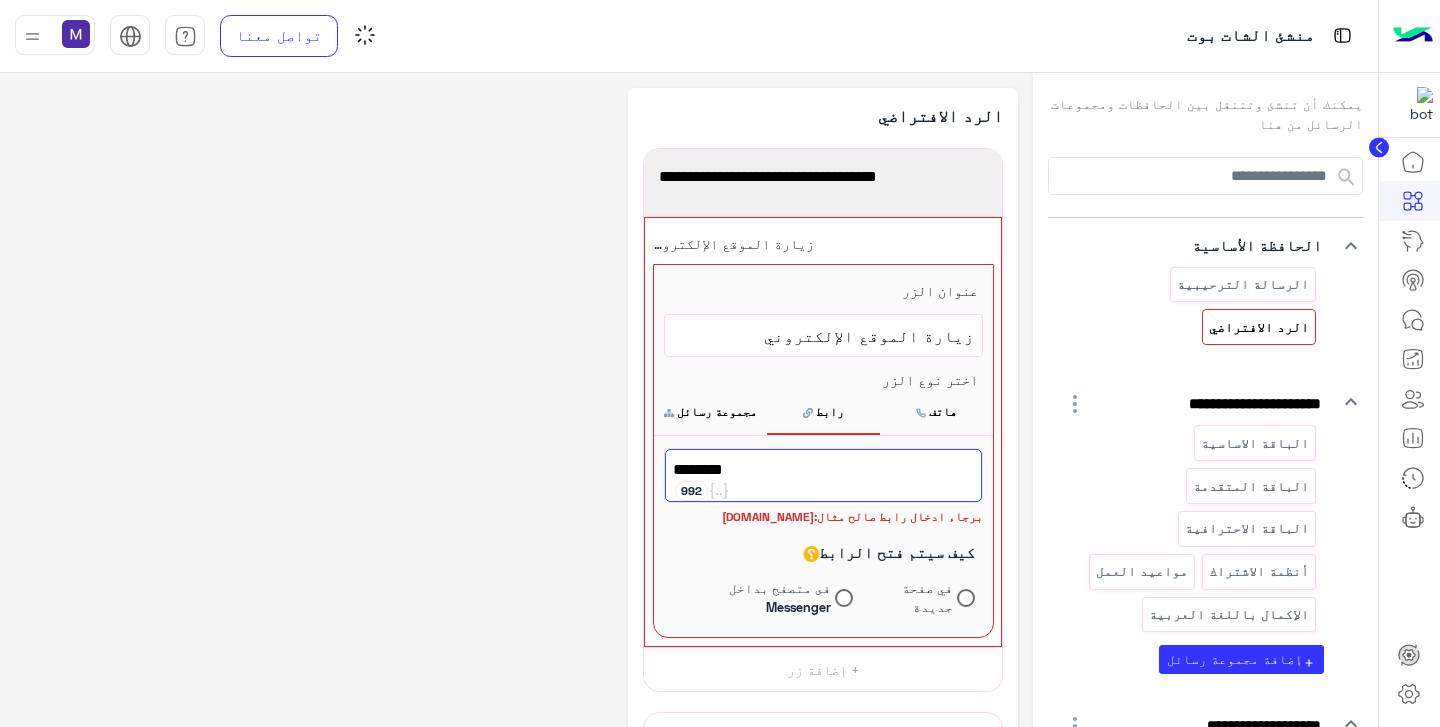 type on "********" 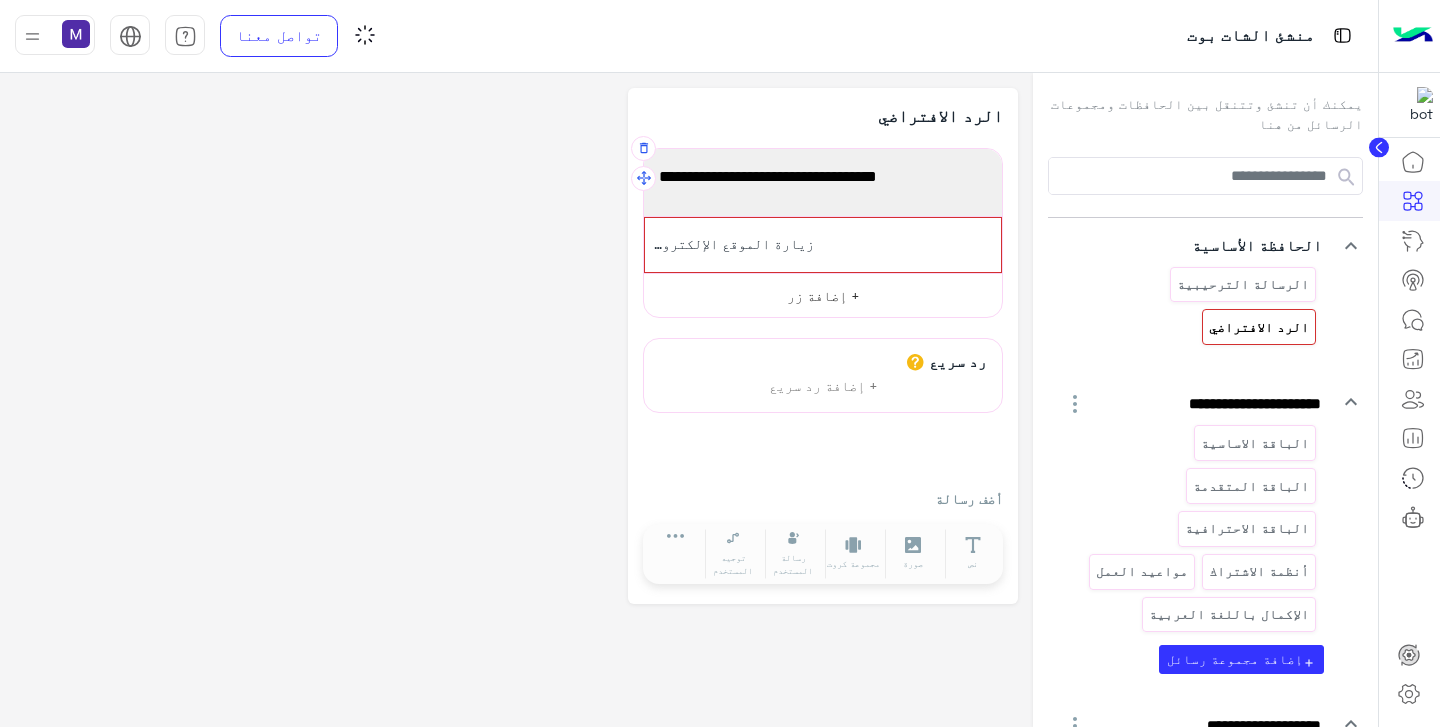 click on "+ إضافة زر" at bounding box center (823, 295) 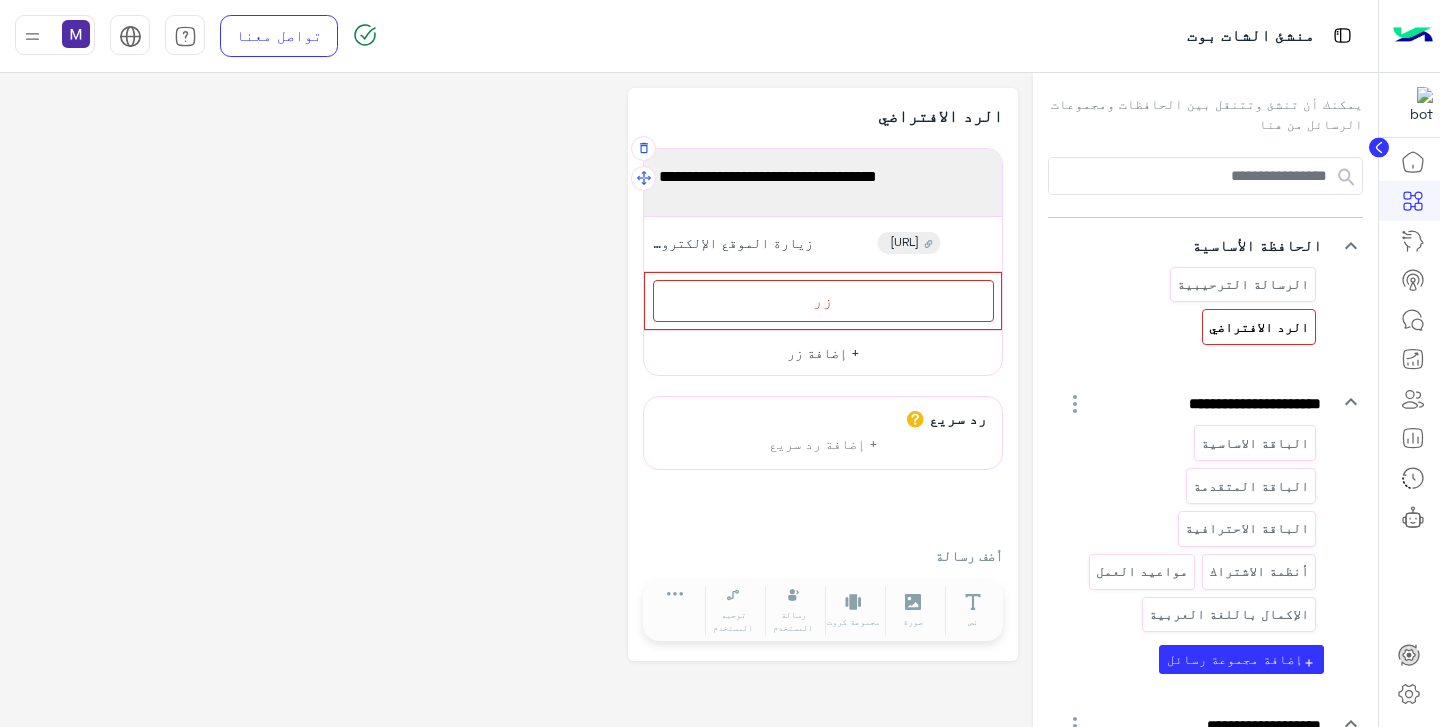 click on "زر" at bounding box center (823, 300) 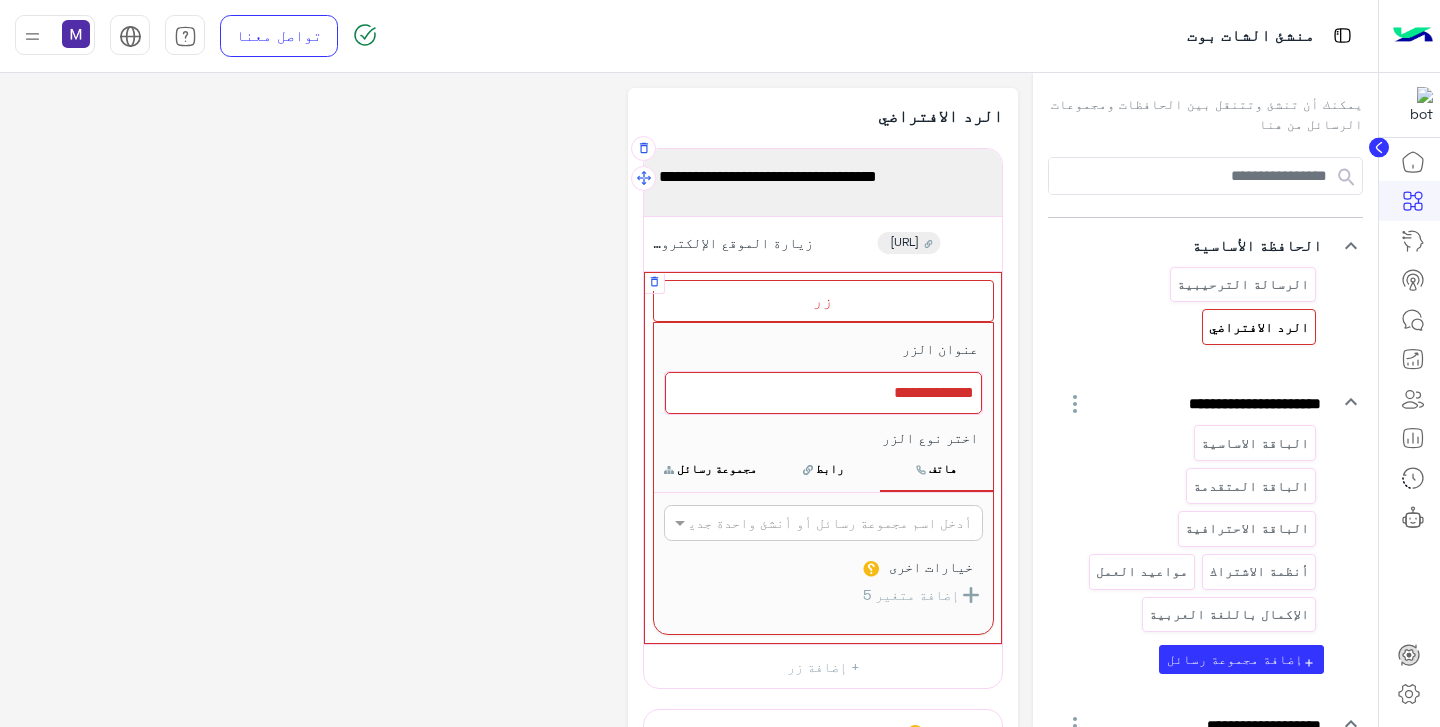 click at bounding box center [823, 393] 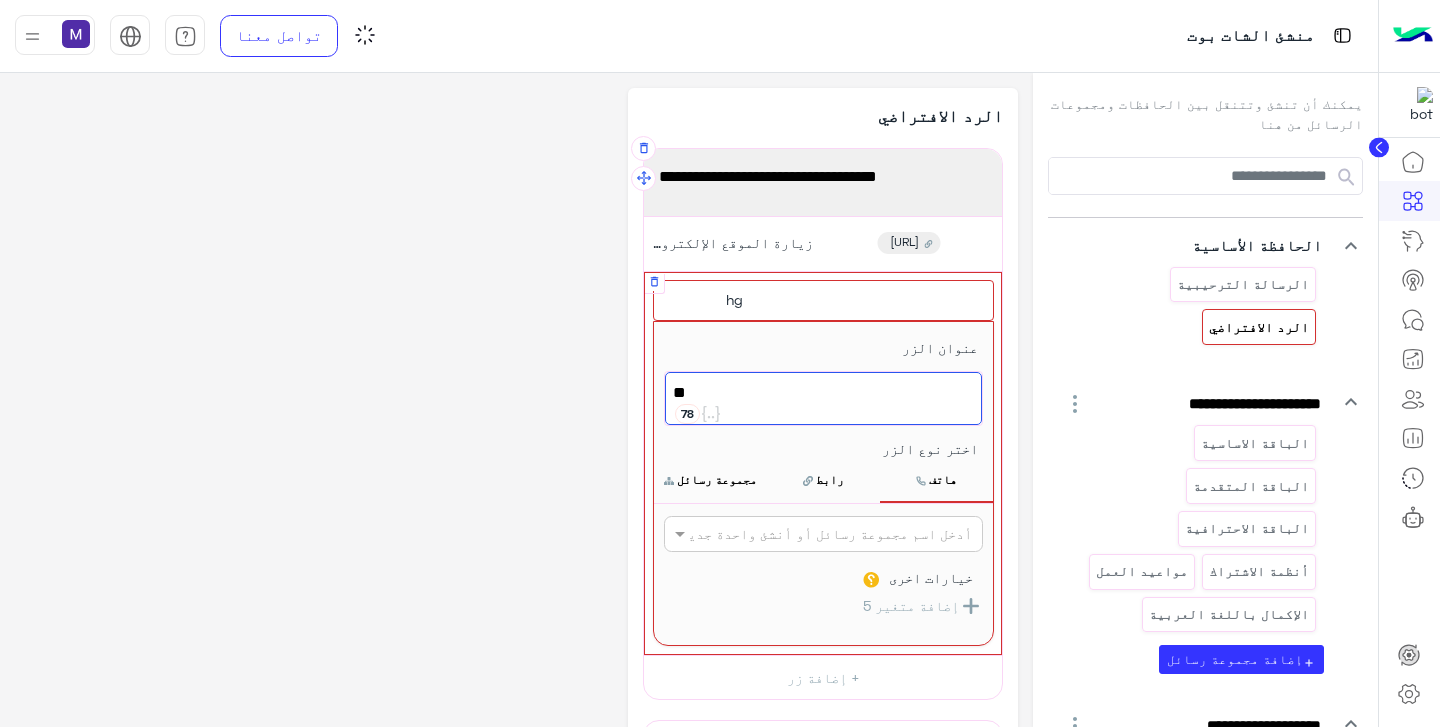 type on "*" 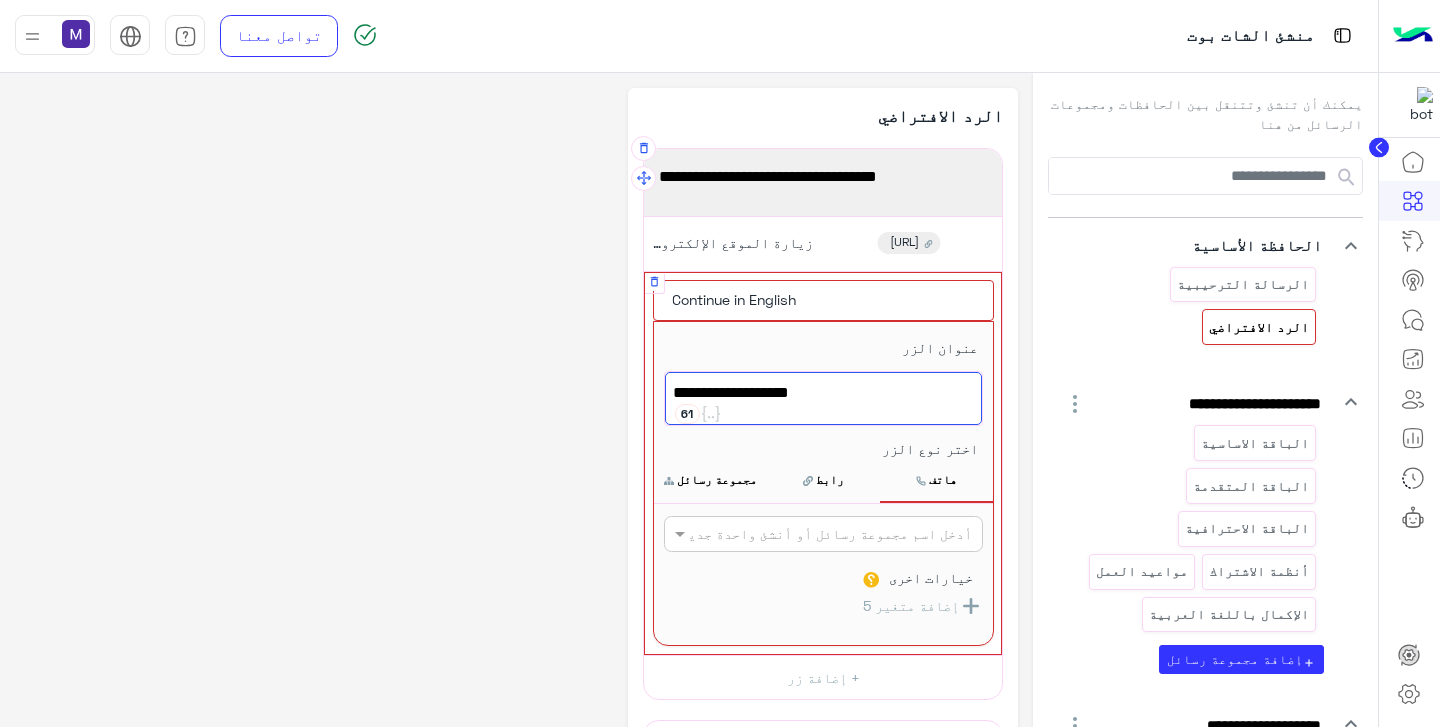 type on "**********" 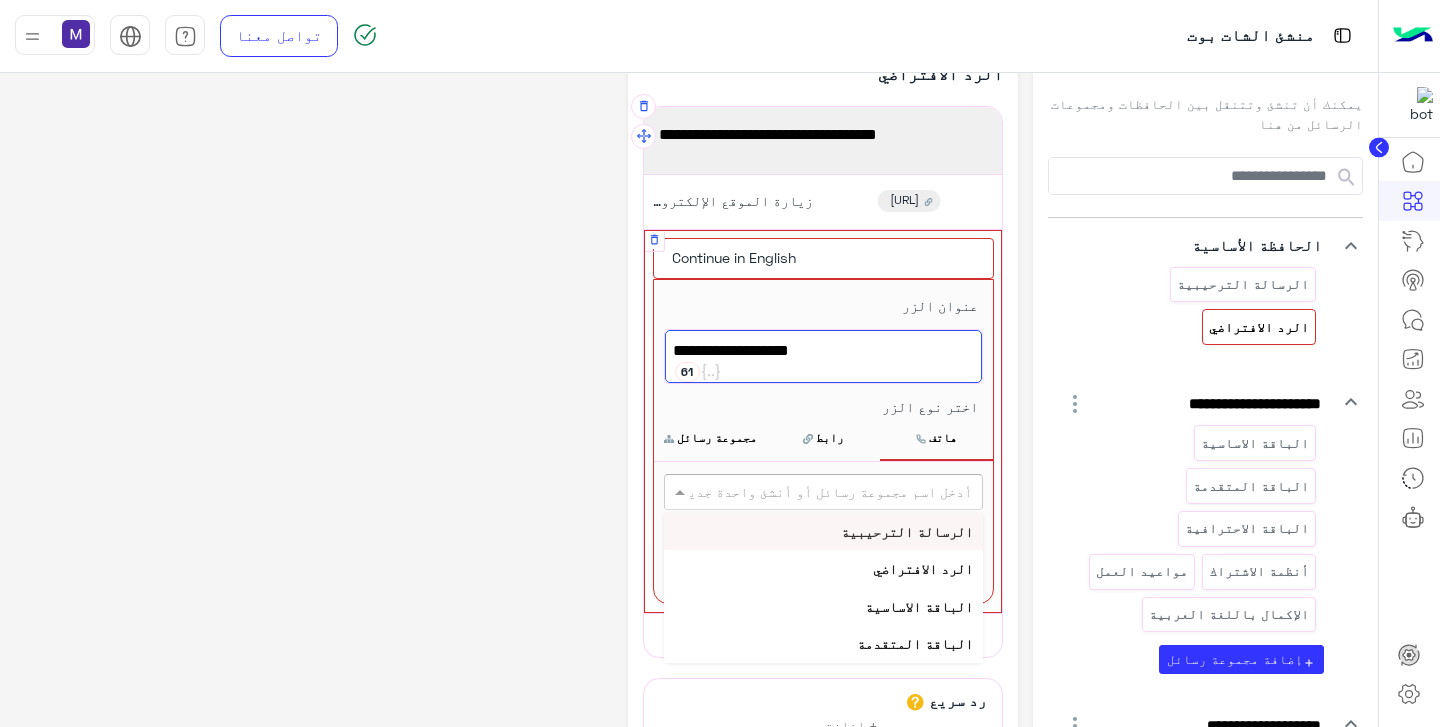 scroll, scrollTop: 58, scrollLeft: 0, axis: vertical 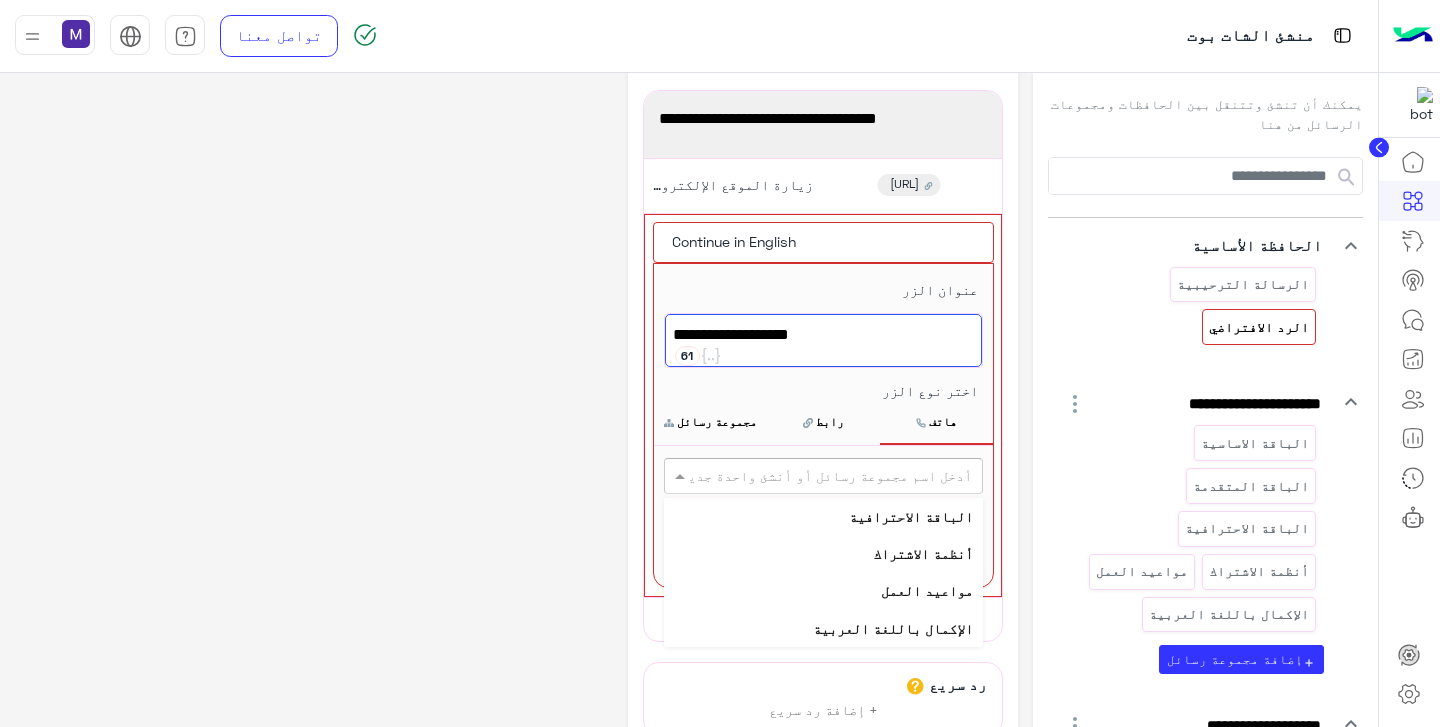 click on "**********" 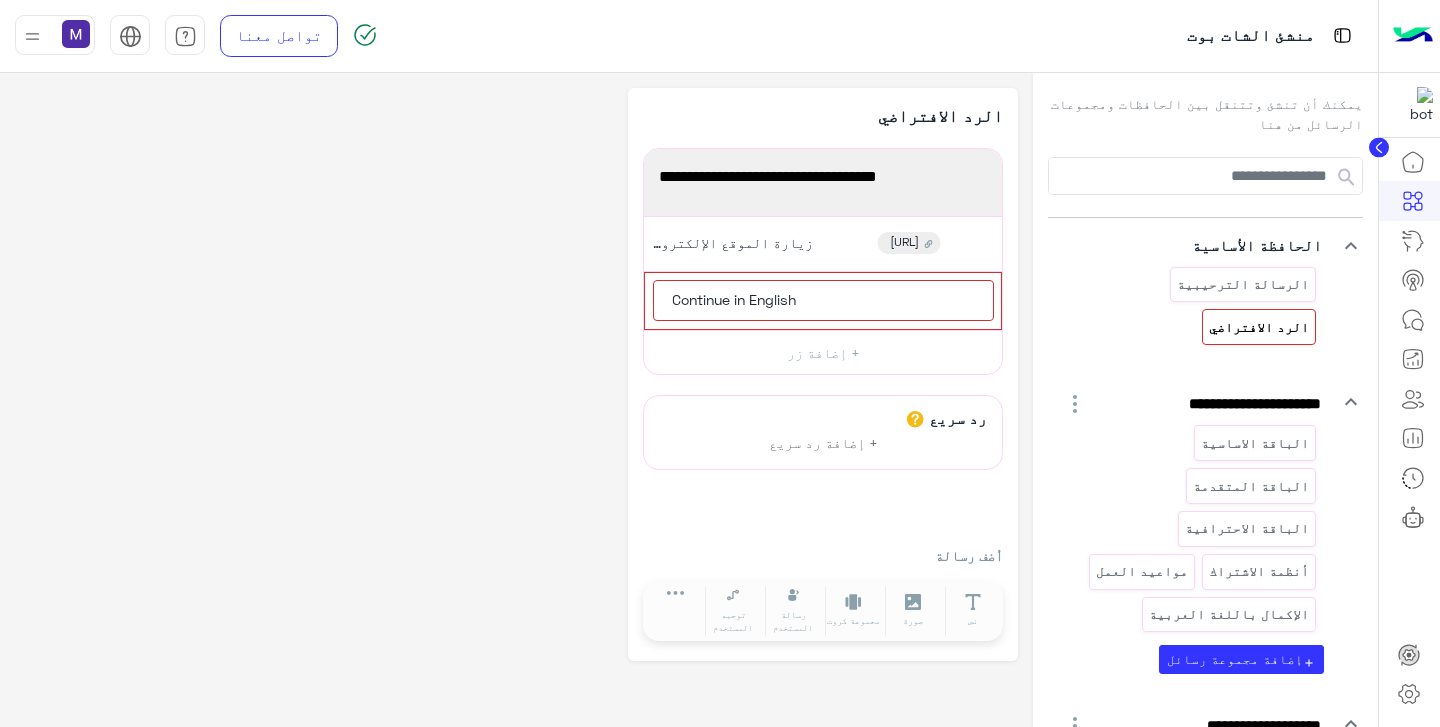 scroll, scrollTop: 0, scrollLeft: 0, axis: both 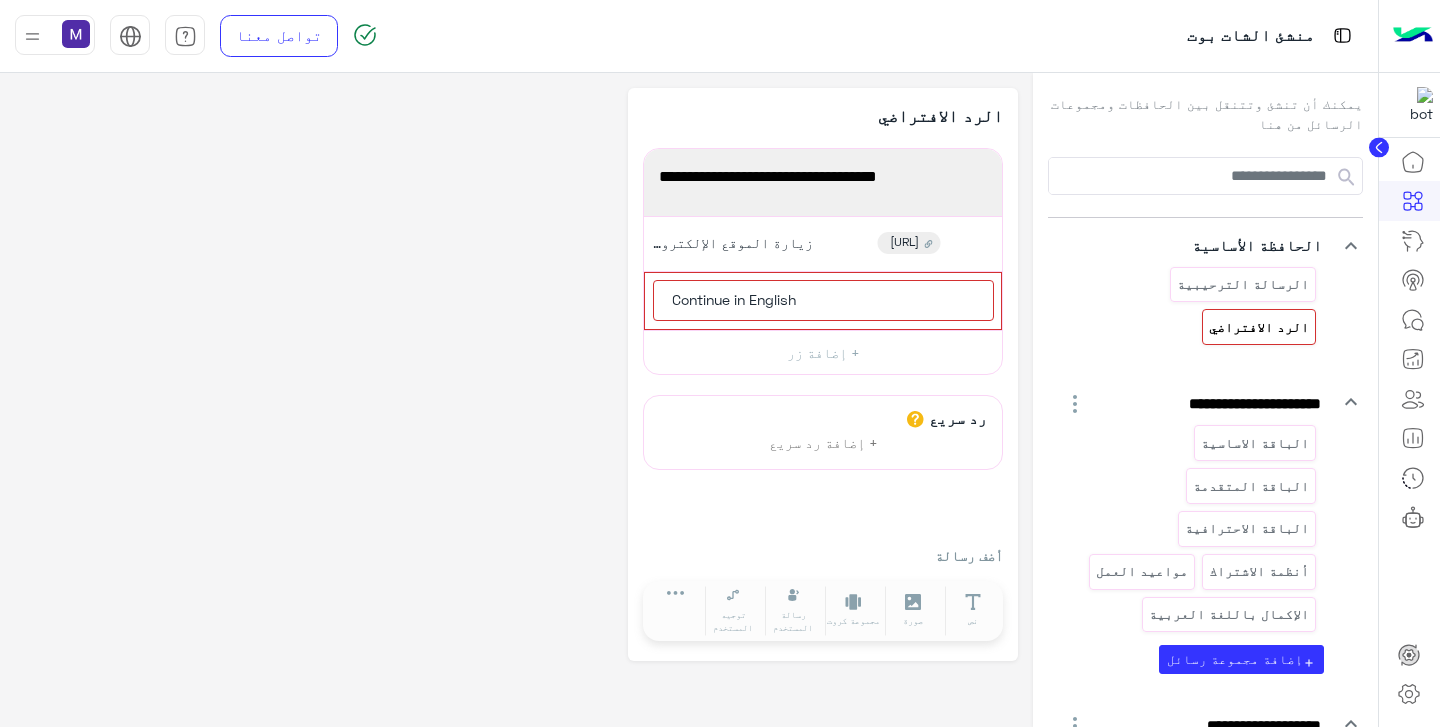 click on "add  إضافة مجموعة رسائل" at bounding box center [1241, 771] 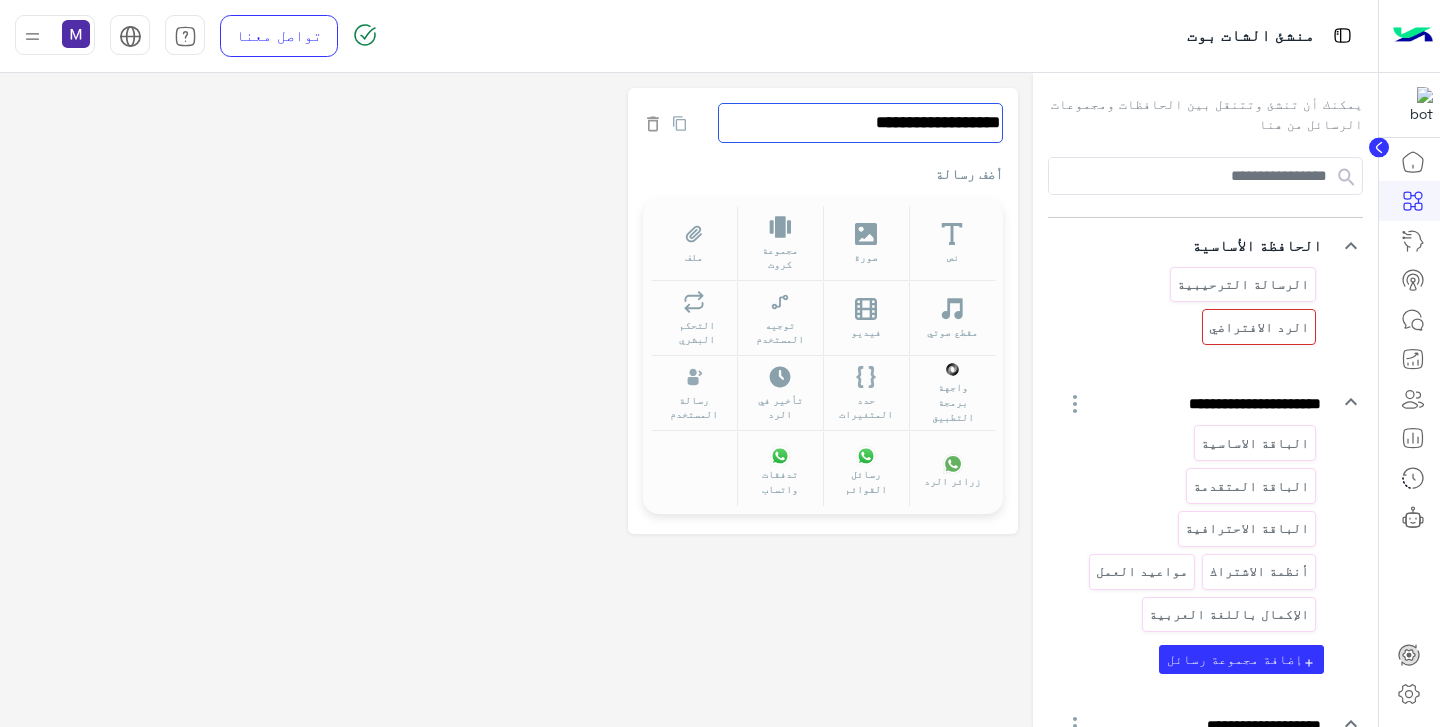 click on "**********" 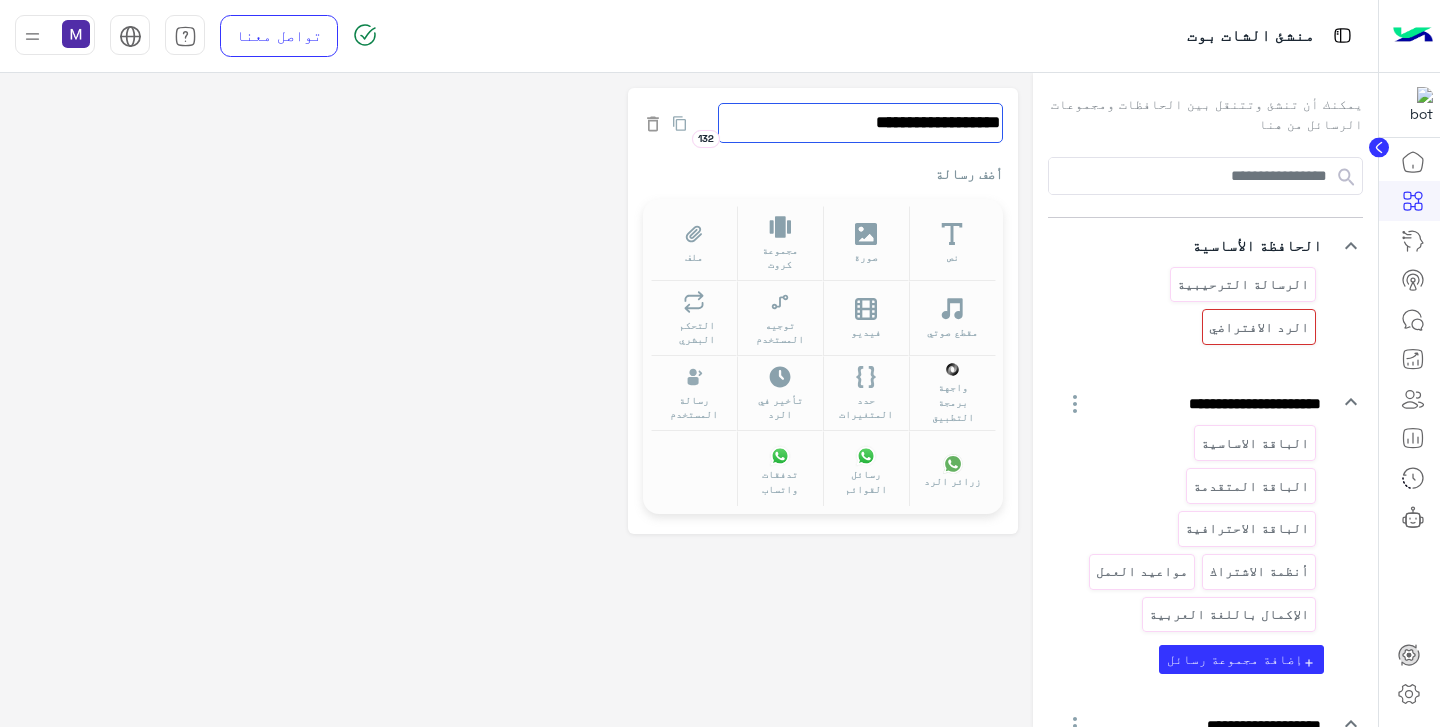 click on "**********" 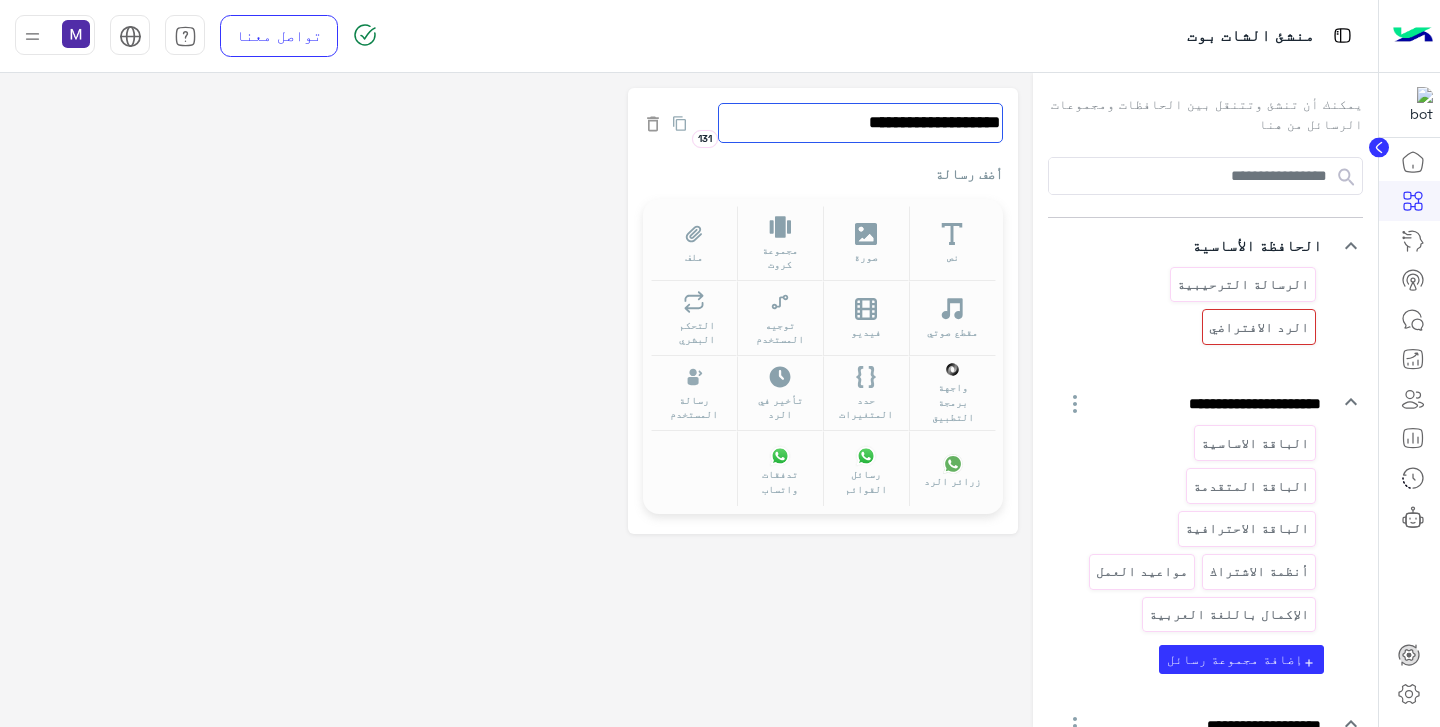 type on "**********" 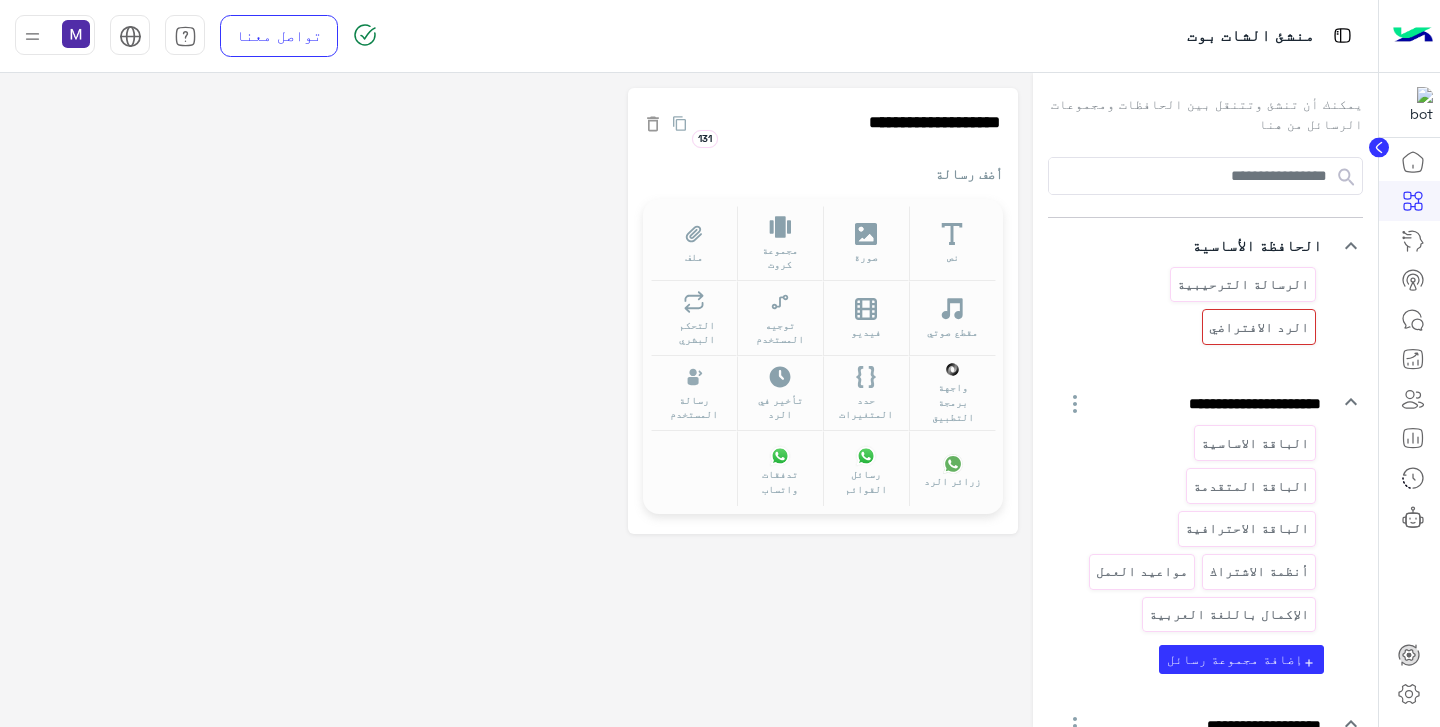 click on "**********" at bounding box center [1205, 503] 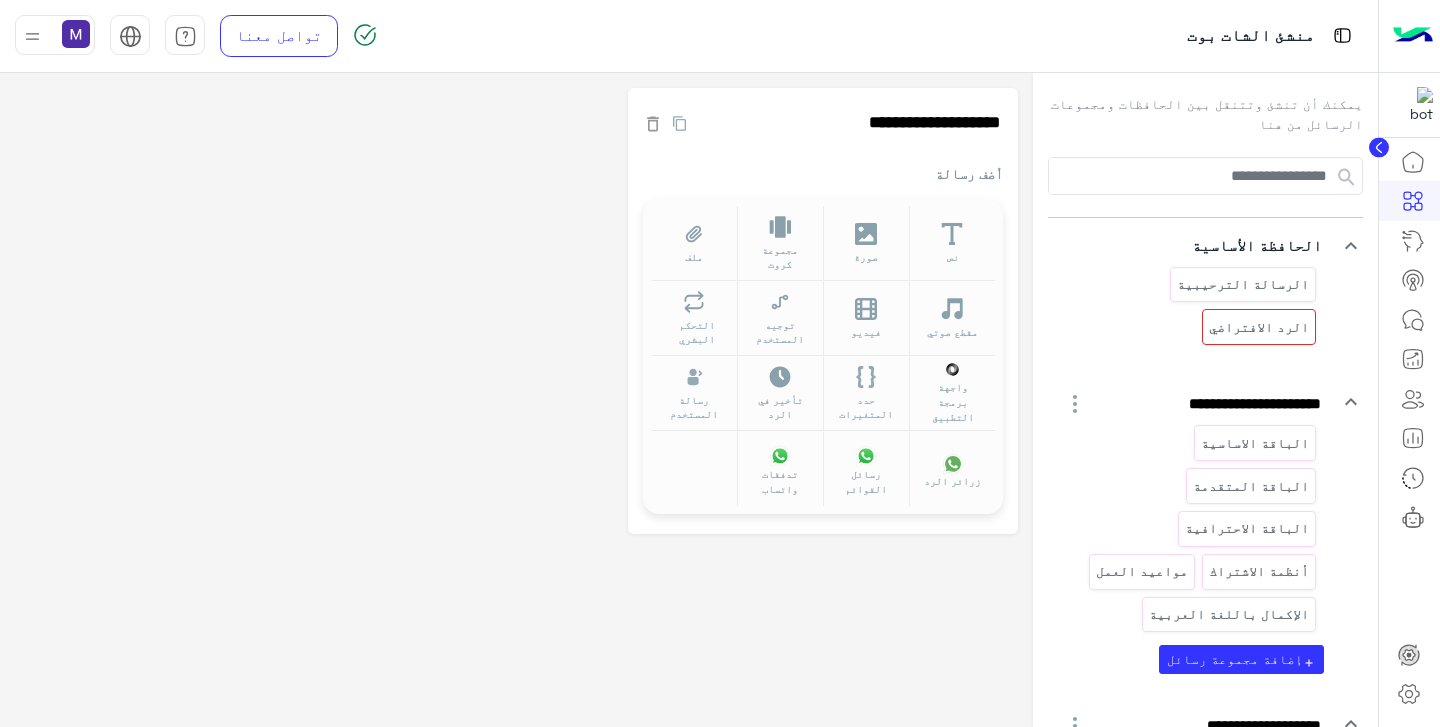 click on "**********" 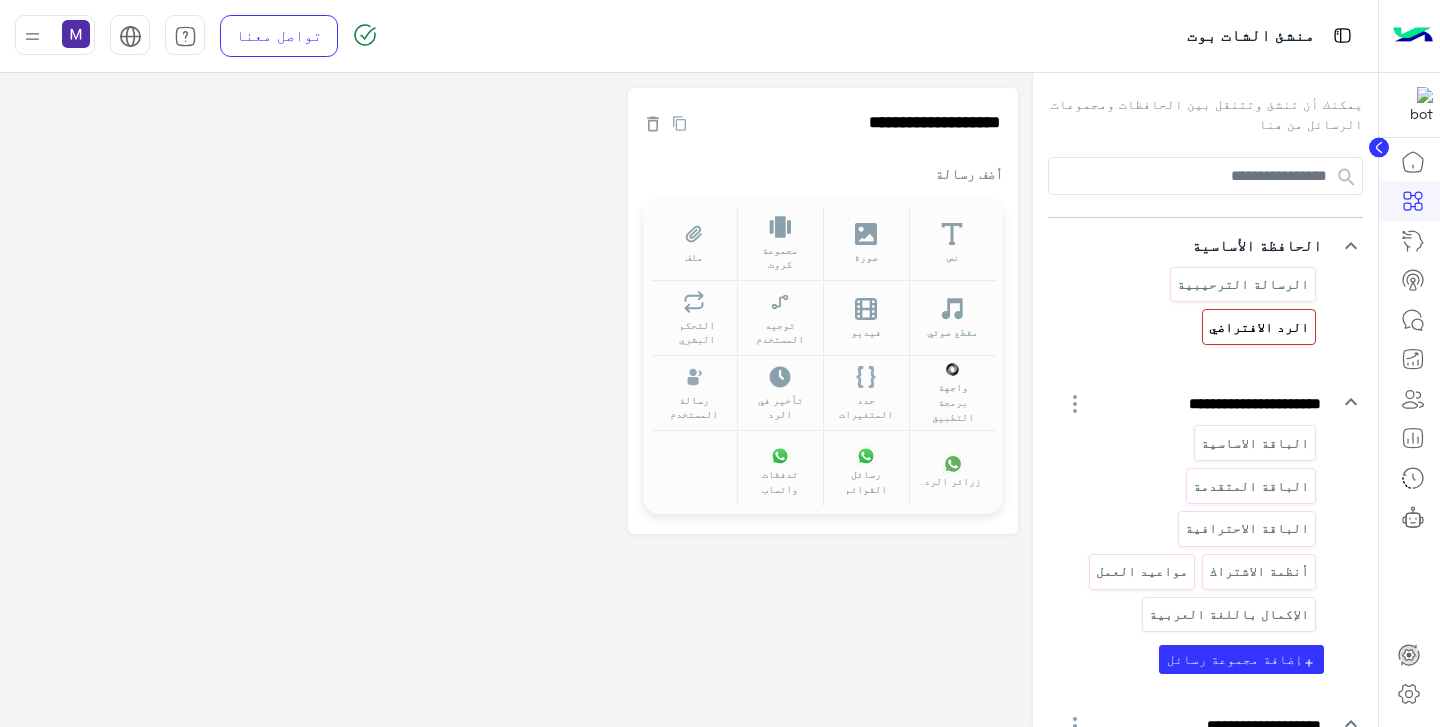click on "الرد الافتراضي" at bounding box center [1259, 326] 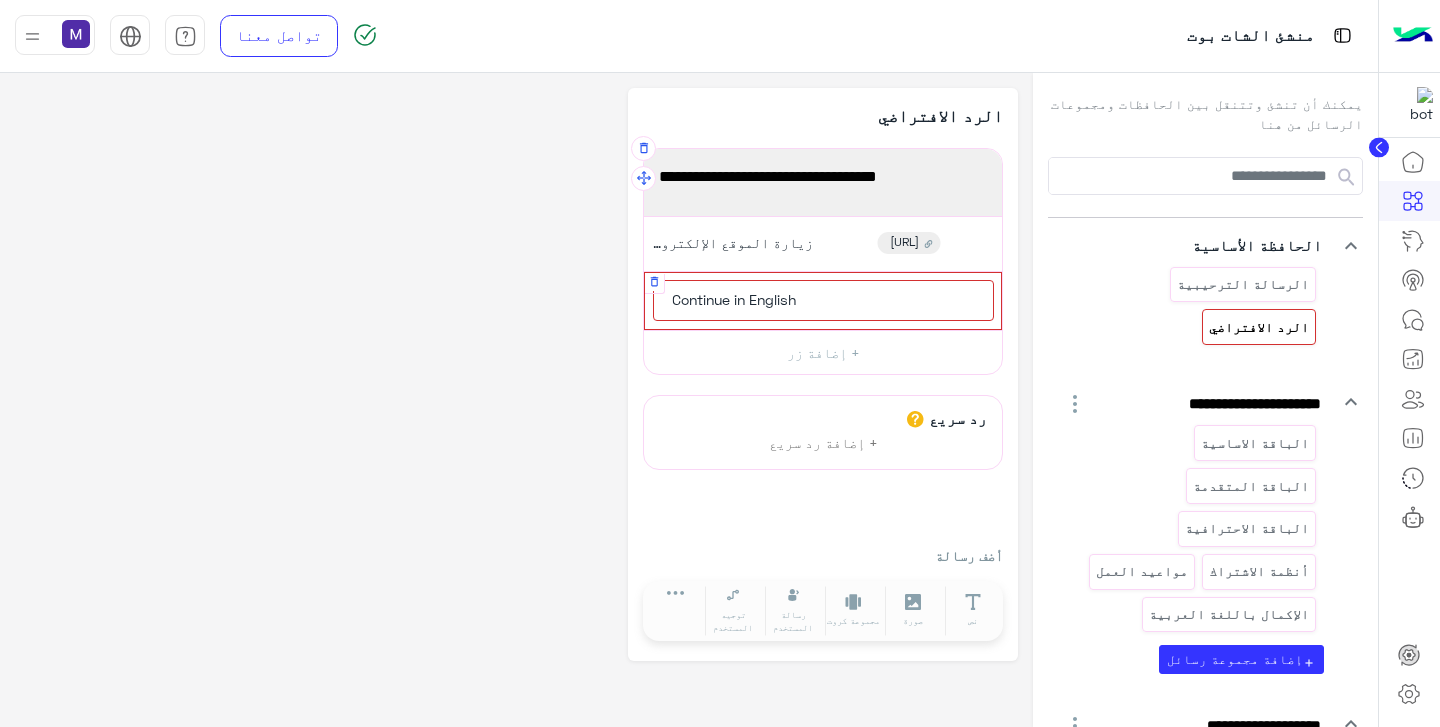 click on "Continue in English" at bounding box center [823, 300] 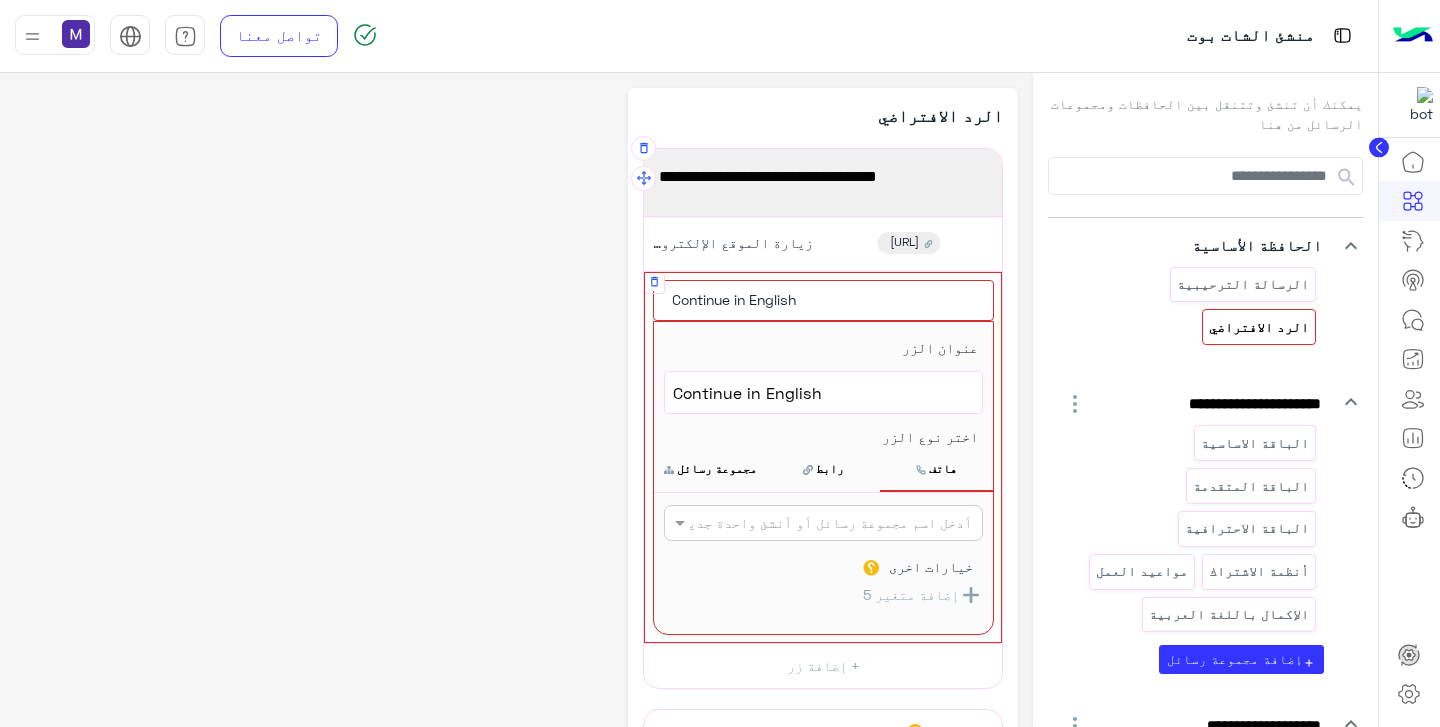 click at bounding box center [855, 523] 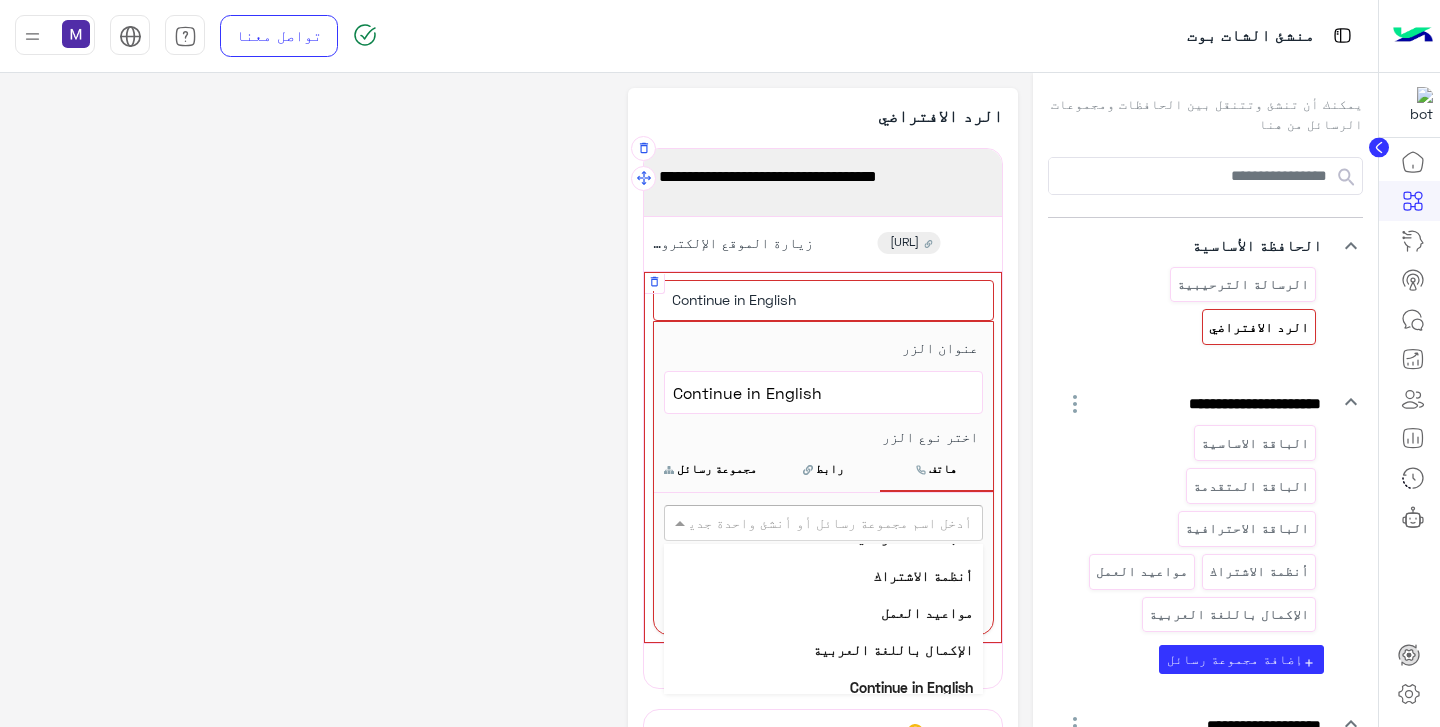scroll, scrollTop: 186, scrollLeft: 0, axis: vertical 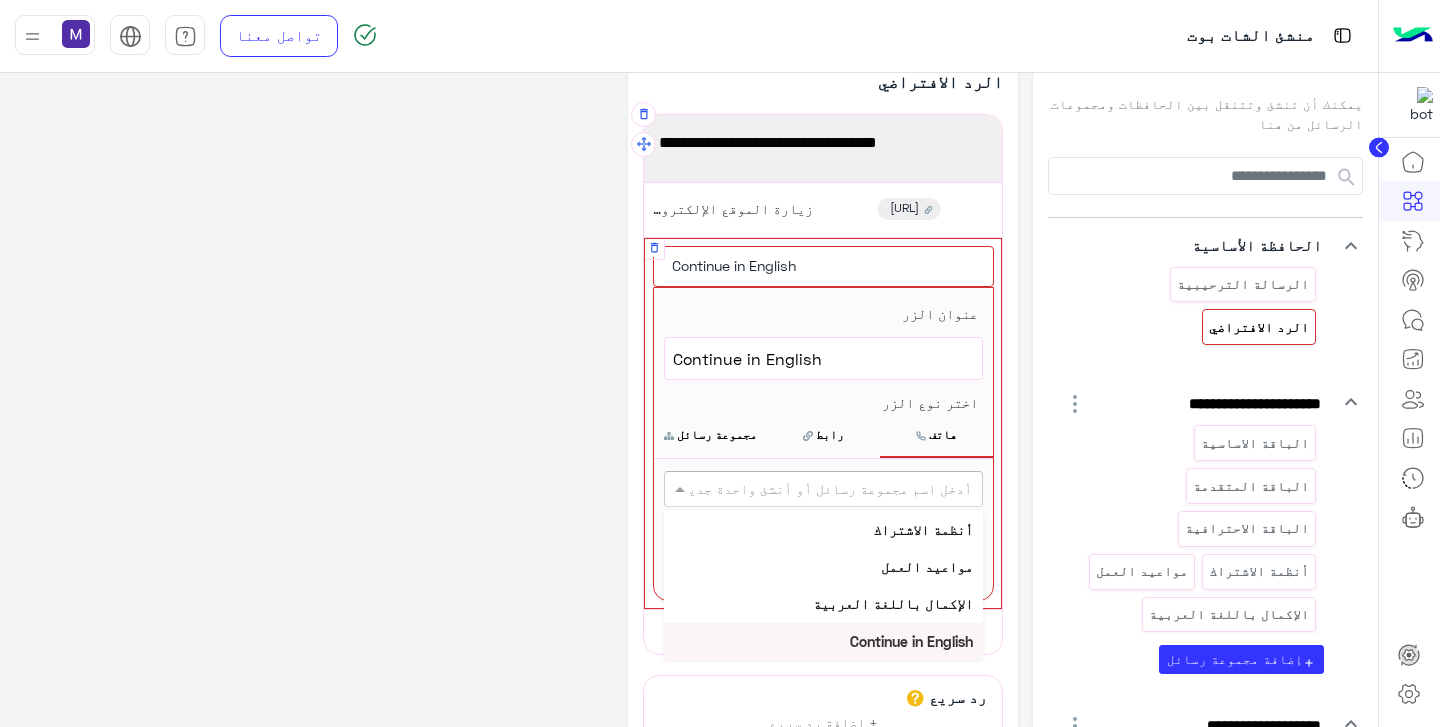 click on "Continue in English" at bounding box center (911, 641) 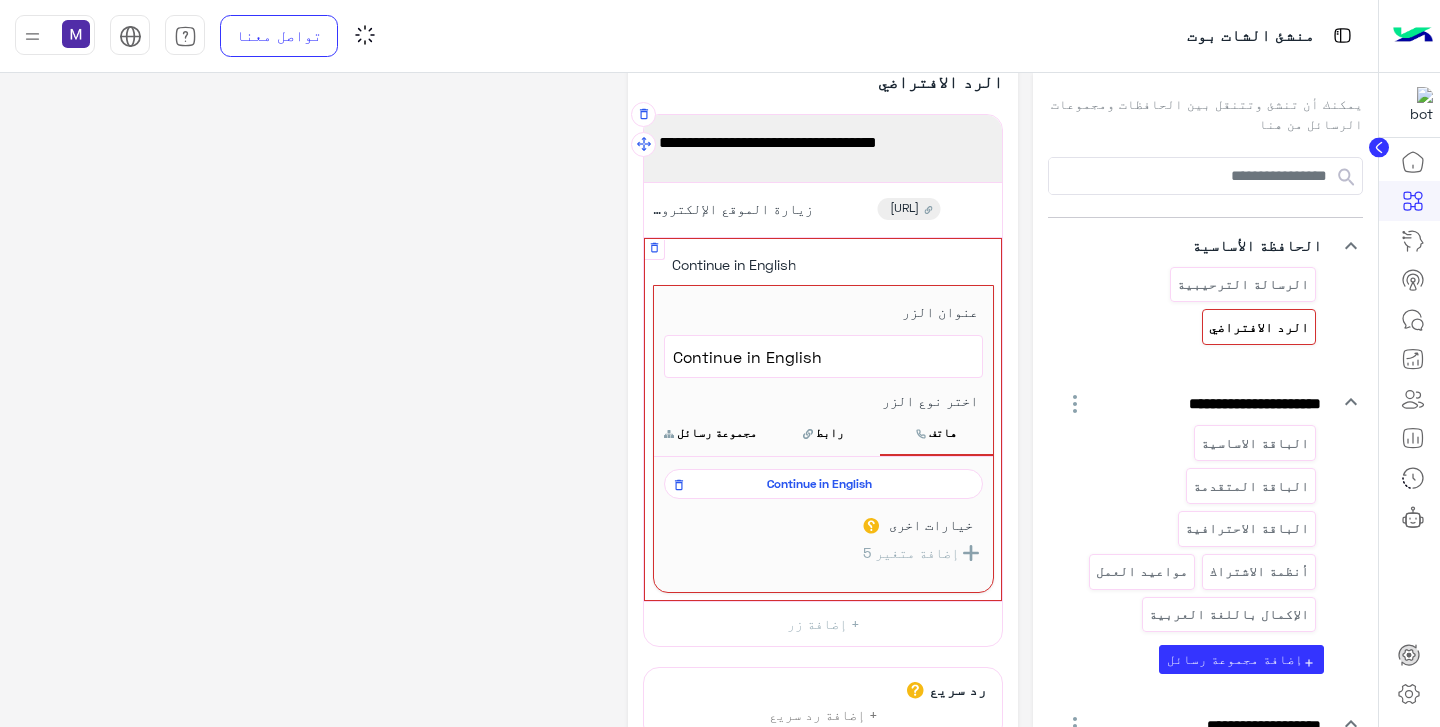 click on "**********" 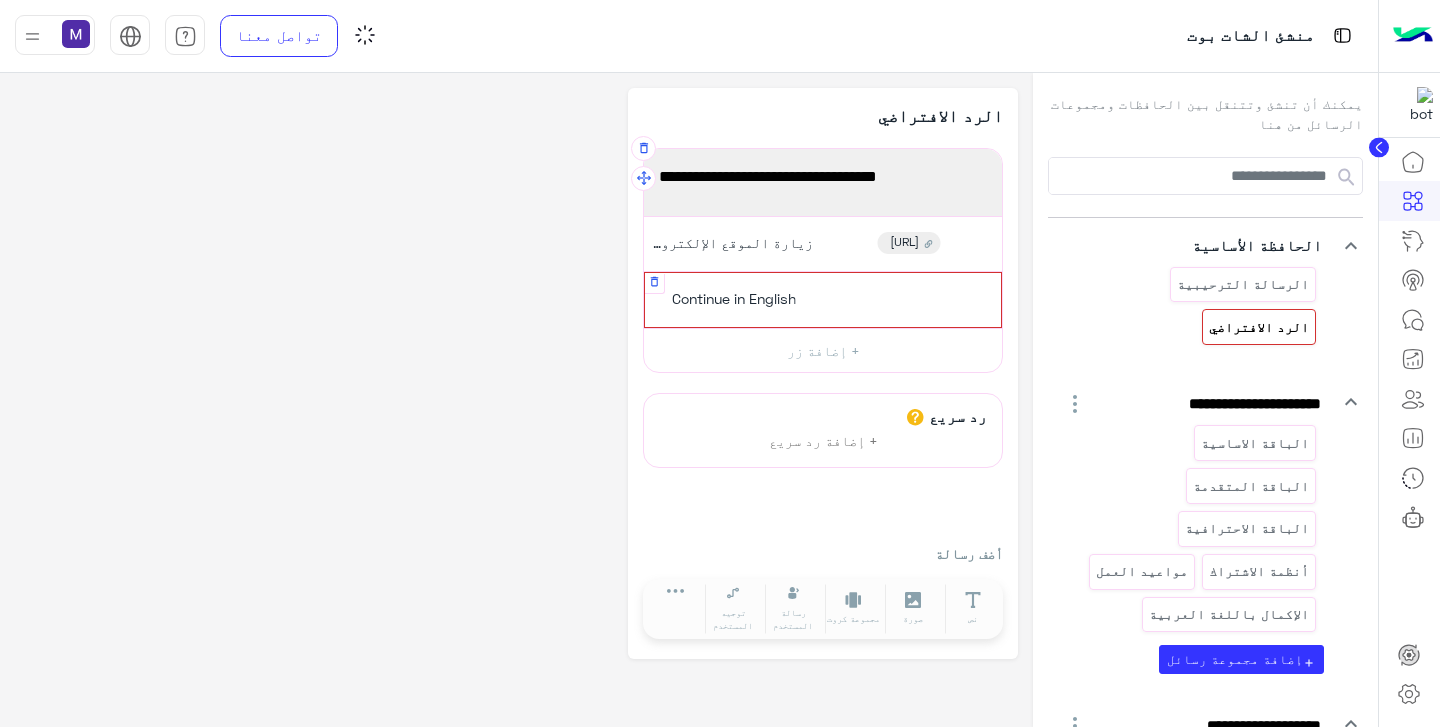 scroll, scrollTop: 0, scrollLeft: 0, axis: both 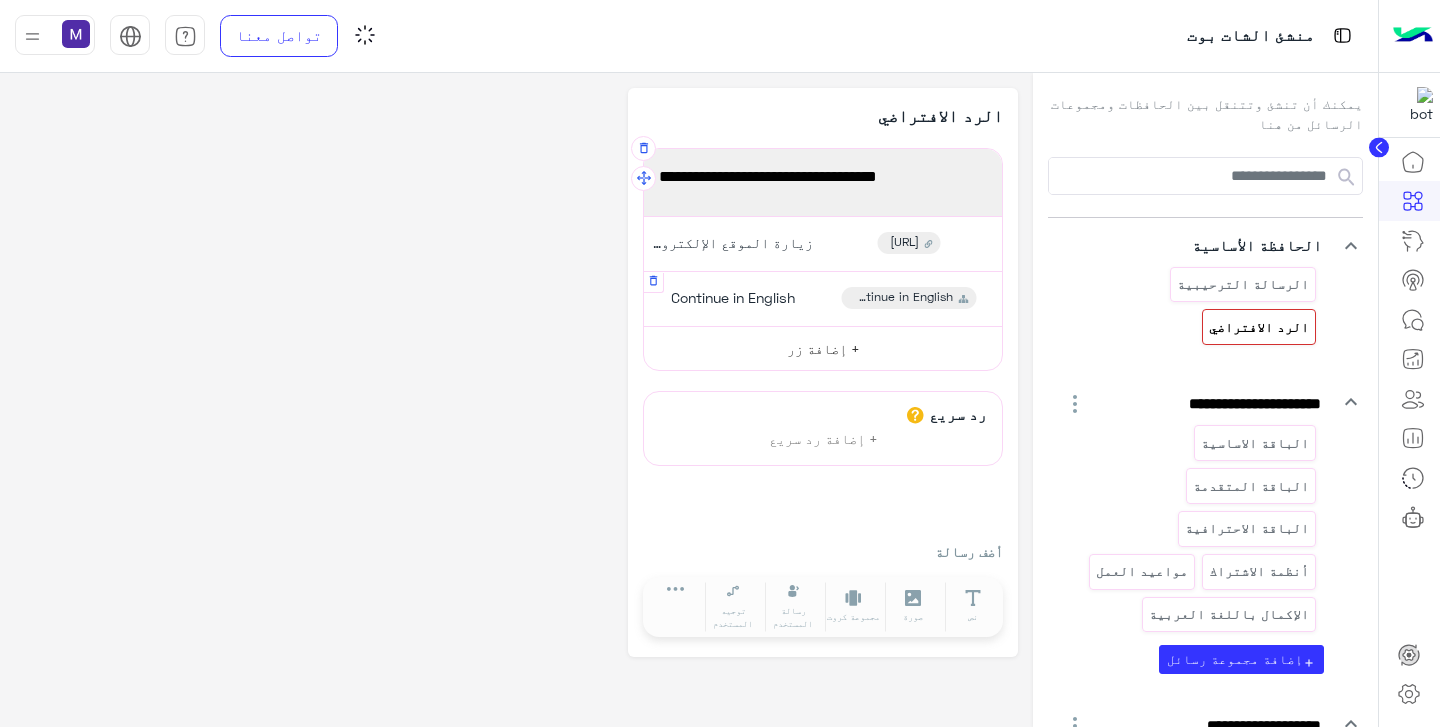click on "+ إضافة زر" at bounding box center (823, 348) 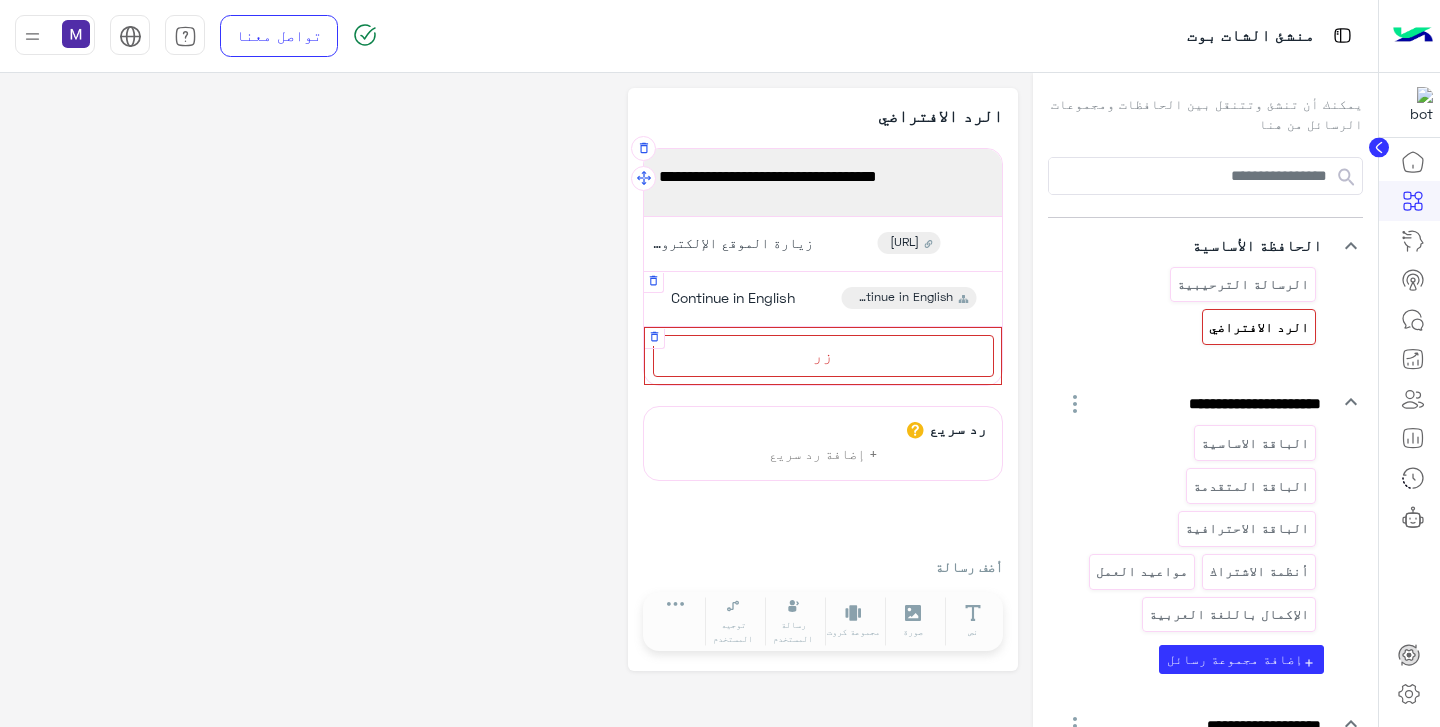 click on "زر" at bounding box center (823, 355) 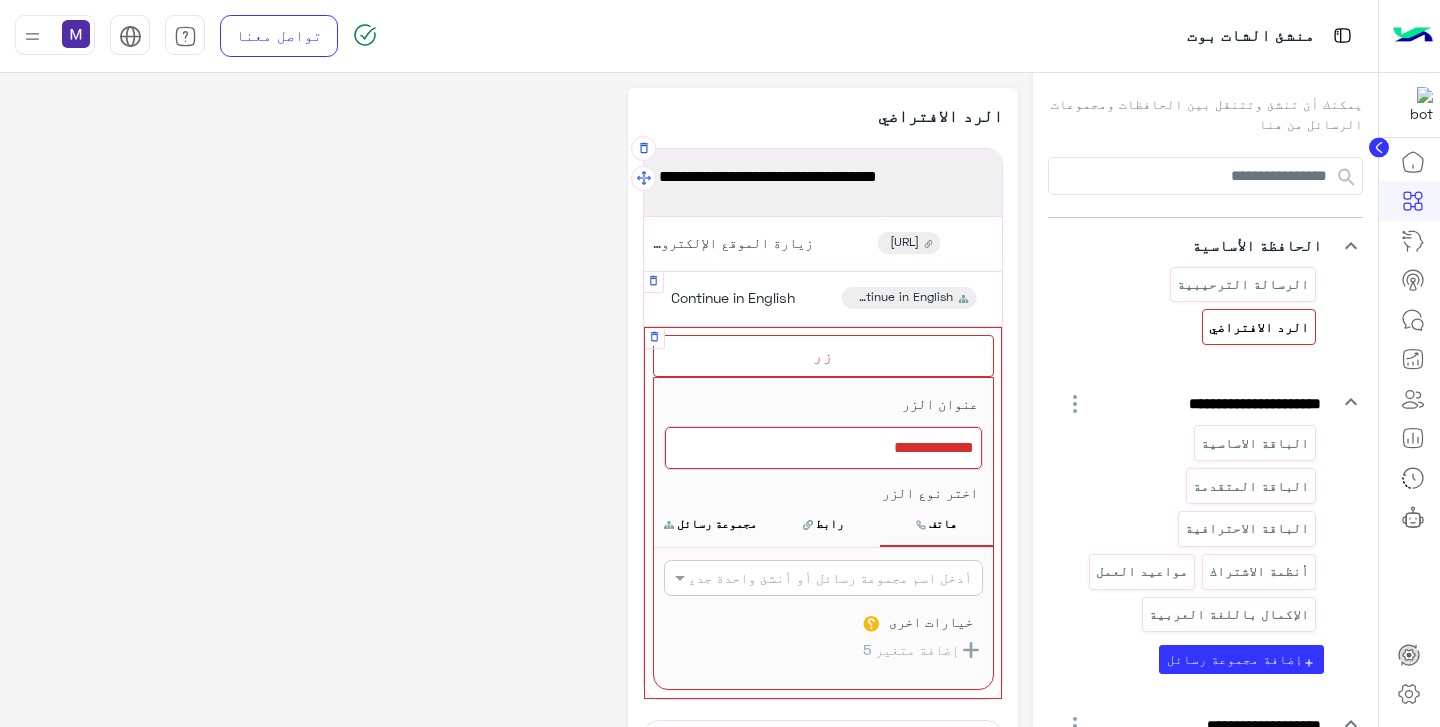 click at bounding box center [823, 448] 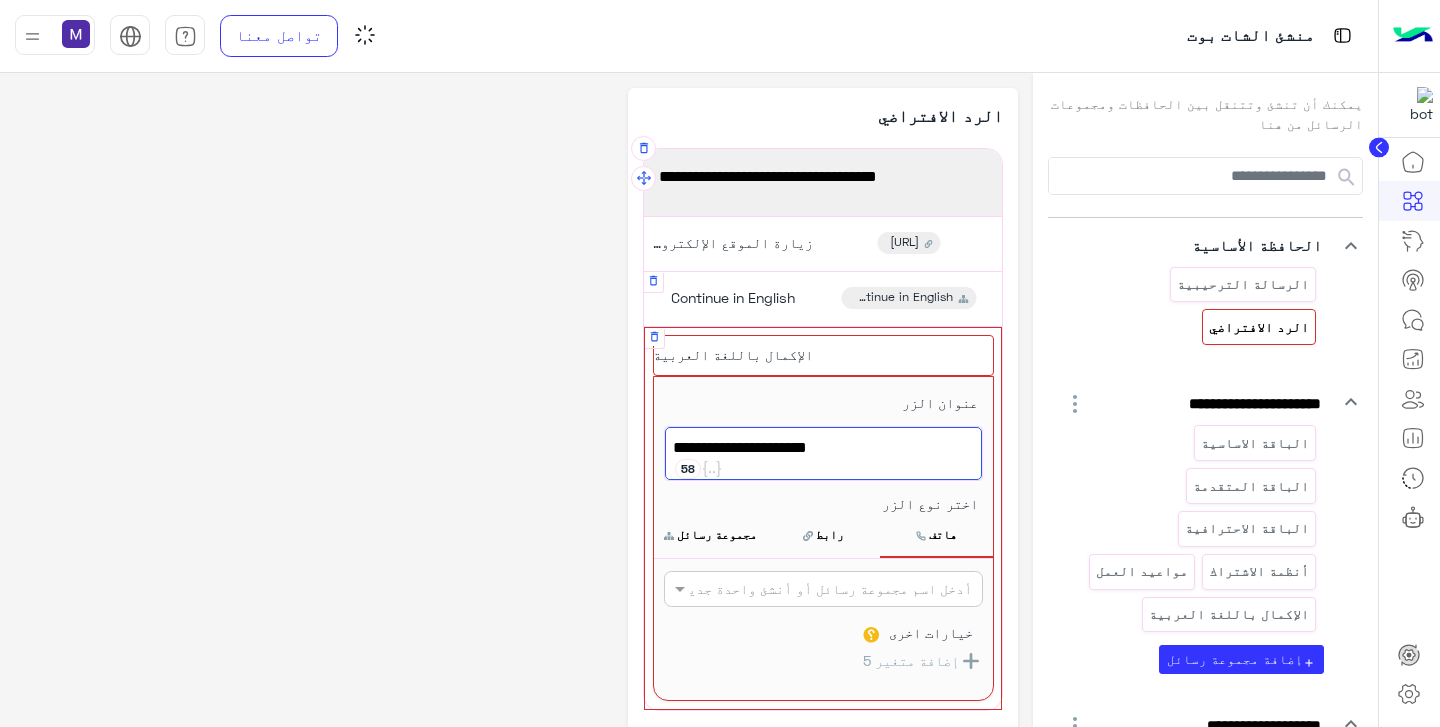 type on "**********" 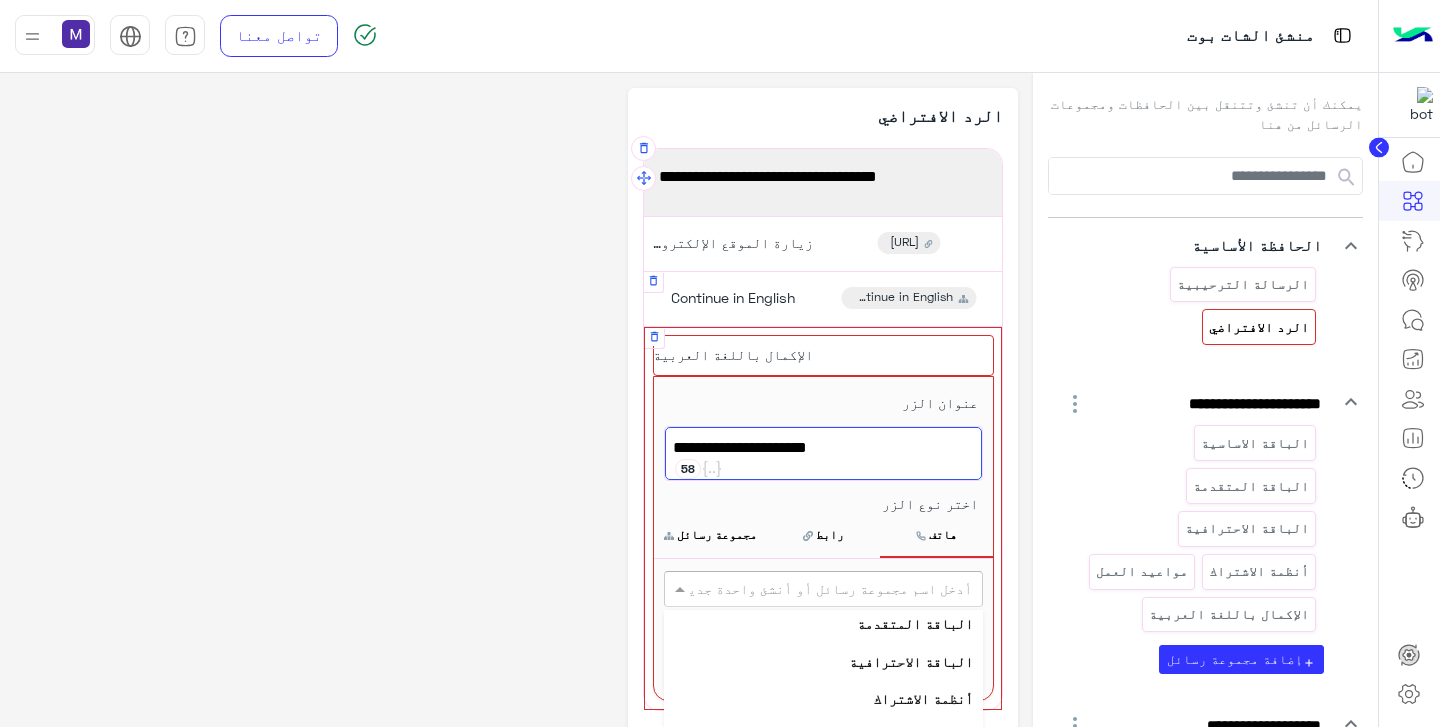 scroll, scrollTop: 119, scrollLeft: 0, axis: vertical 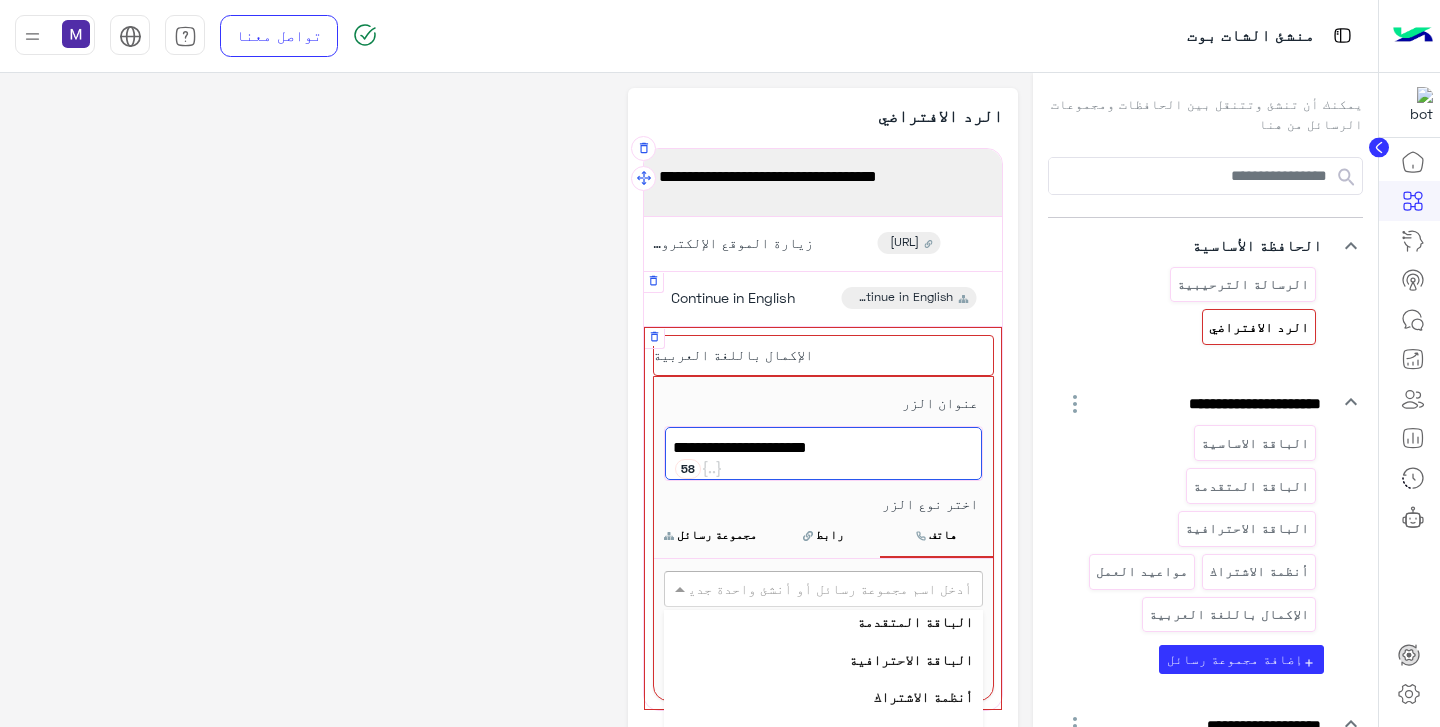 click on "الباقة الاحترافية" at bounding box center (823, 659) 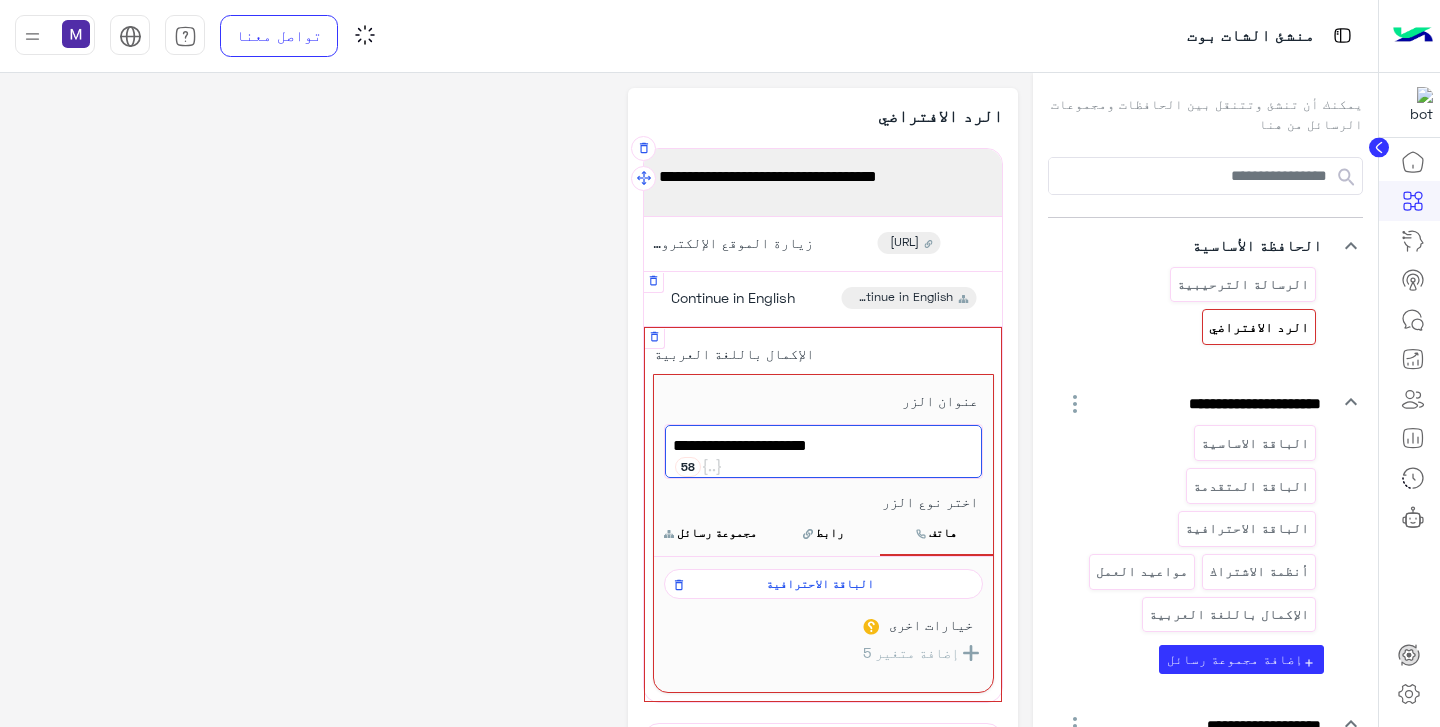 scroll, scrollTop: 30, scrollLeft: 0, axis: vertical 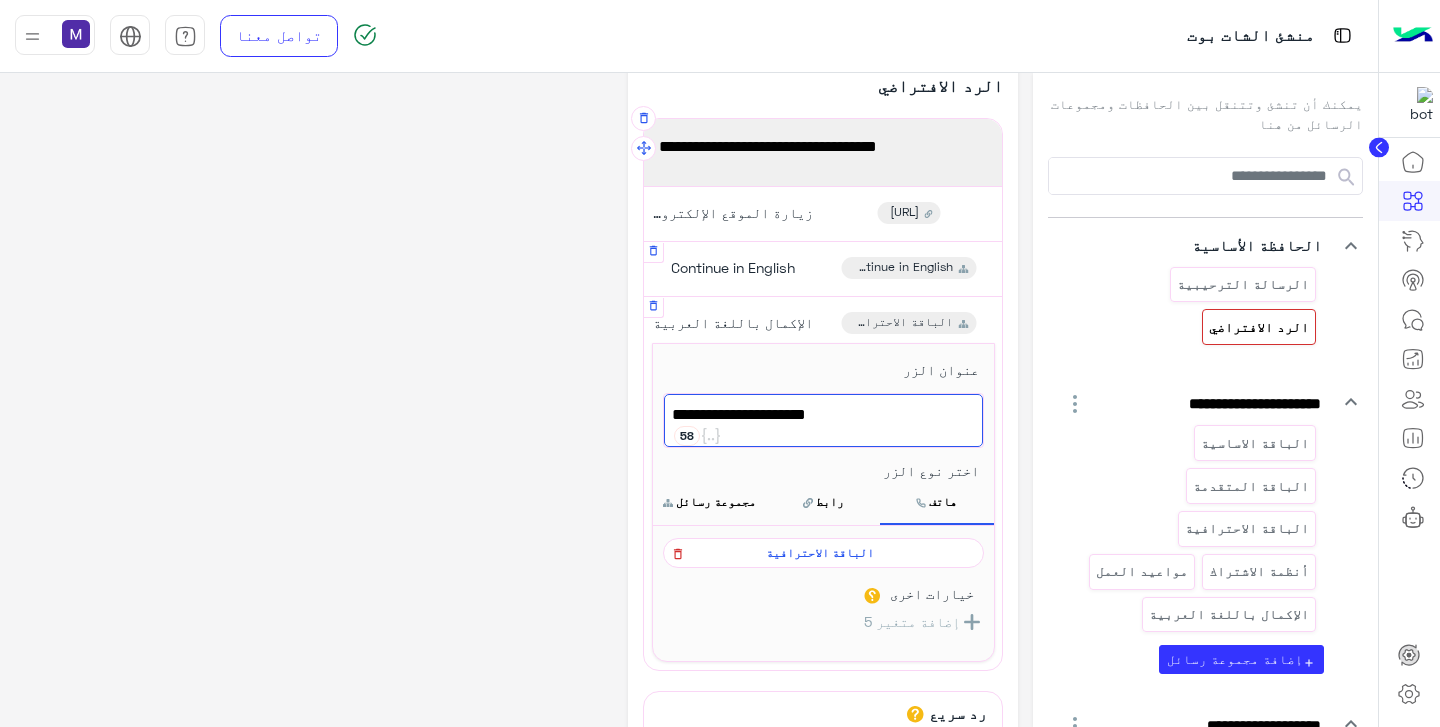 click 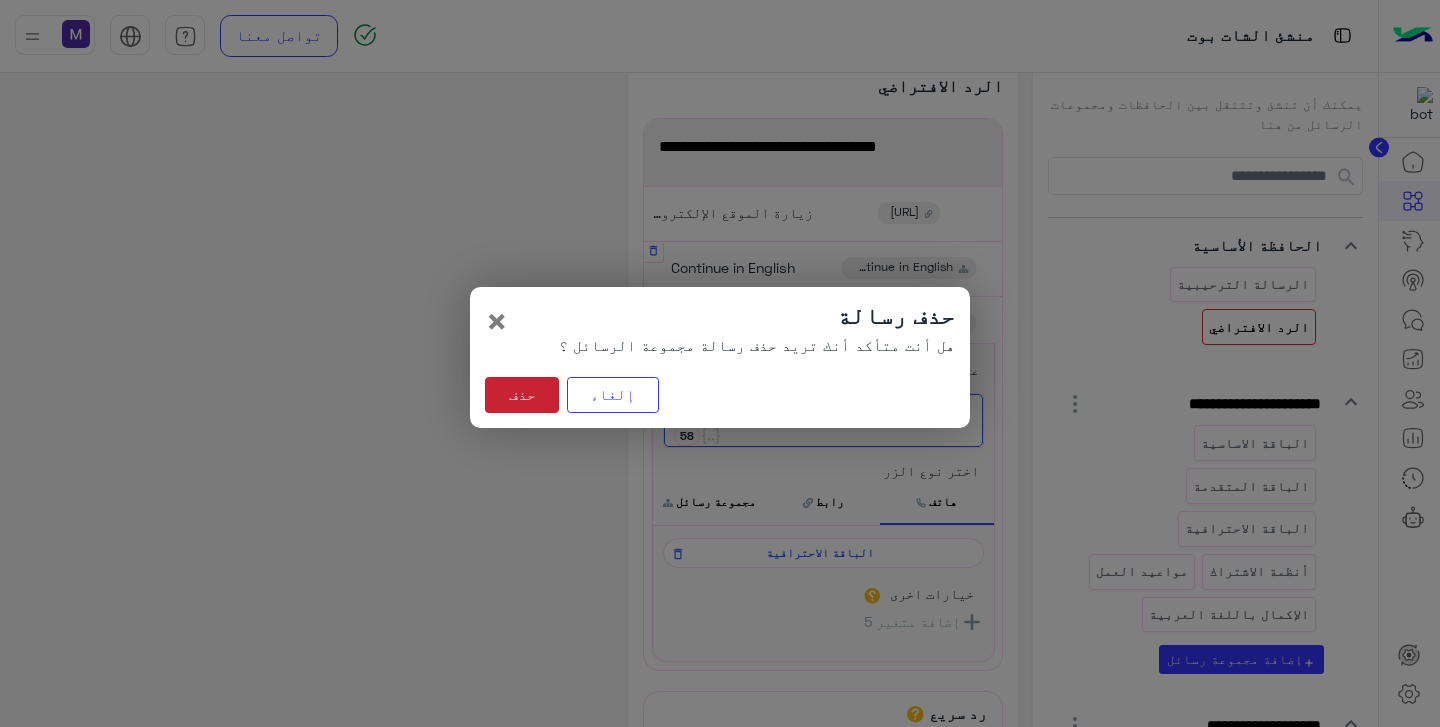 click on "حذف" 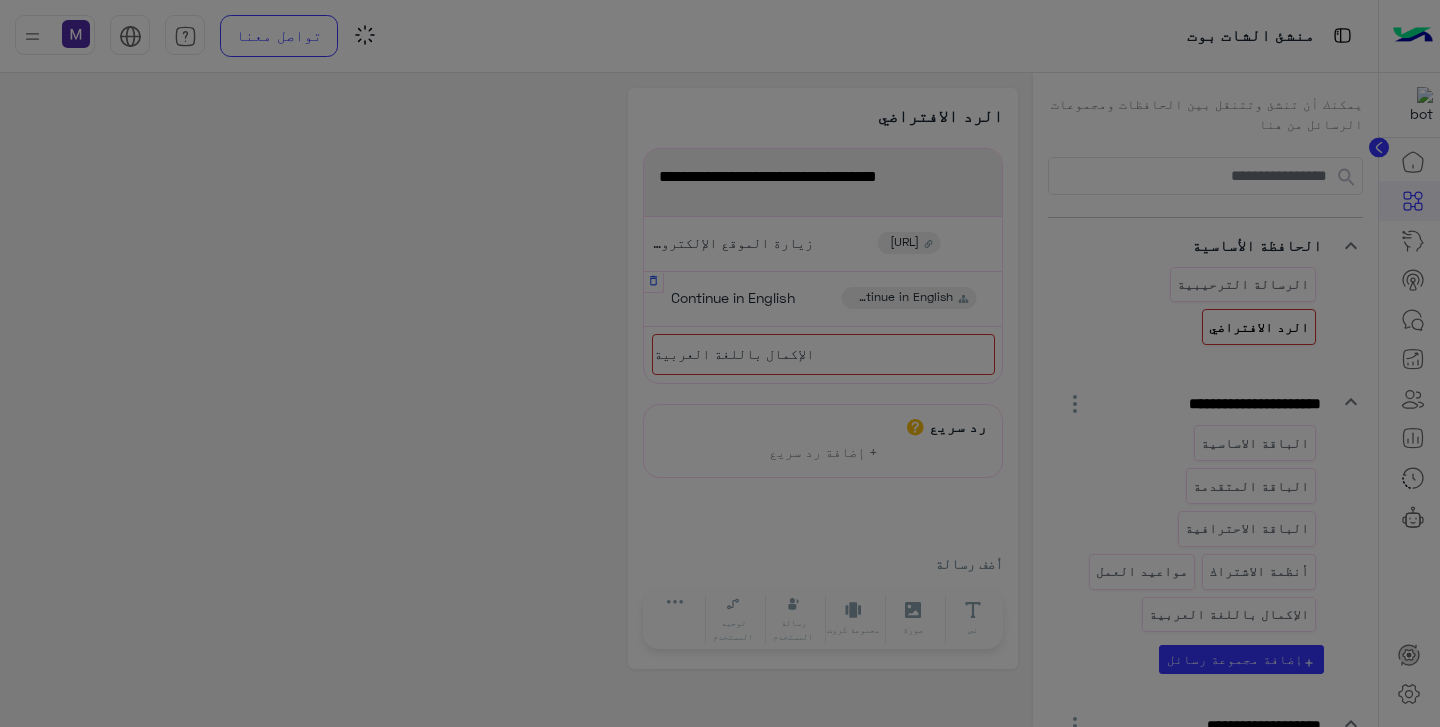 scroll, scrollTop: 0, scrollLeft: 0, axis: both 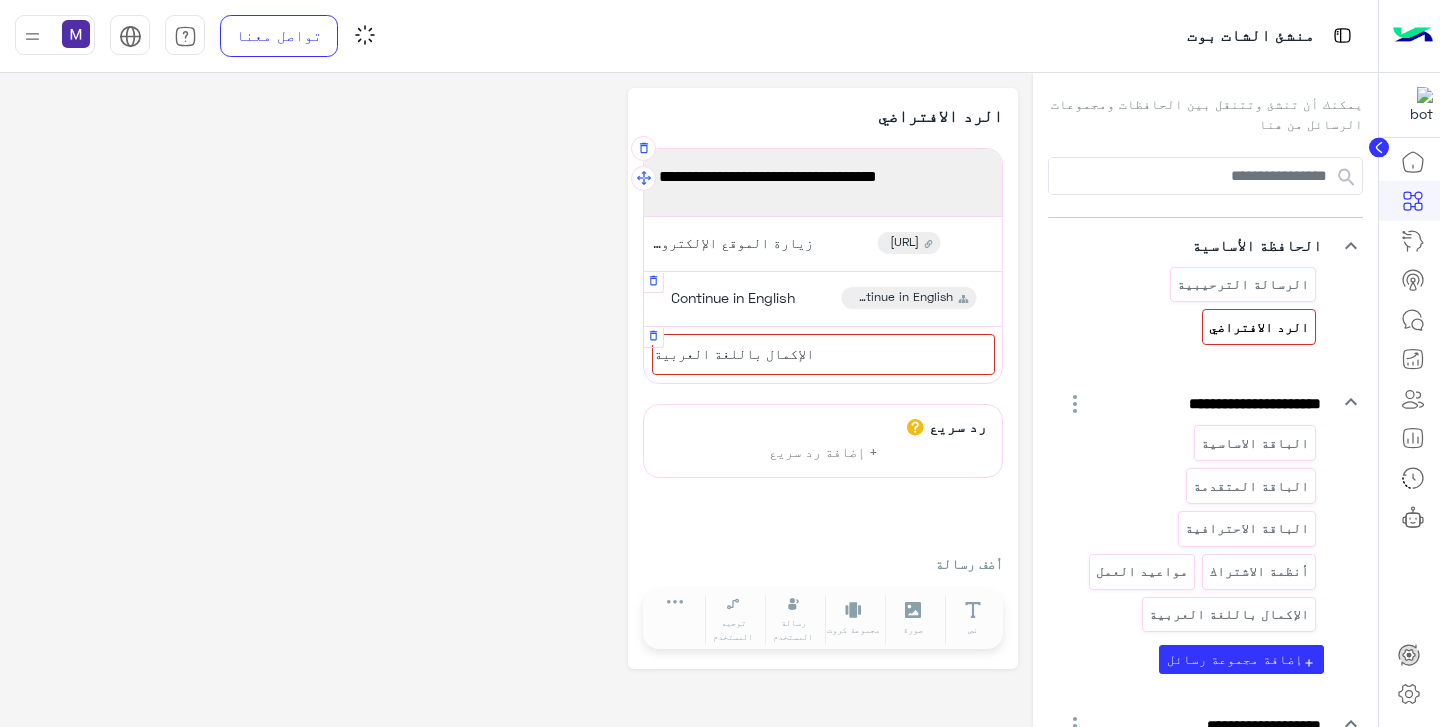 click on "الإكمال باللغة العربية" at bounding box center [823, 354] 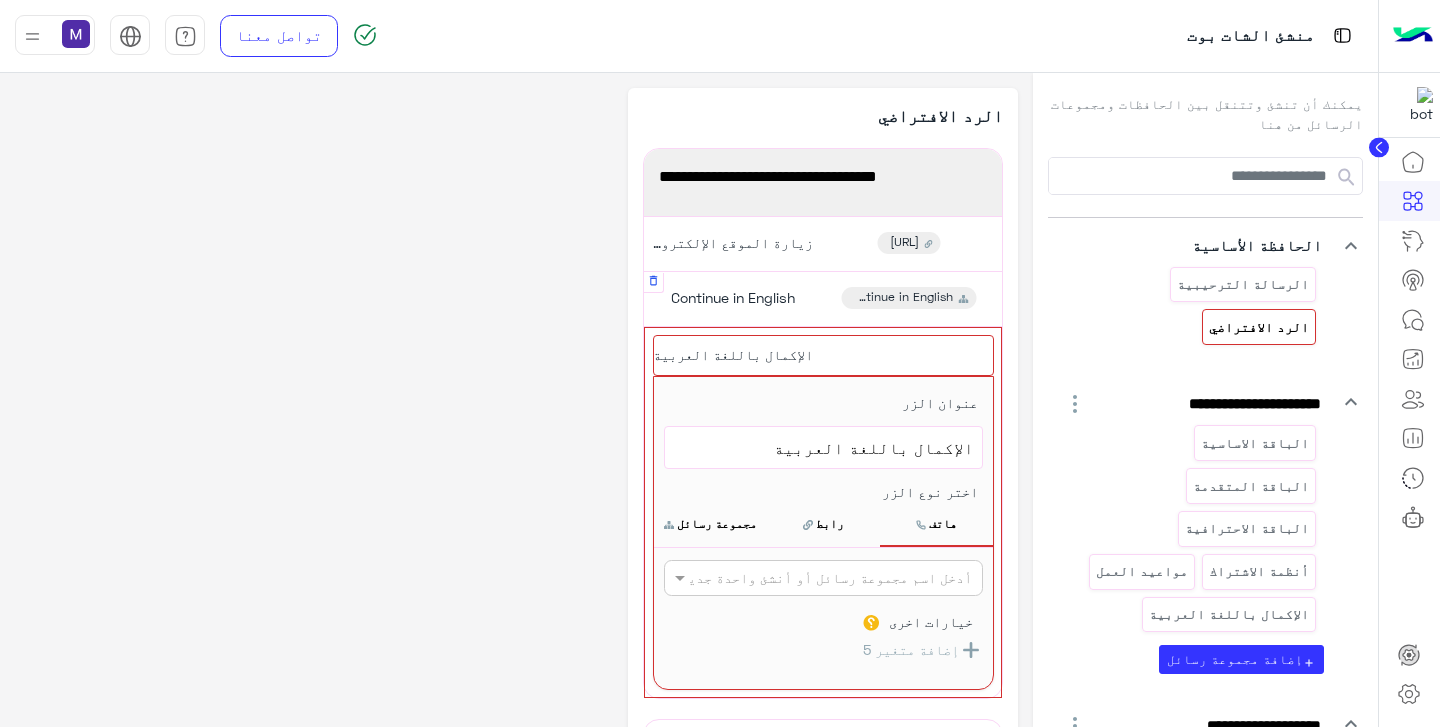 click at bounding box center (855, 578) 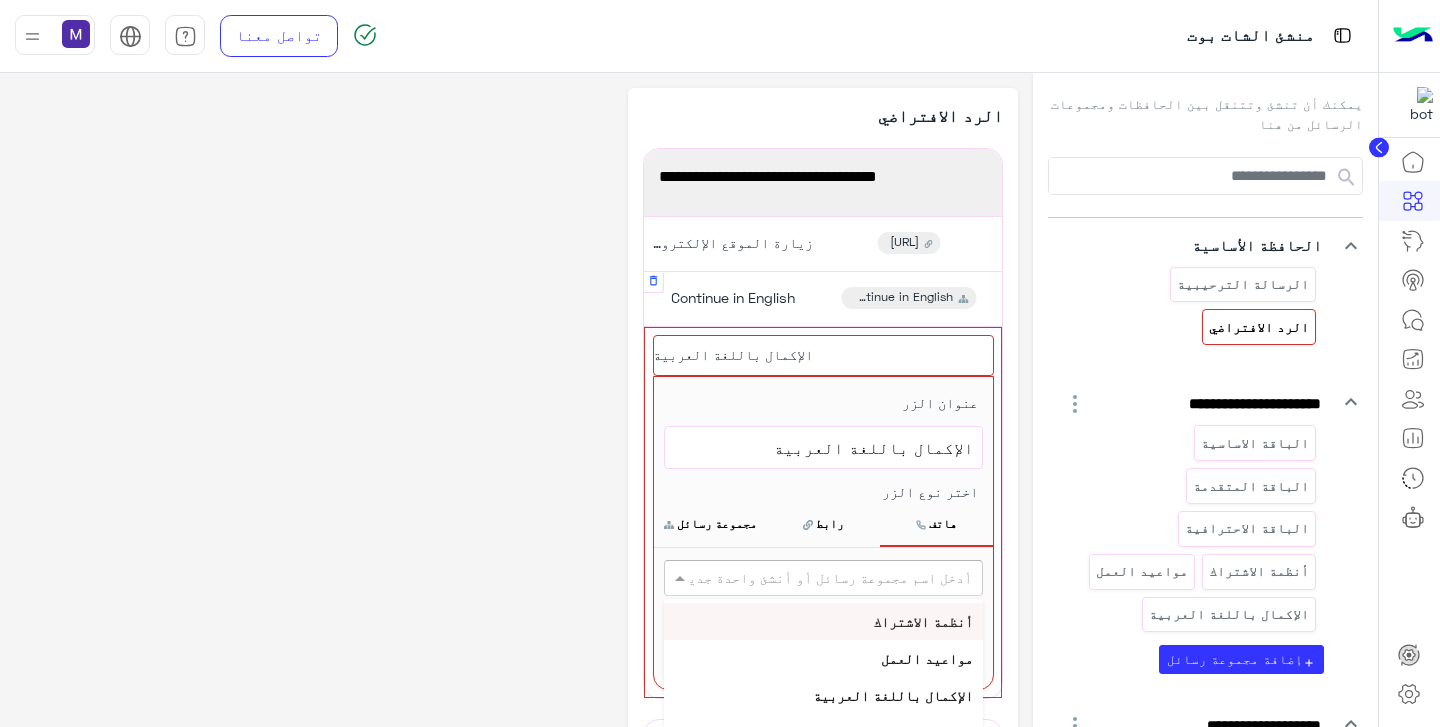 scroll, scrollTop: 186, scrollLeft: 0, axis: vertical 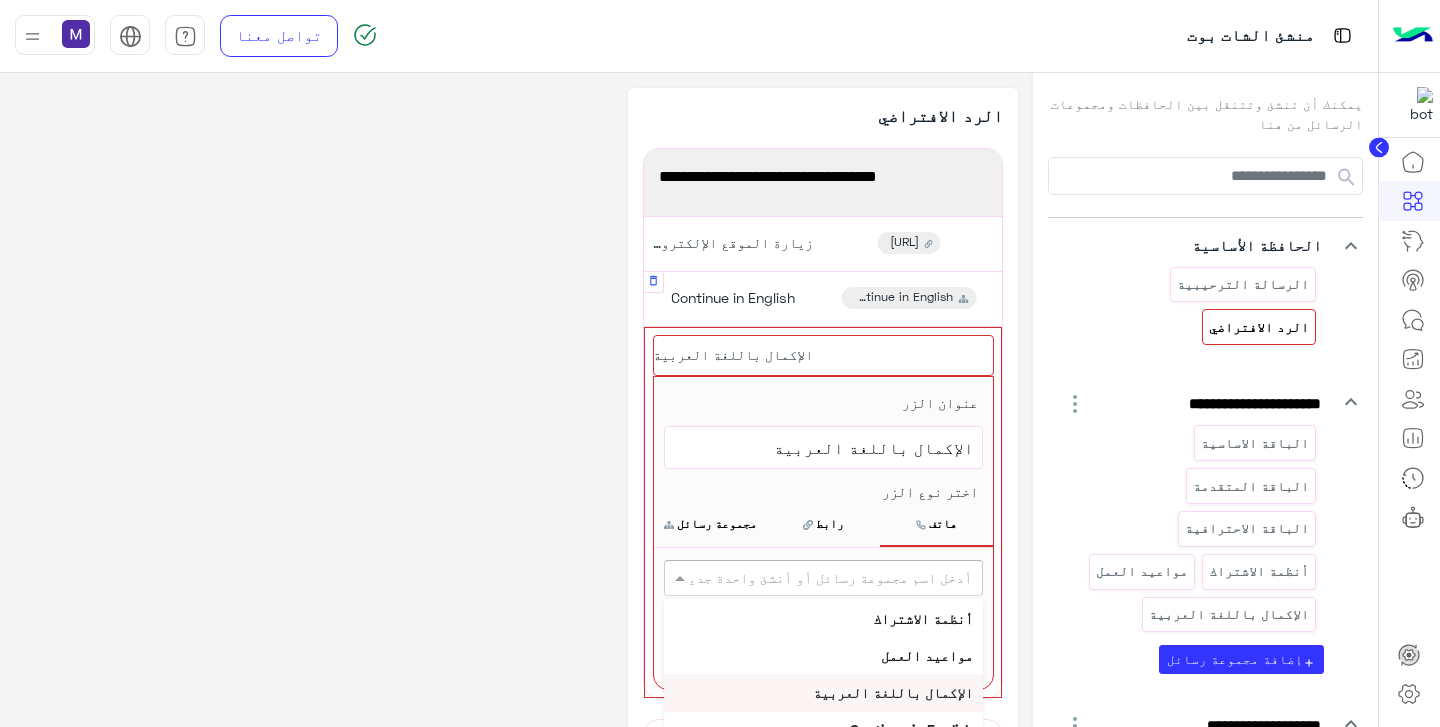 click on "الإكمال باللغة العربية" at bounding box center [893, 692] 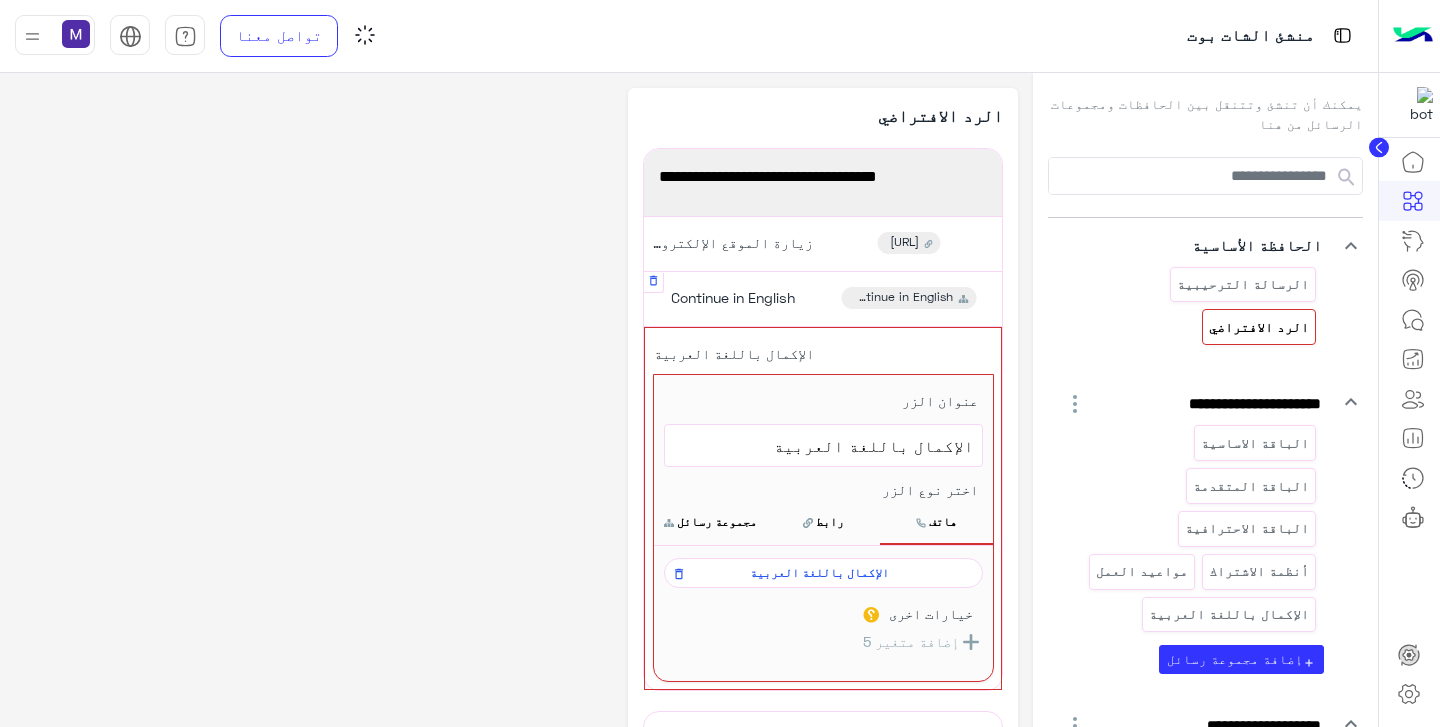 click on "**********" 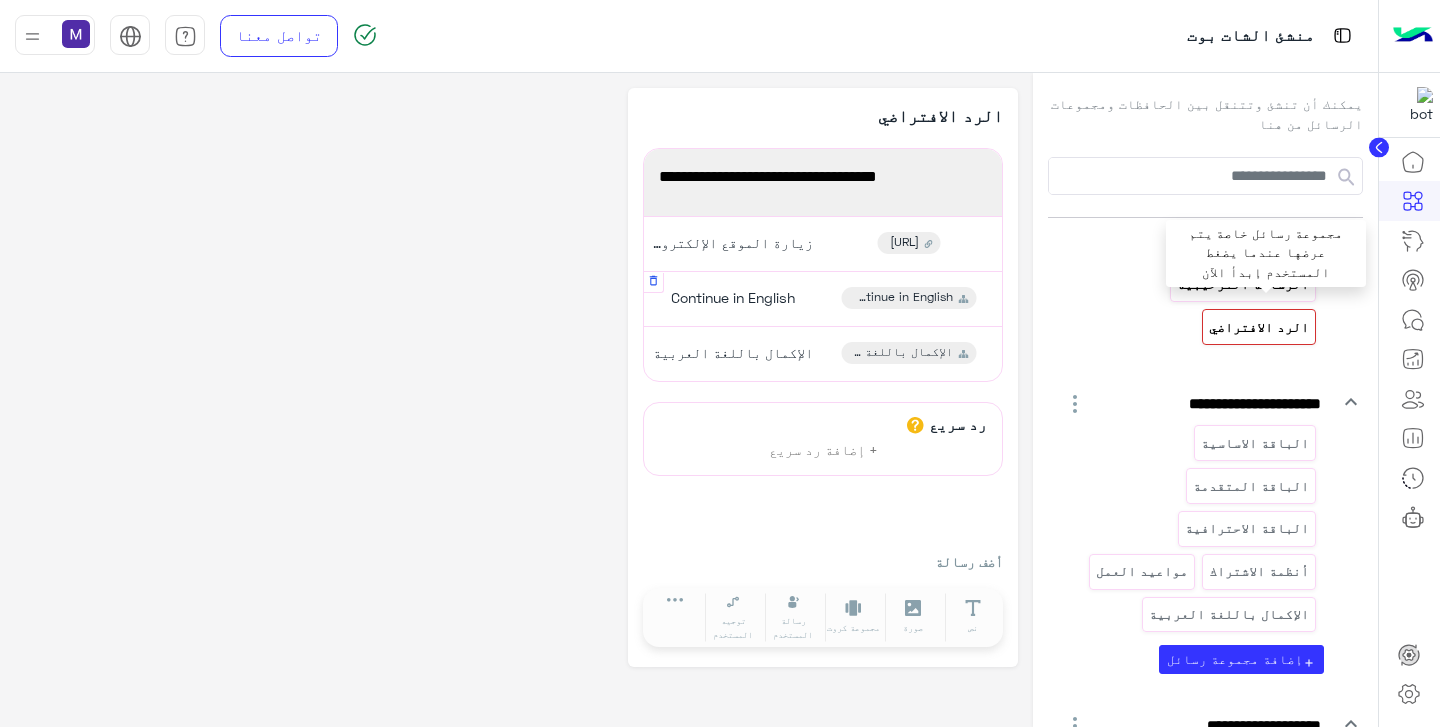 click on "الرسالة الترحيبية" at bounding box center (1243, 284) 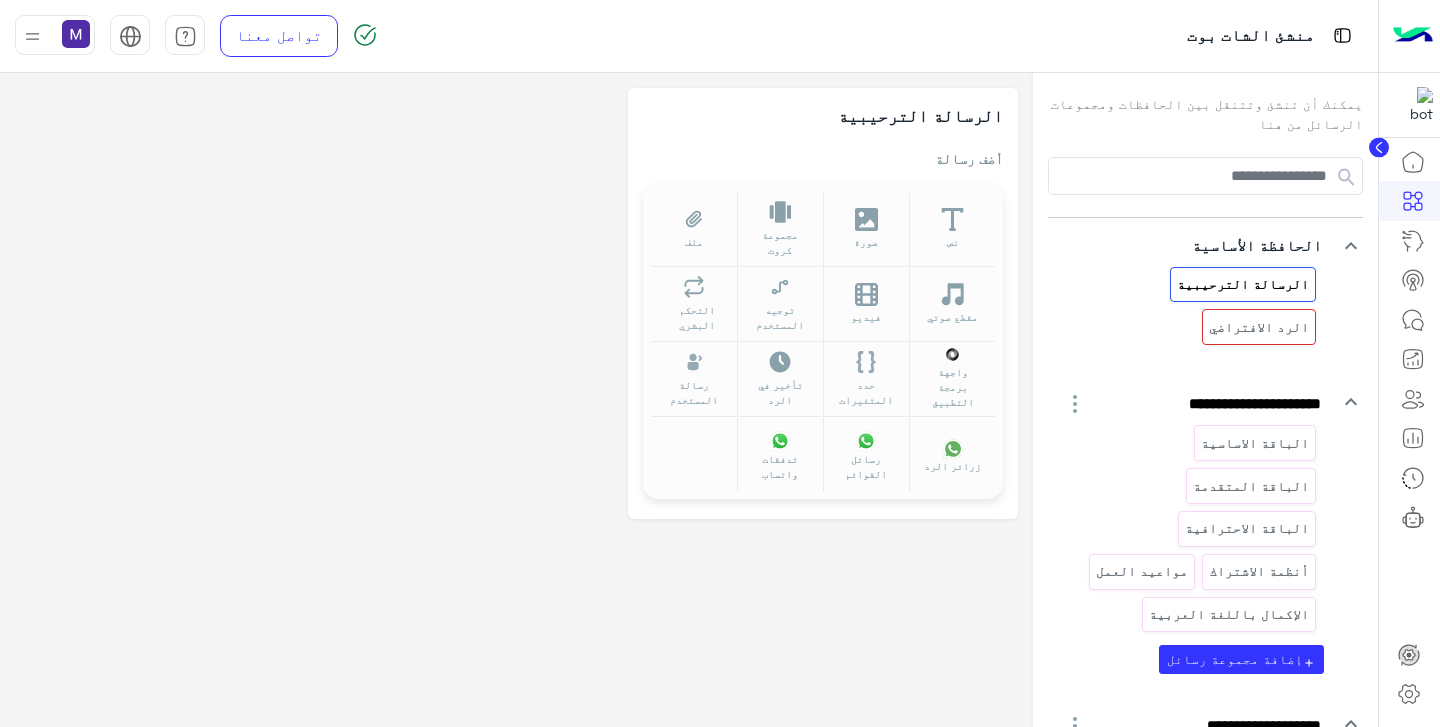 click on "أضف رسالة" 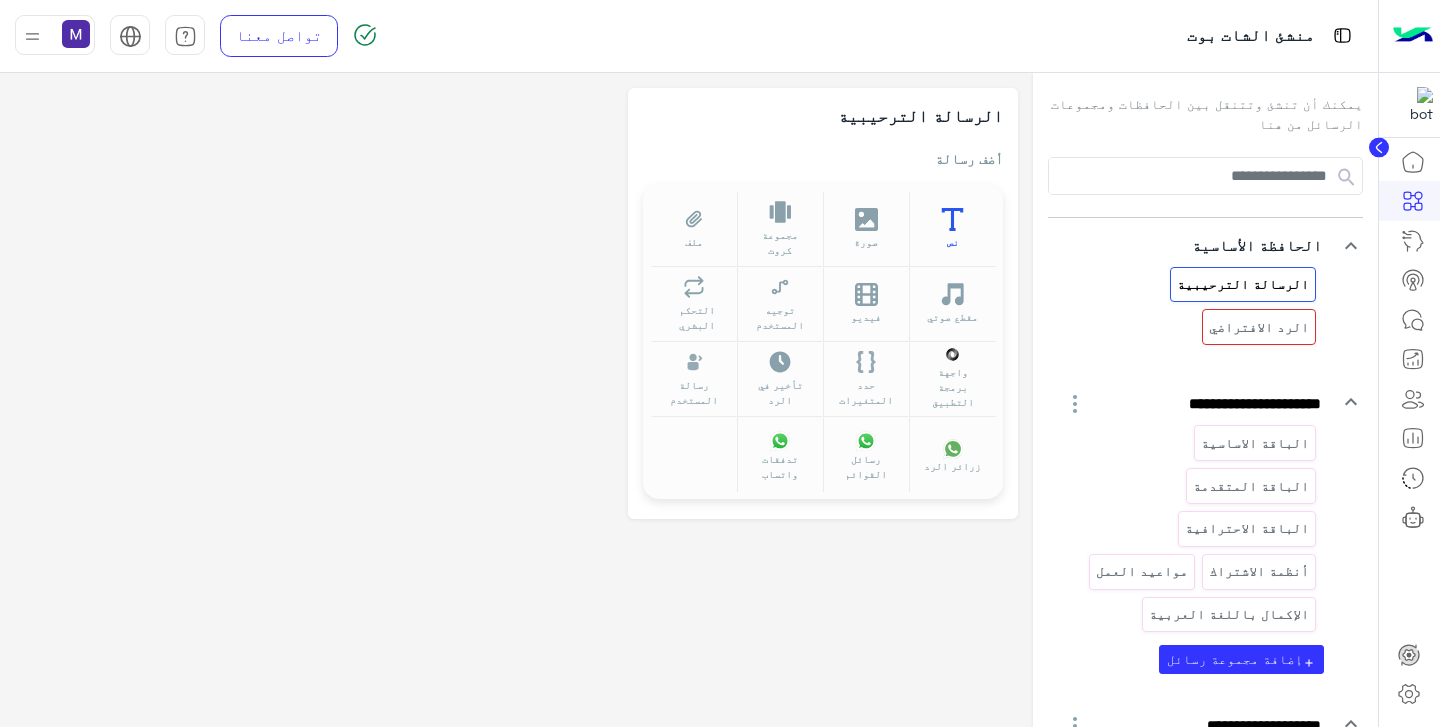 click on "نص" at bounding box center (952, 229) 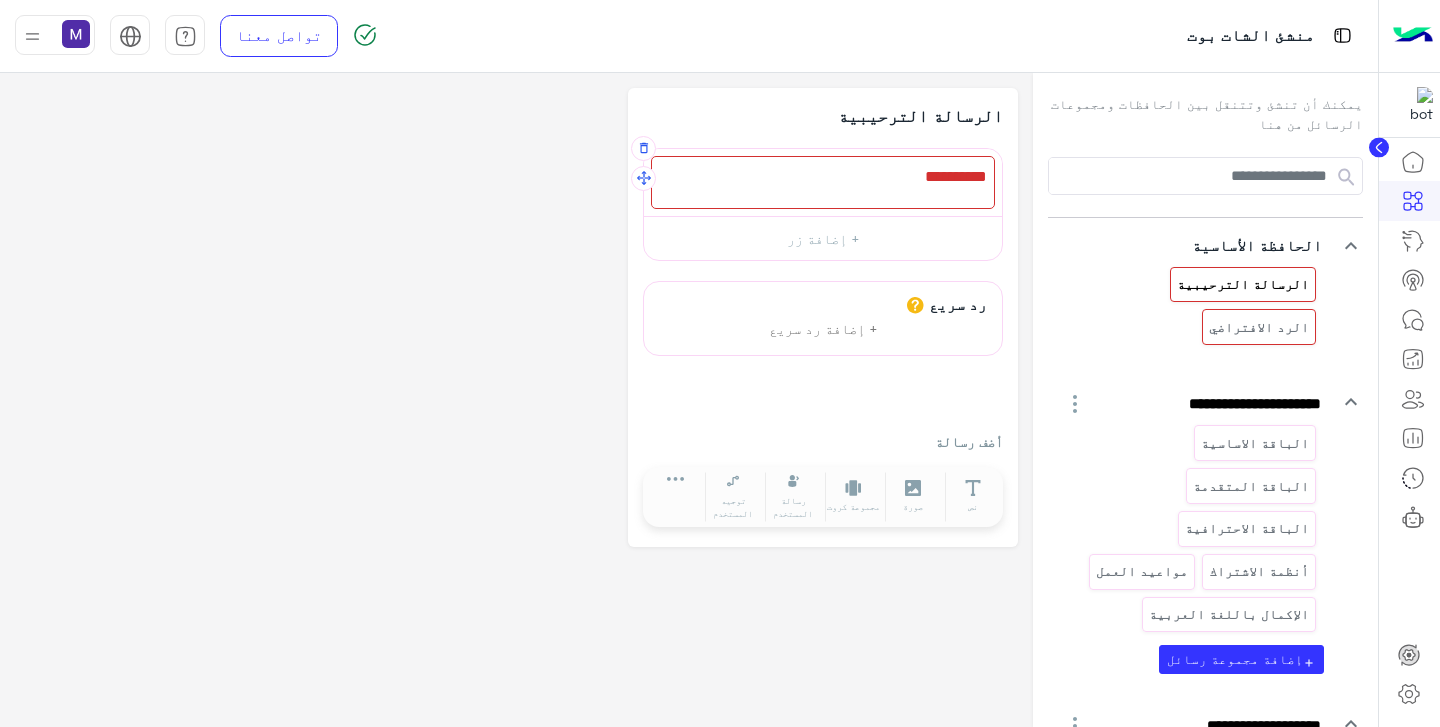 click at bounding box center (823, 182) 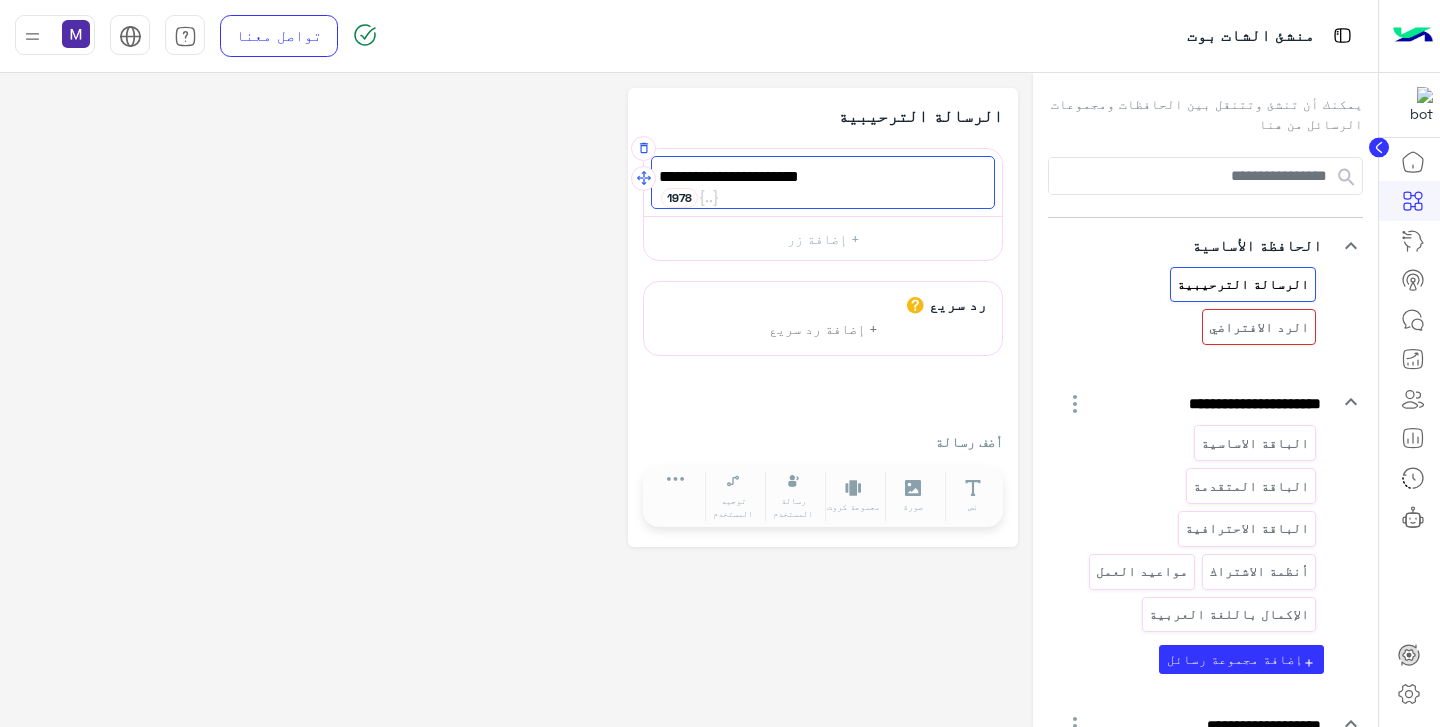 scroll, scrollTop: 3, scrollLeft: 0, axis: vertical 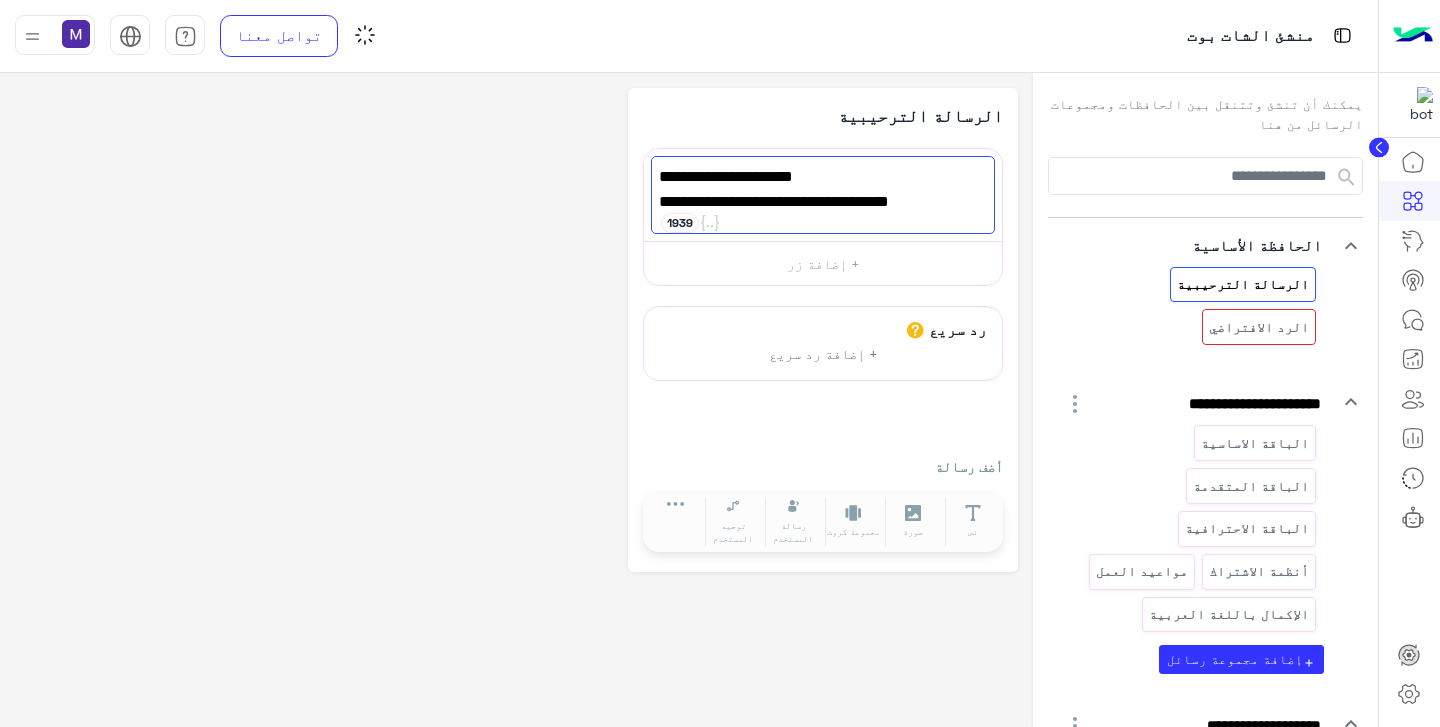 type on "**********" 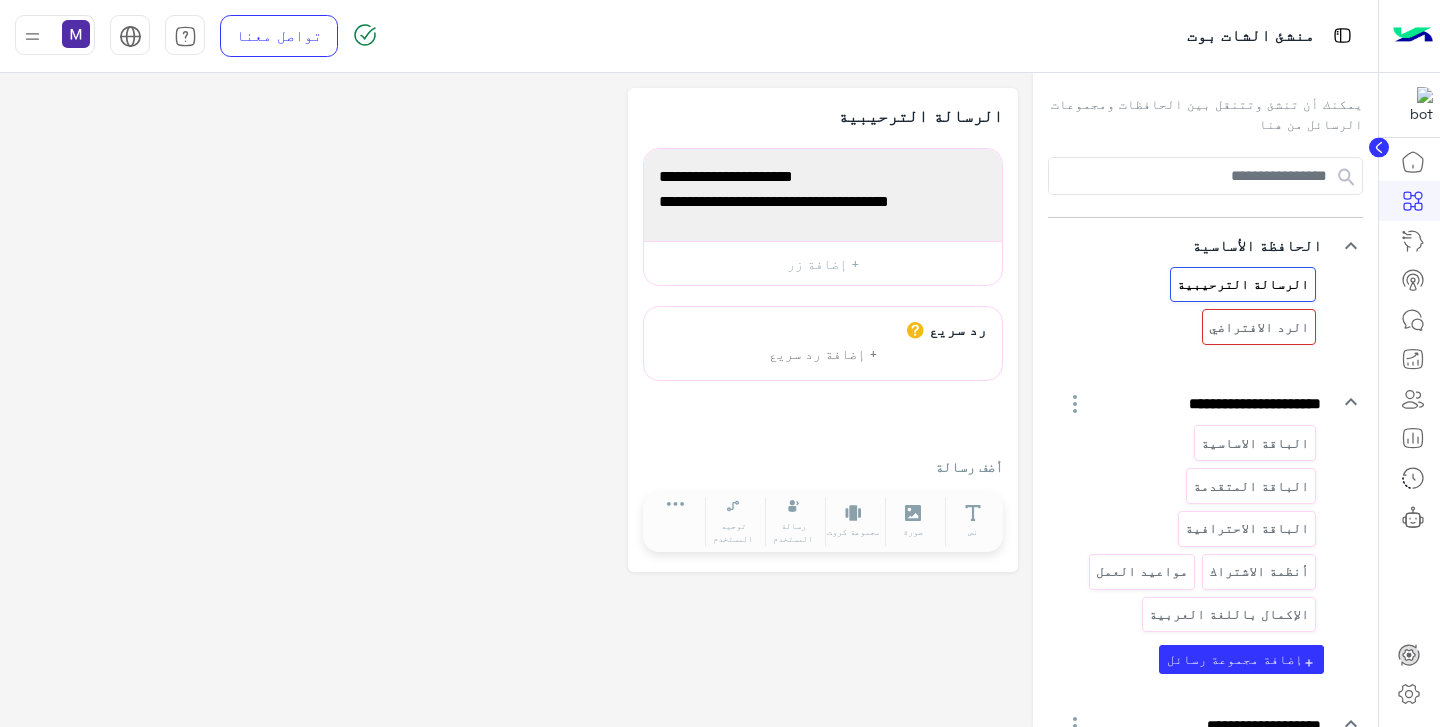 click on "**********" at bounding box center (1205, 522) 